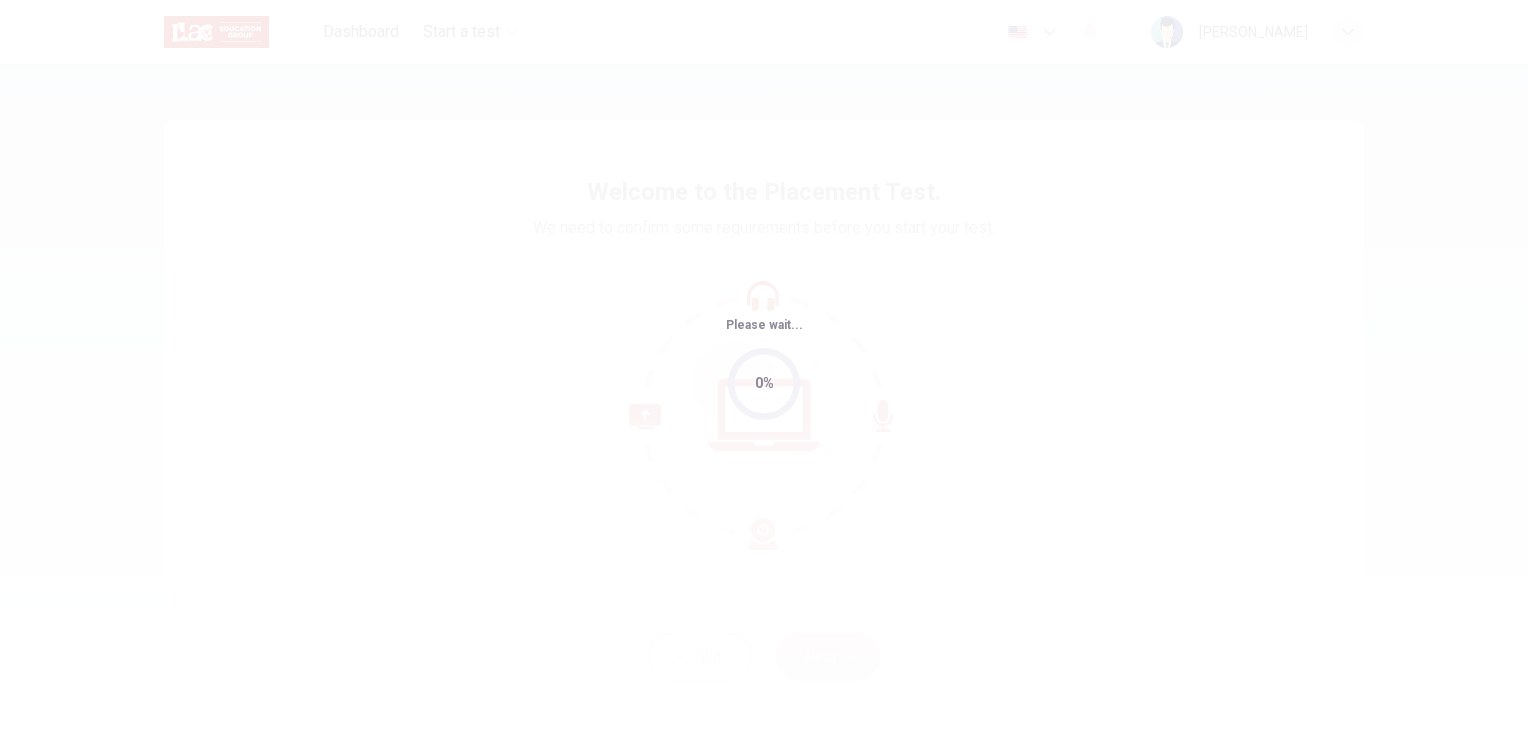 scroll, scrollTop: 0, scrollLeft: 0, axis: both 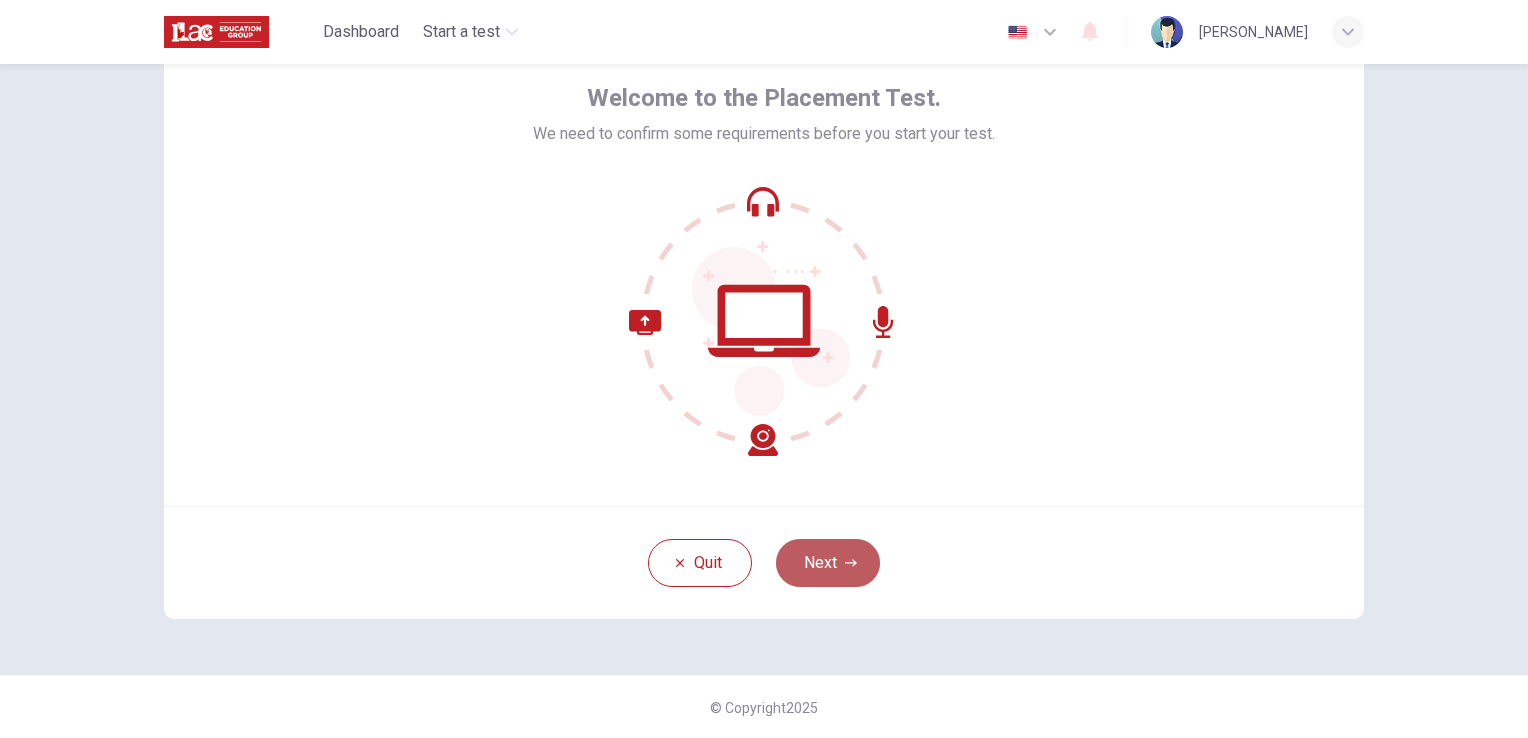 click on "Next" at bounding box center [828, 563] 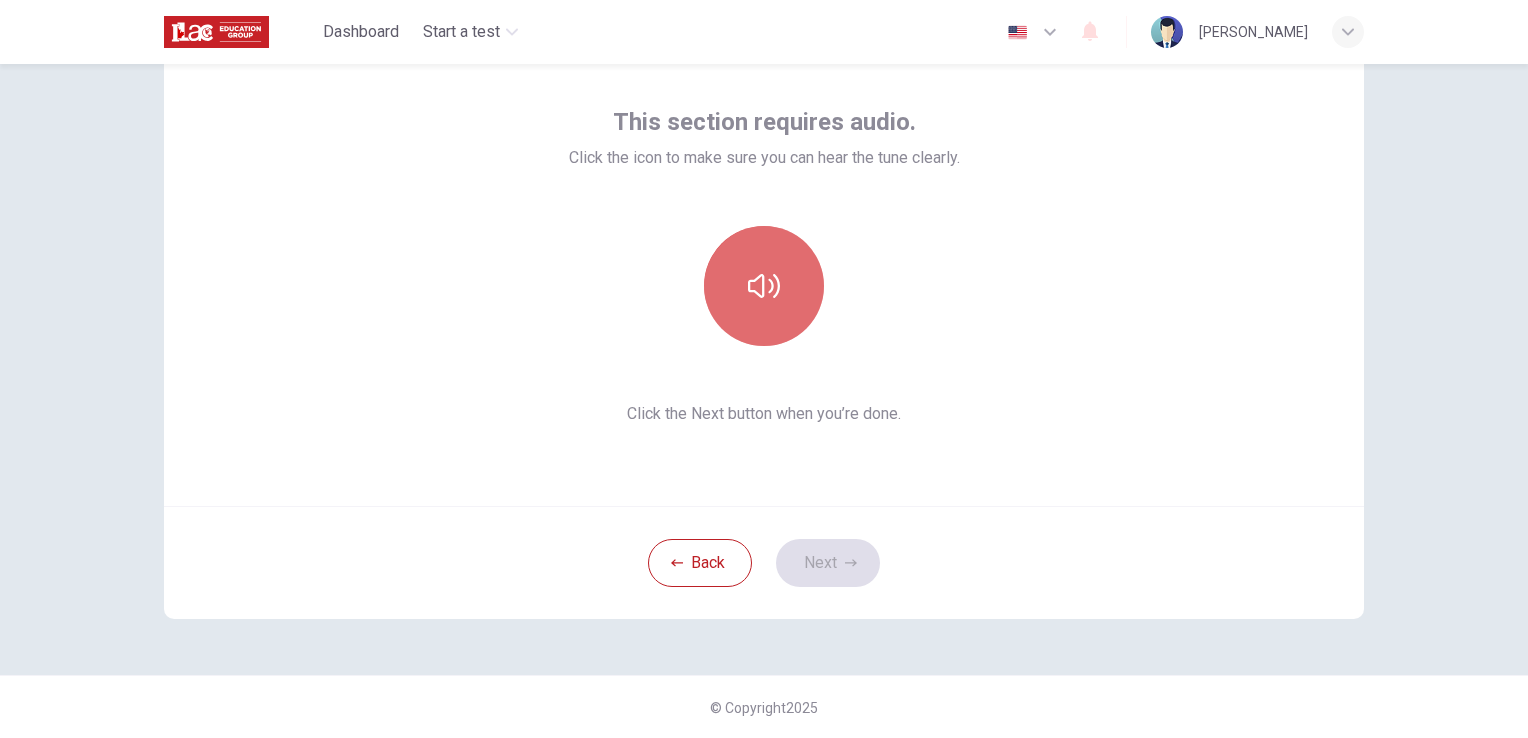 click 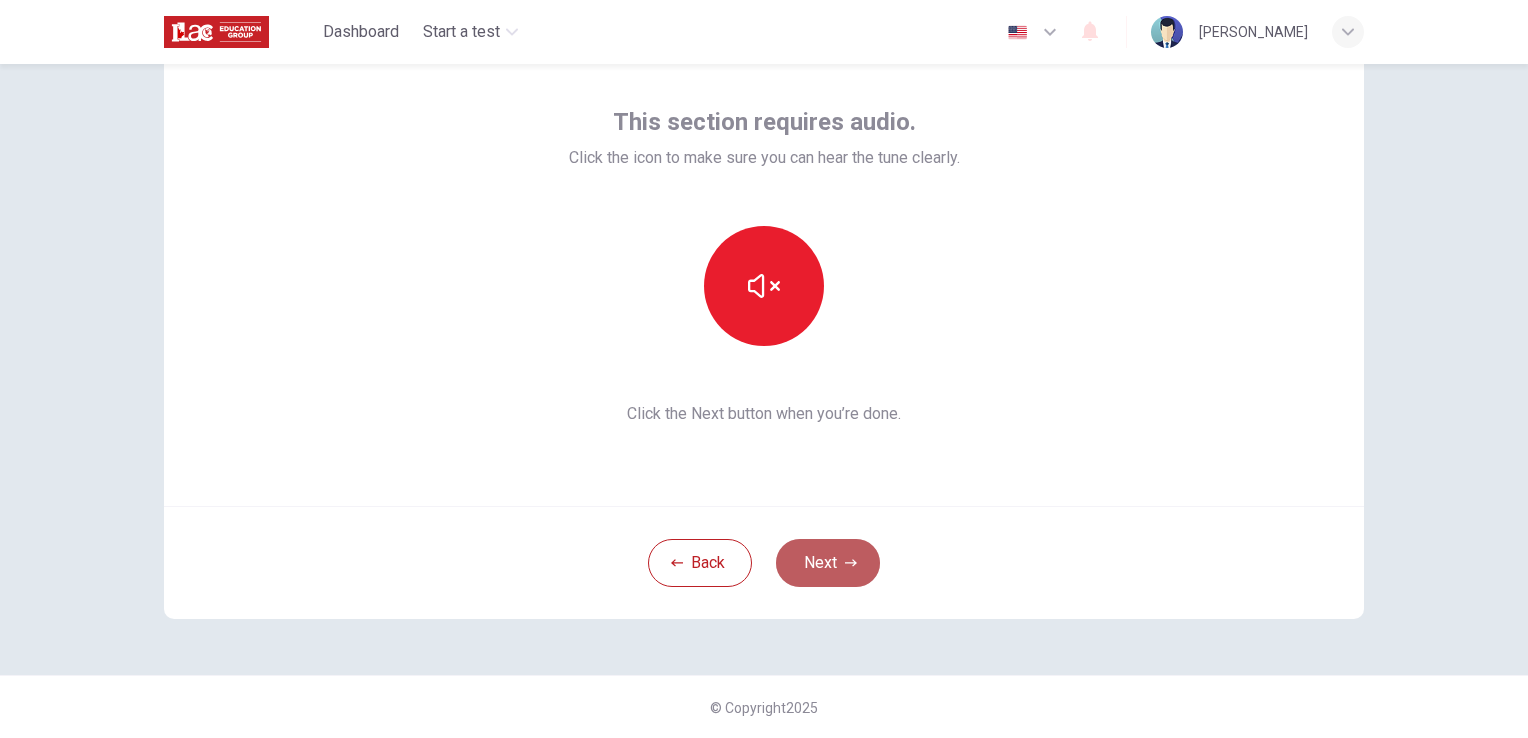 click on "Next" at bounding box center (828, 563) 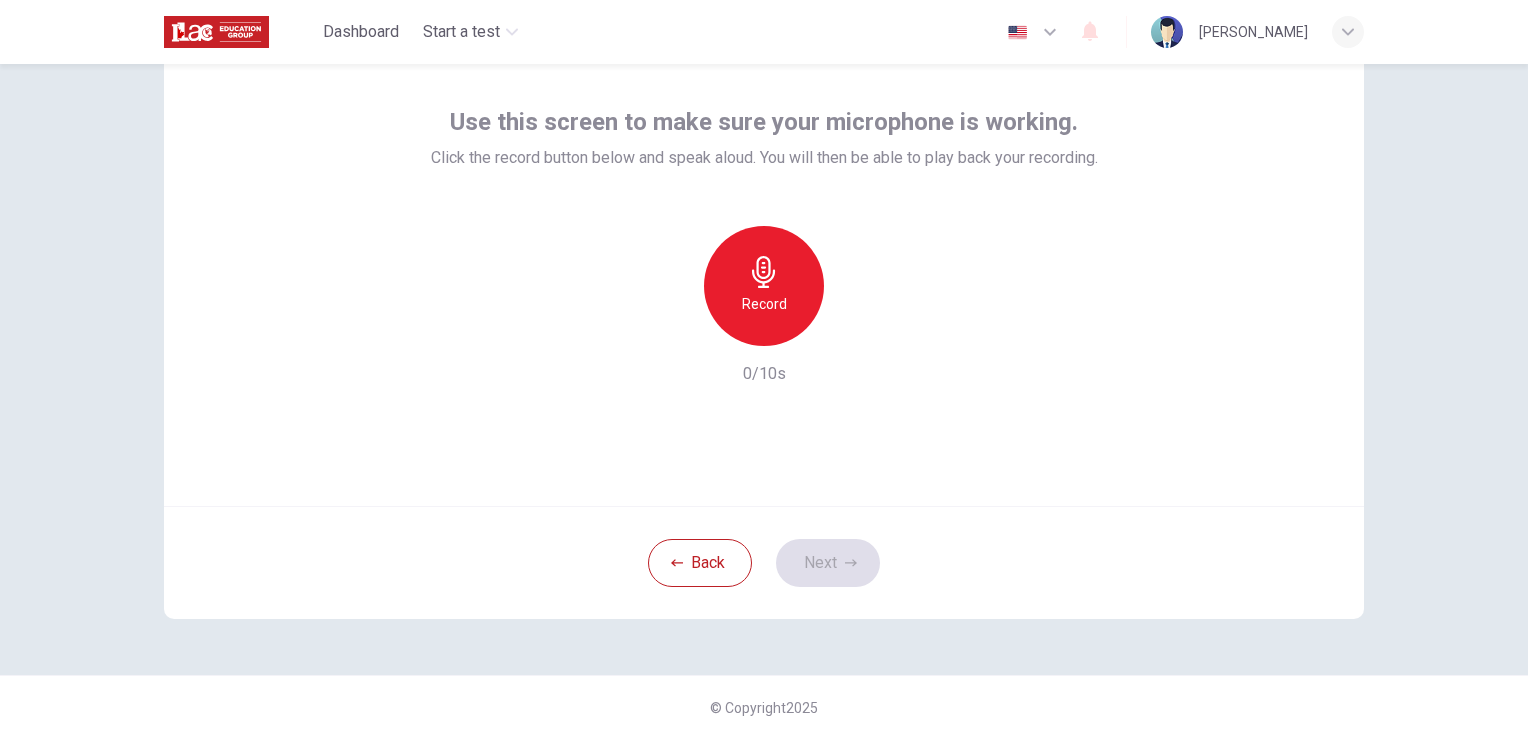 click 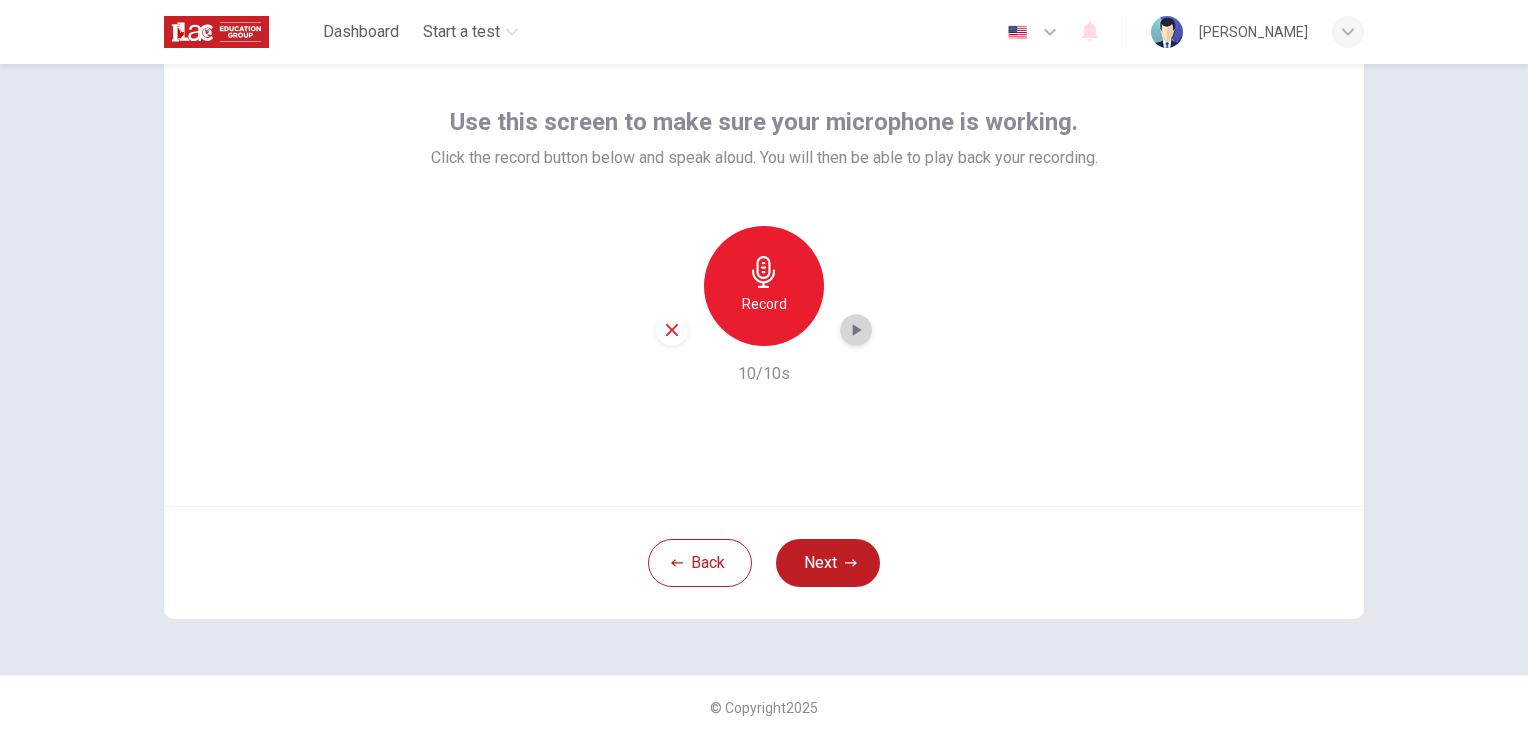 click 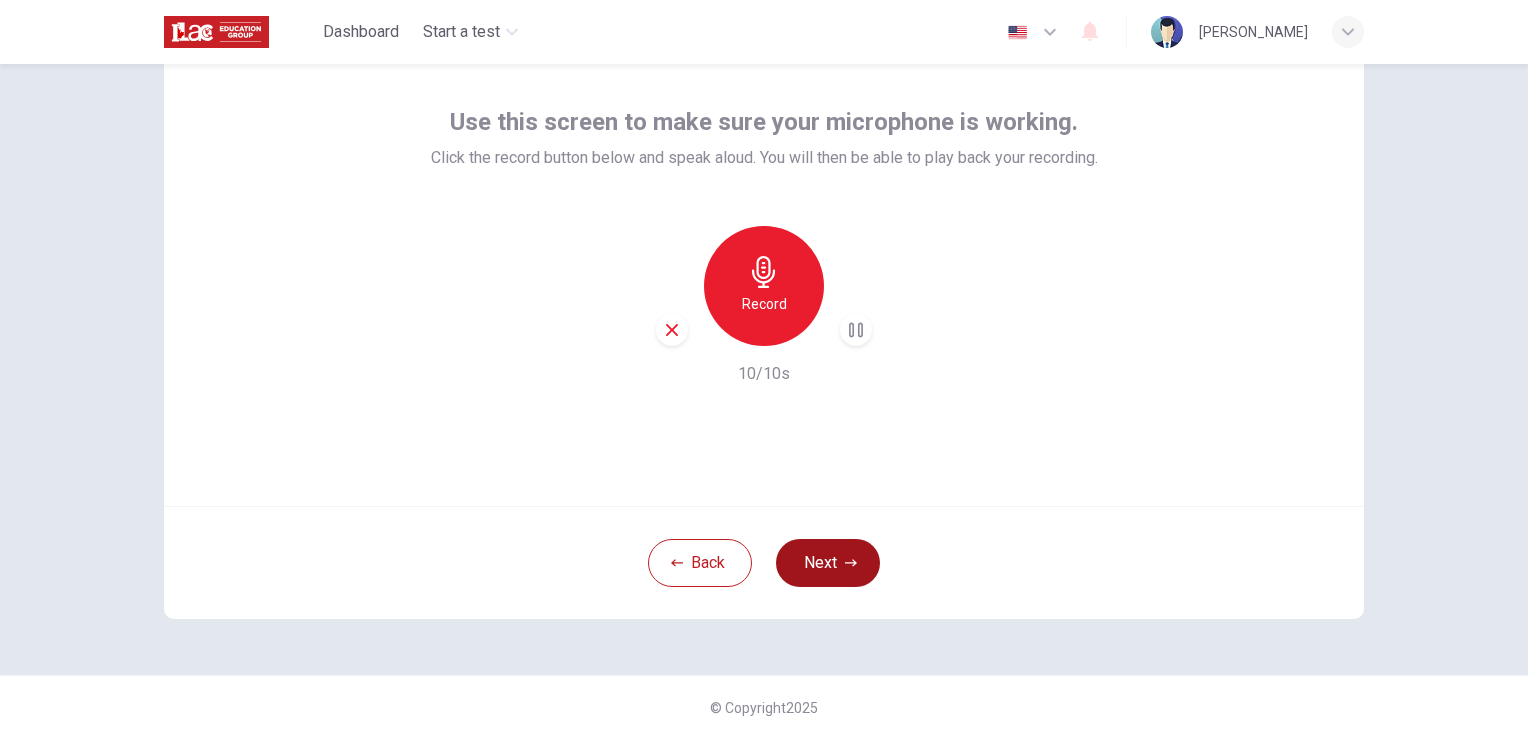 click on "Next" at bounding box center (828, 563) 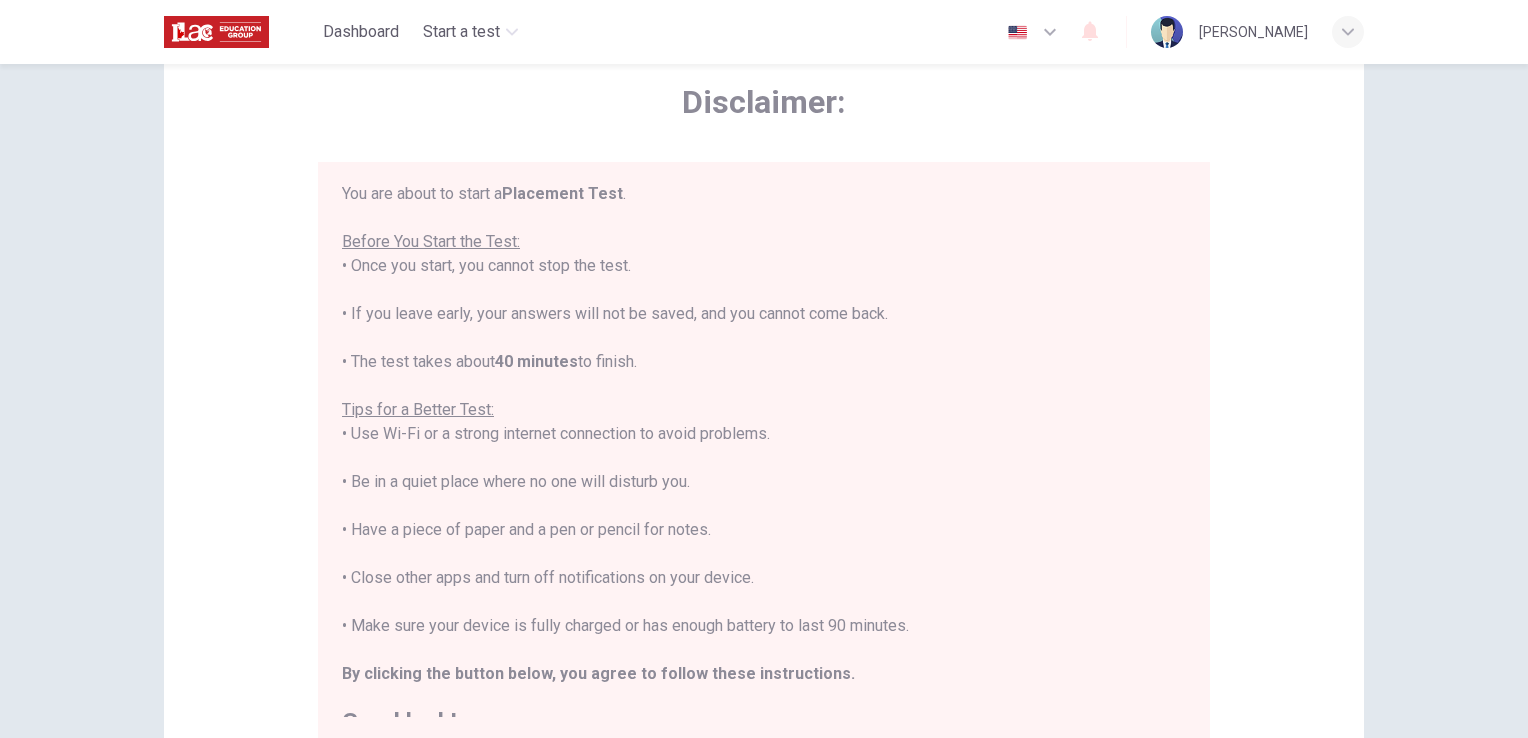 scroll, scrollTop: 0, scrollLeft: 0, axis: both 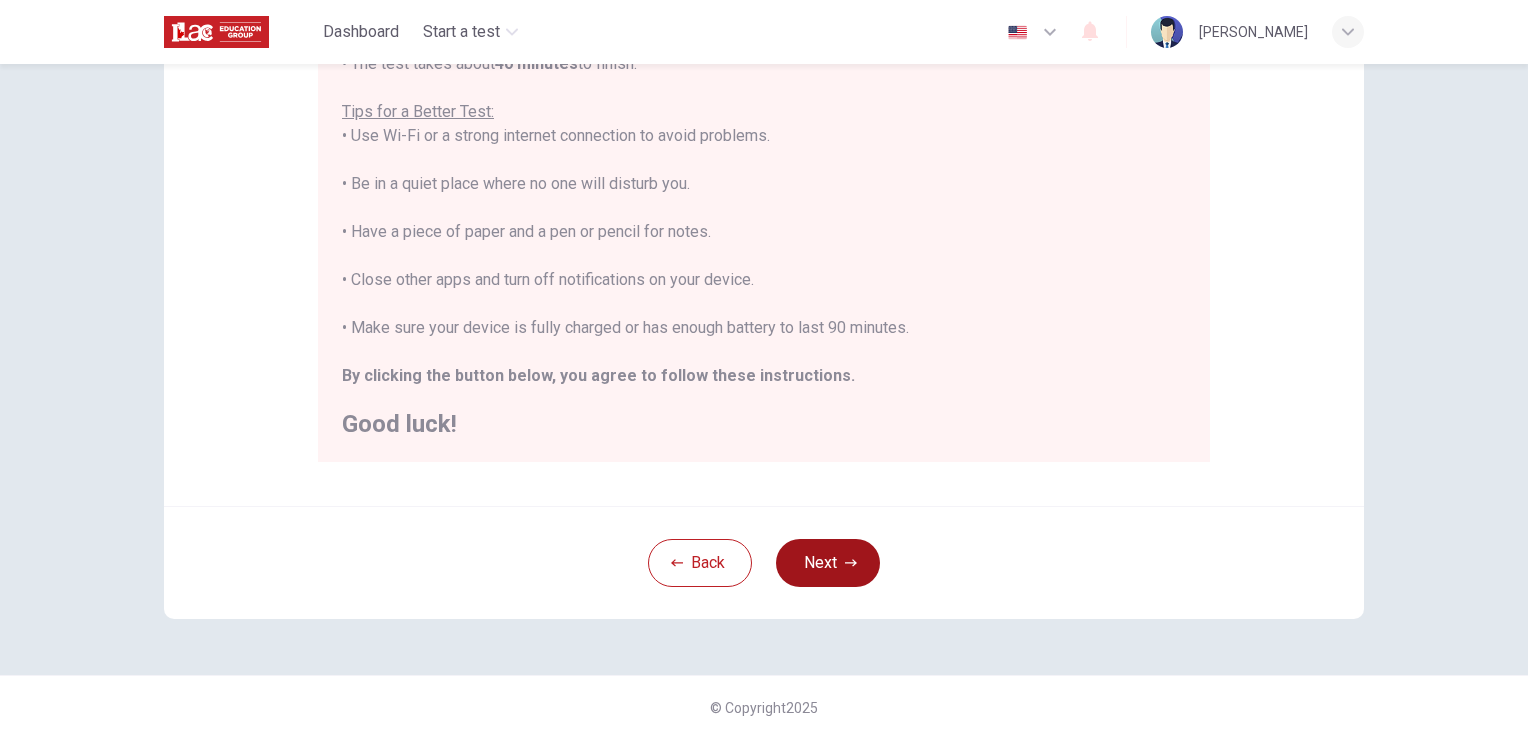 click on "Next" at bounding box center (828, 563) 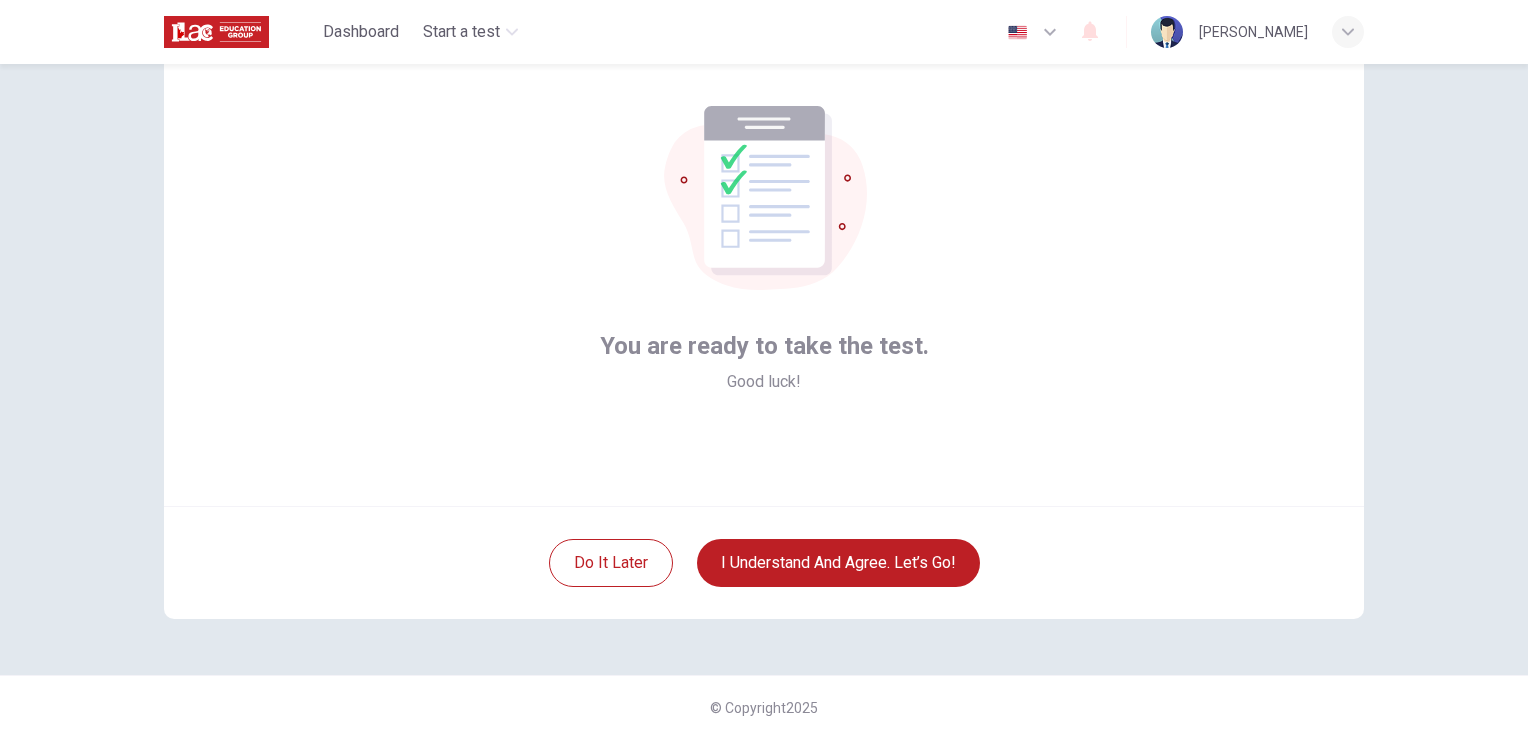 scroll, scrollTop: 0, scrollLeft: 0, axis: both 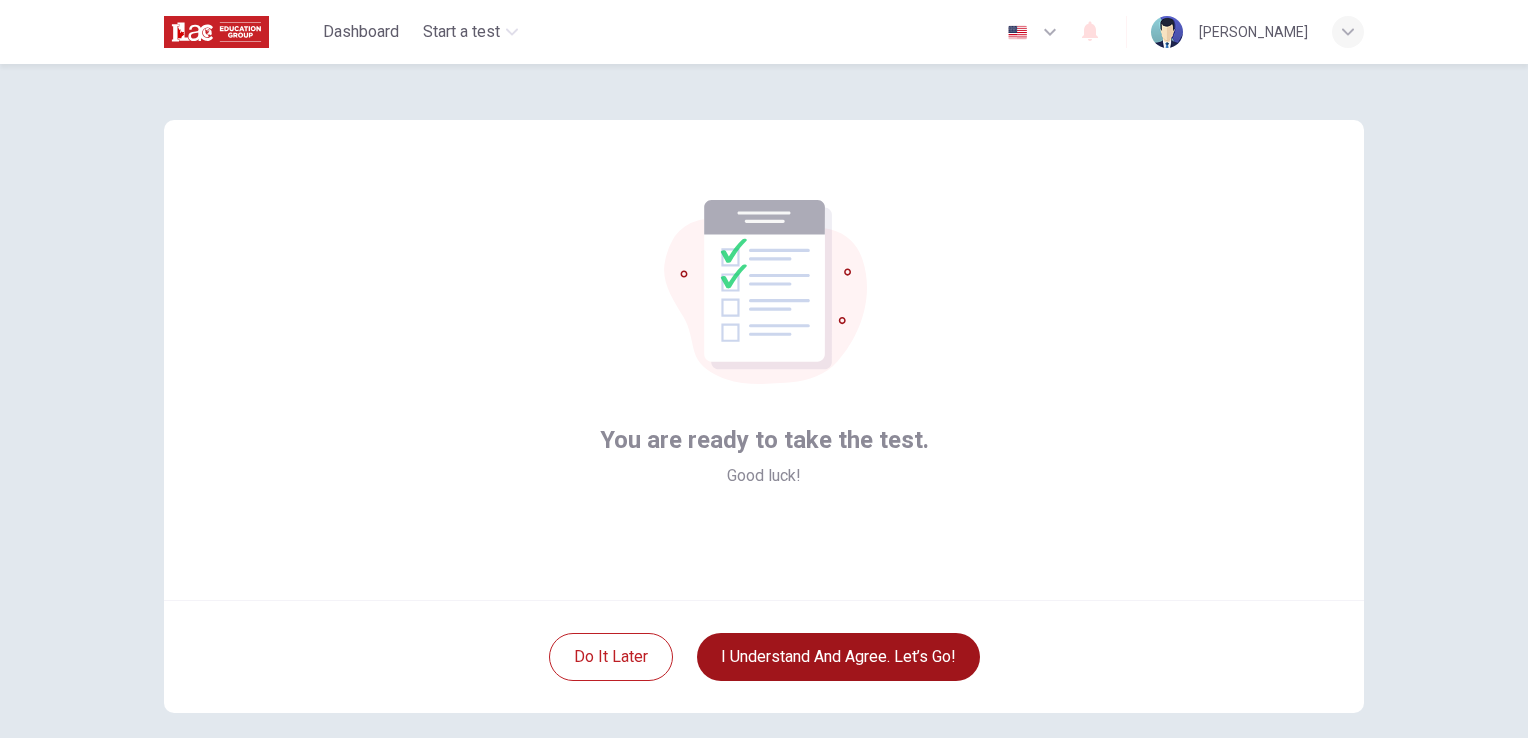 click on "I understand and agree. Let’s go!" at bounding box center [838, 657] 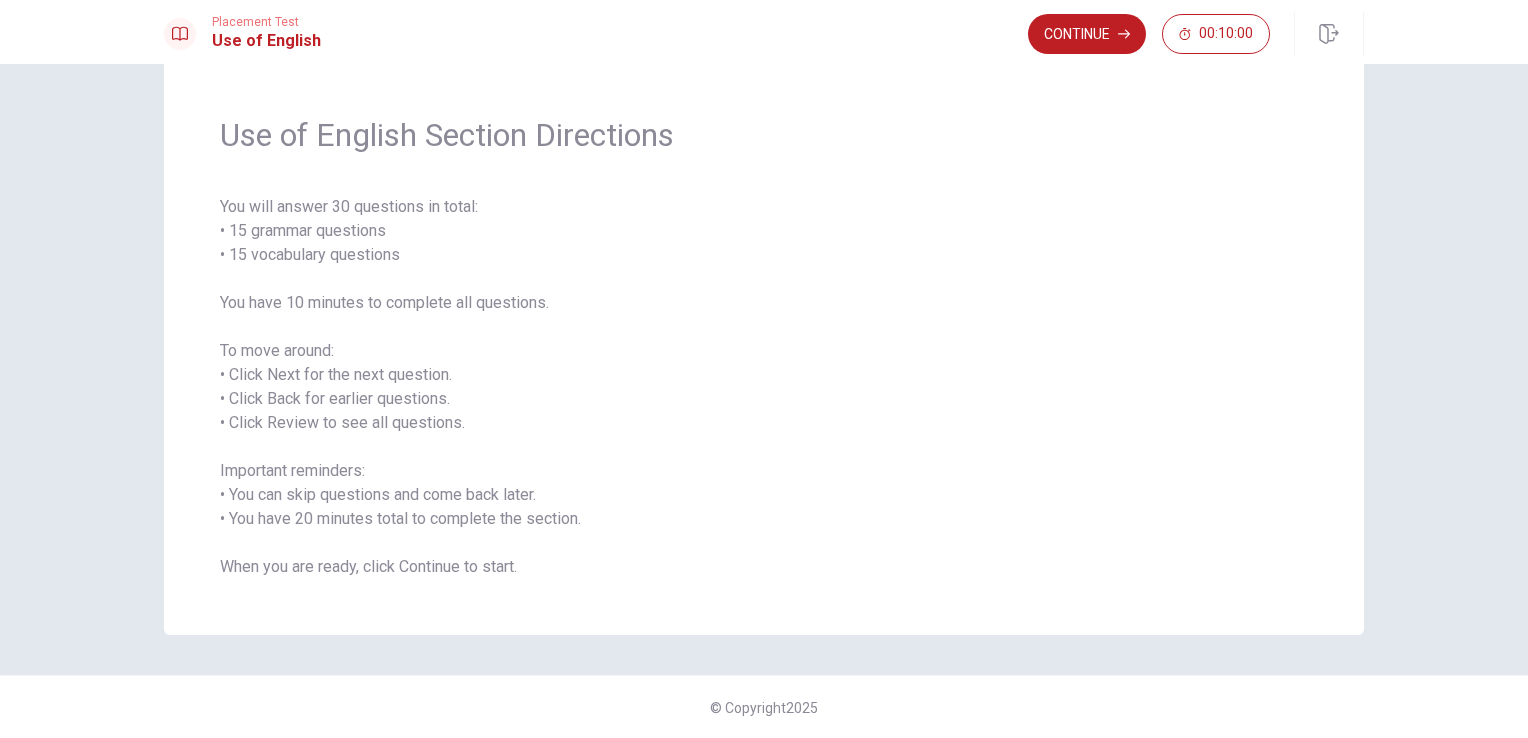 scroll, scrollTop: 0, scrollLeft: 0, axis: both 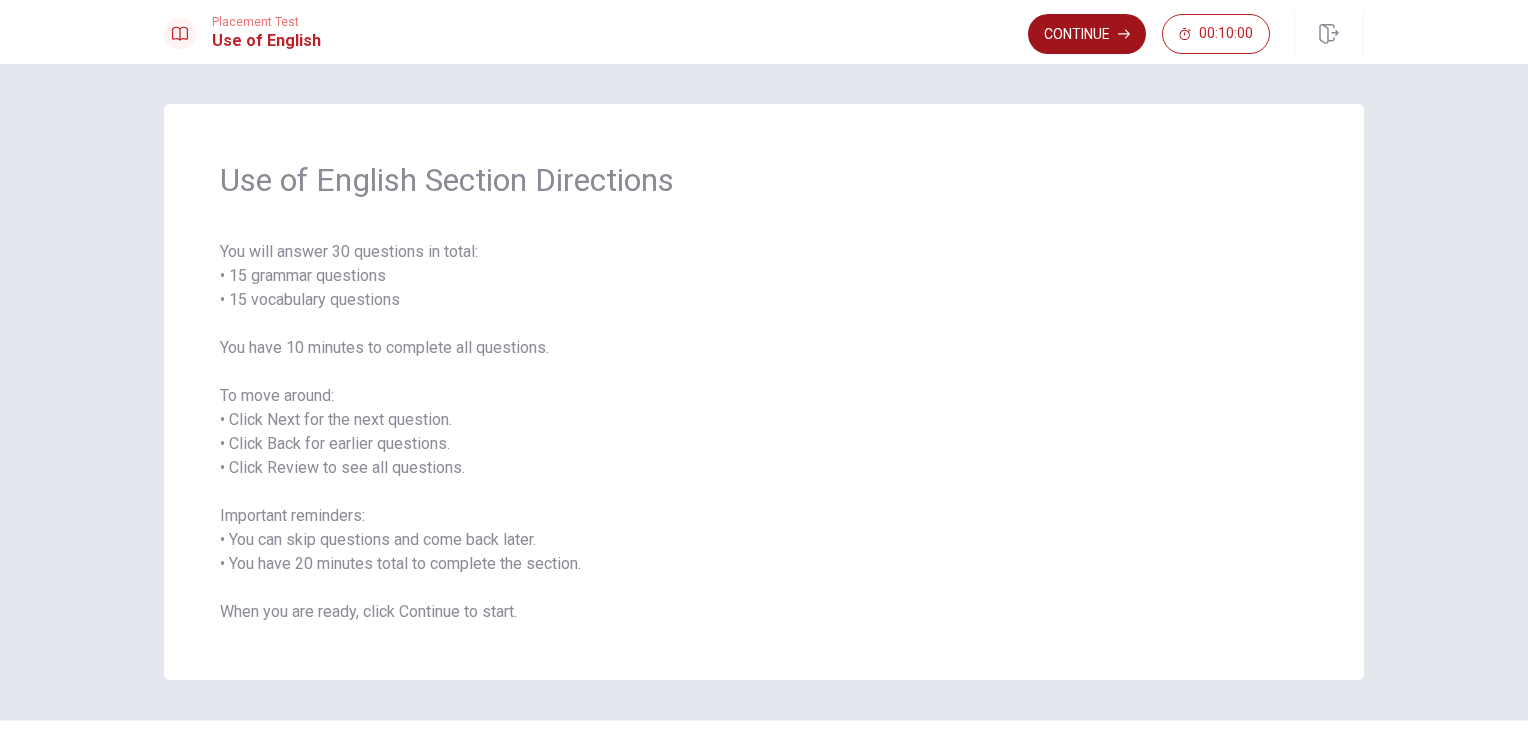 click on "Continue" at bounding box center [1087, 34] 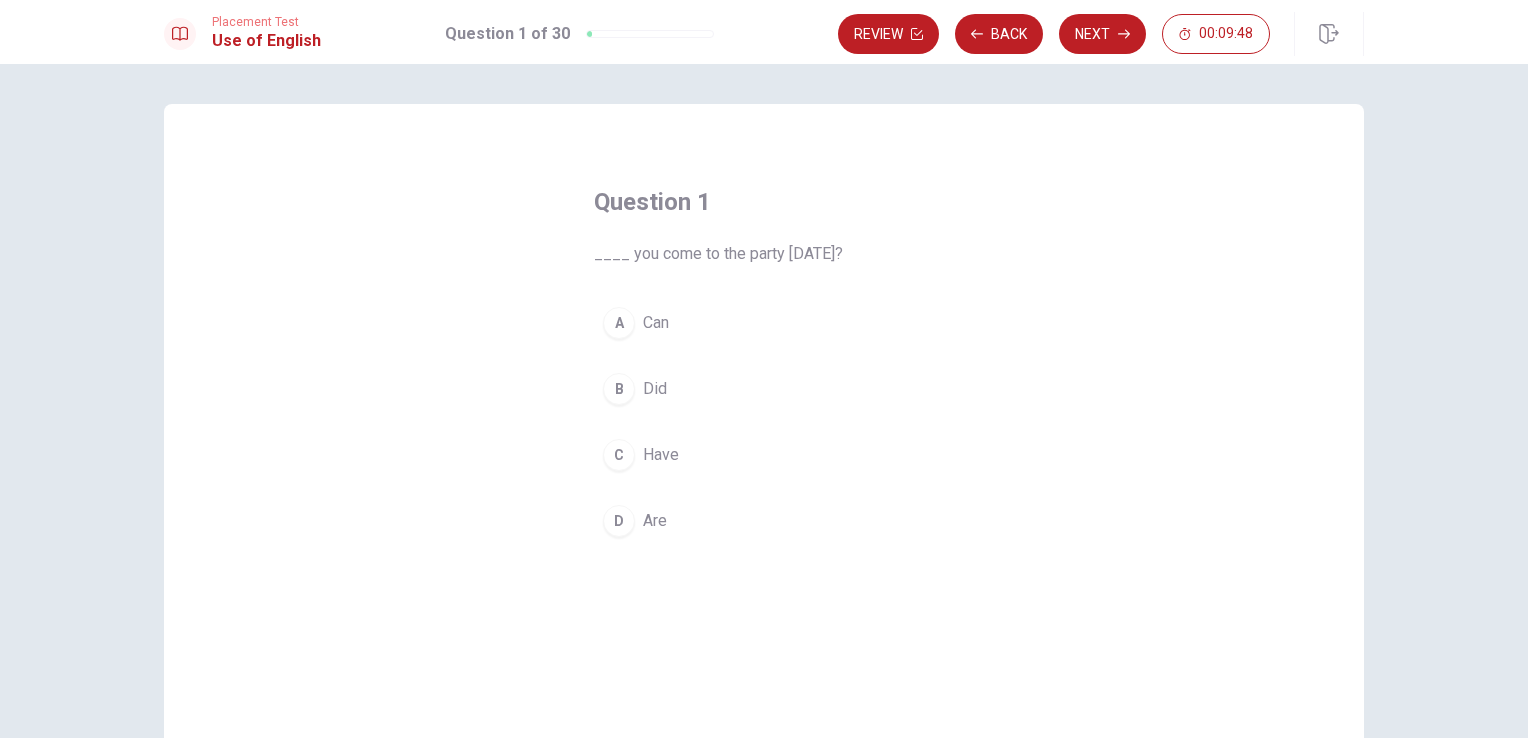 click on "D" at bounding box center (619, 521) 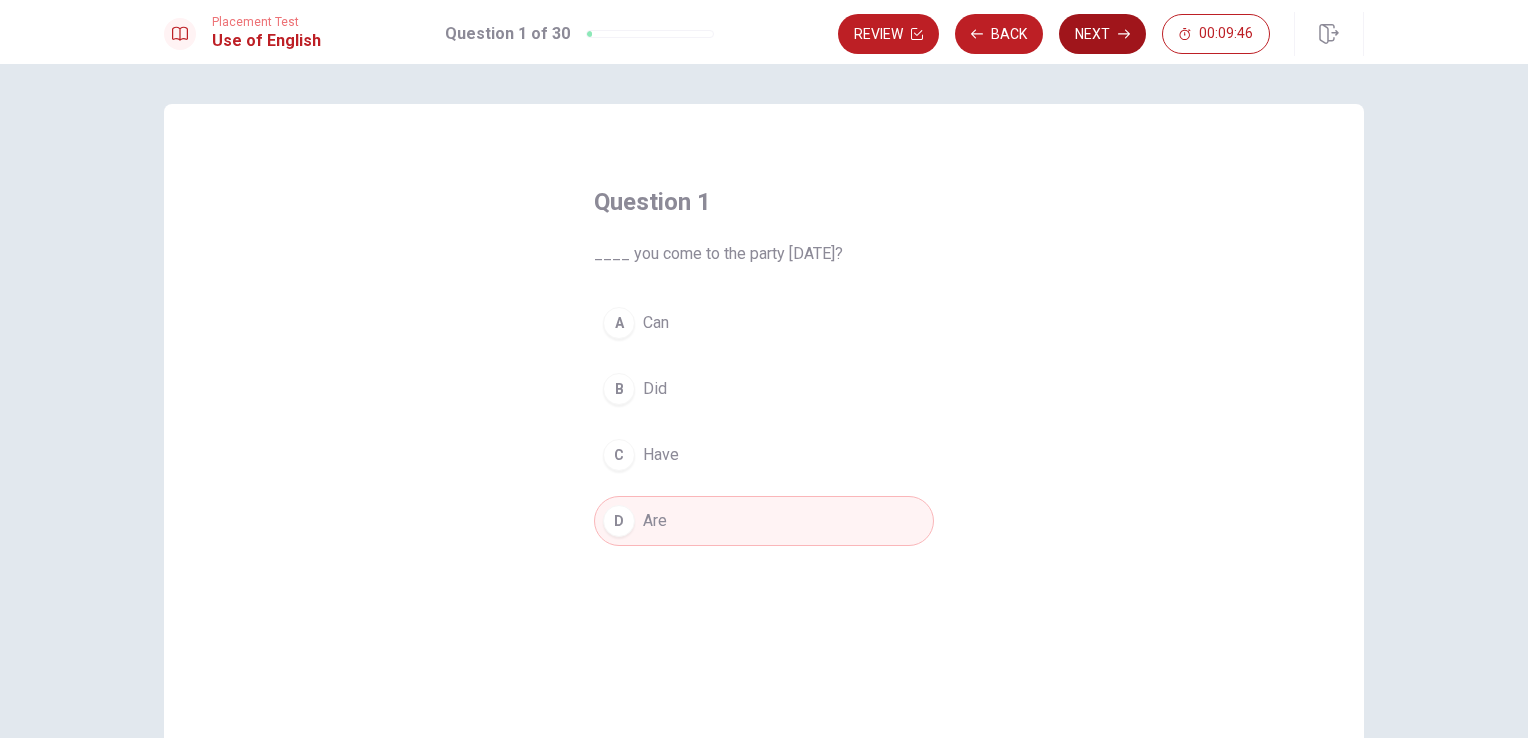 click on "Next" at bounding box center [1102, 34] 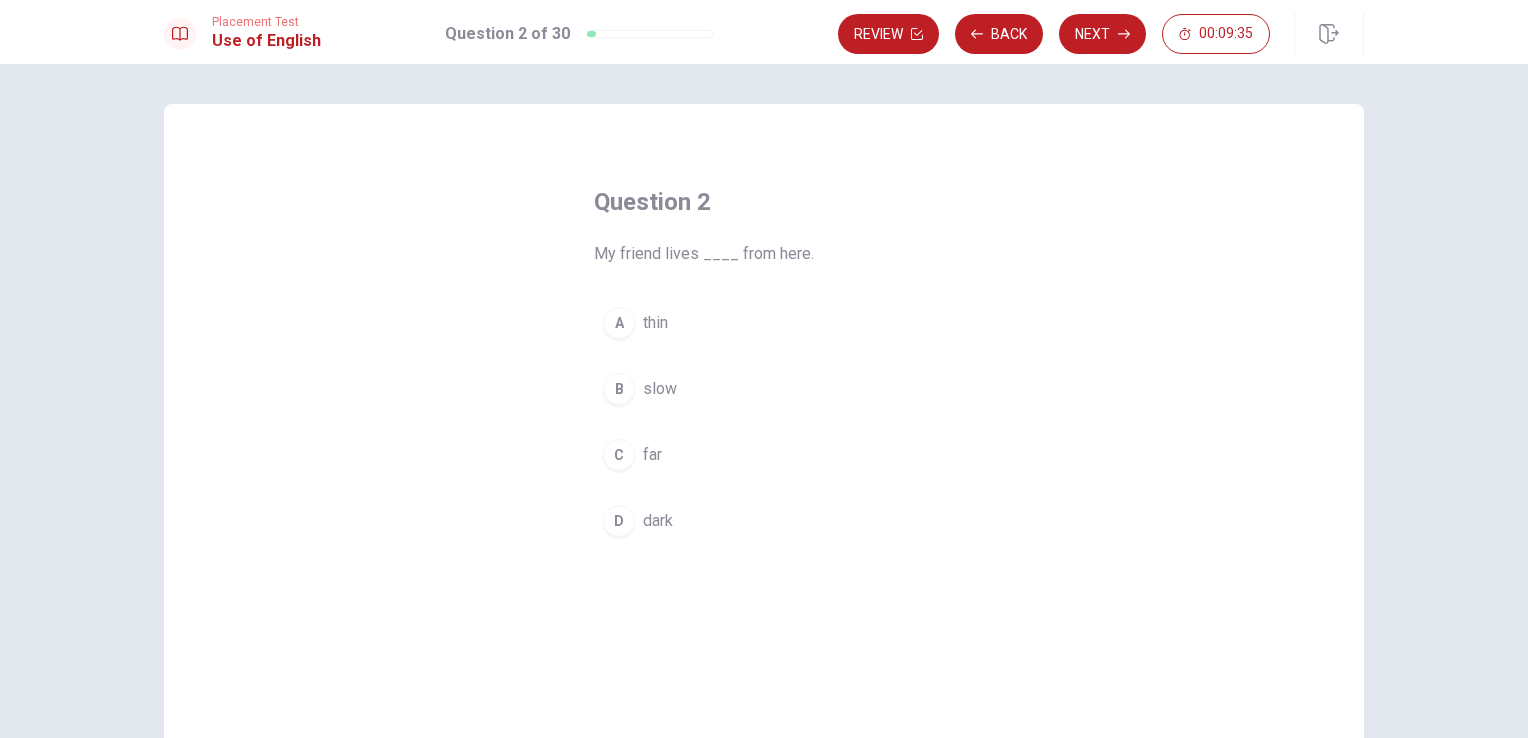 click on "C" at bounding box center (619, 455) 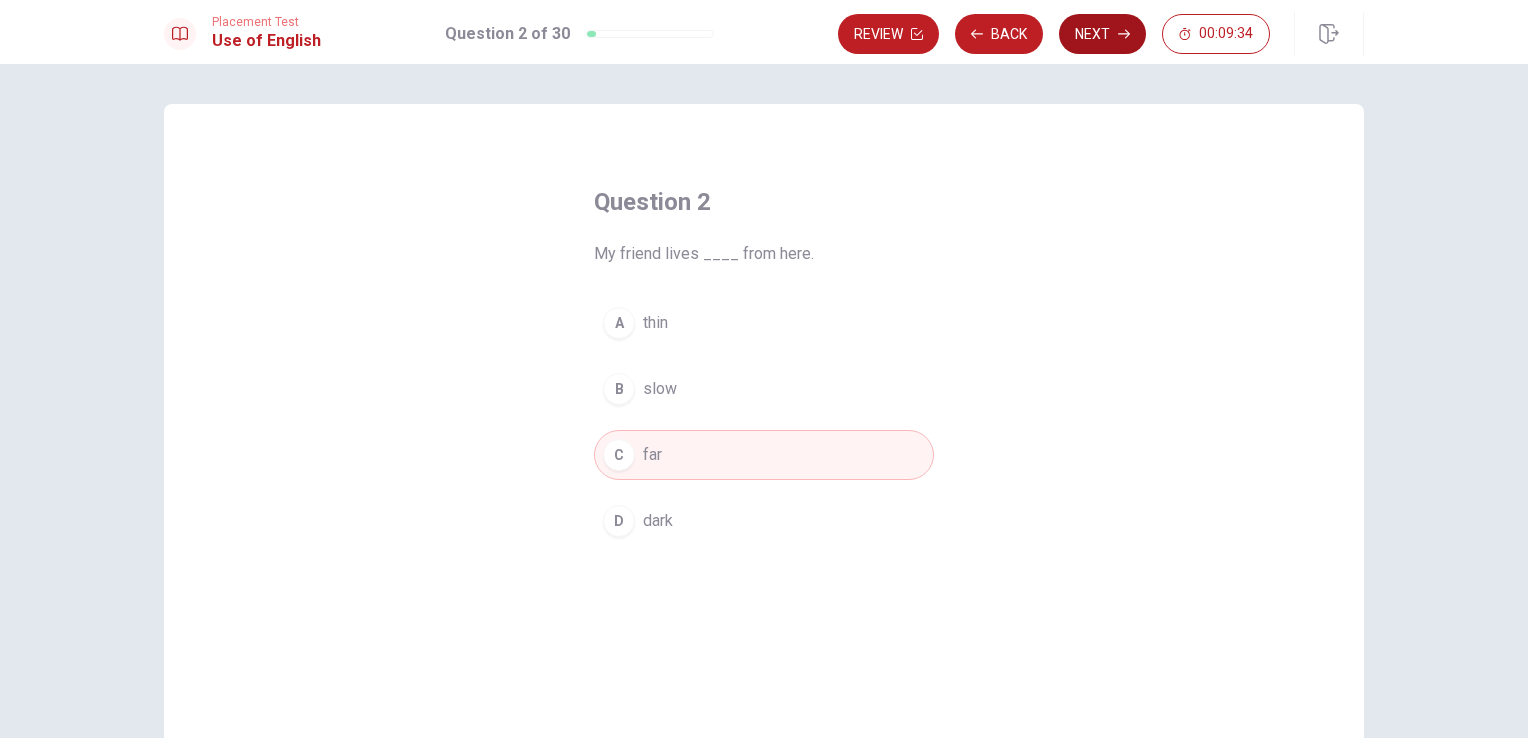 click on "Next" at bounding box center [1102, 34] 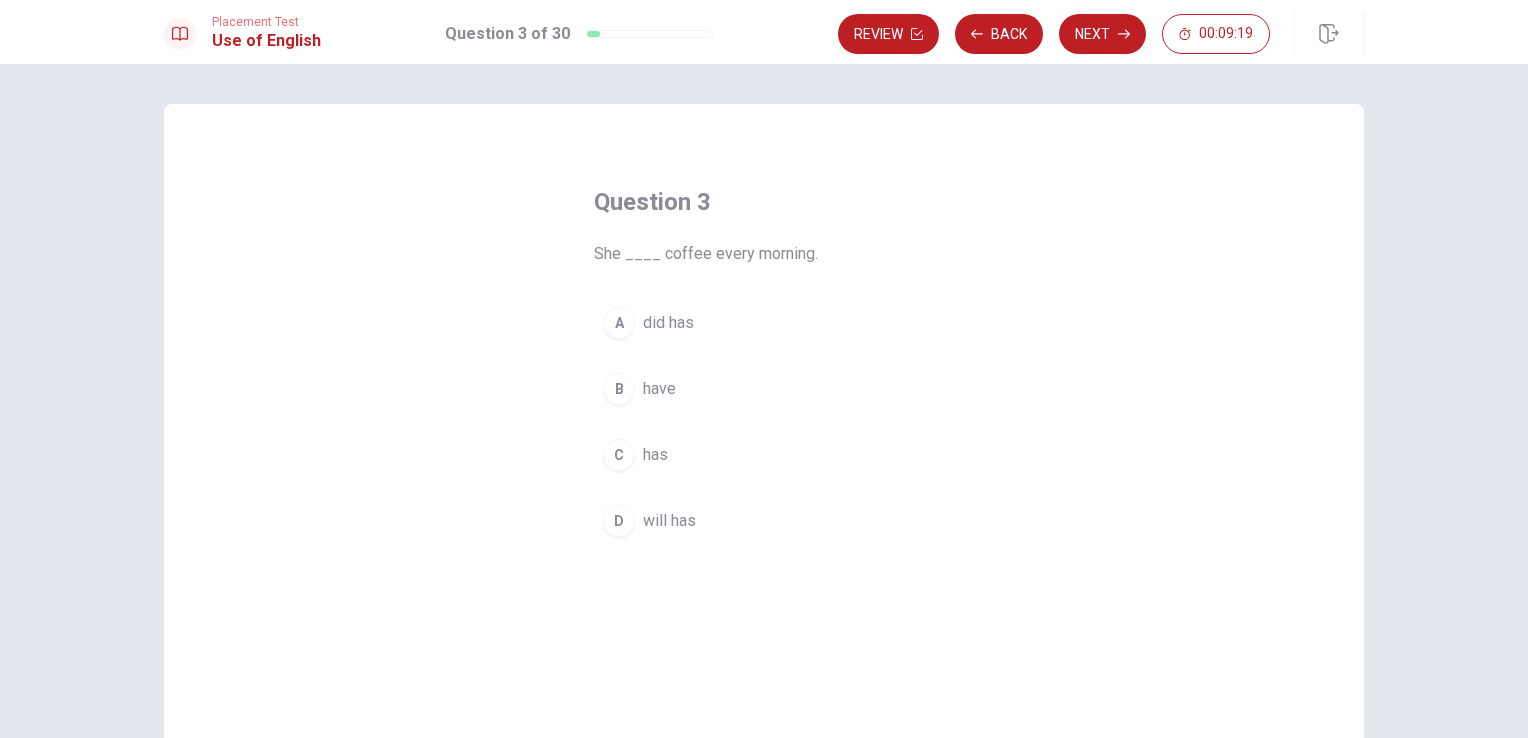 click on "C" at bounding box center [619, 455] 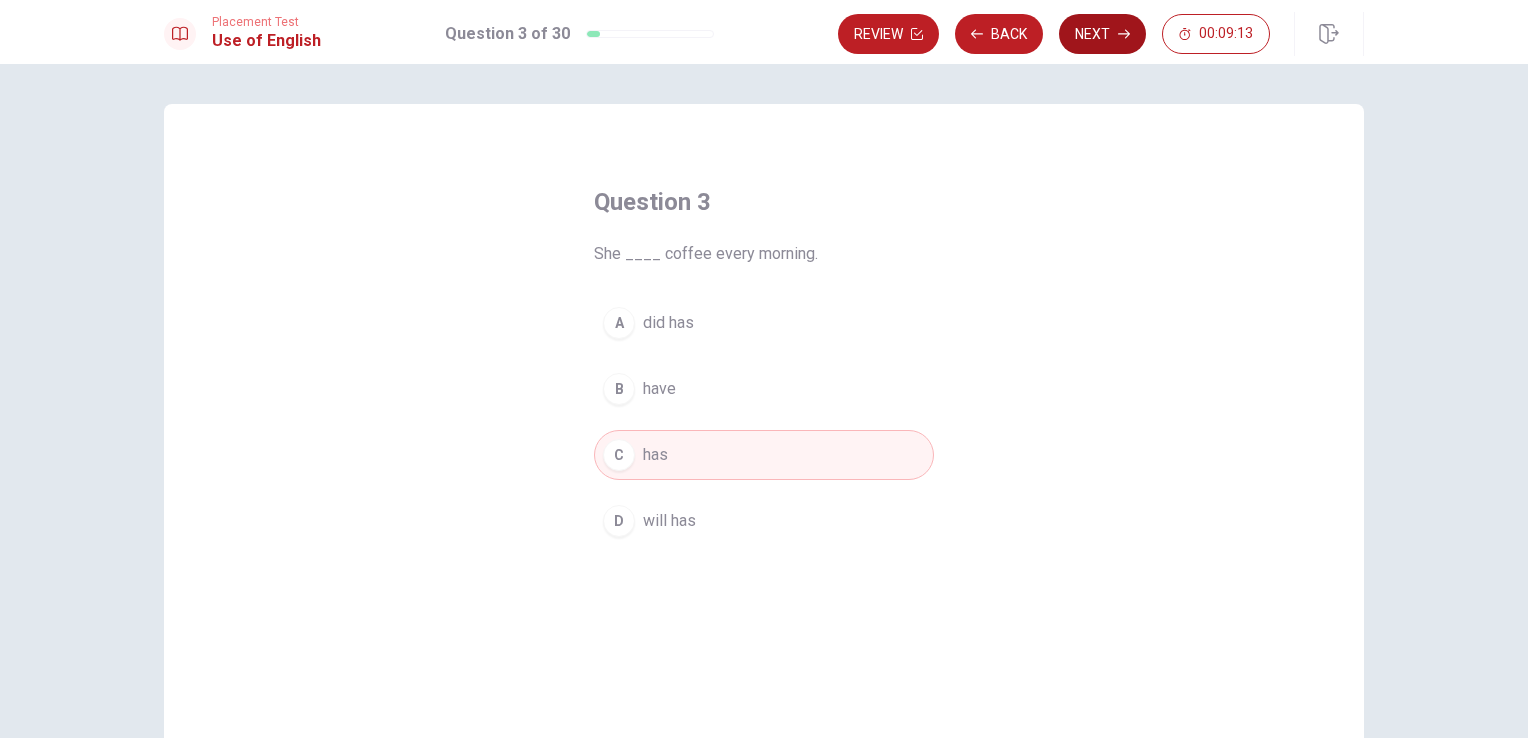 click on "Next" at bounding box center (1102, 34) 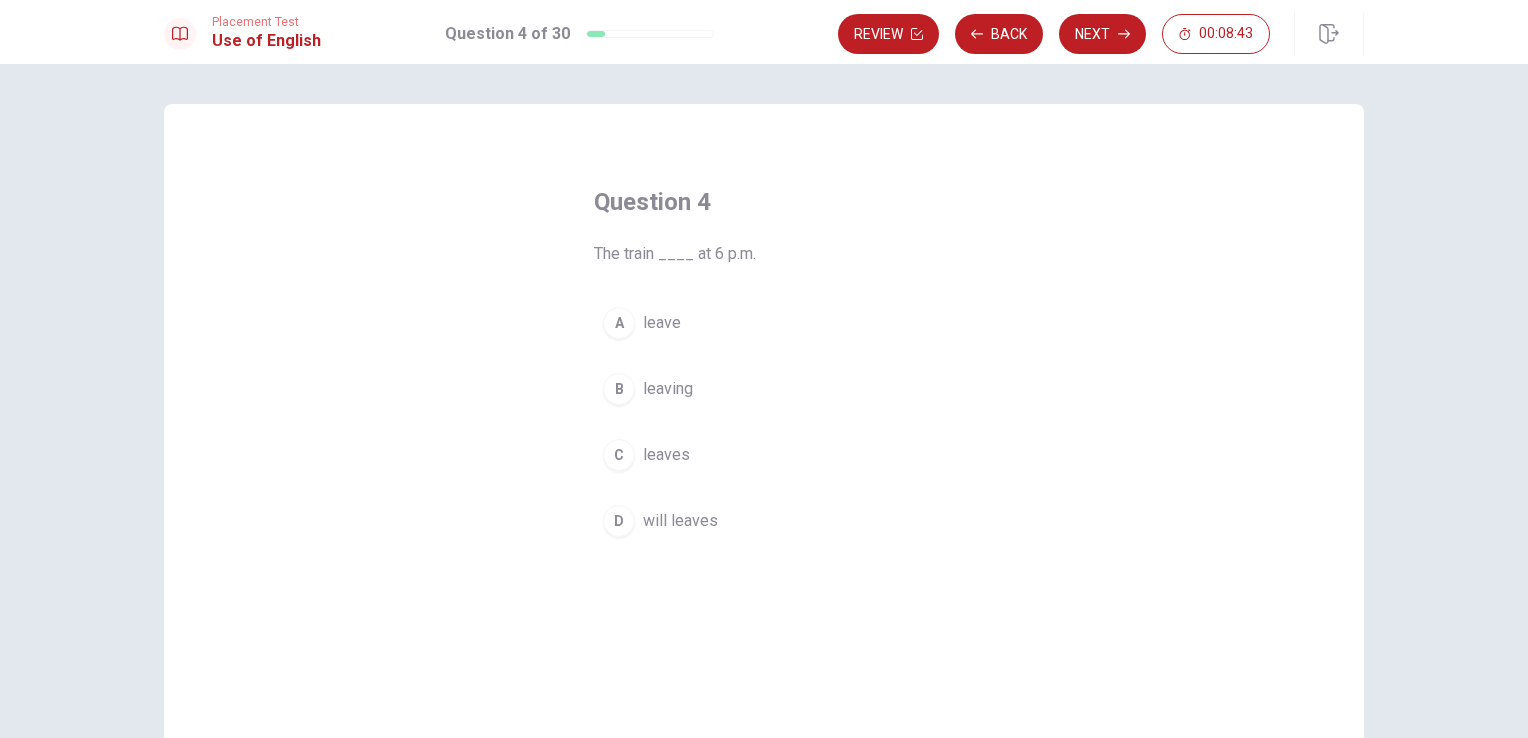 click on "B" at bounding box center (619, 389) 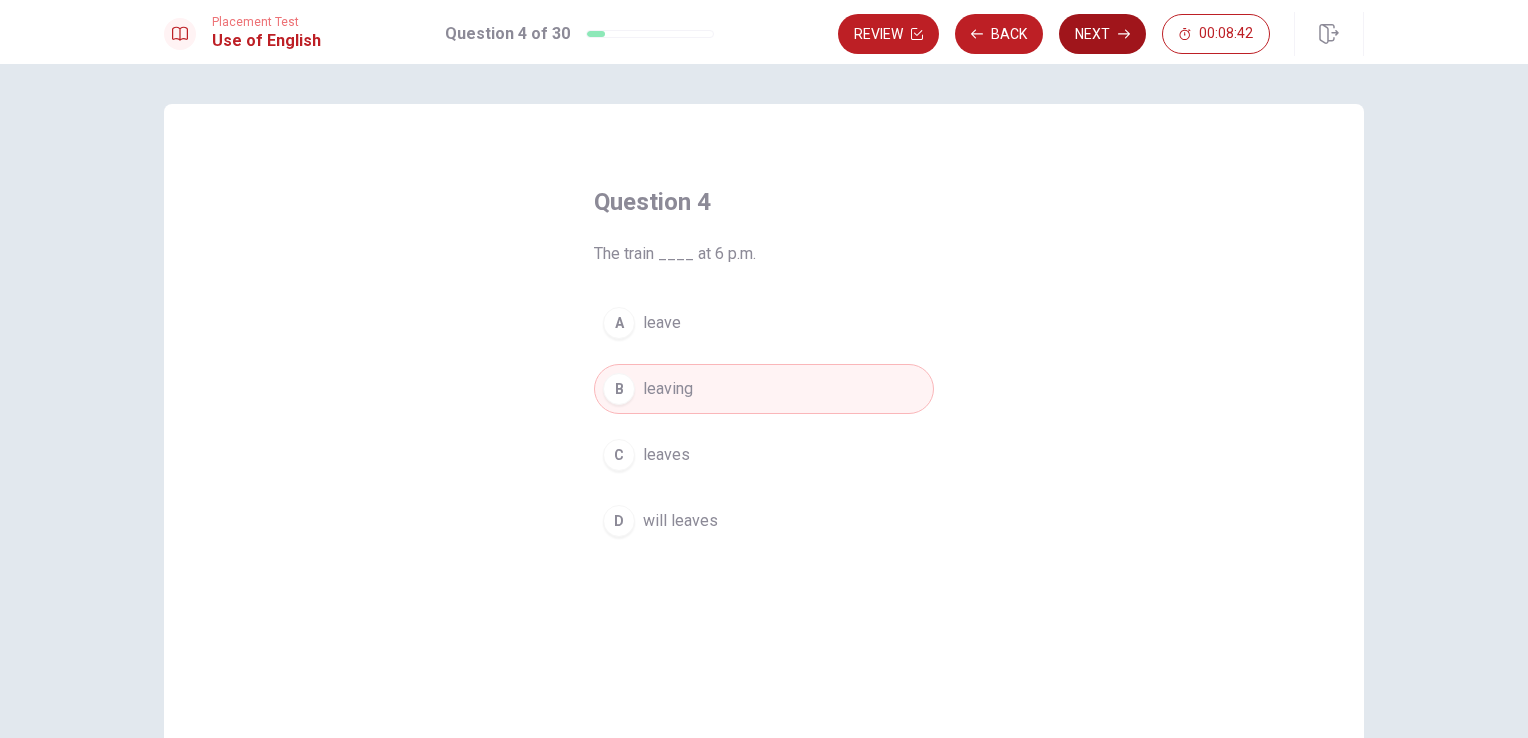 click on "Next" at bounding box center [1102, 34] 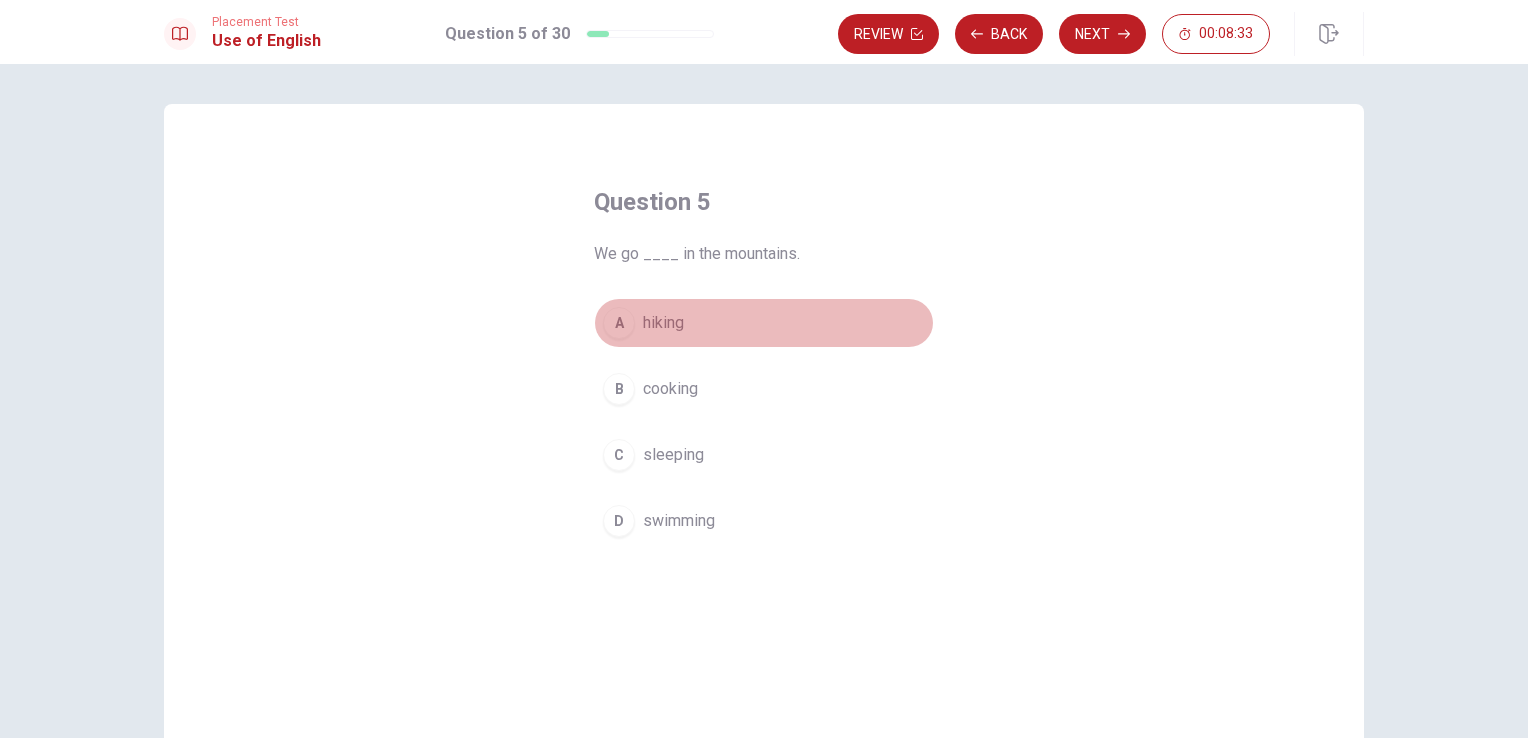 click on "A" at bounding box center [619, 323] 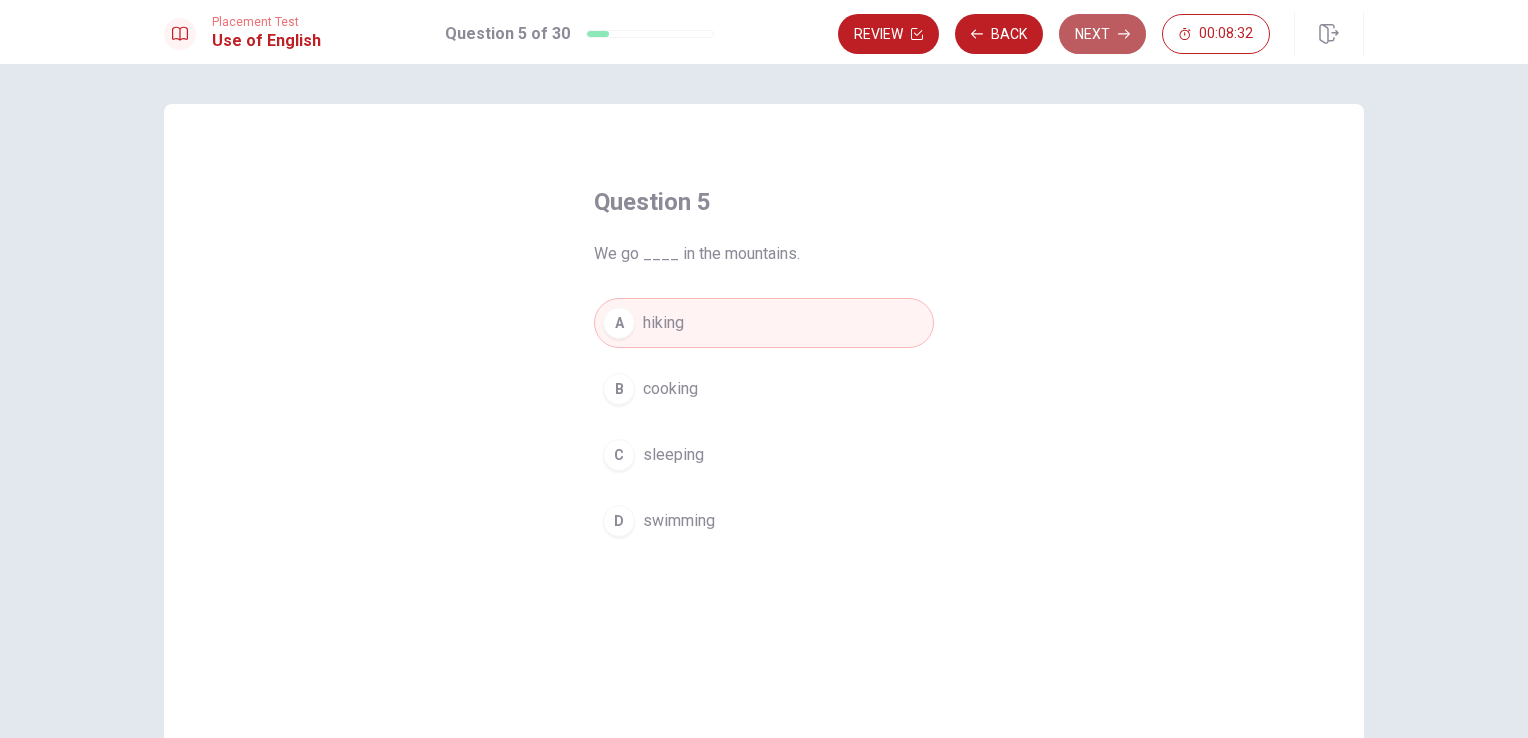 click on "Next" at bounding box center (1102, 34) 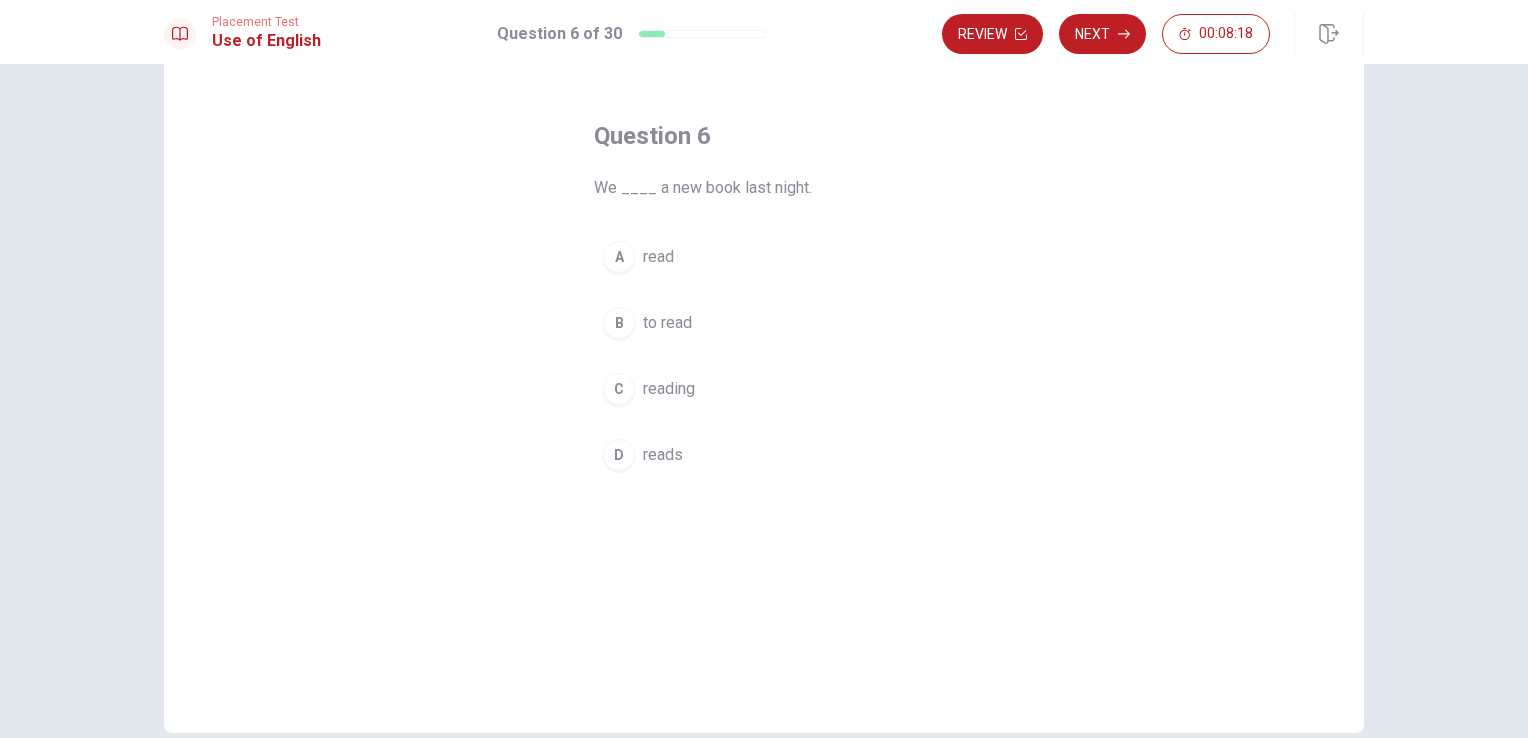 scroll, scrollTop: 100, scrollLeft: 0, axis: vertical 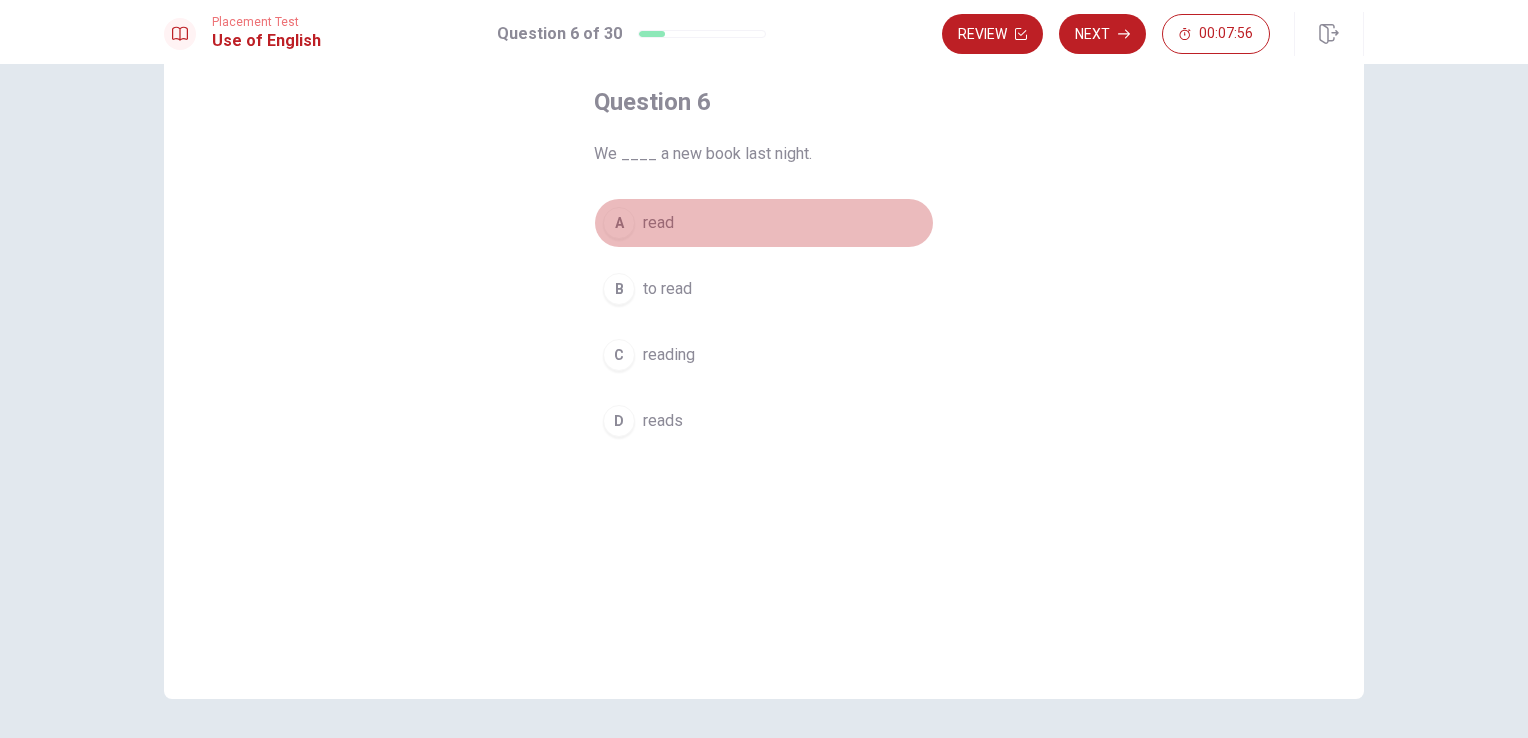click on "A" at bounding box center (619, 223) 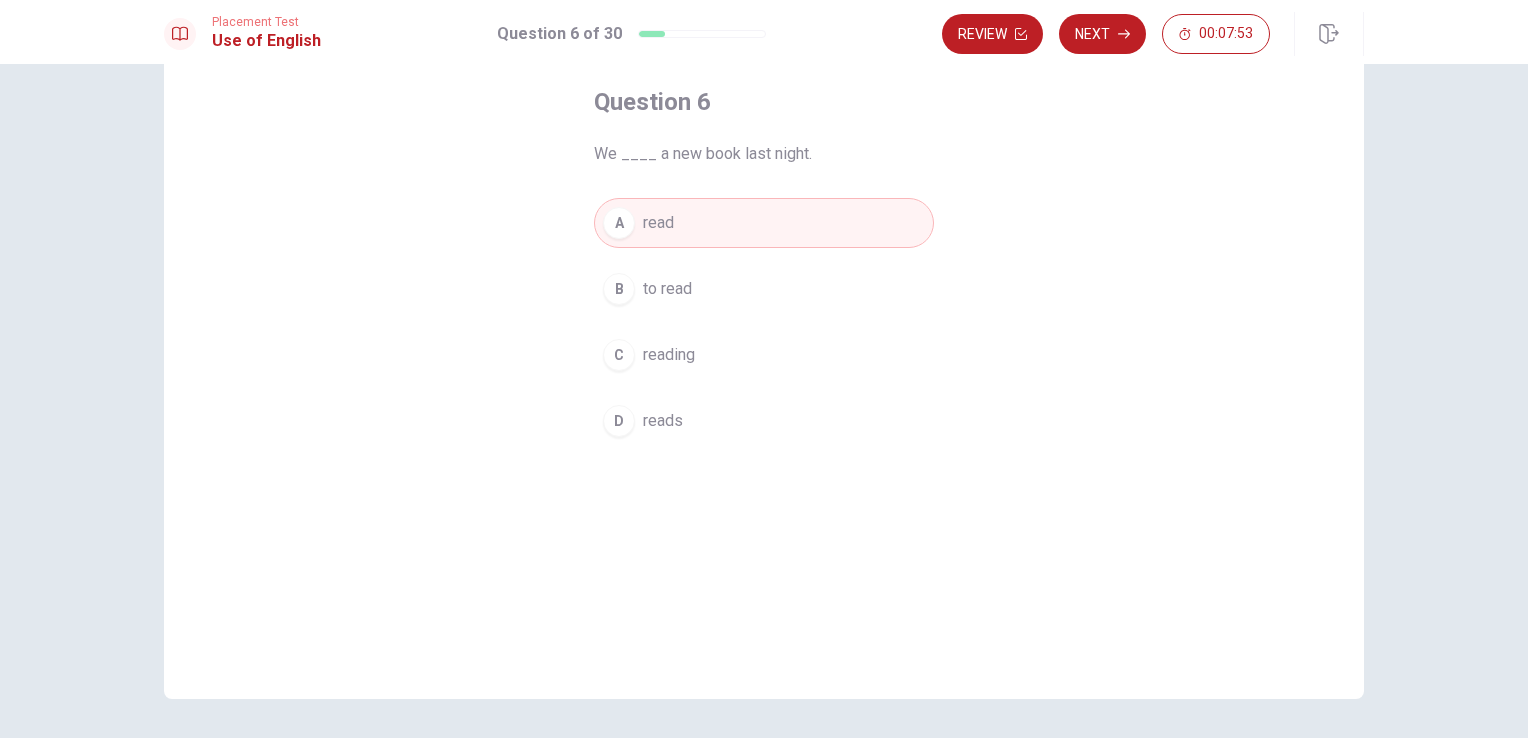 click on "B" at bounding box center [619, 289] 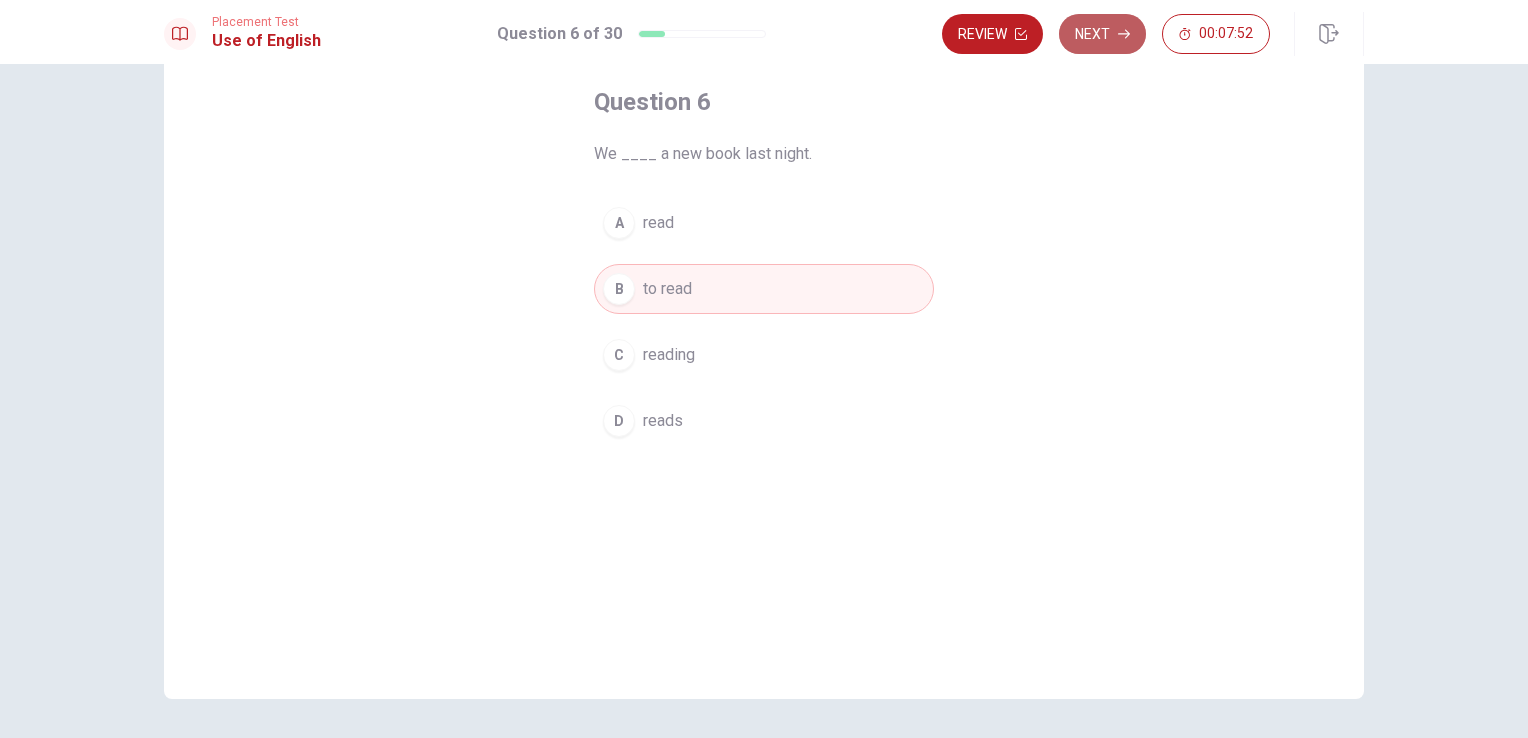 click on "Next" at bounding box center [1102, 34] 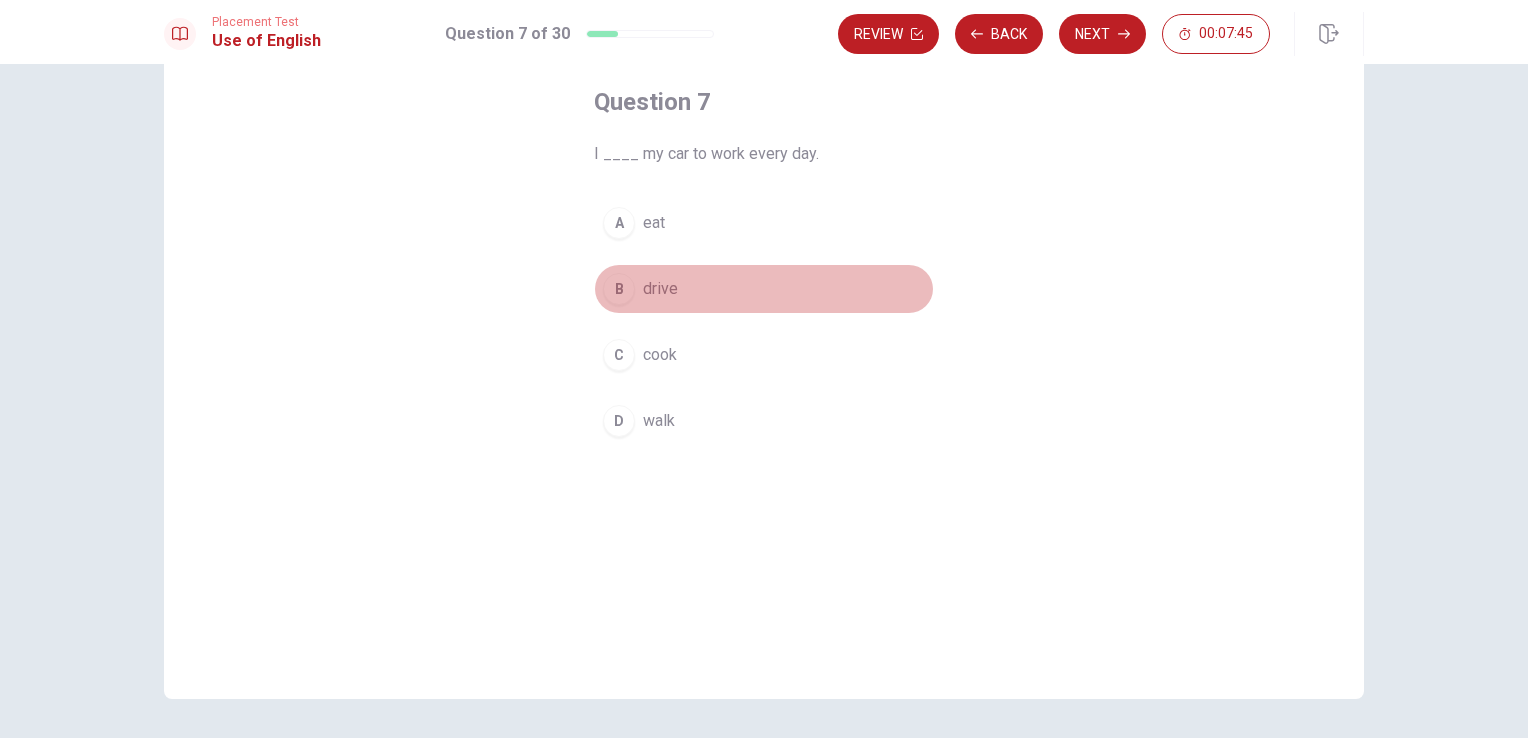 click on "B" at bounding box center (619, 289) 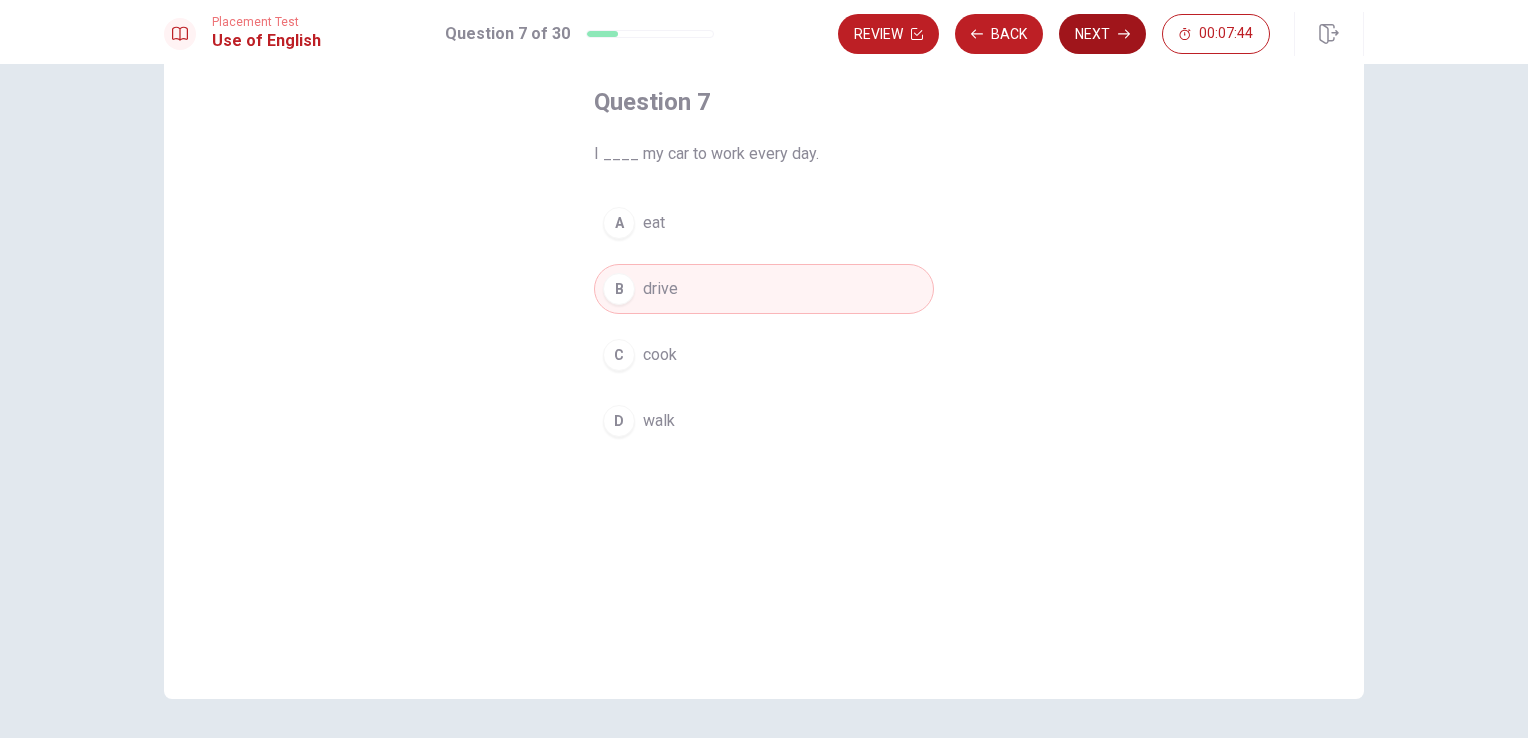 click on "Next" at bounding box center [1102, 34] 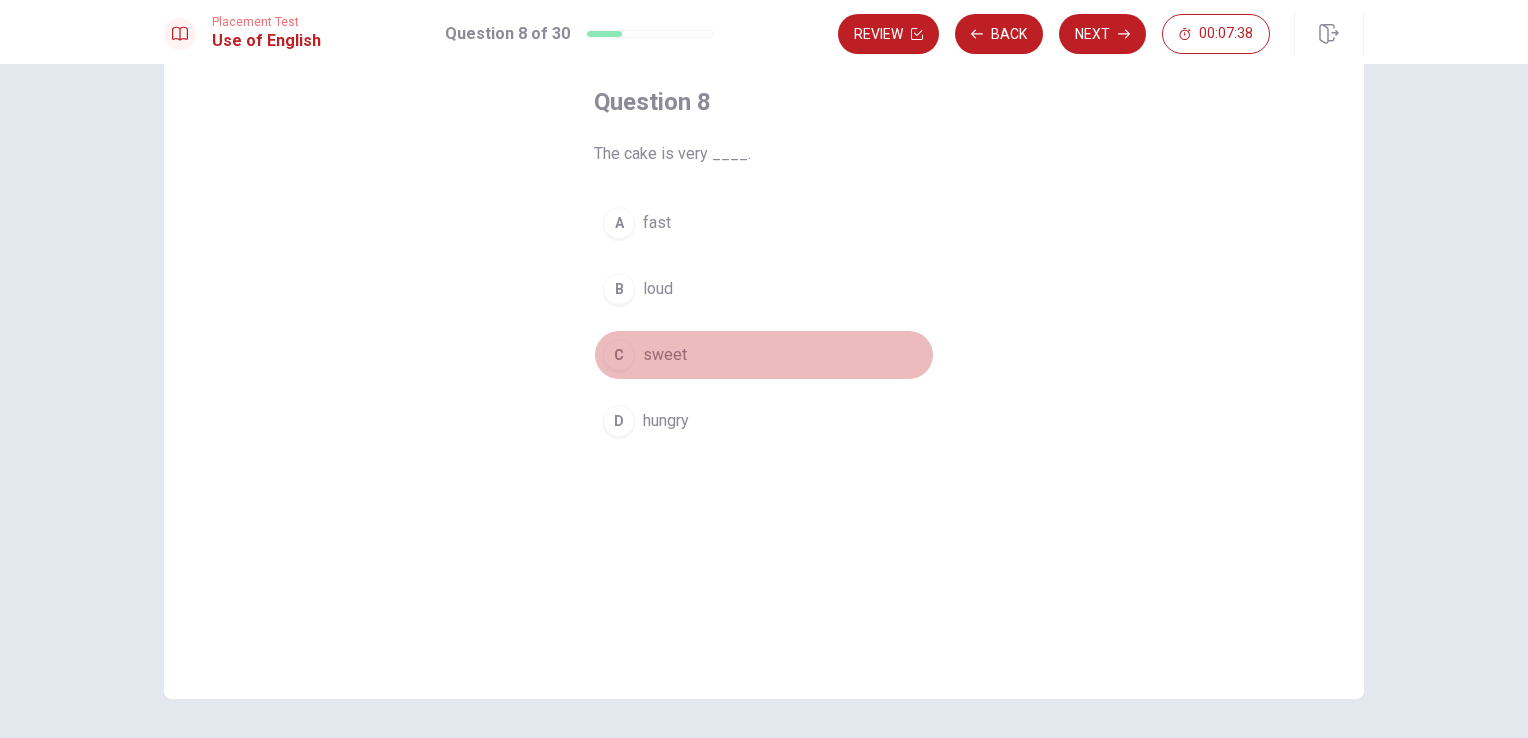 click on "C" at bounding box center [619, 355] 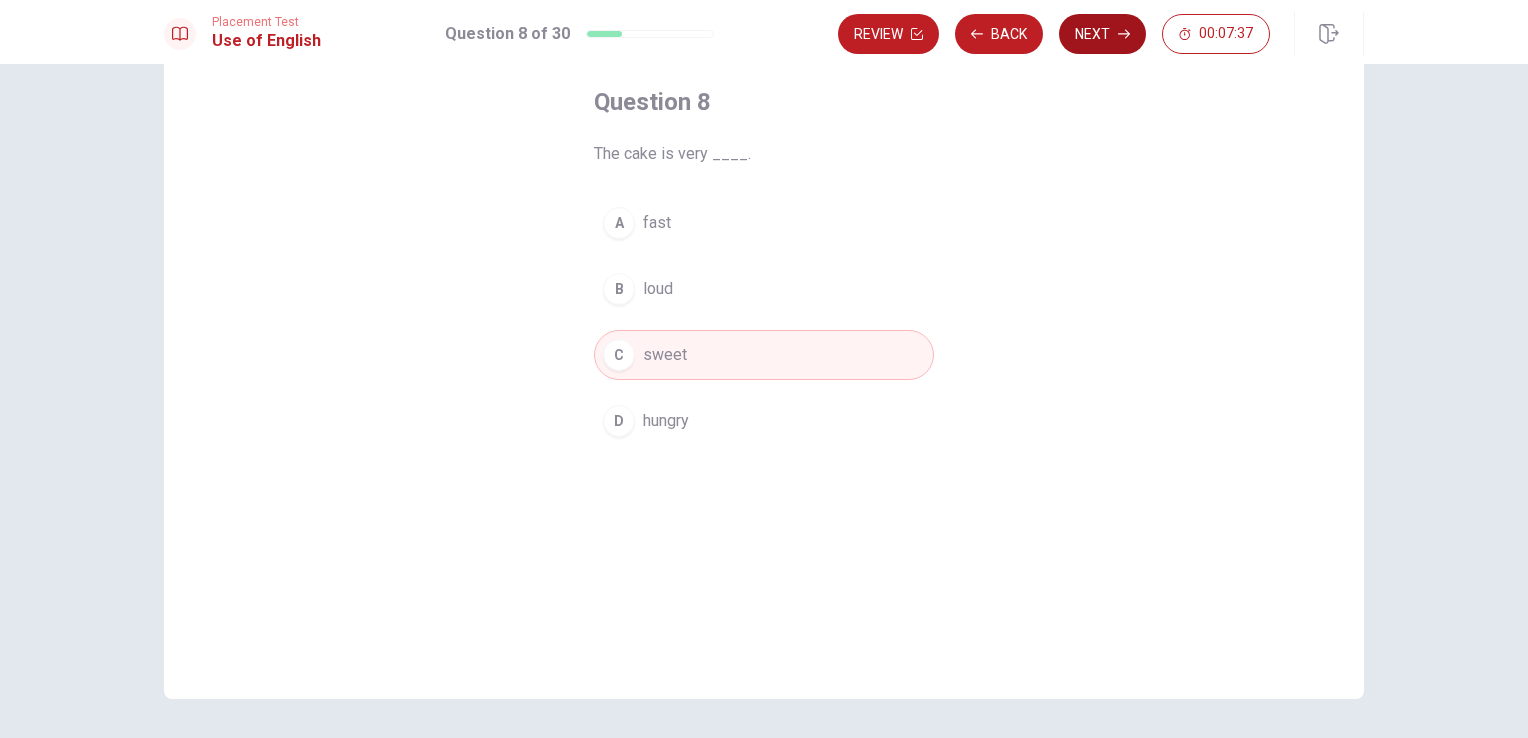 click on "Next" at bounding box center (1102, 34) 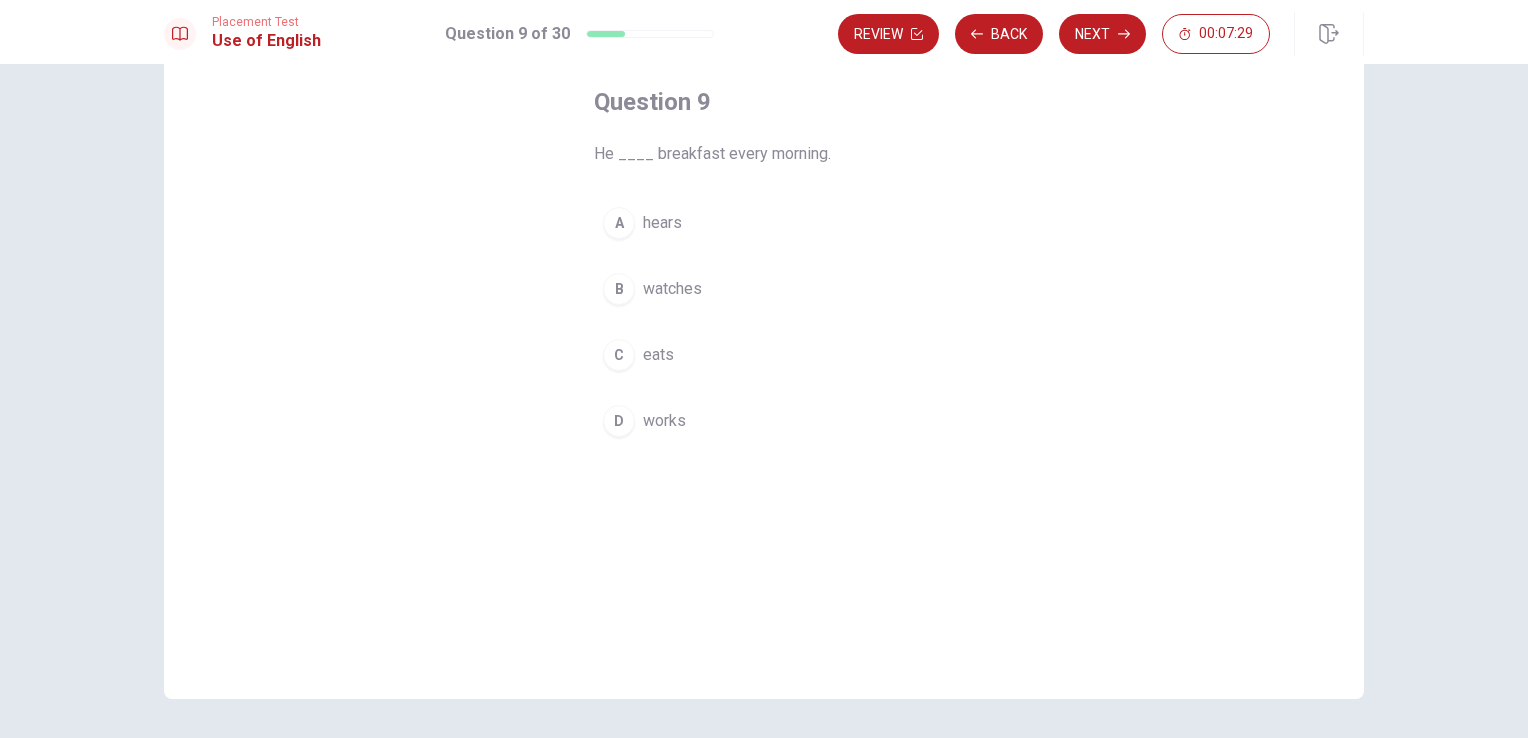 click on "C" at bounding box center (619, 355) 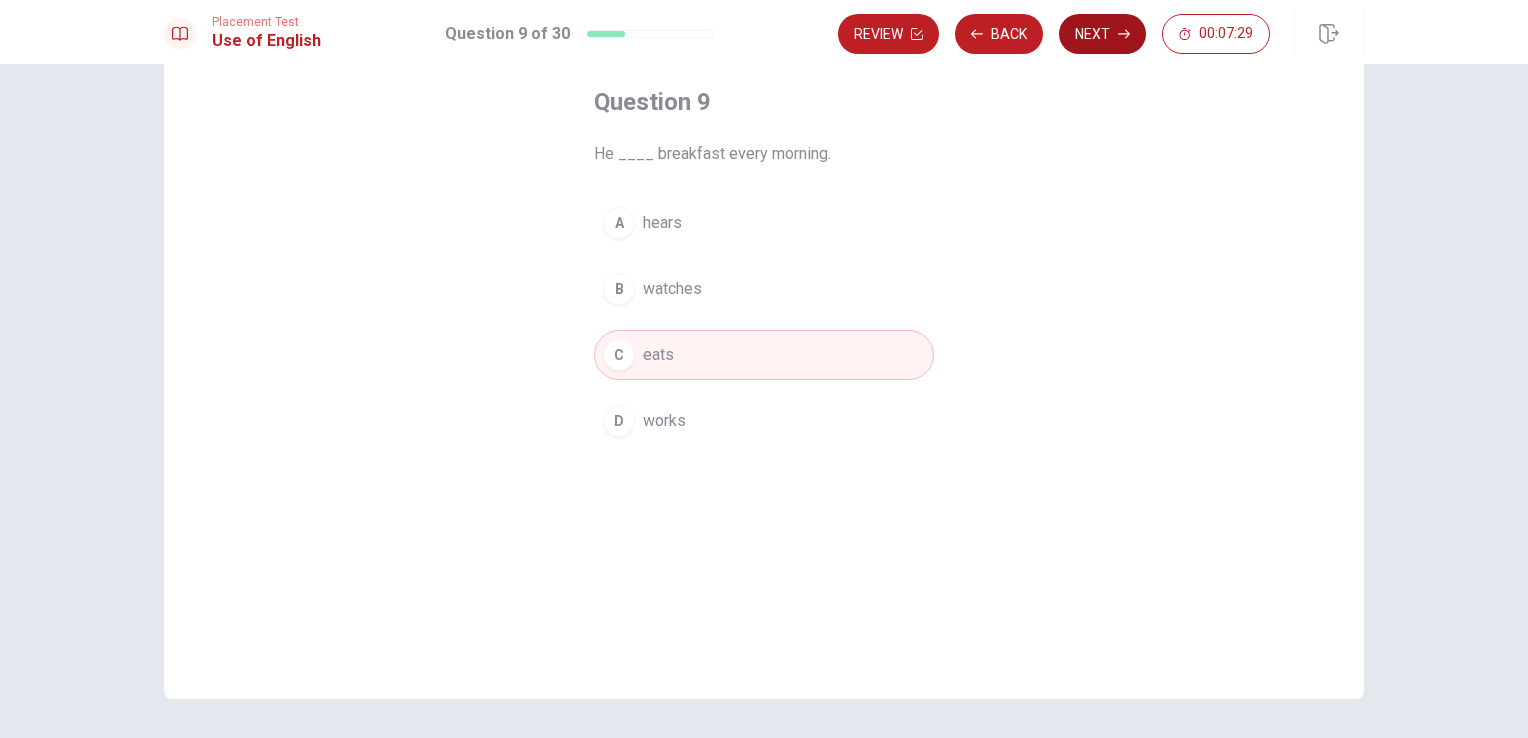 click on "Next" at bounding box center [1102, 34] 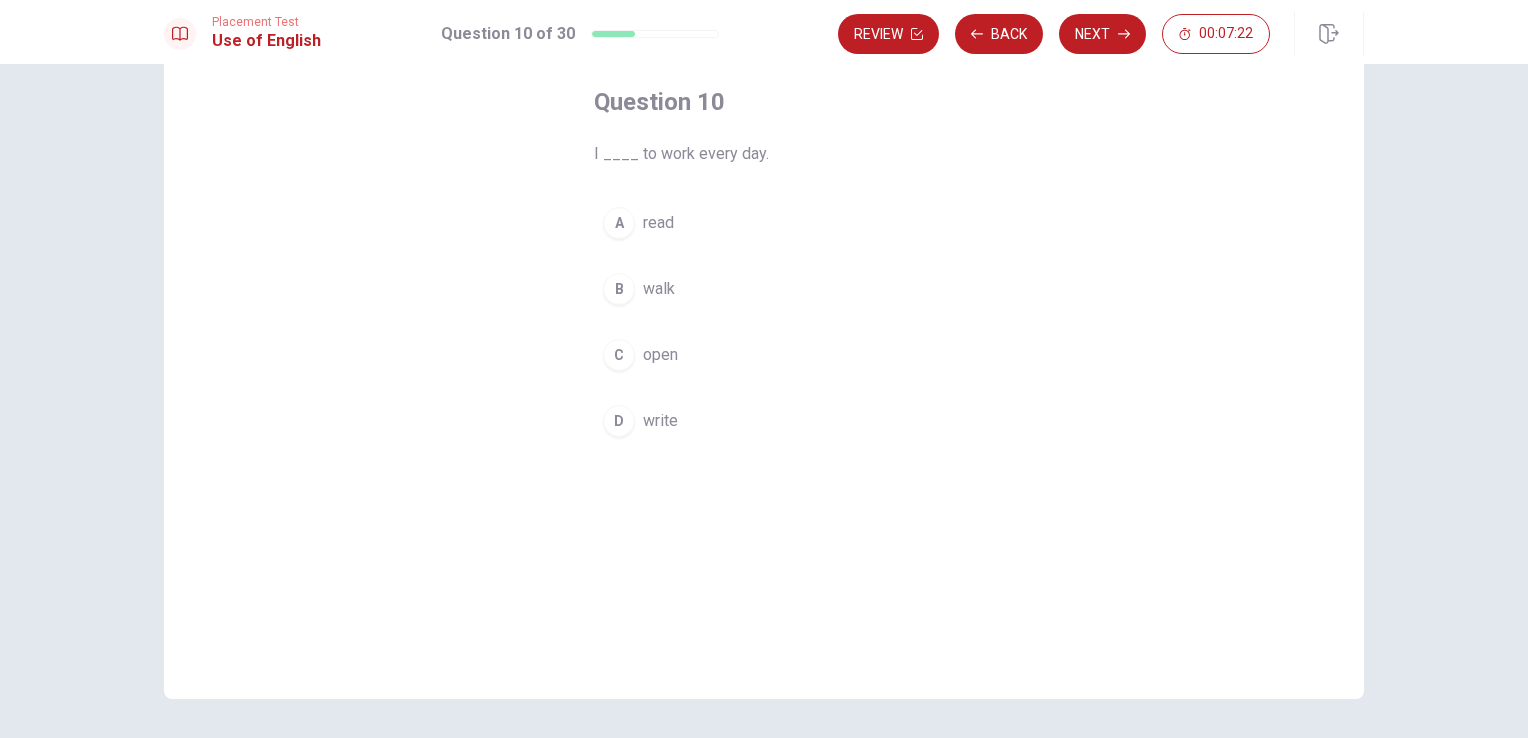 click on "B" at bounding box center (619, 289) 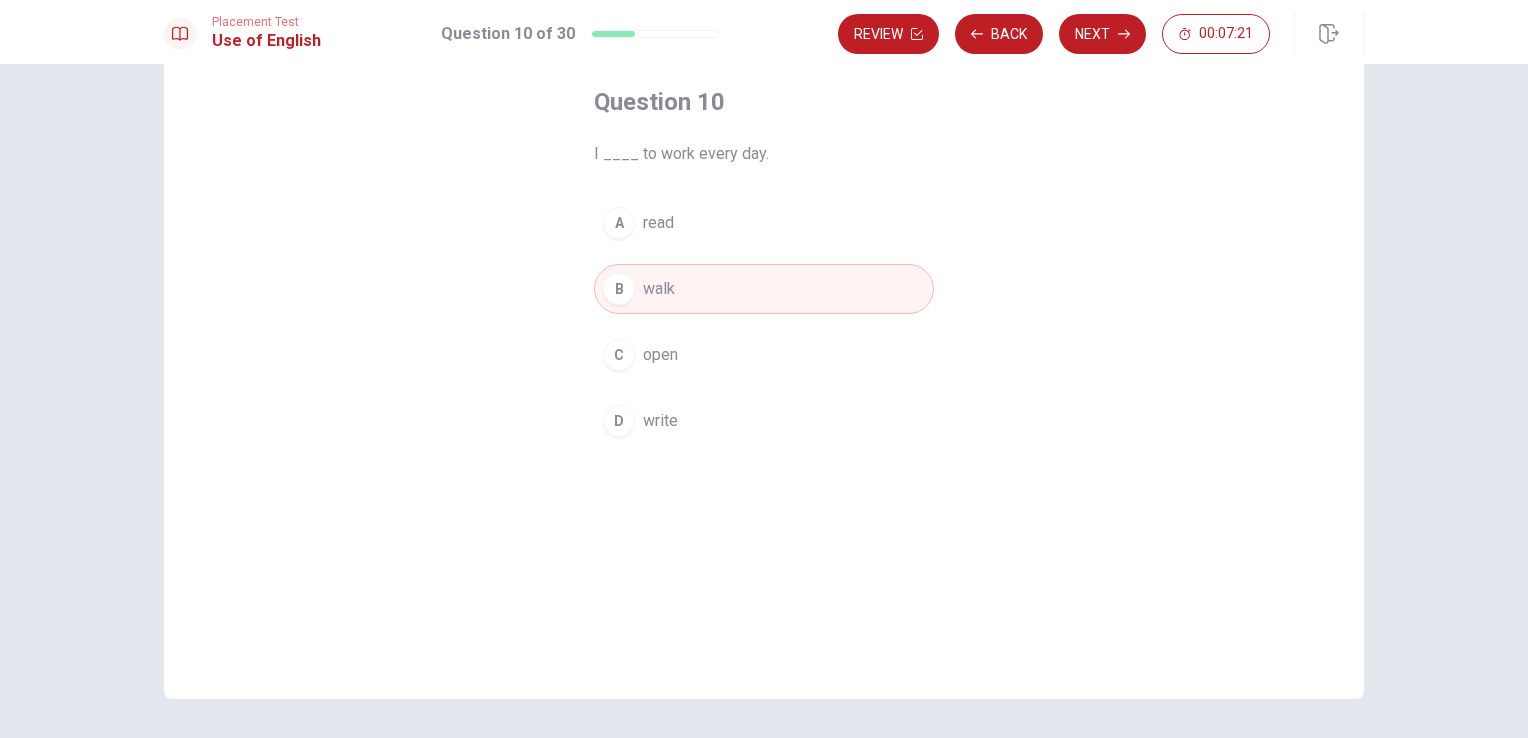 click on "Next" at bounding box center [1102, 34] 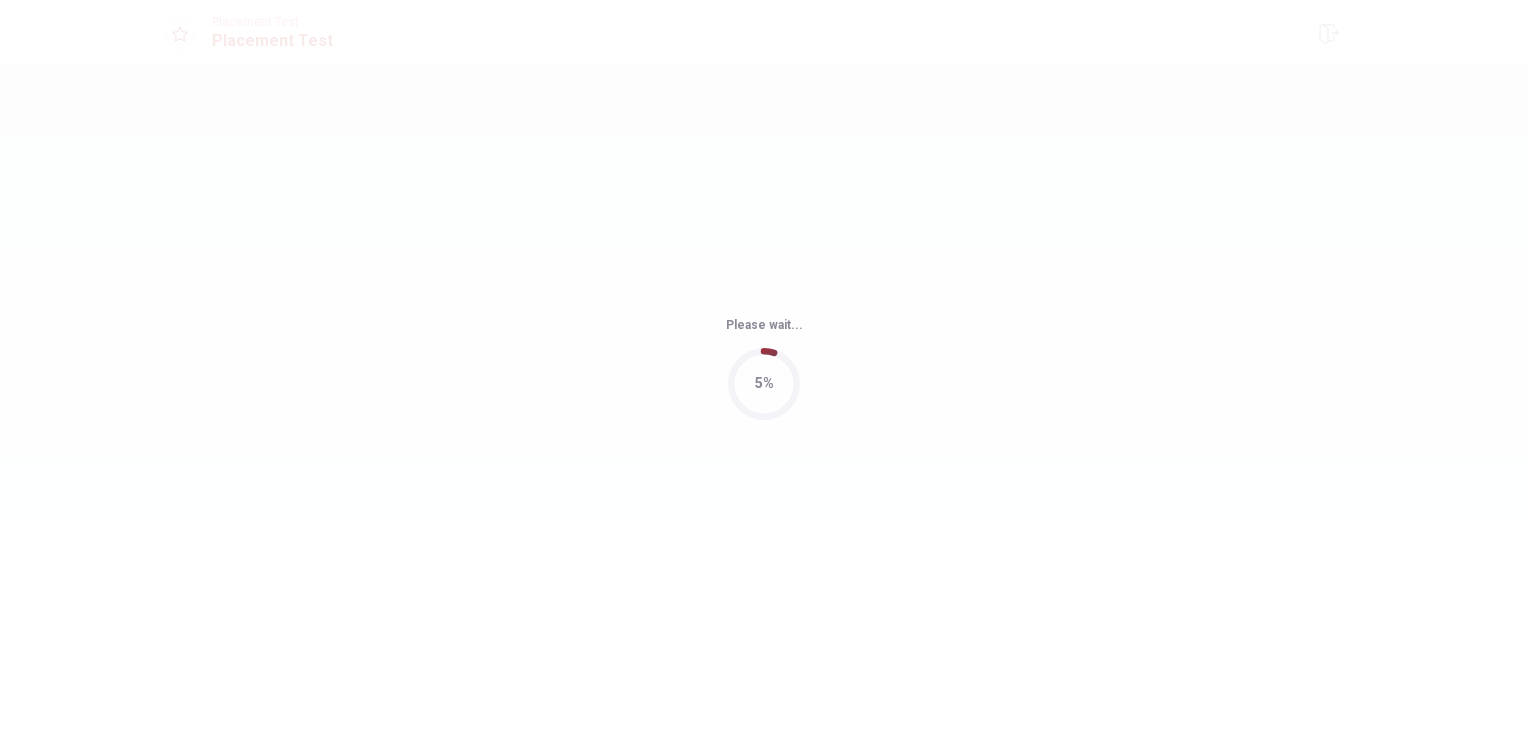 scroll, scrollTop: 0, scrollLeft: 0, axis: both 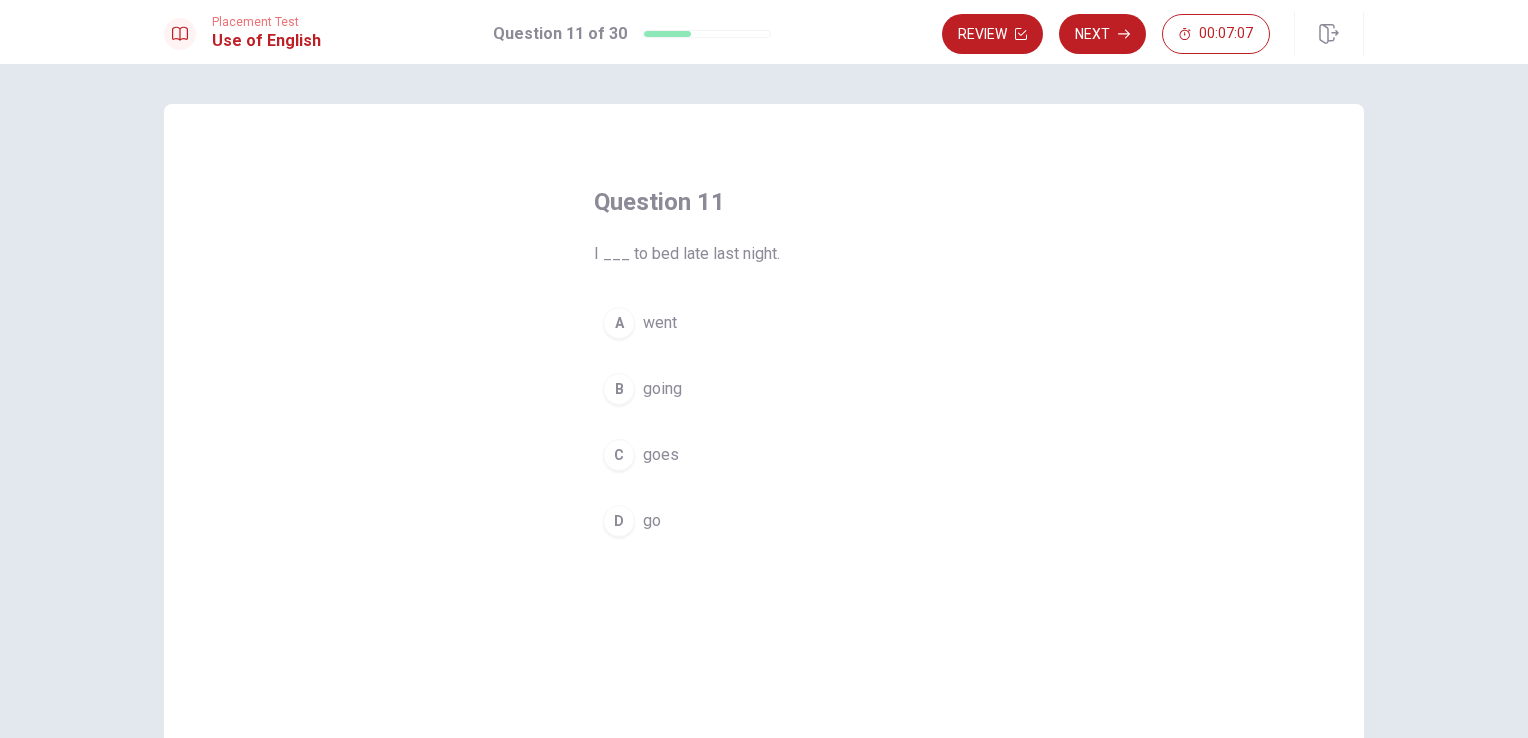 click on "A" at bounding box center [619, 323] 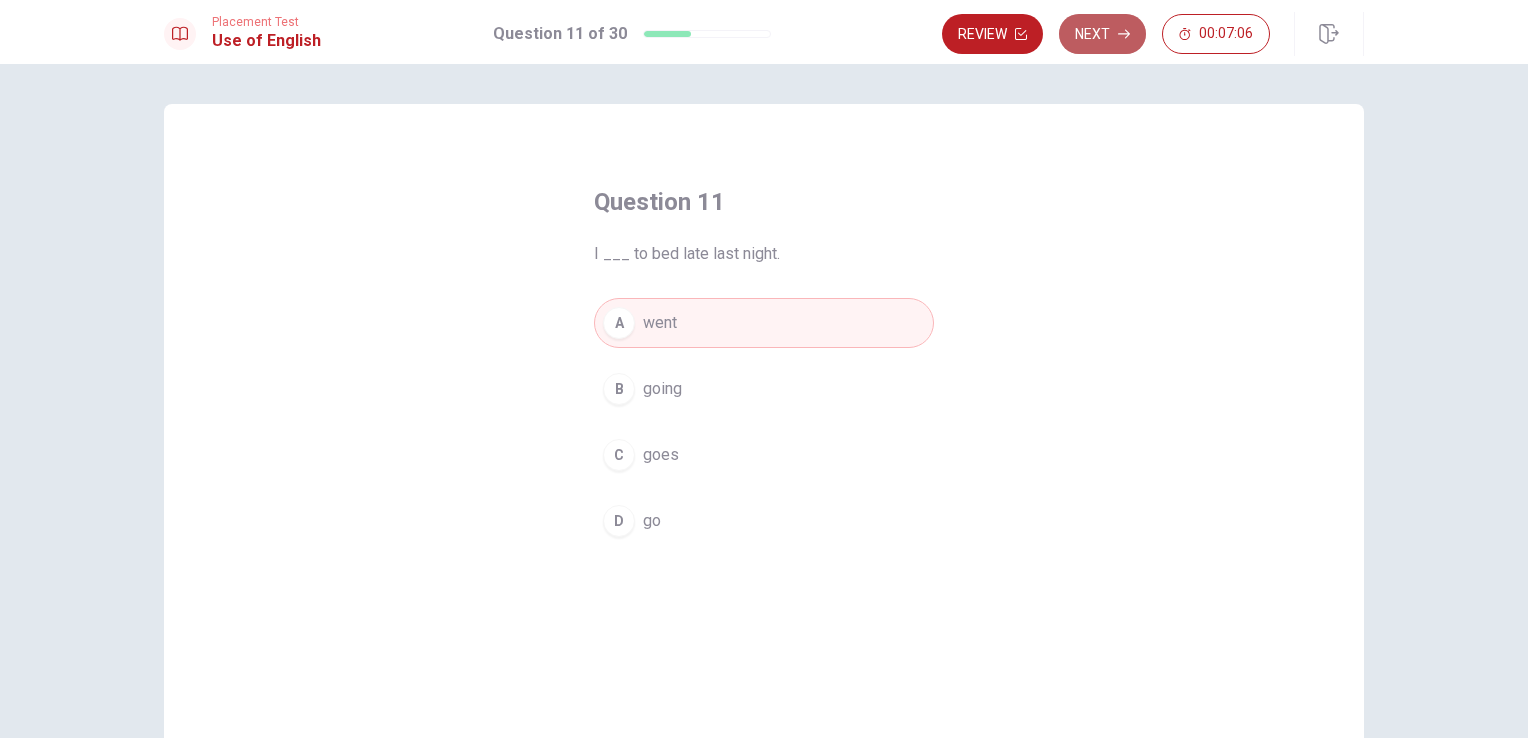 click on "Next" at bounding box center [1102, 34] 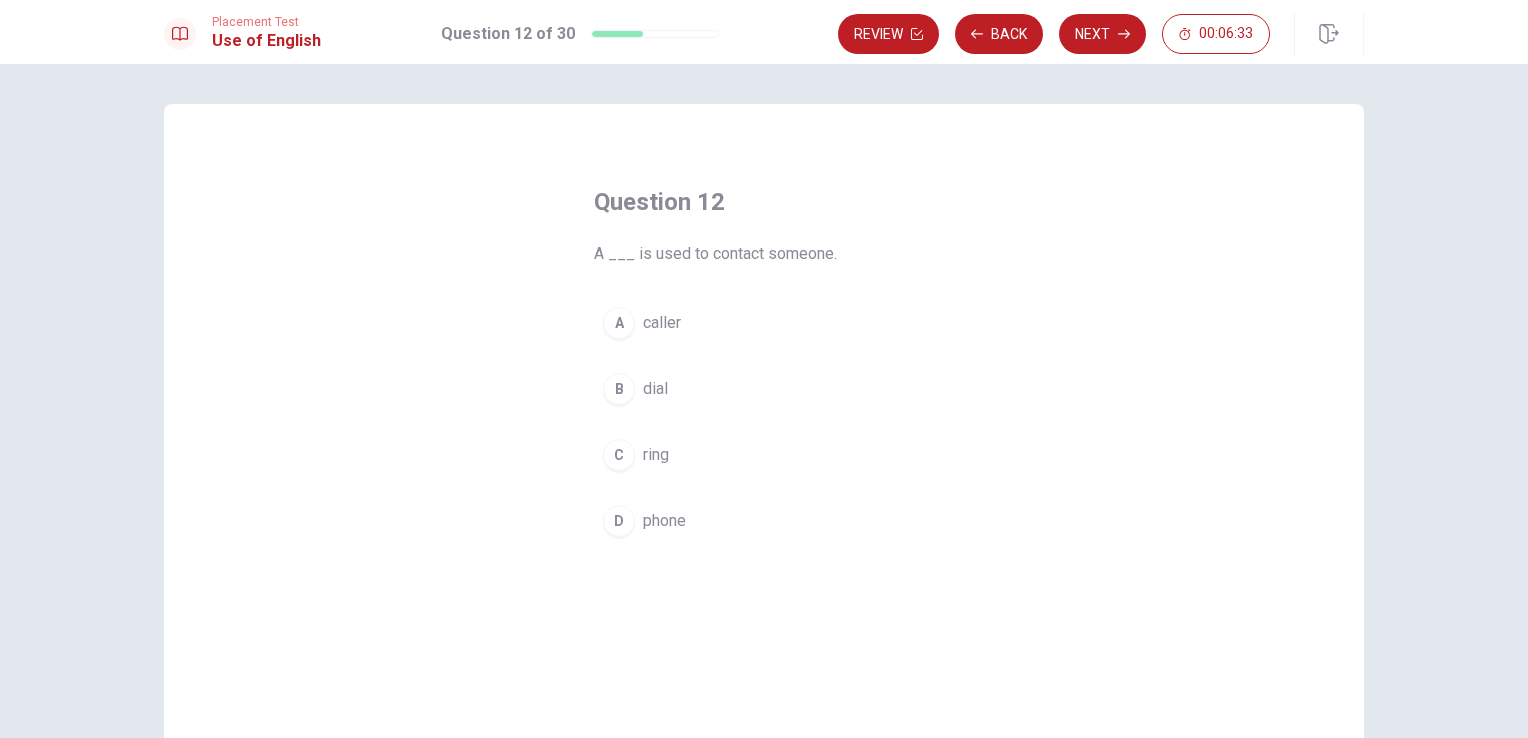 click on "D" at bounding box center (619, 521) 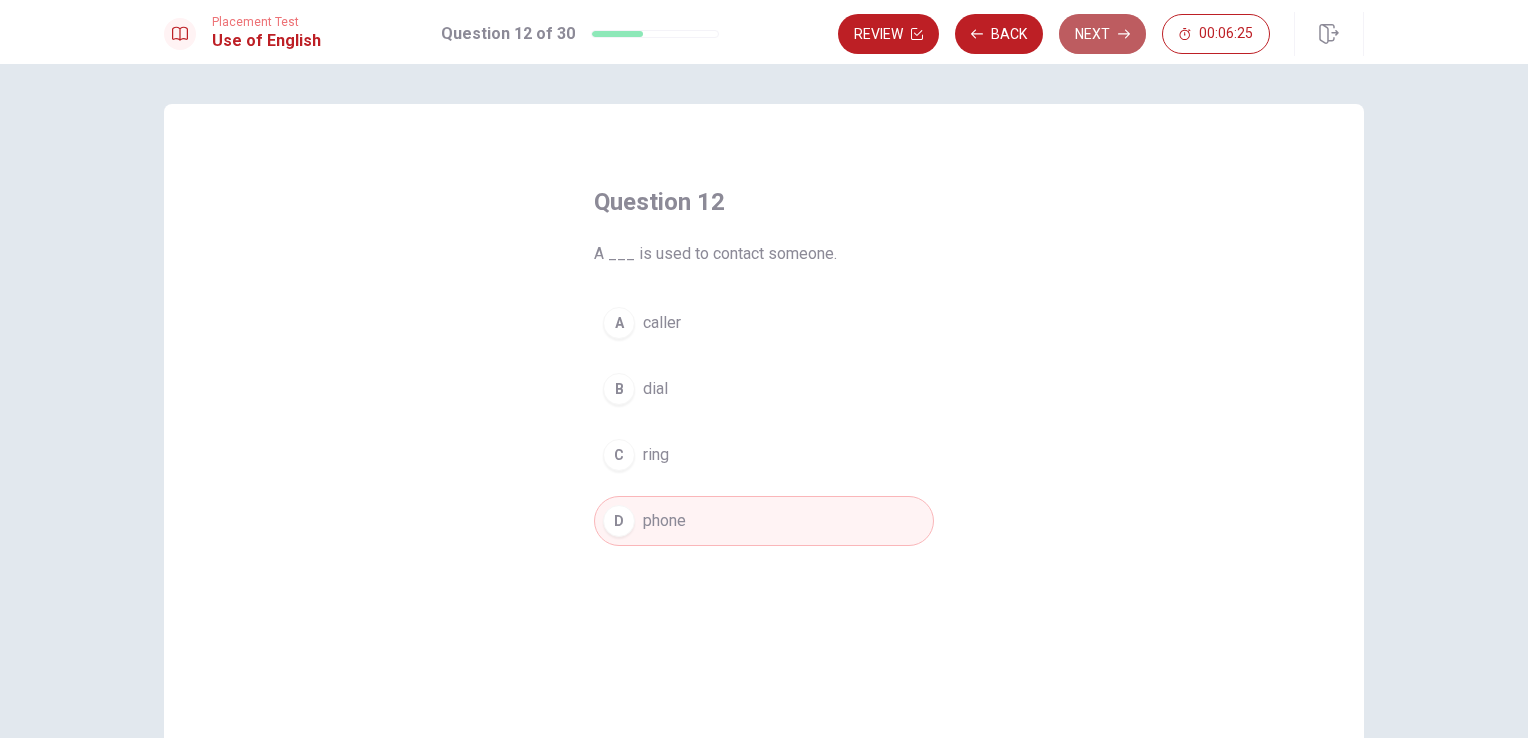 click 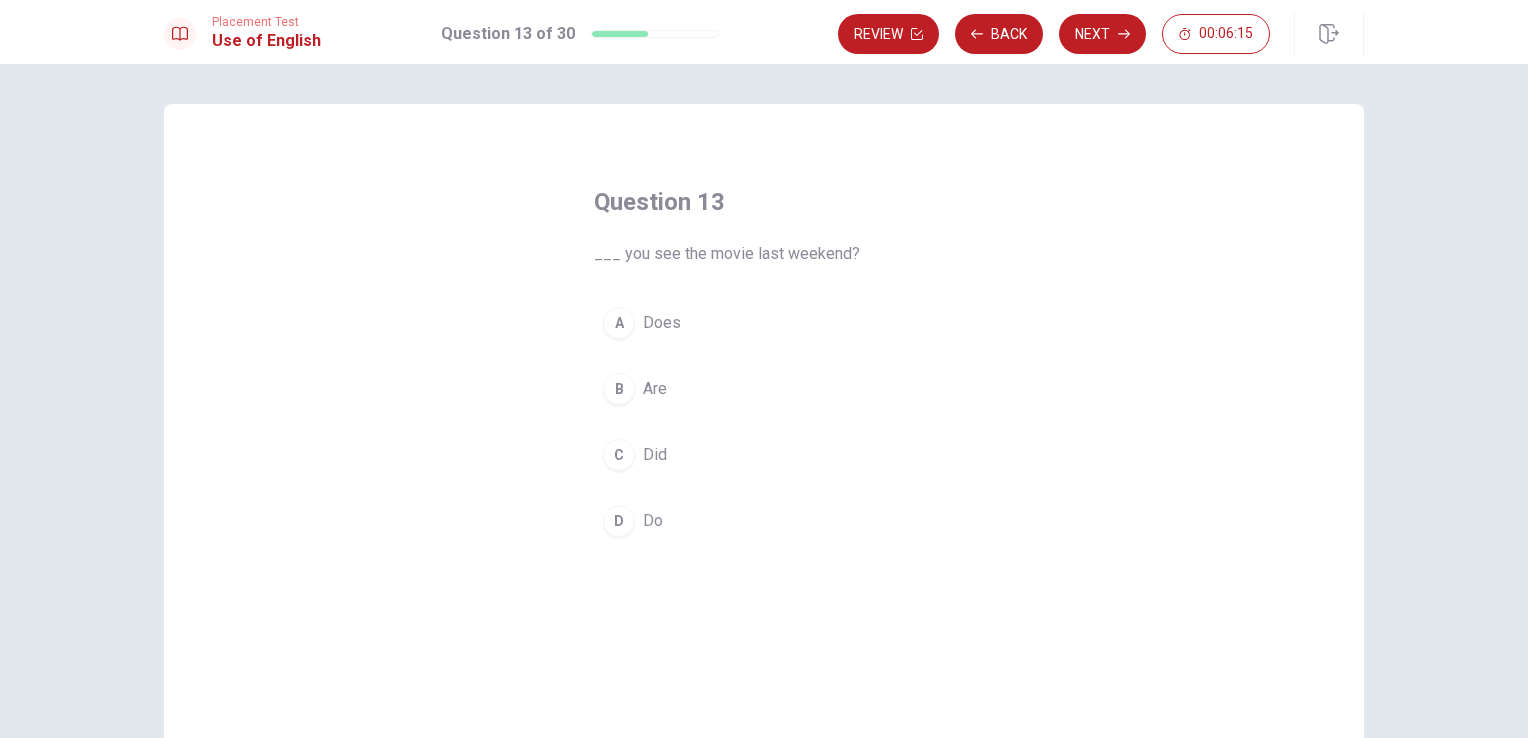 click on "B" at bounding box center [619, 389] 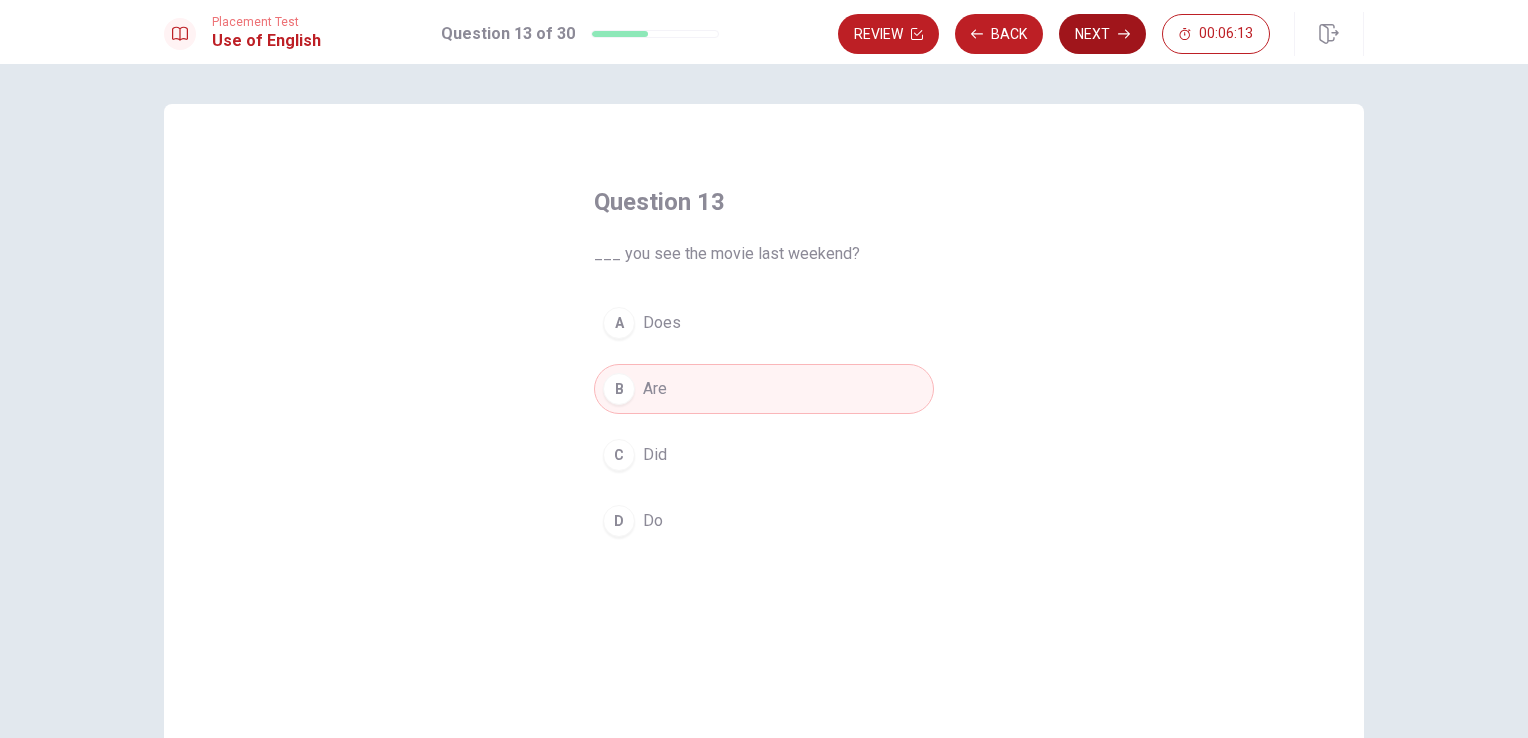 click on "Next" at bounding box center [1102, 34] 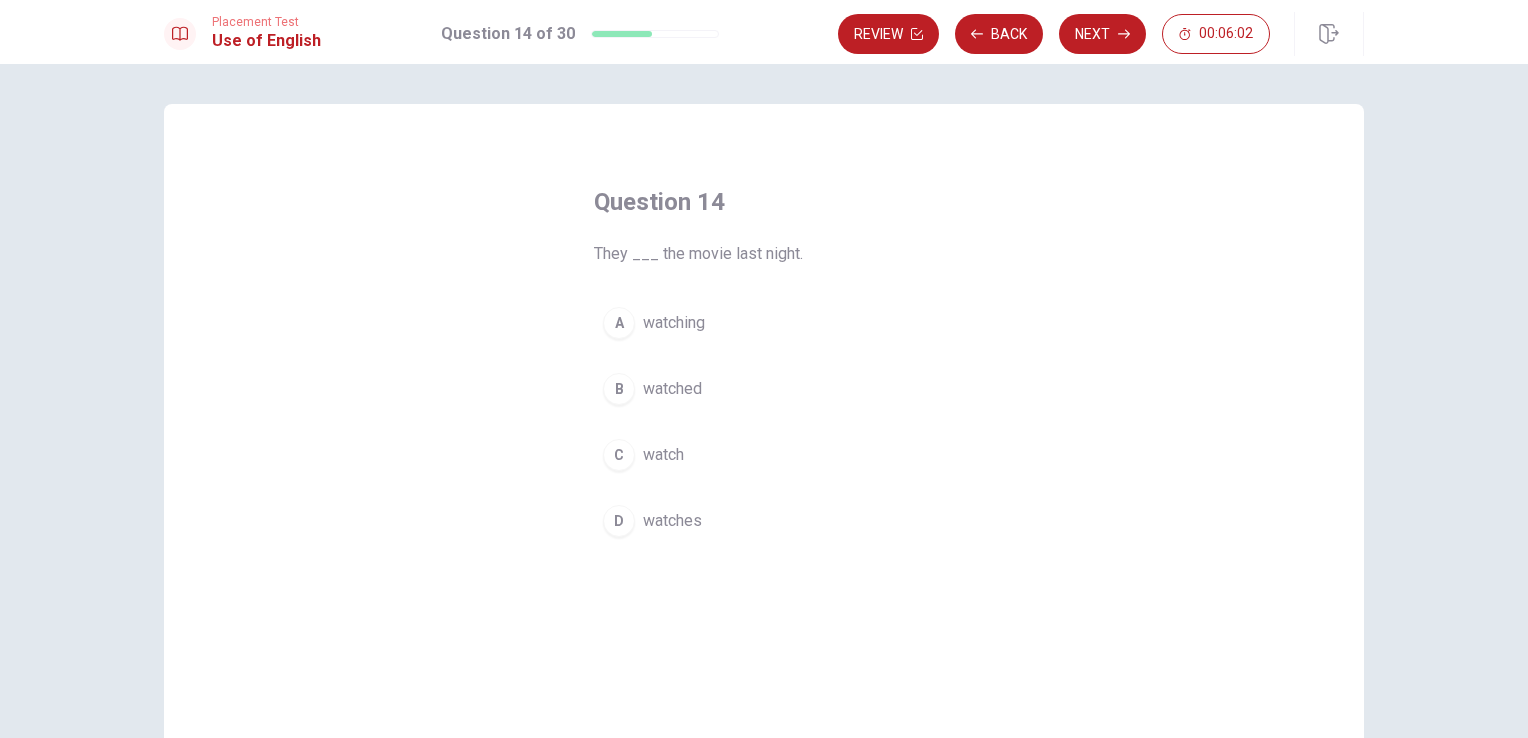 click on "B" at bounding box center (619, 389) 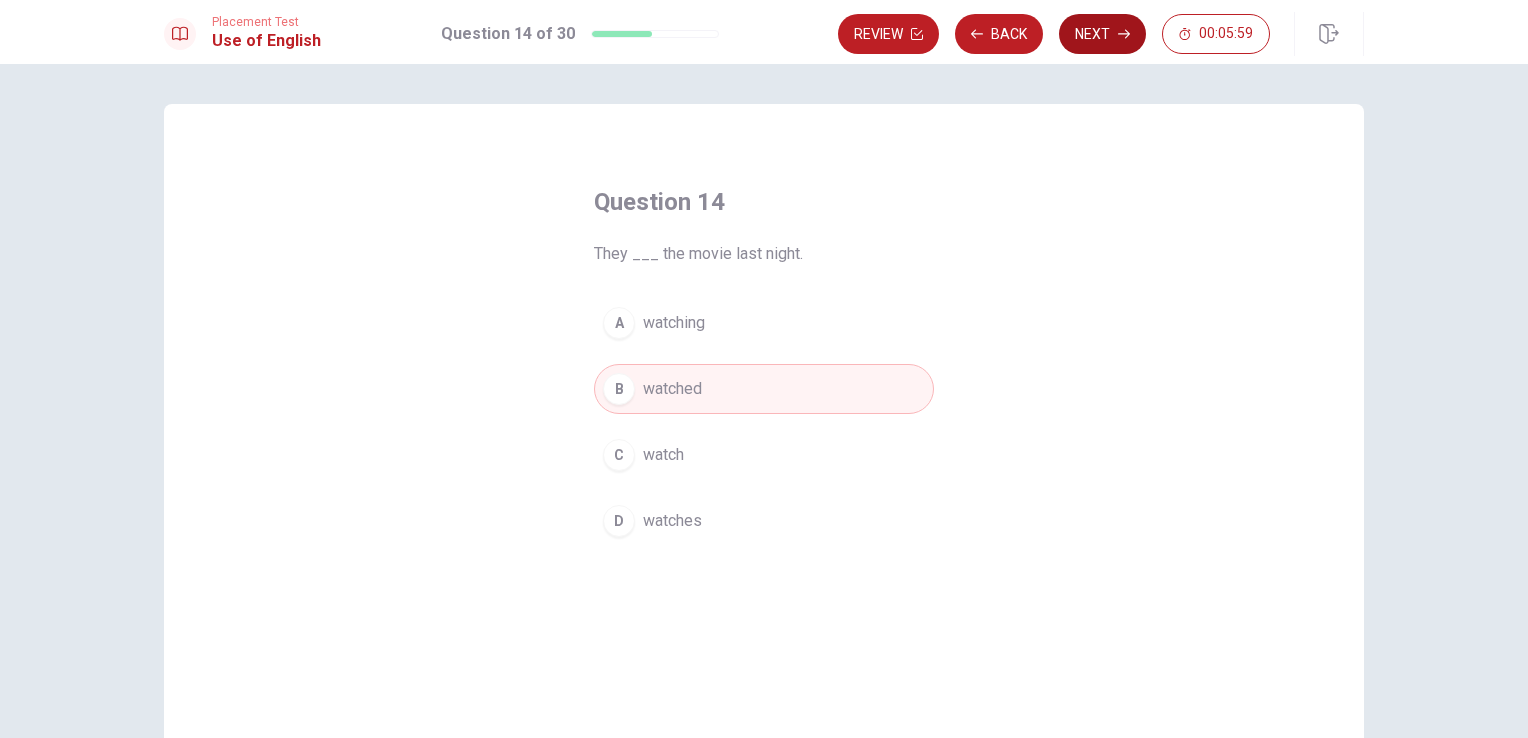 click on "Next" at bounding box center [1102, 34] 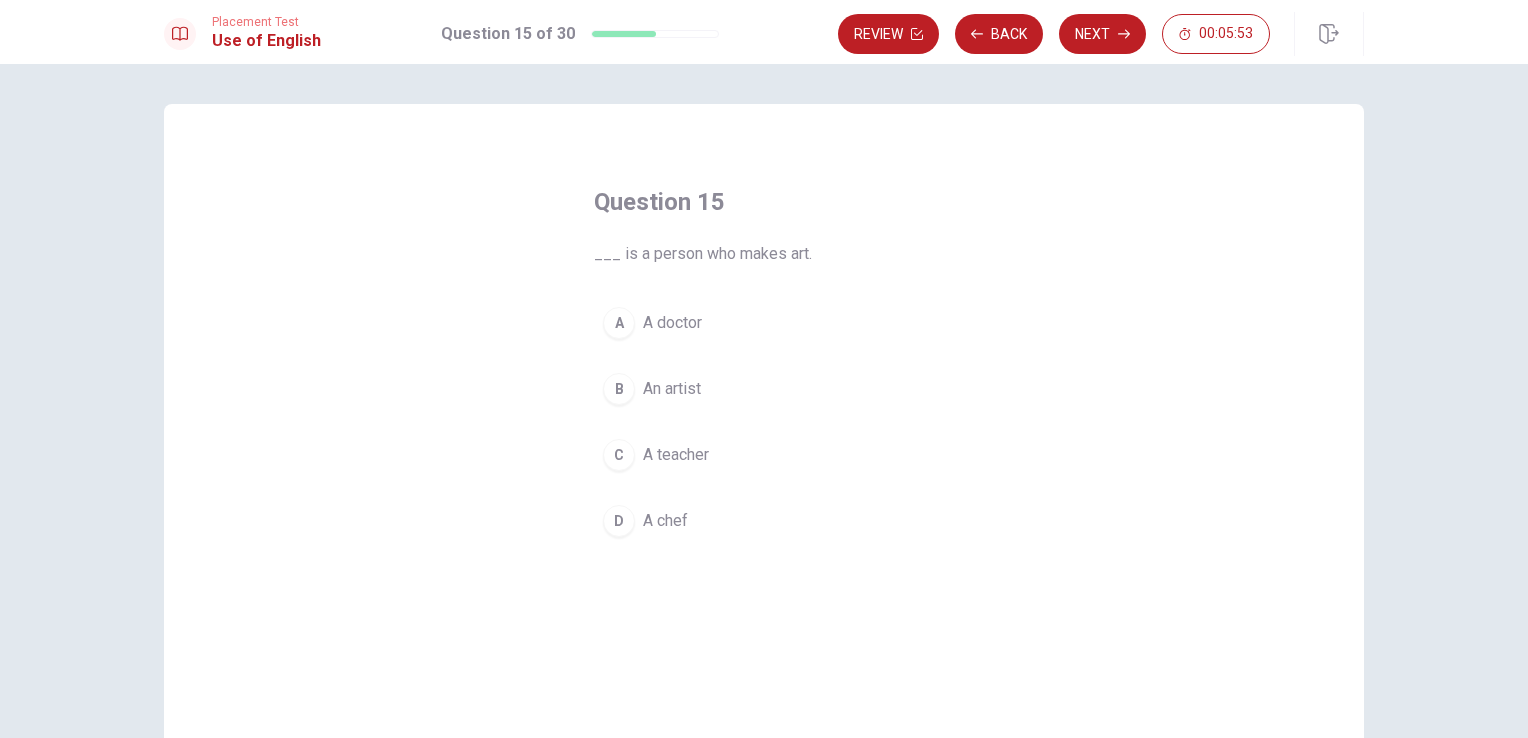 click on "B" at bounding box center (619, 389) 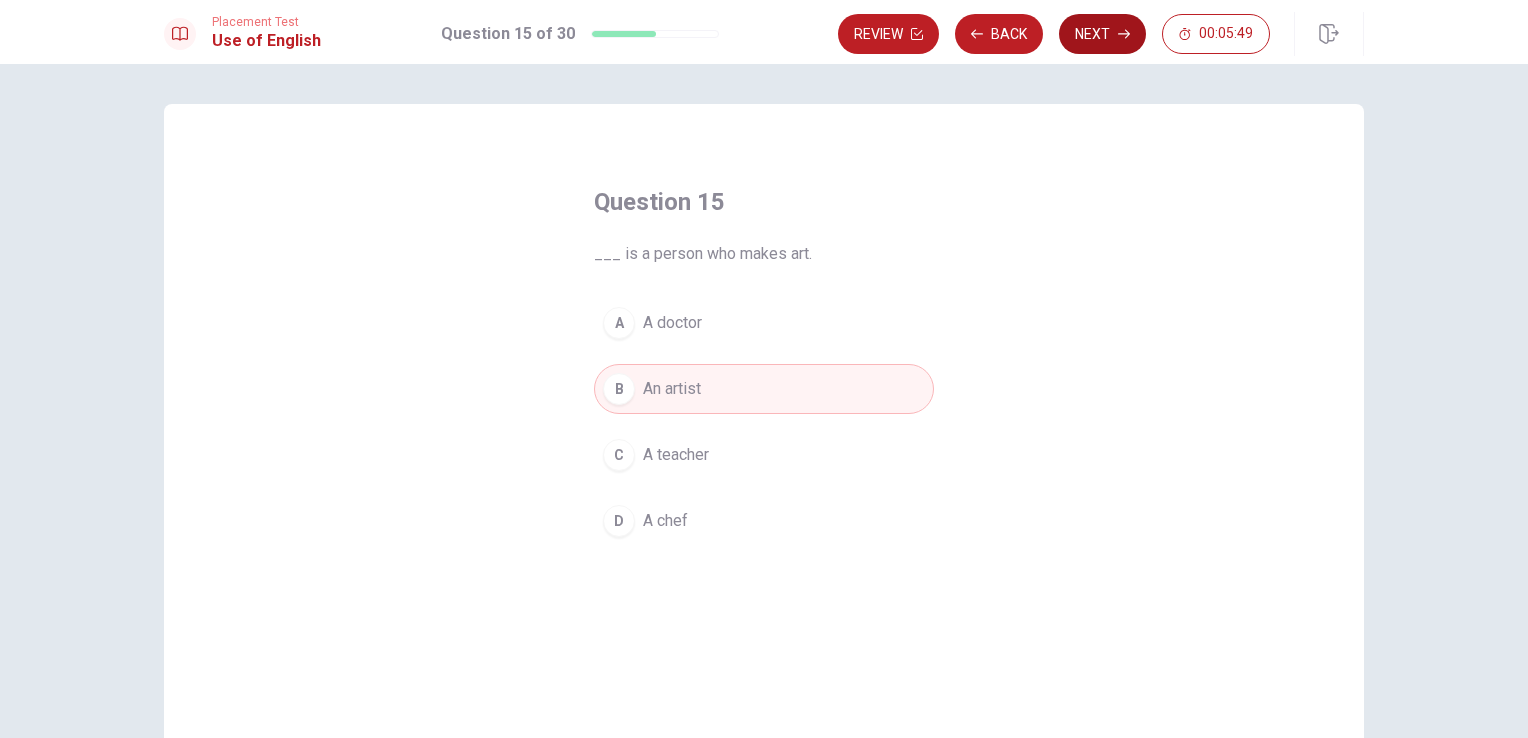 click on "Next" at bounding box center (1102, 34) 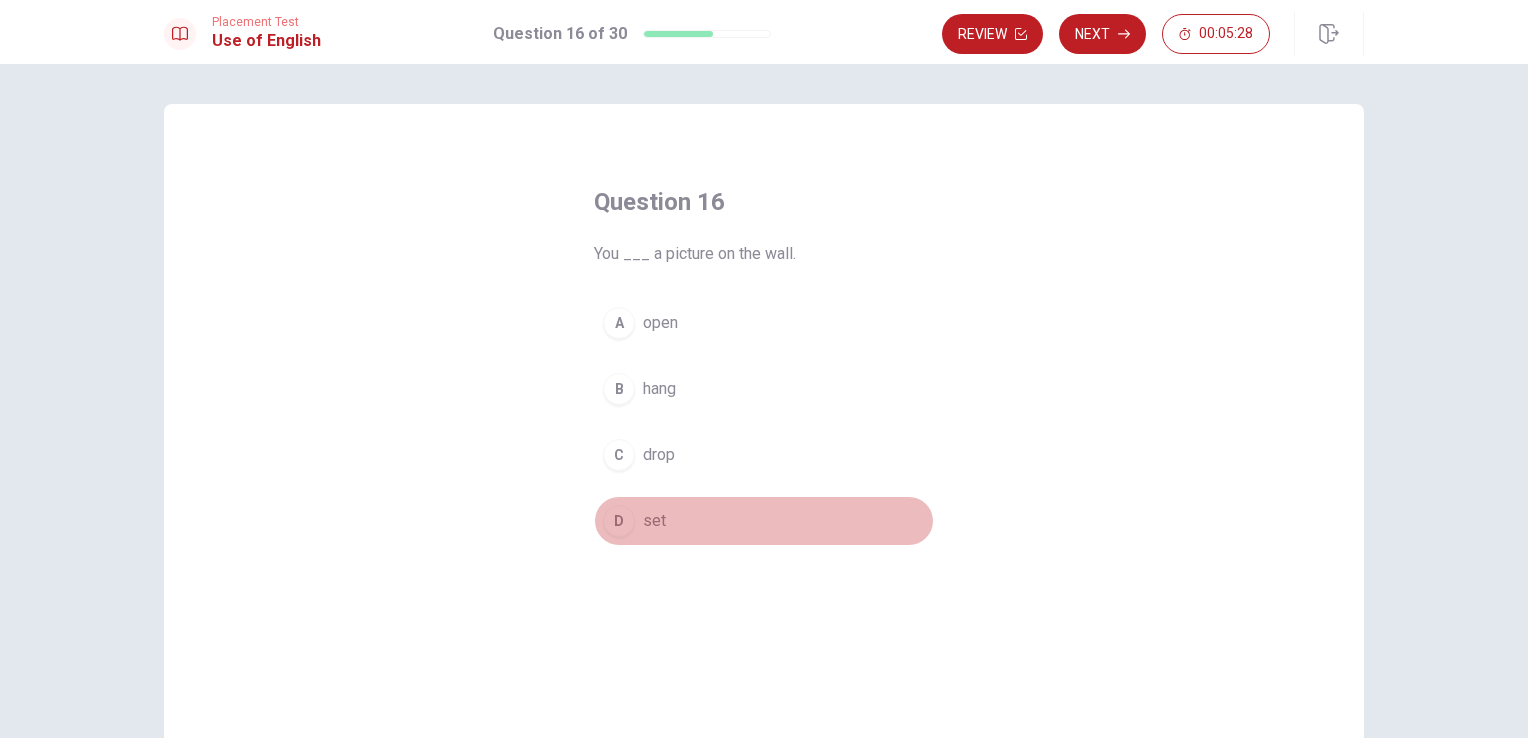 click on "D" at bounding box center [619, 521] 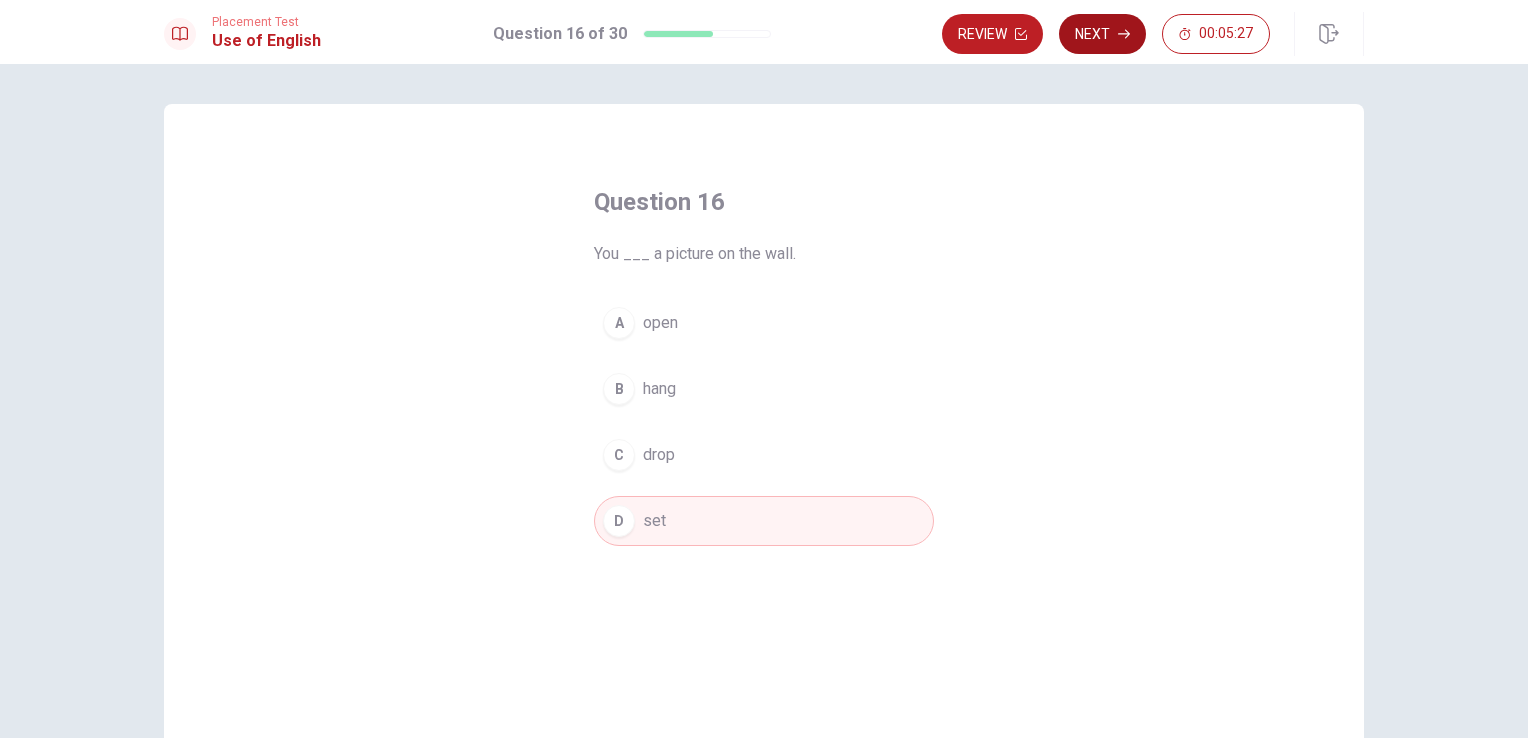 click 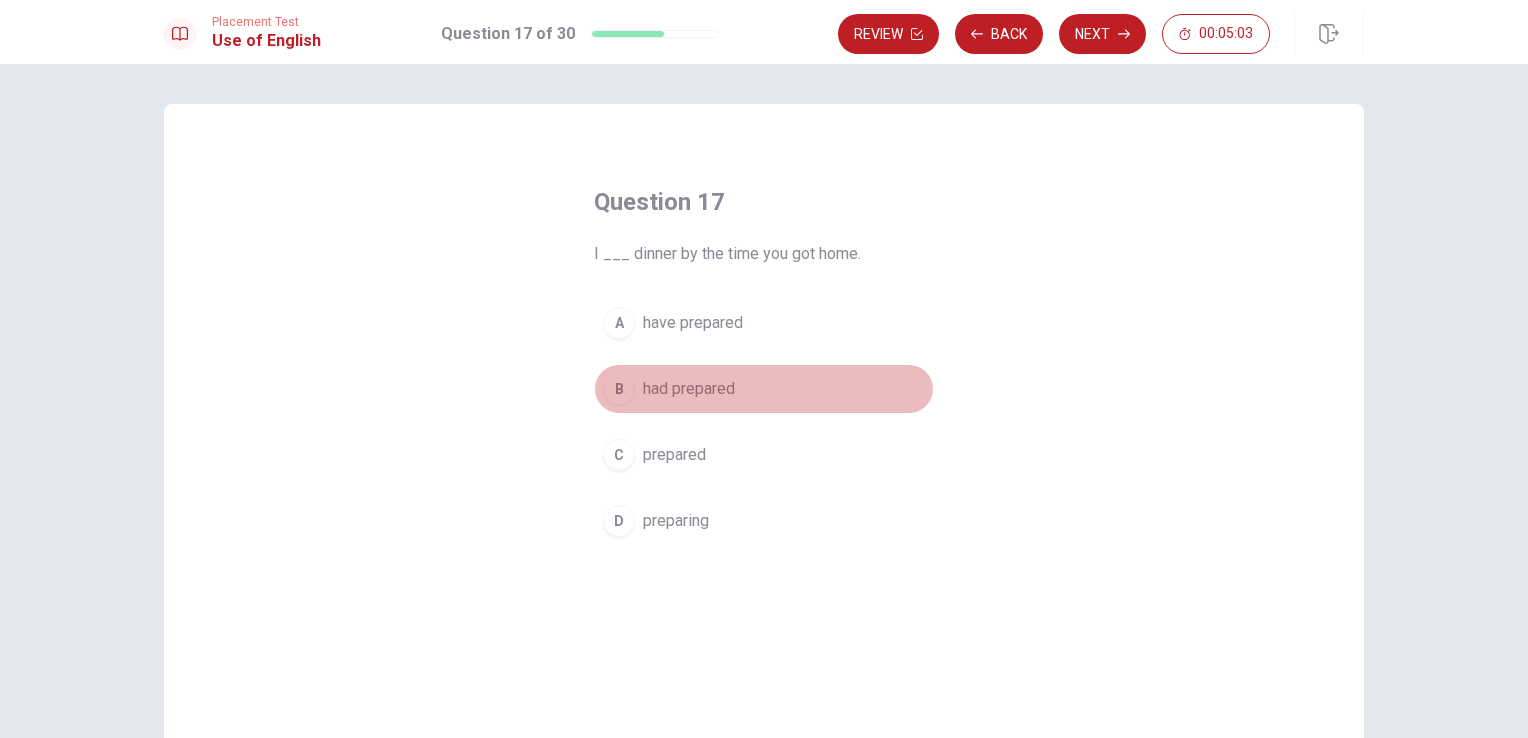 click on "B" at bounding box center [619, 389] 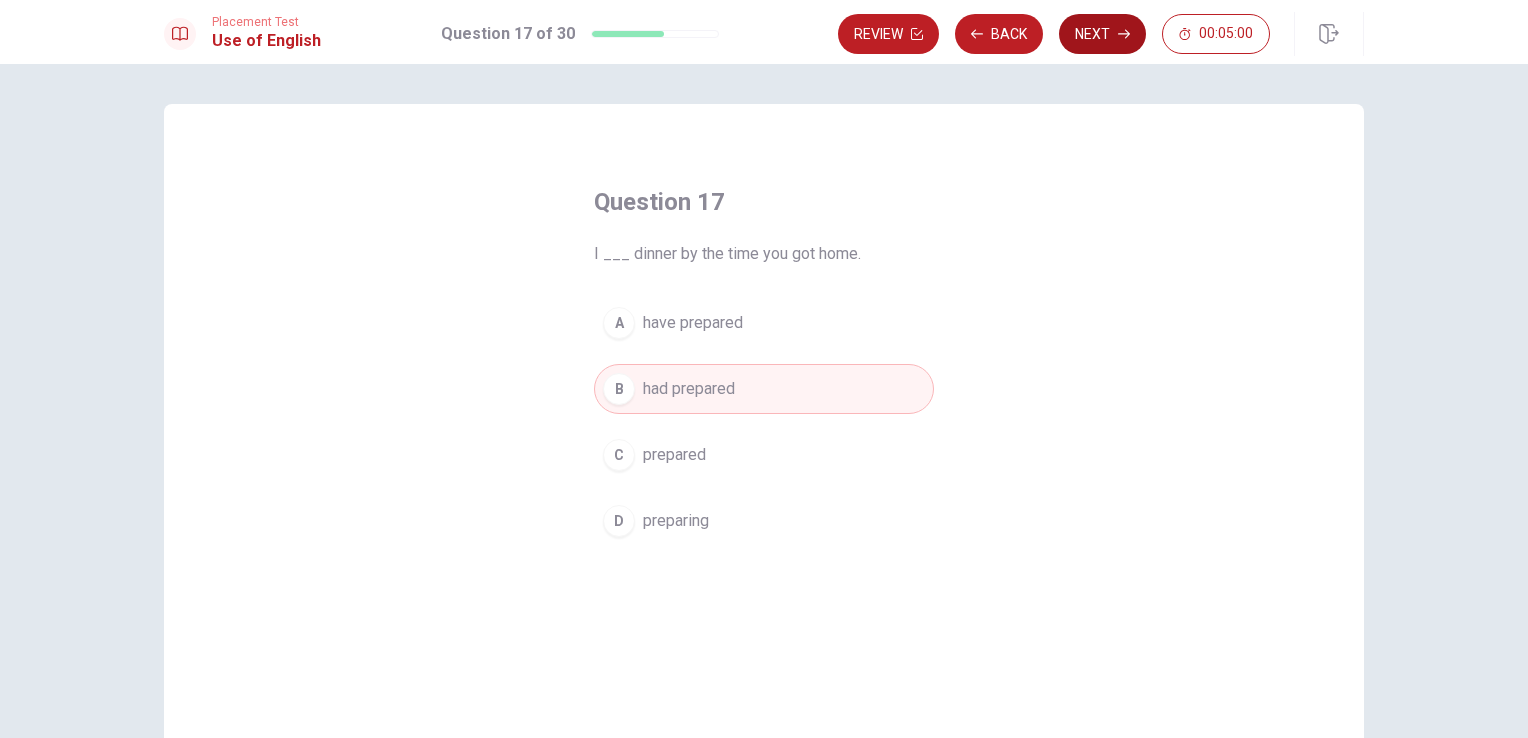 click 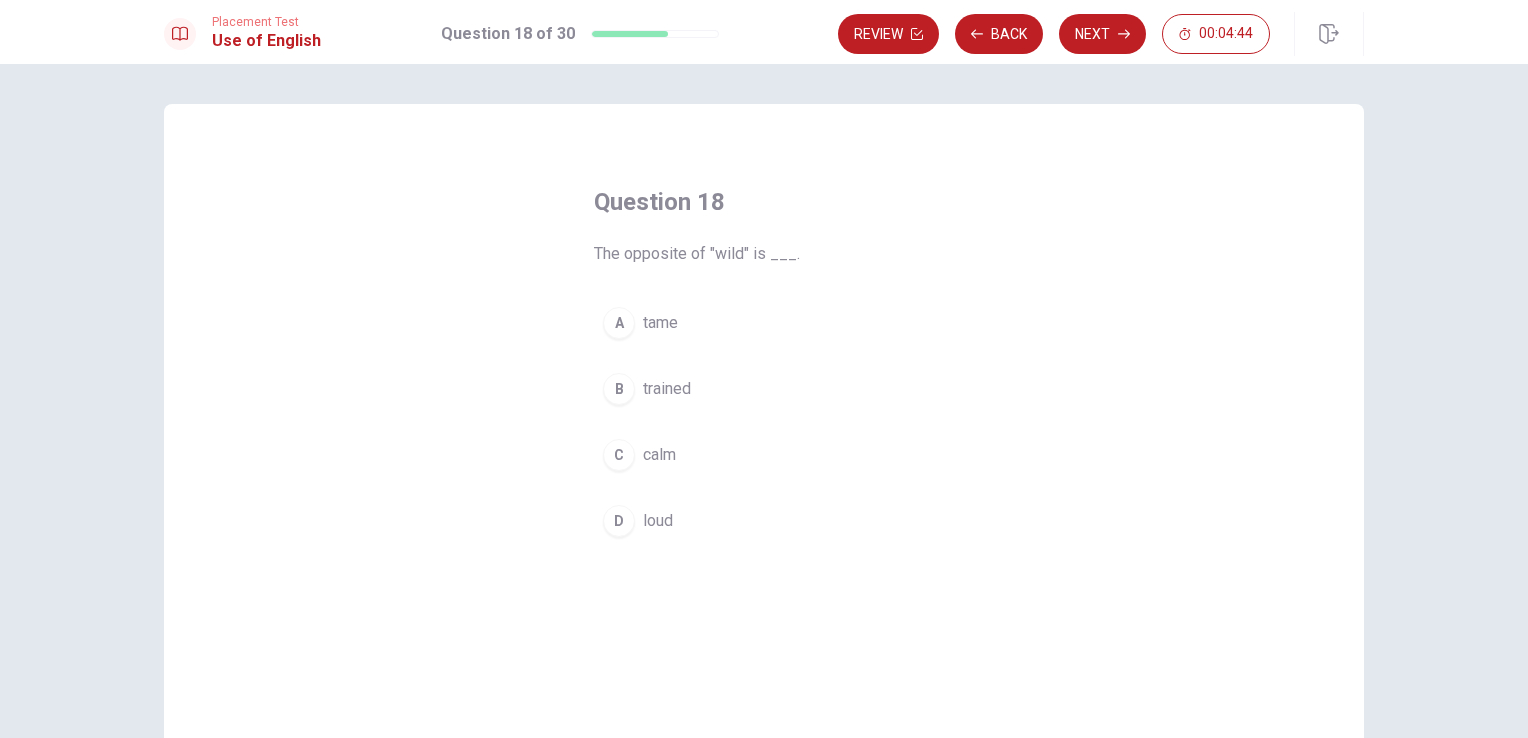 click on "C" at bounding box center (619, 455) 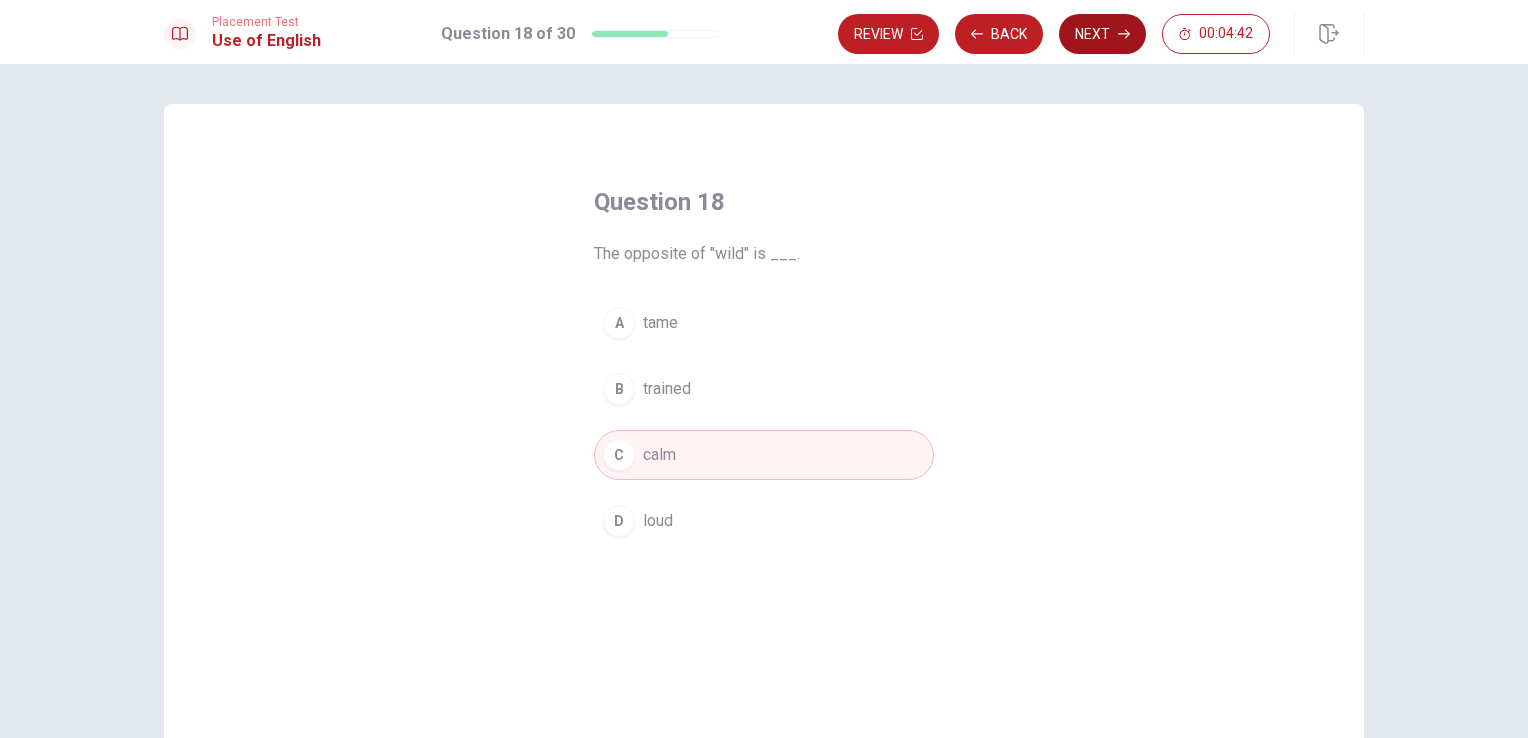 click 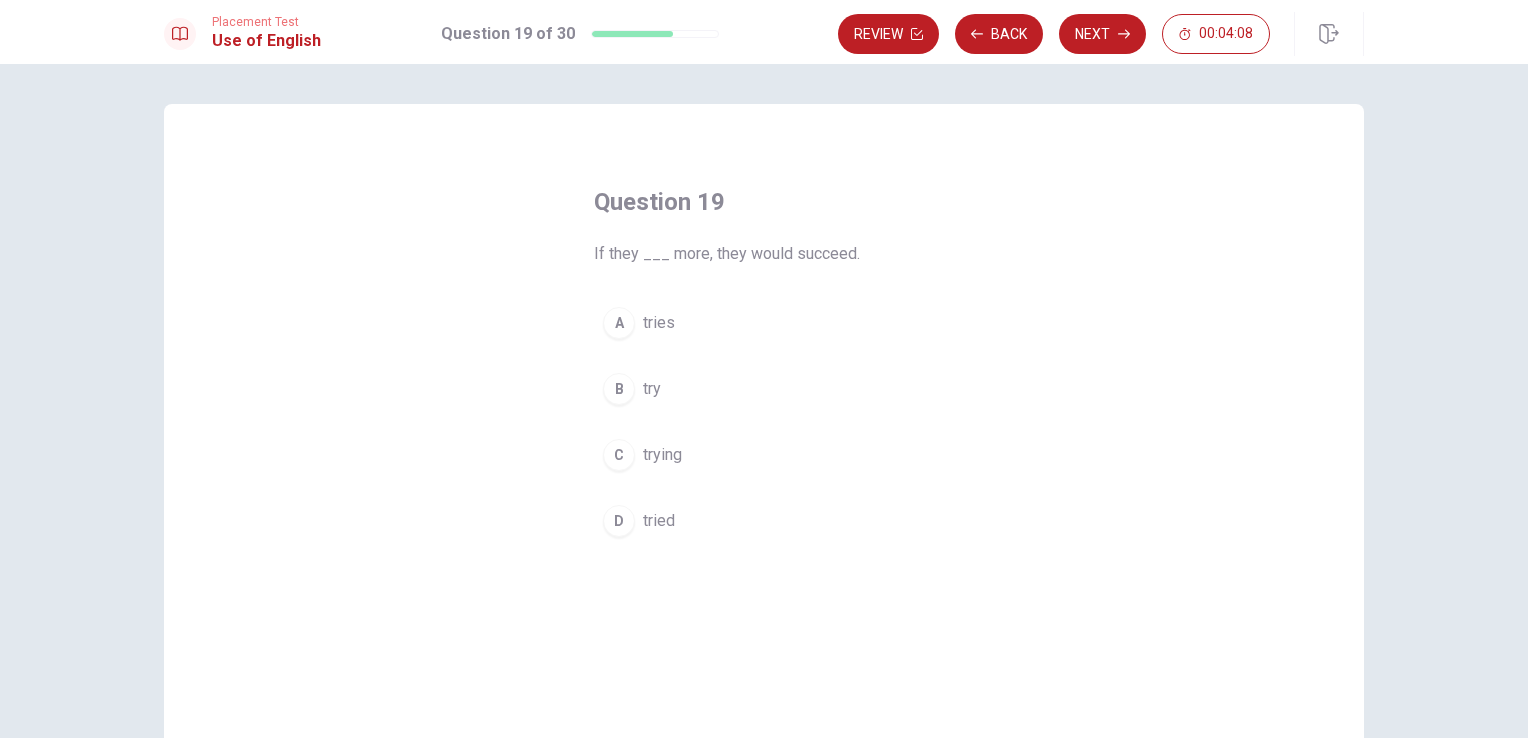 click on "C" at bounding box center [619, 455] 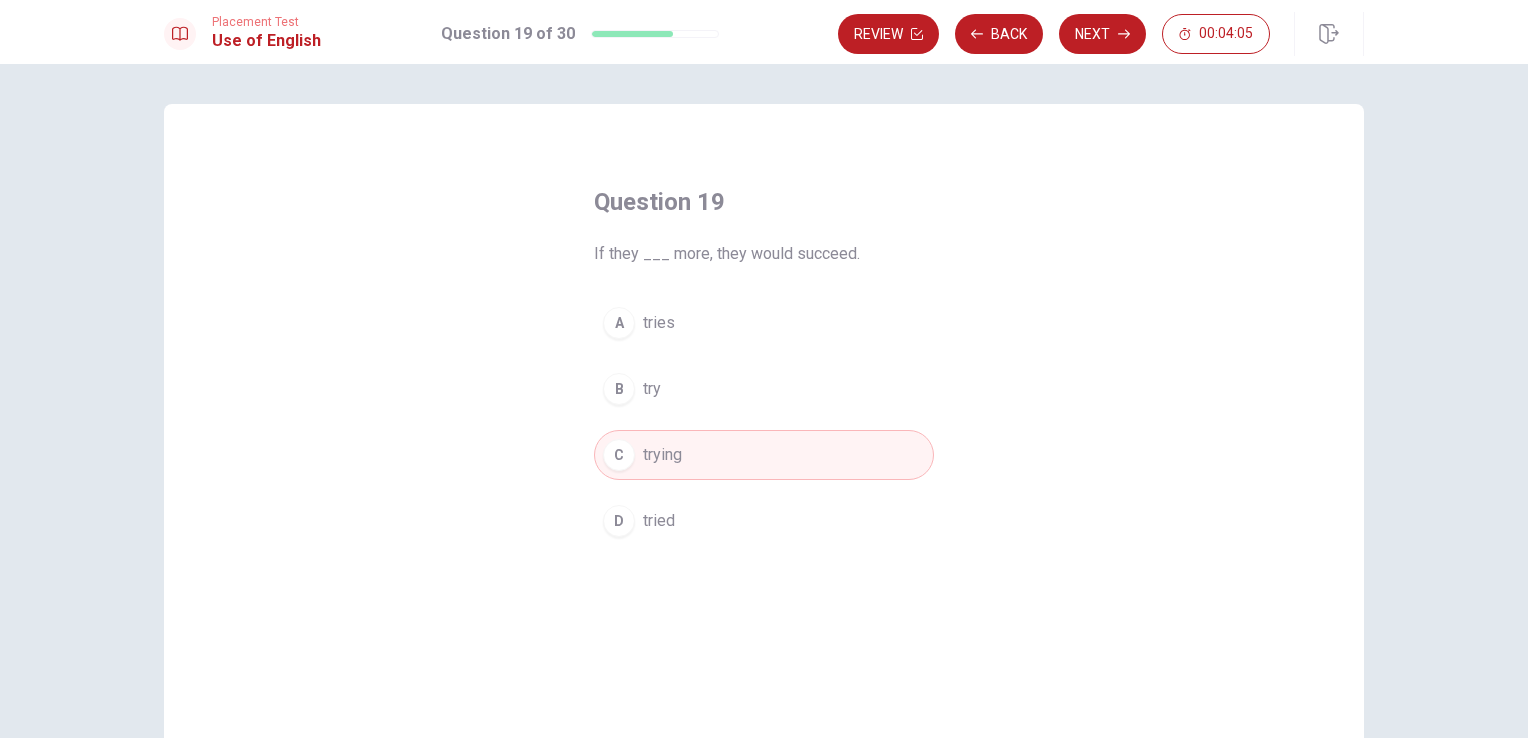 click on "D" at bounding box center [619, 521] 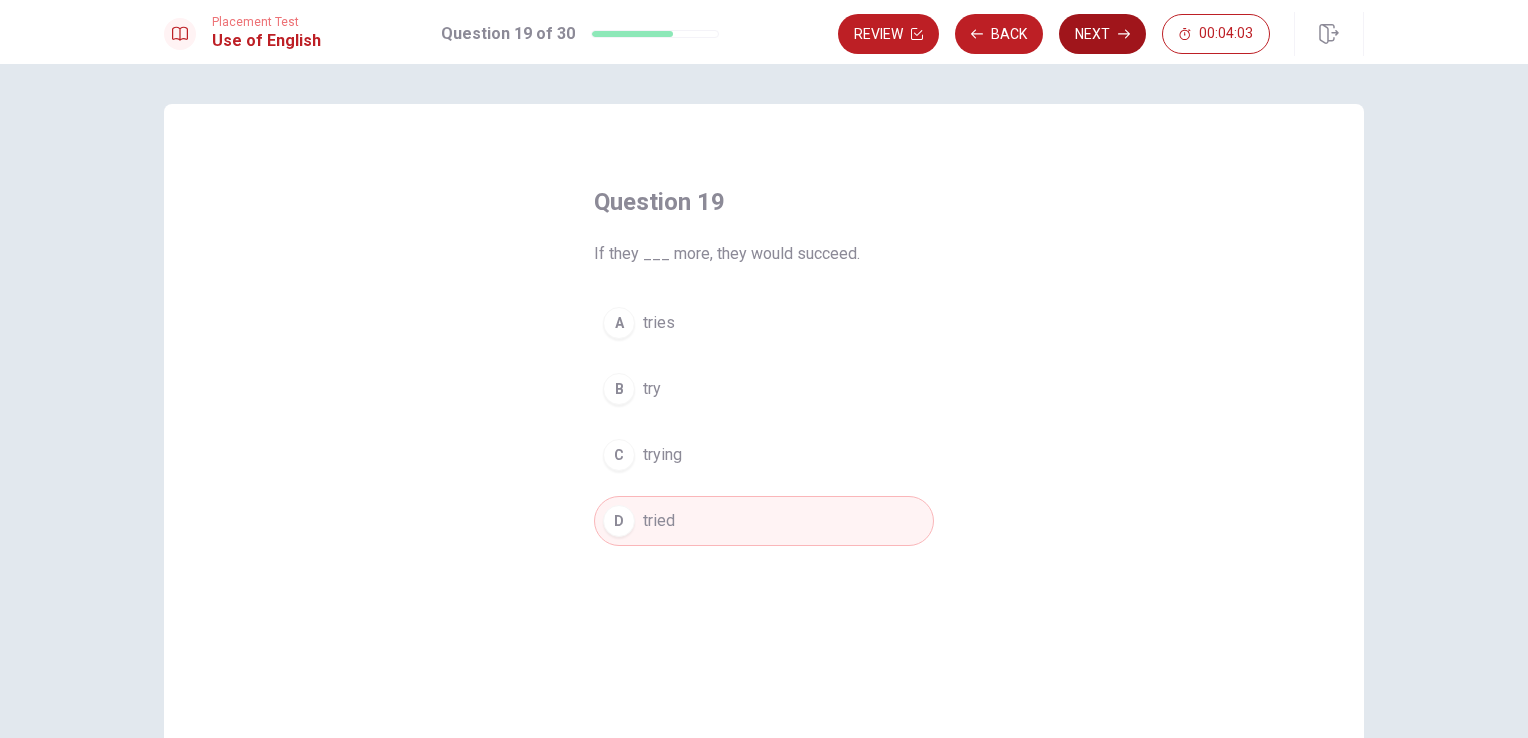 click on "Next" at bounding box center (1102, 34) 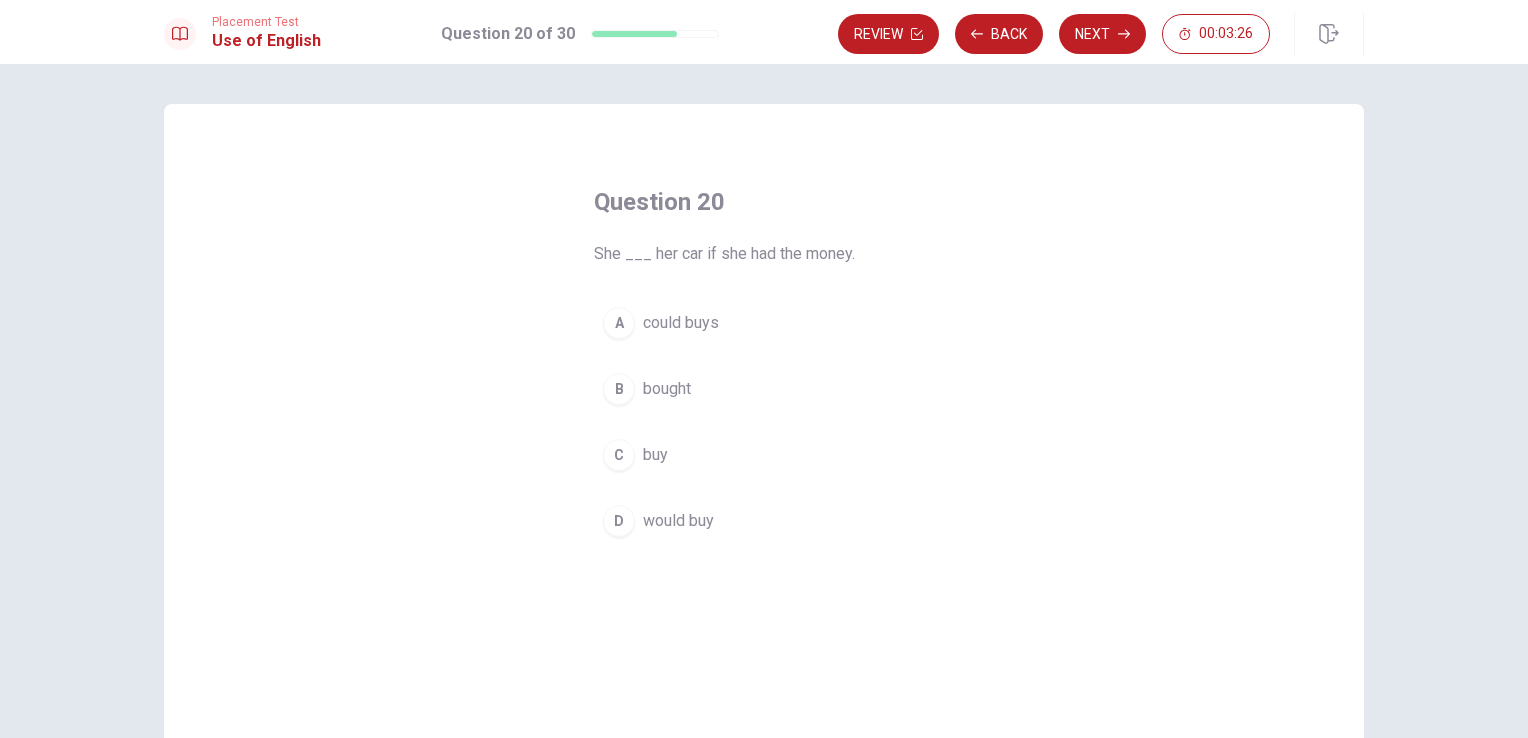 click on "D" at bounding box center [619, 521] 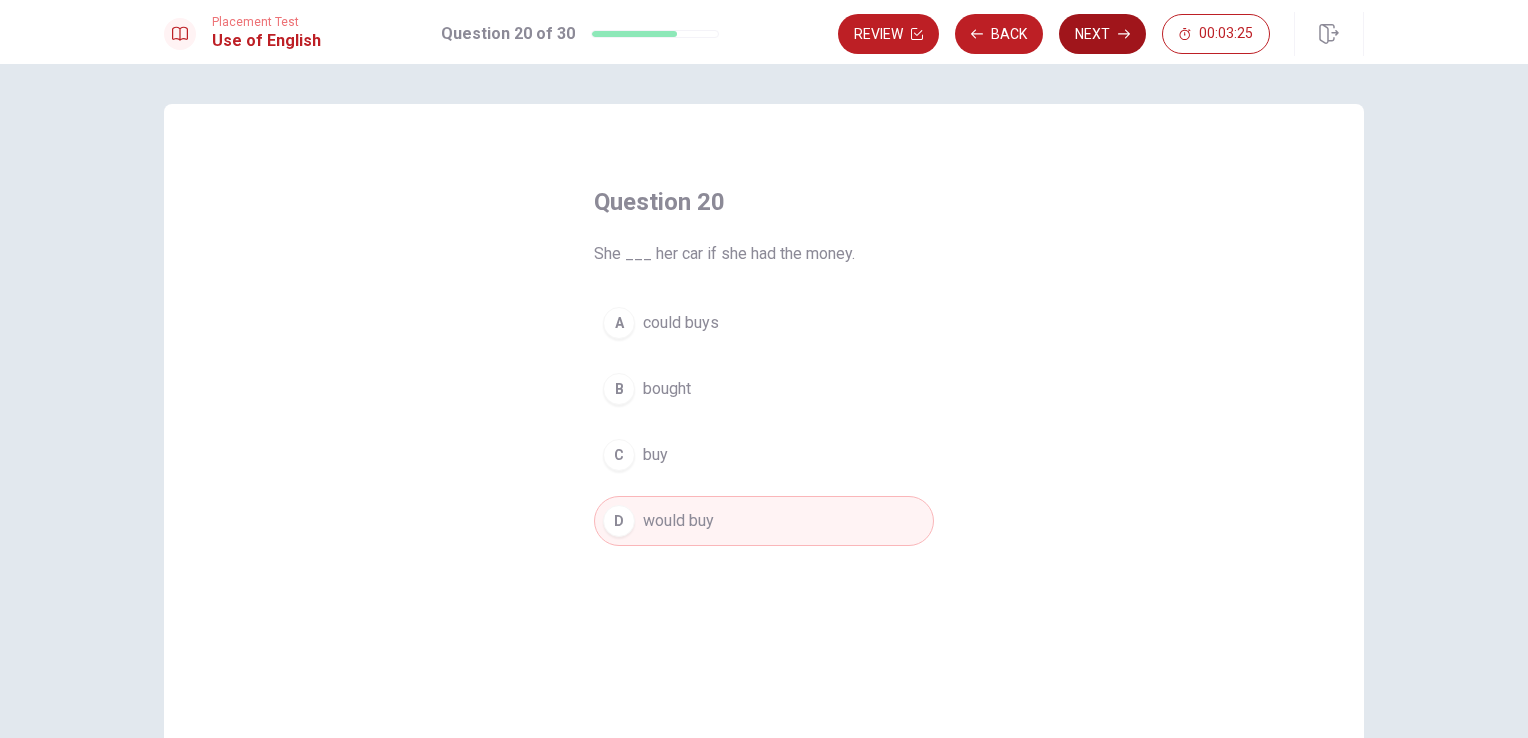 click 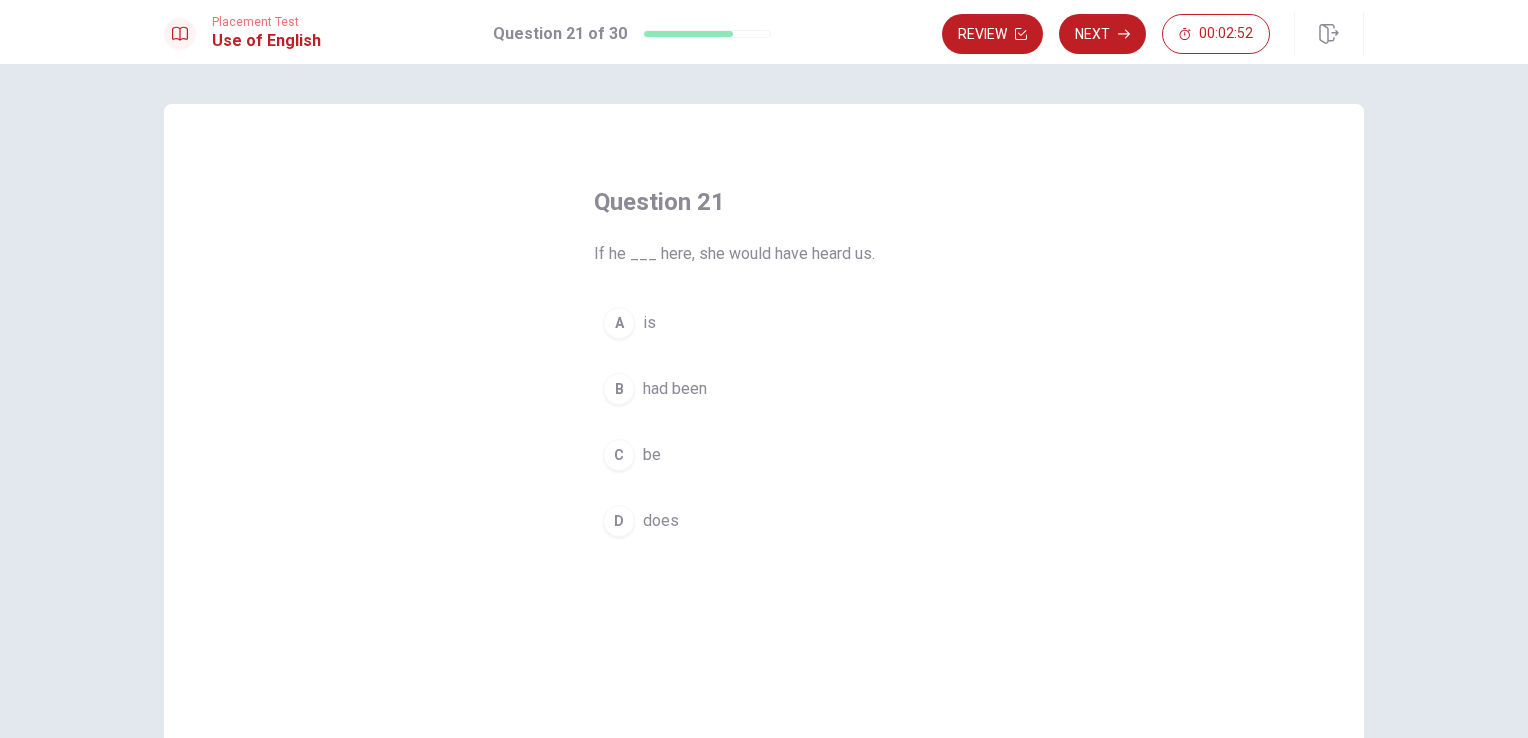click on "B" at bounding box center (619, 389) 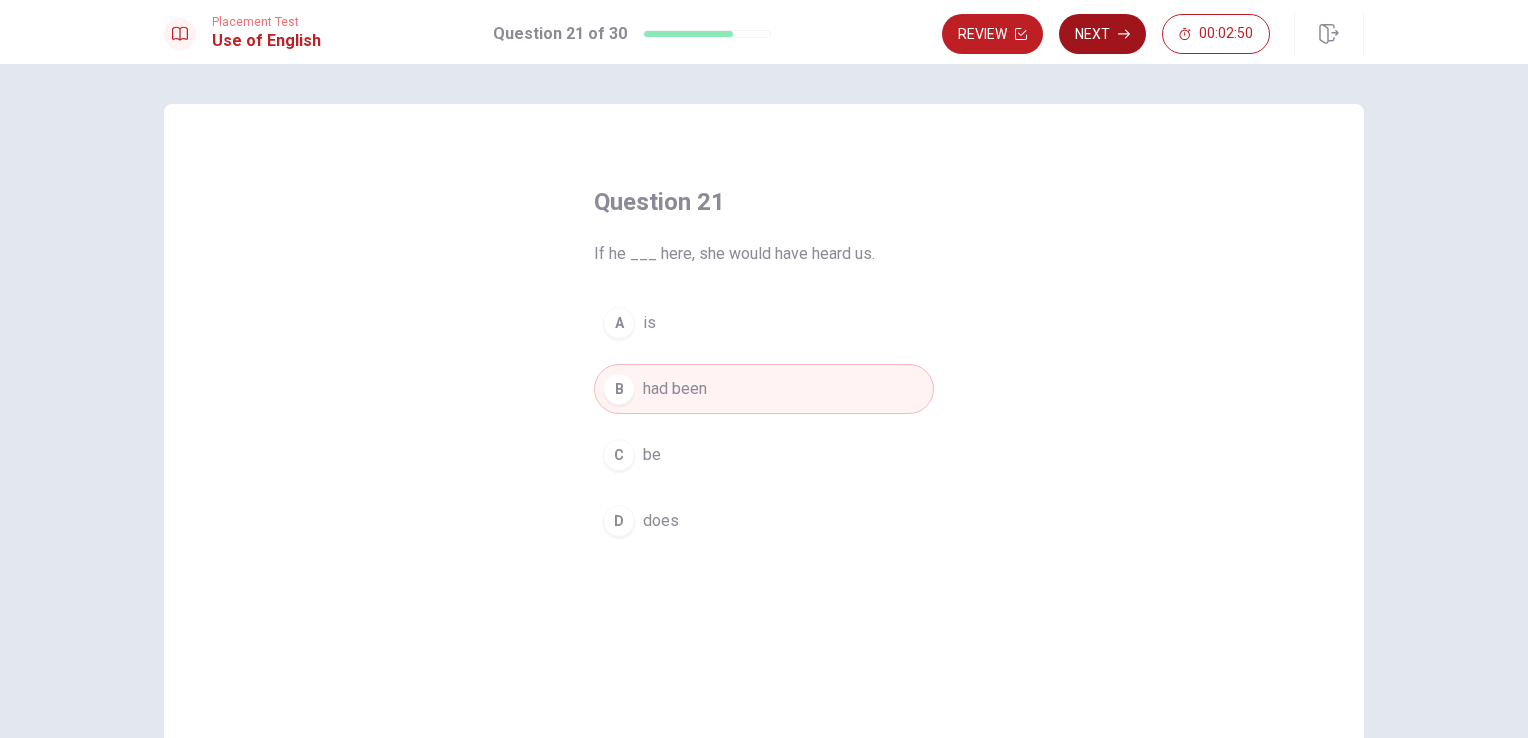 click on "Next" at bounding box center (1102, 34) 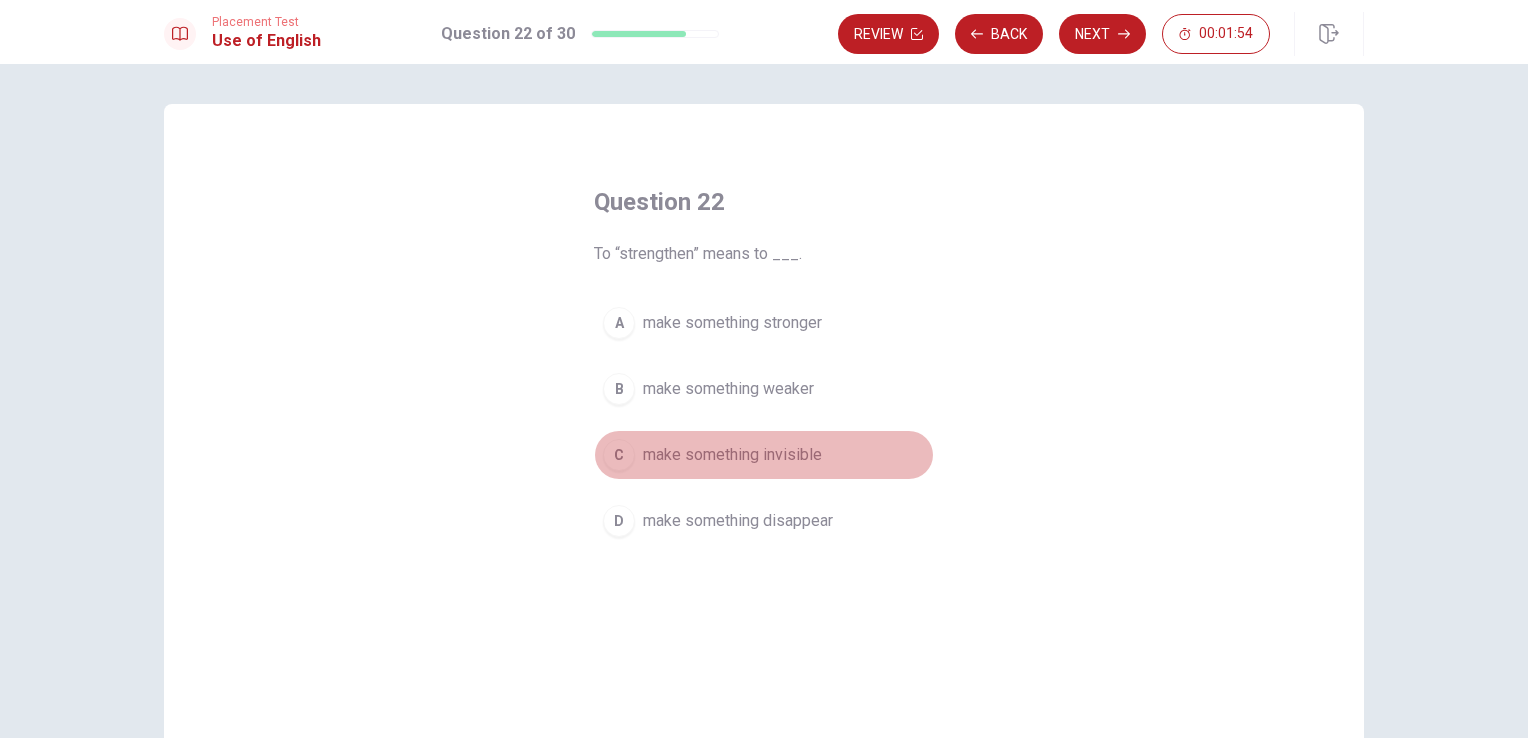 click on "C" at bounding box center [619, 455] 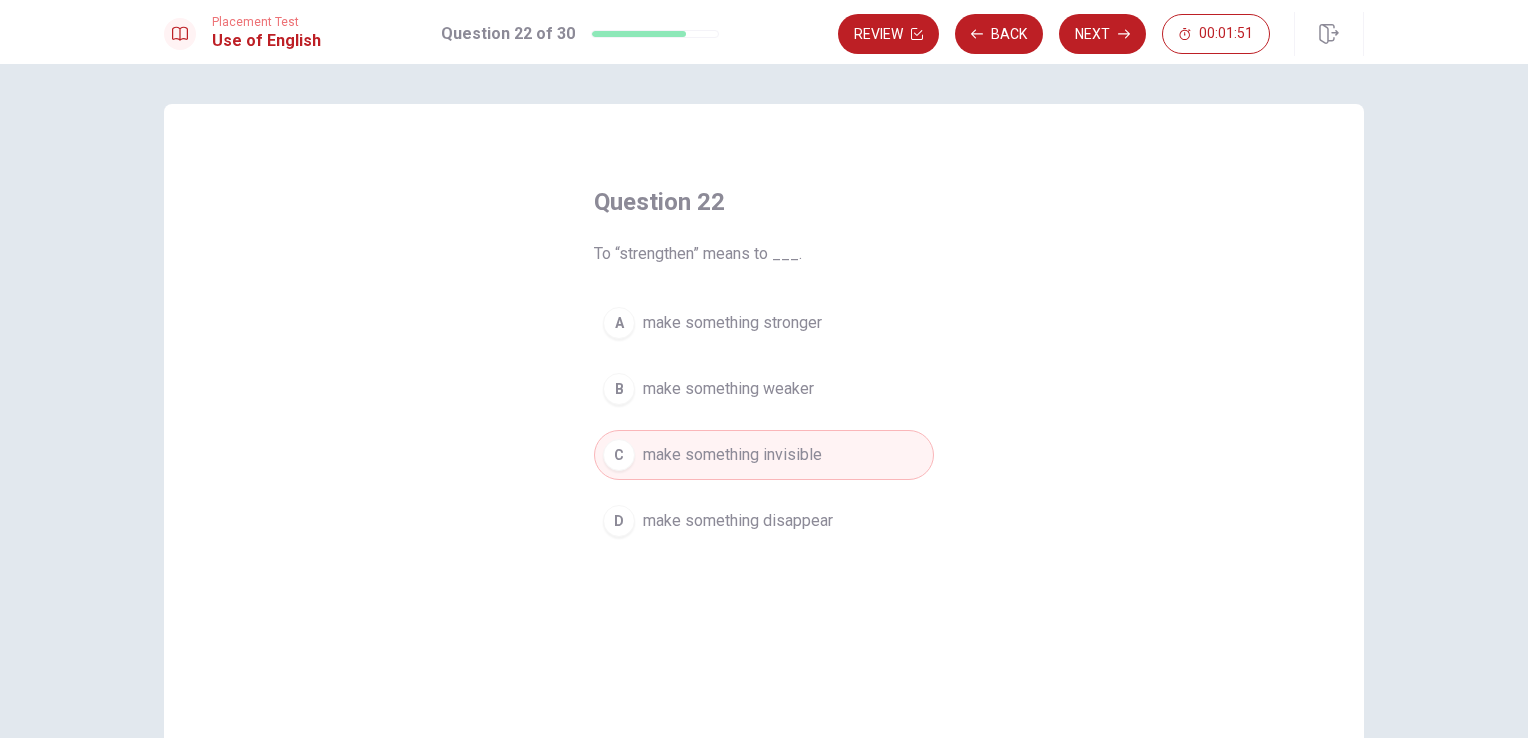 click on "D" at bounding box center [619, 521] 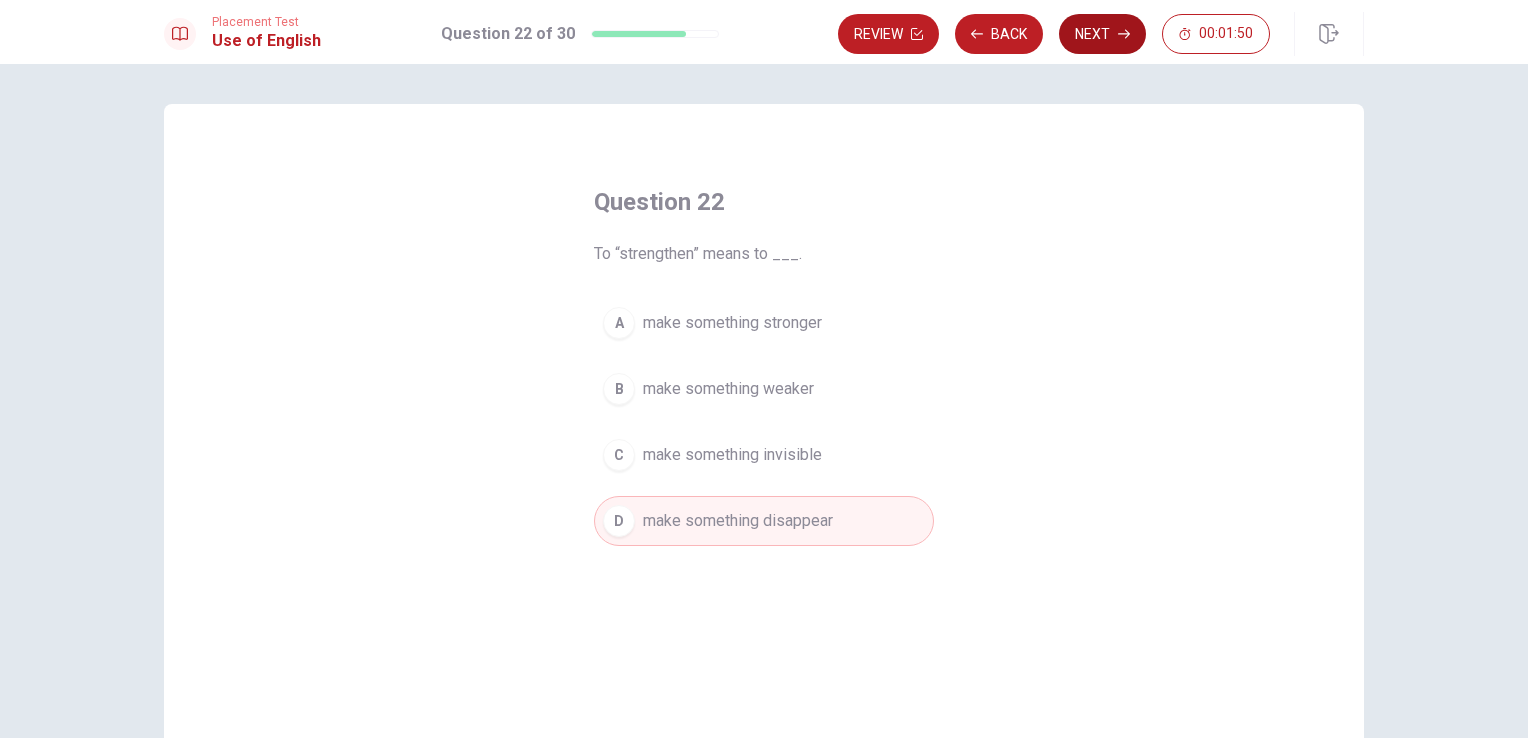 click on "Next" at bounding box center [1102, 34] 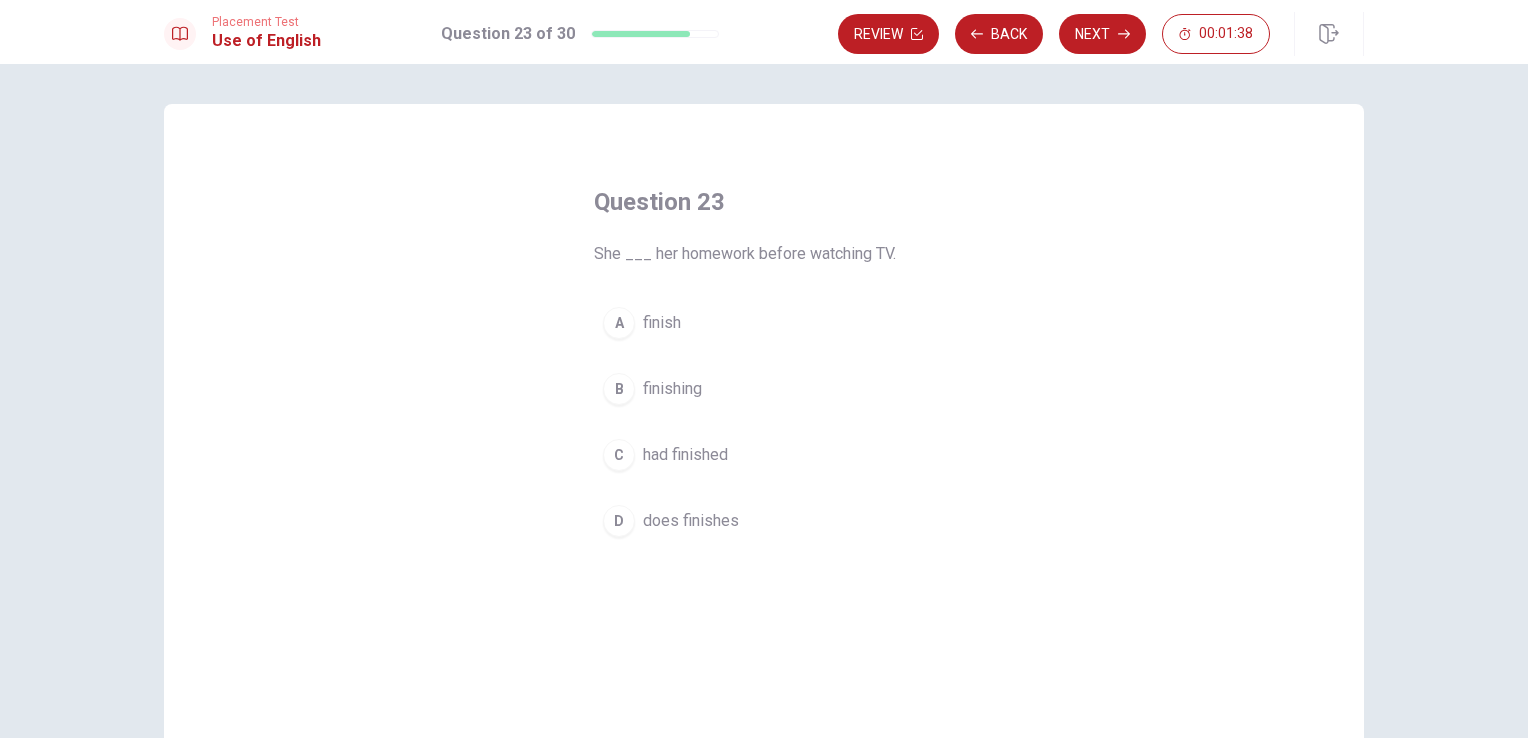 click on "A" at bounding box center [619, 323] 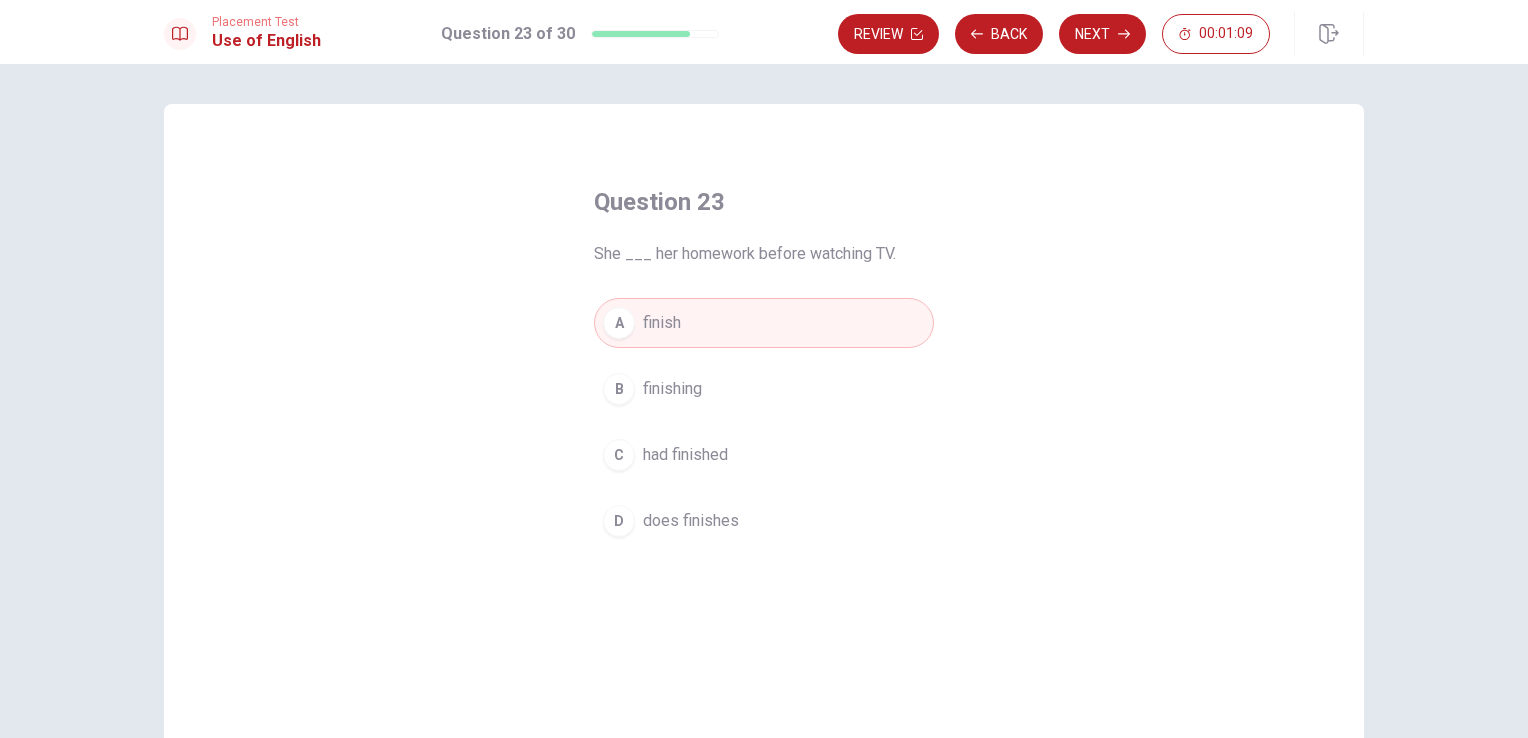 click on "C" at bounding box center [619, 455] 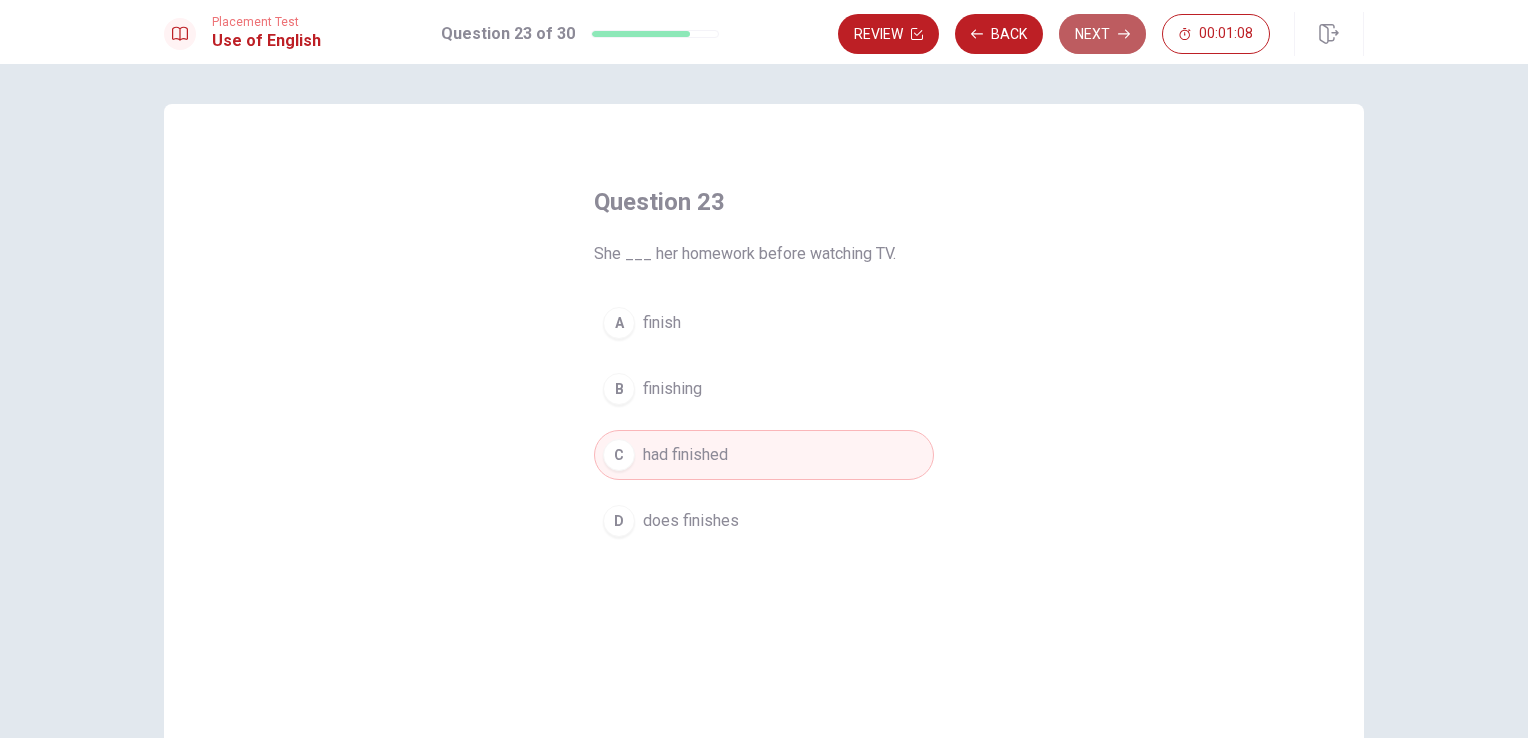 click on "Next" at bounding box center (1102, 34) 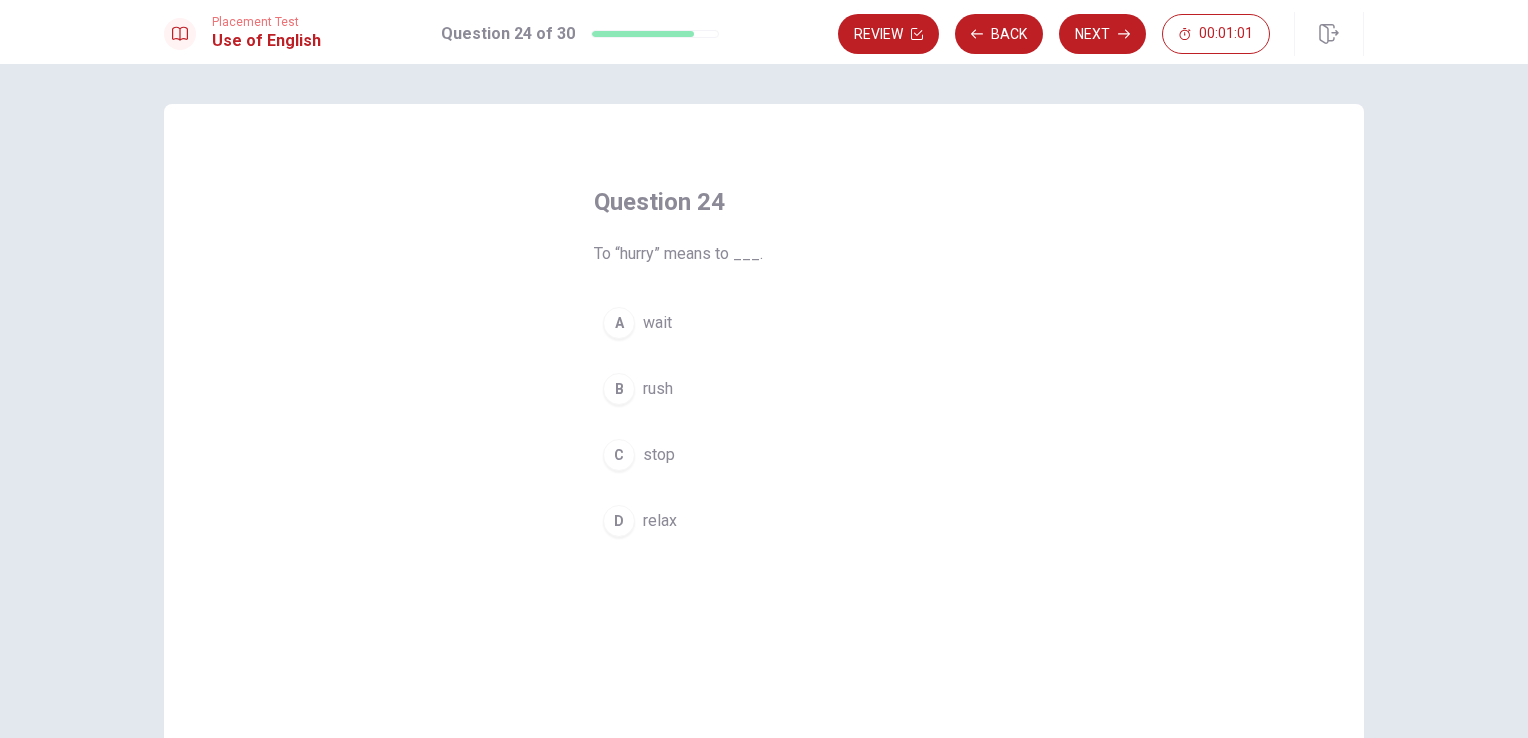 click on "B" at bounding box center (619, 389) 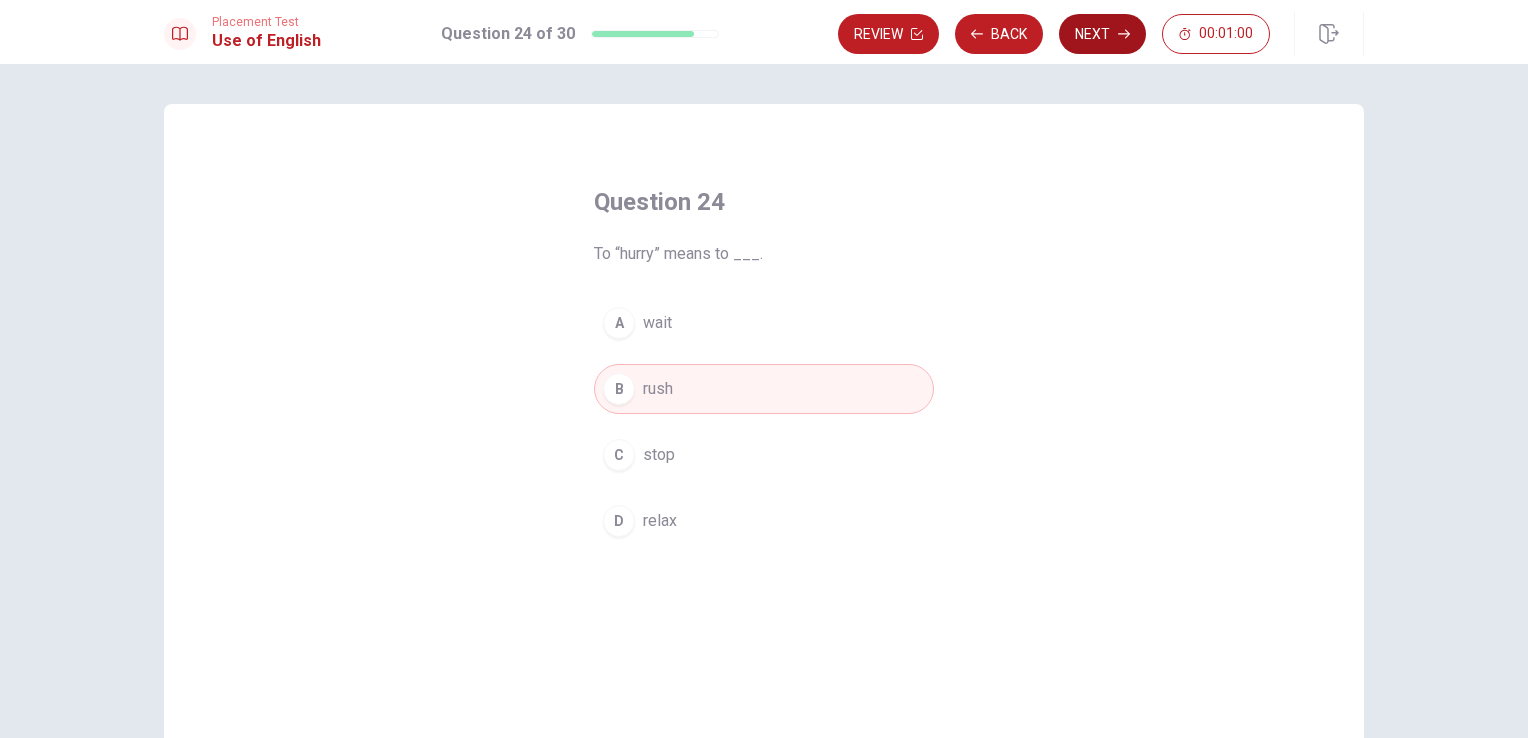 click 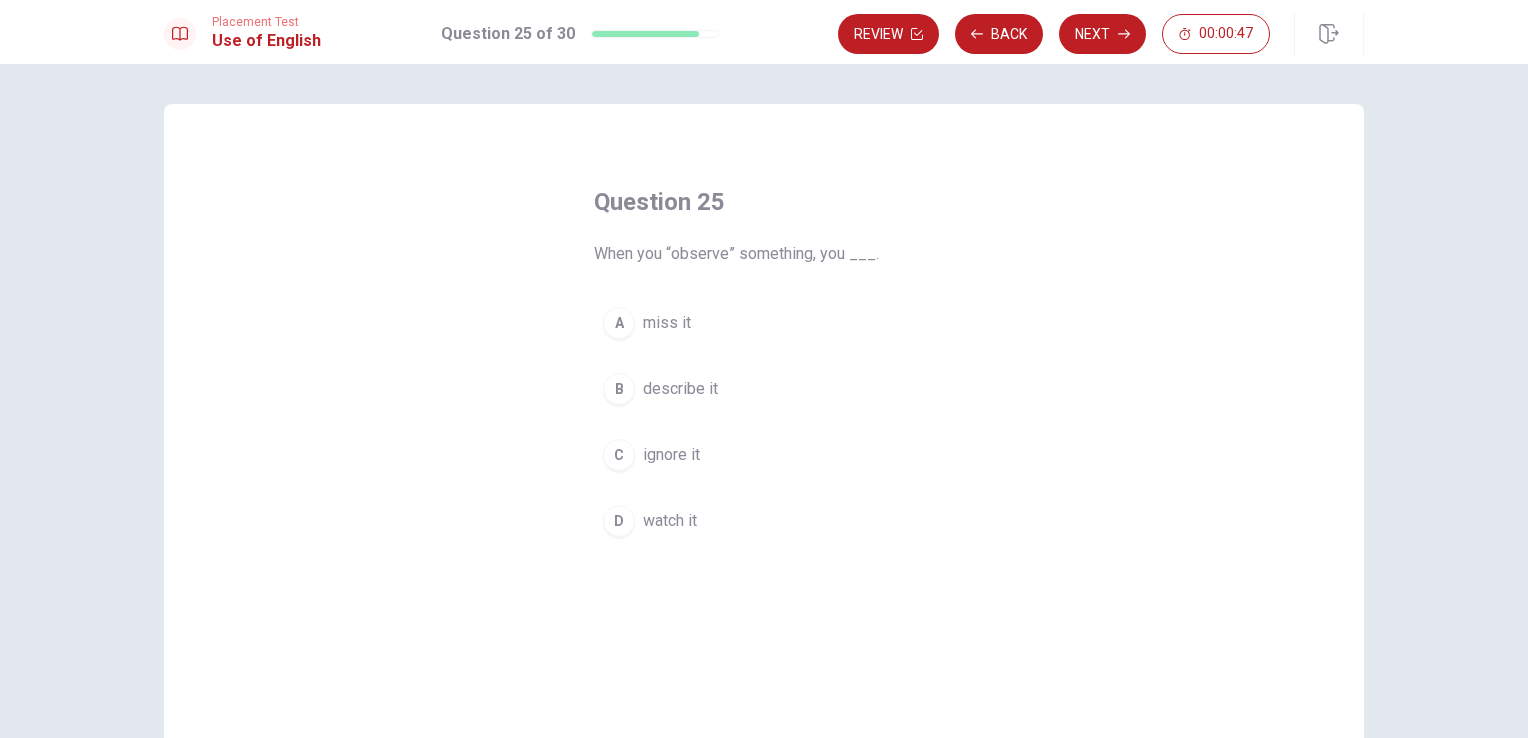 click on "D" at bounding box center (619, 521) 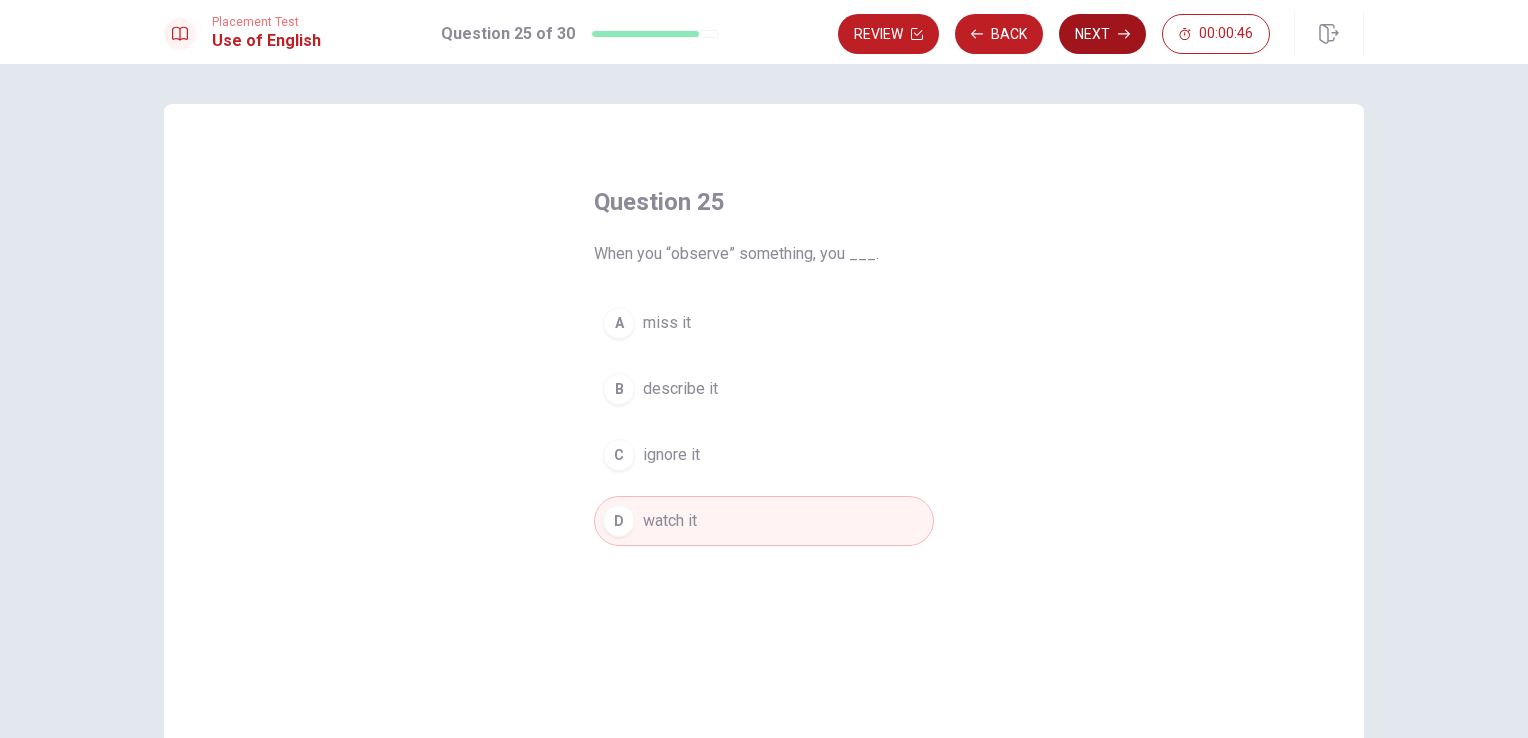 click on "Next" at bounding box center (1102, 34) 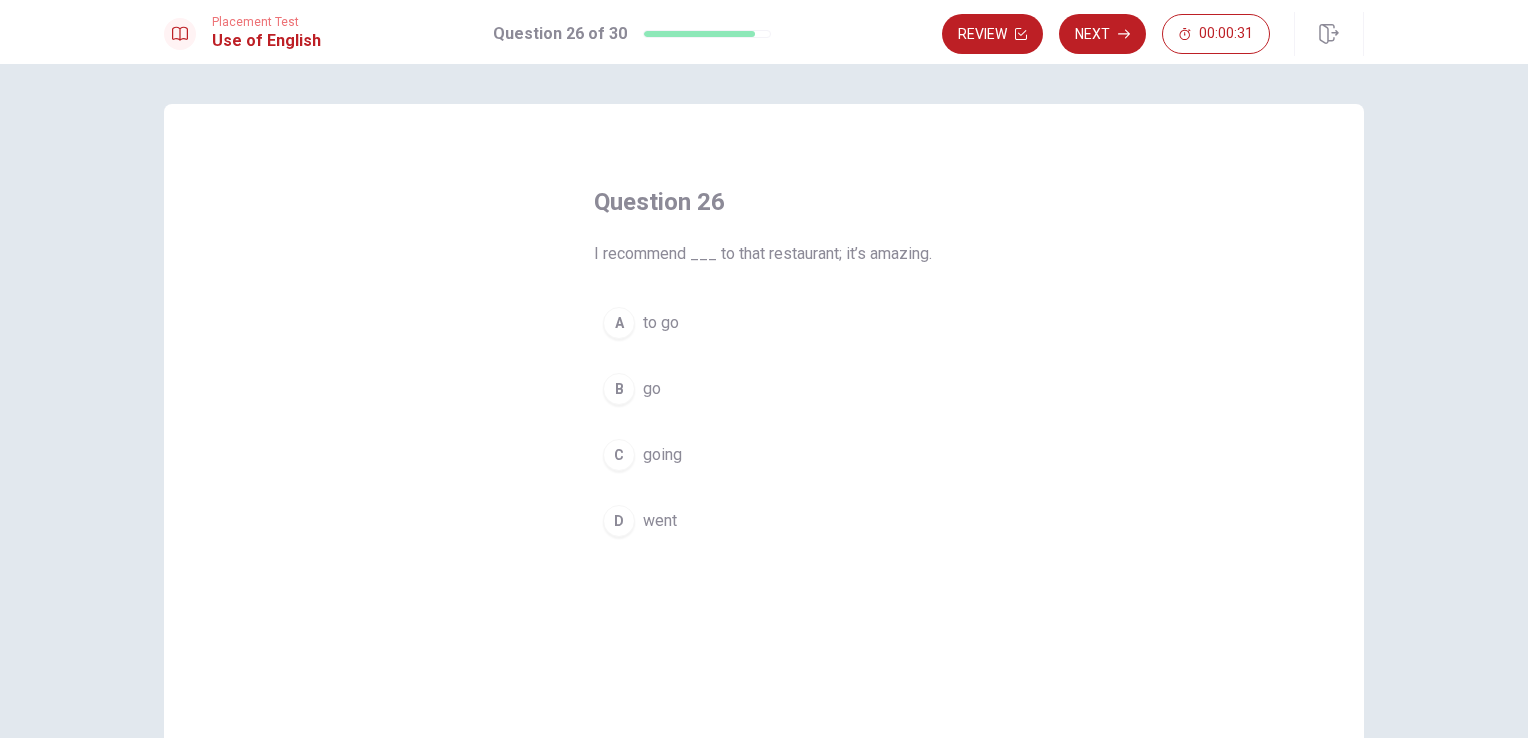 click on "A" at bounding box center [619, 323] 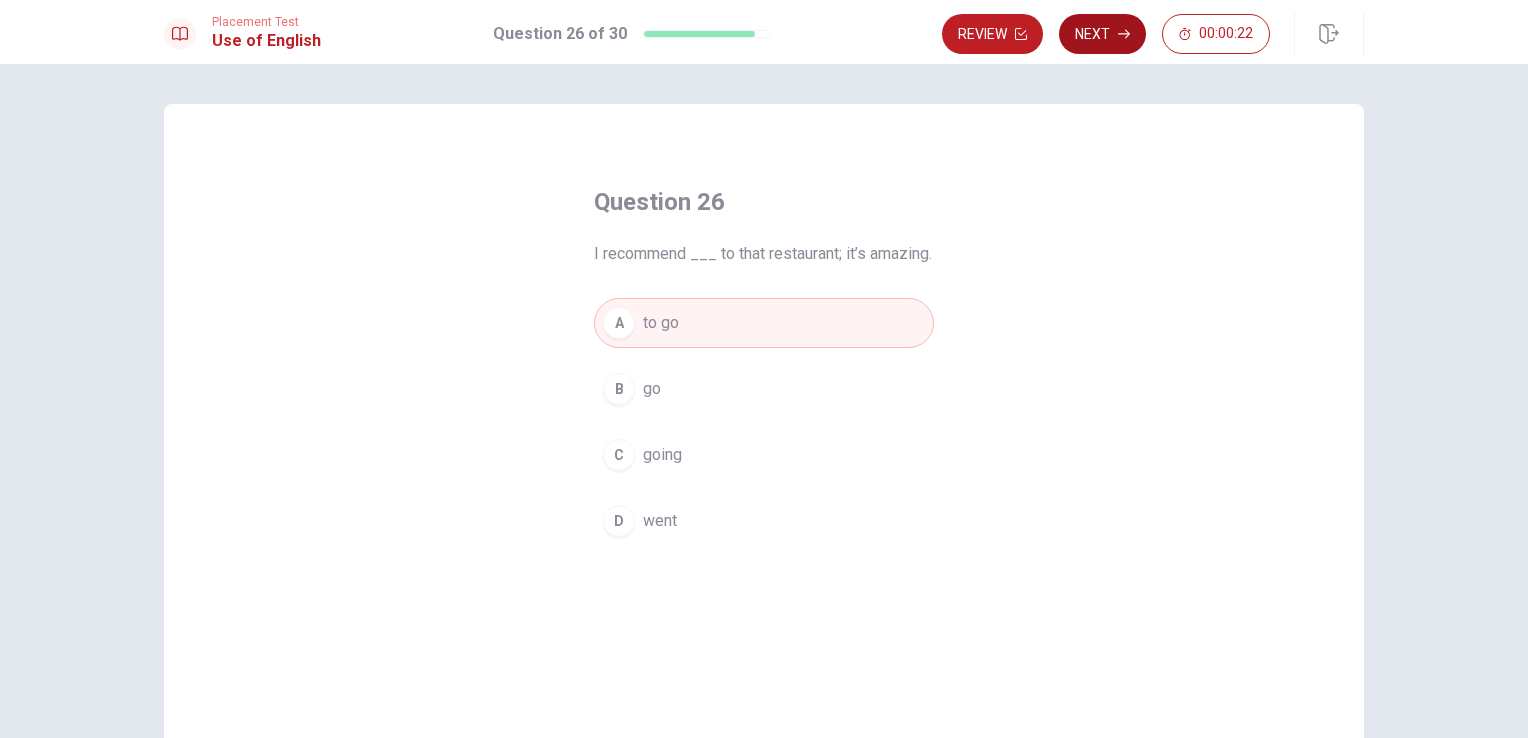 click on "Next" at bounding box center (1102, 34) 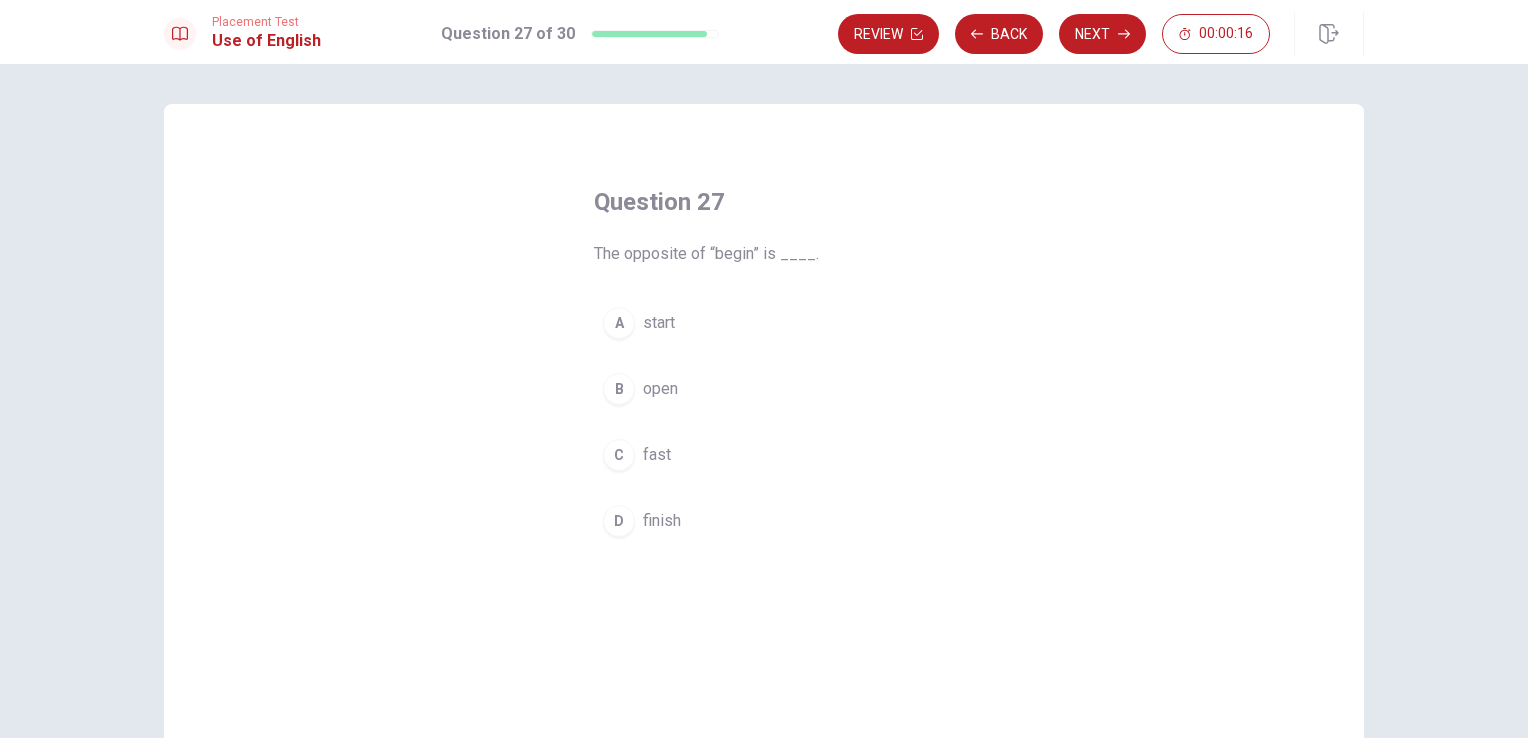 click on "D" at bounding box center (619, 521) 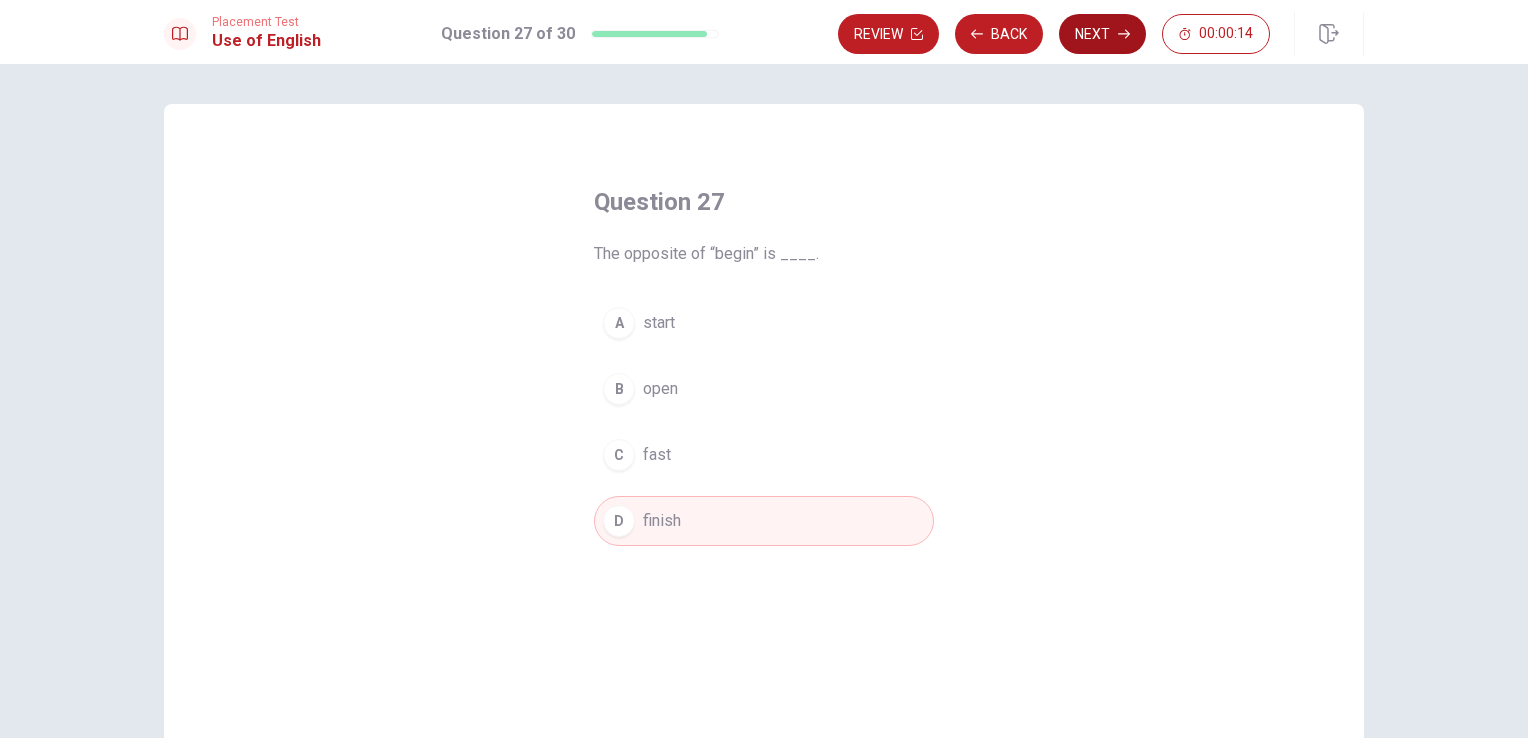 click on "Next" at bounding box center (1102, 34) 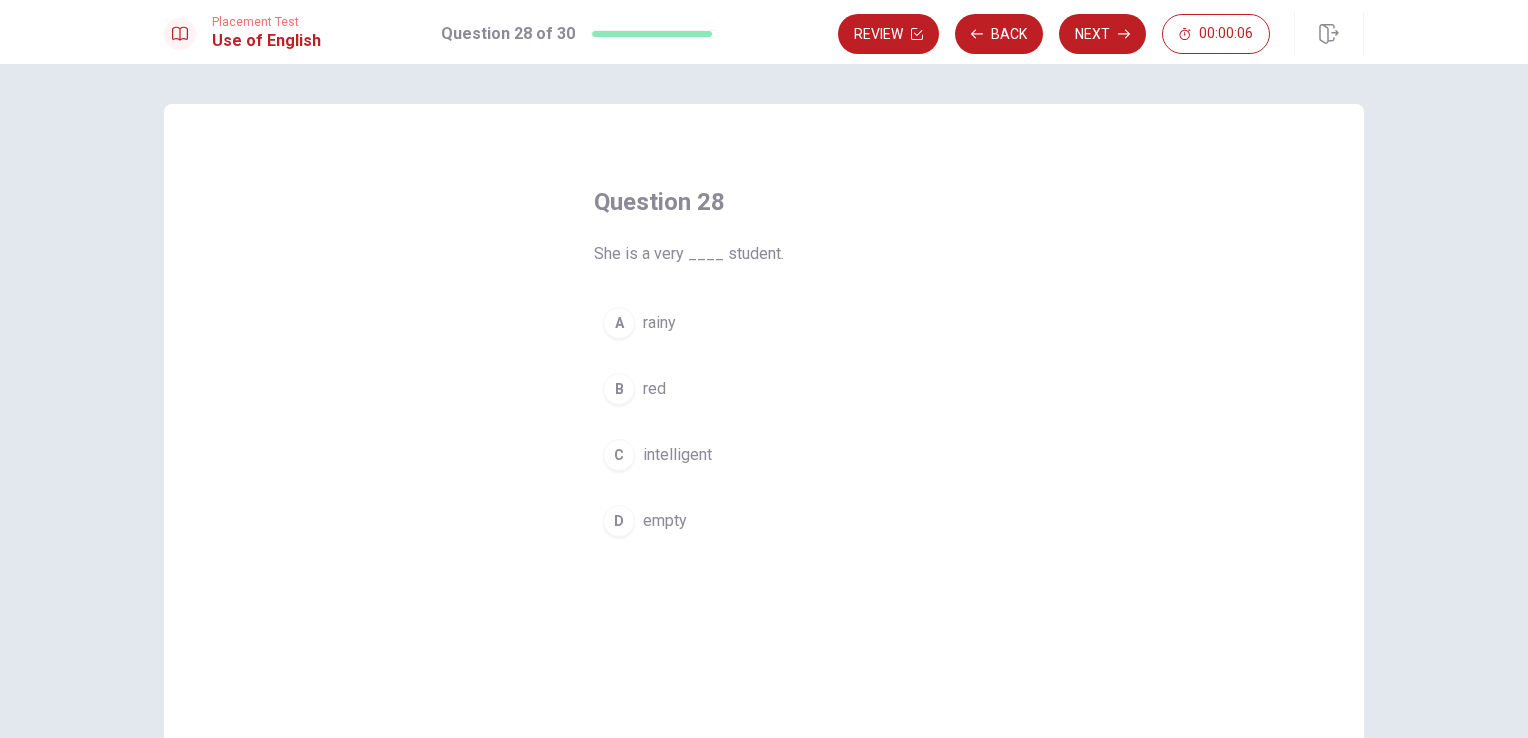 click on "C" at bounding box center [619, 455] 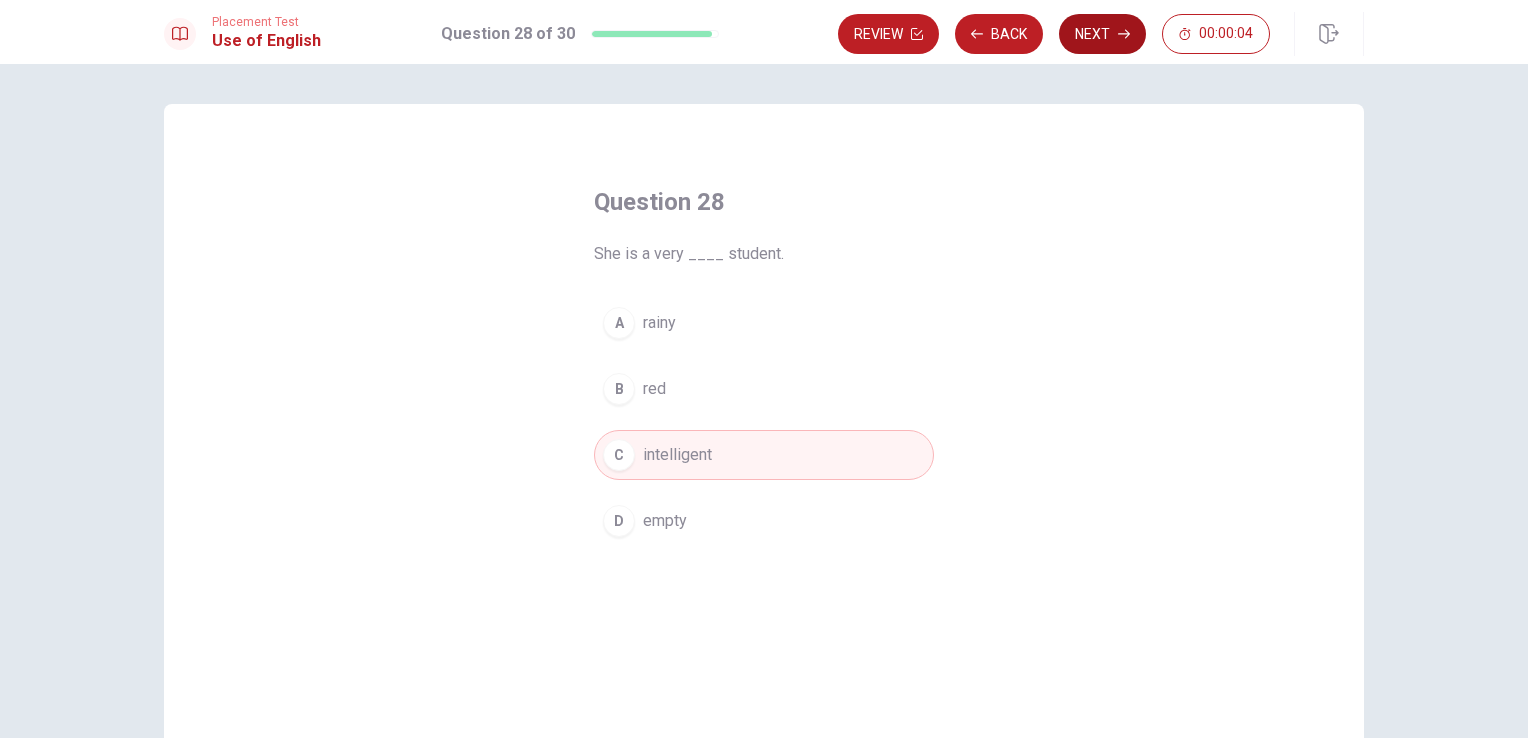 click on "Next" at bounding box center [1102, 34] 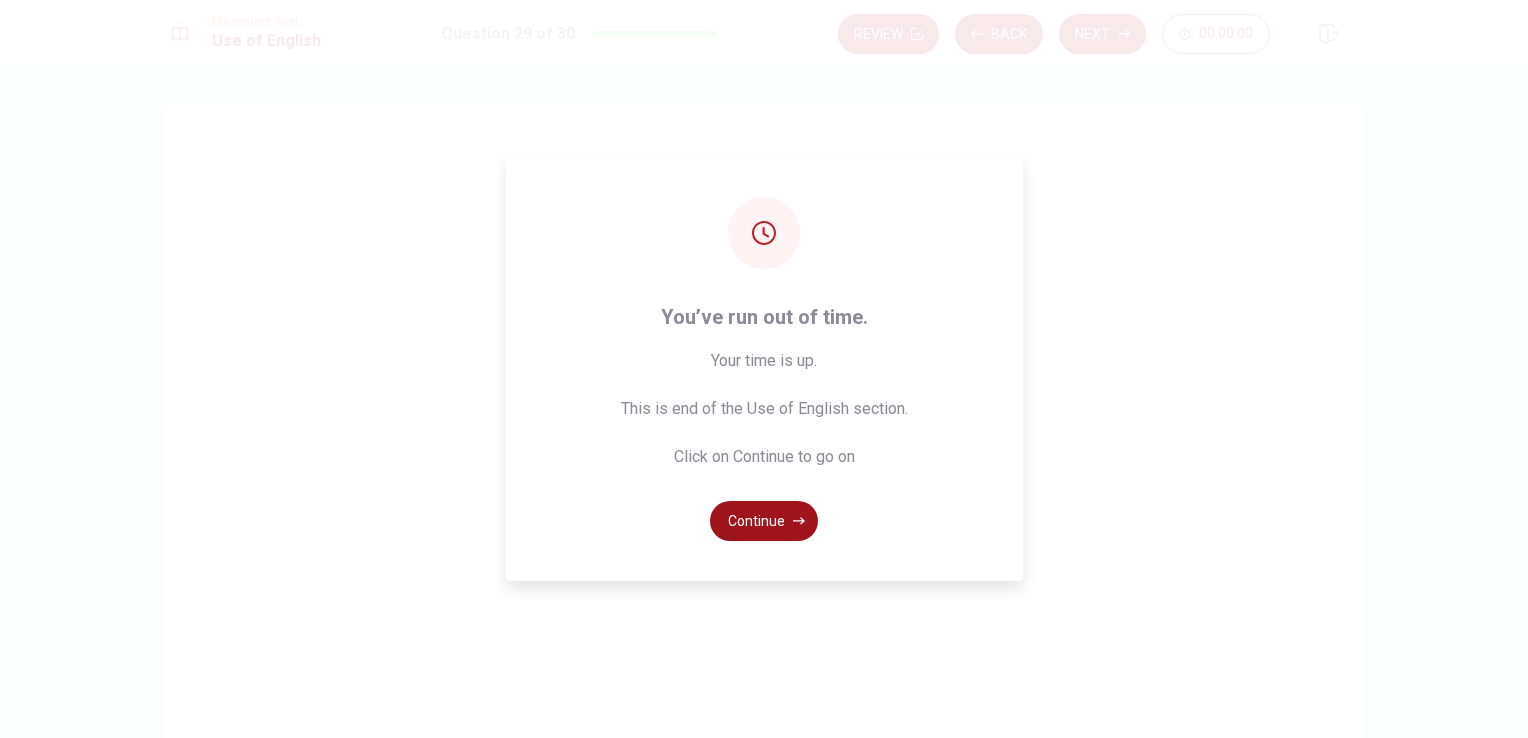 click on "Continue" at bounding box center [764, 521] 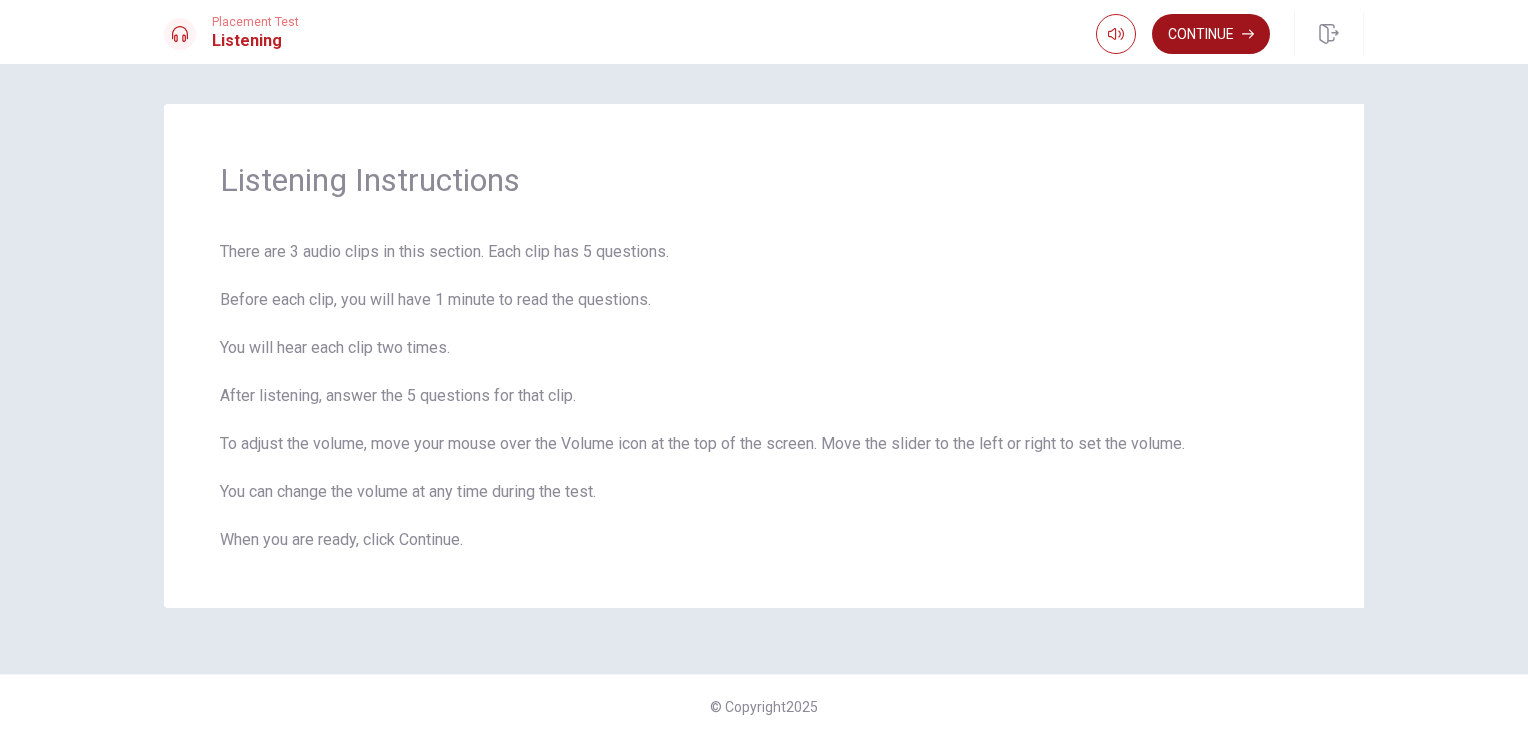 click on "Continue" at bounding box center (1211, 34) 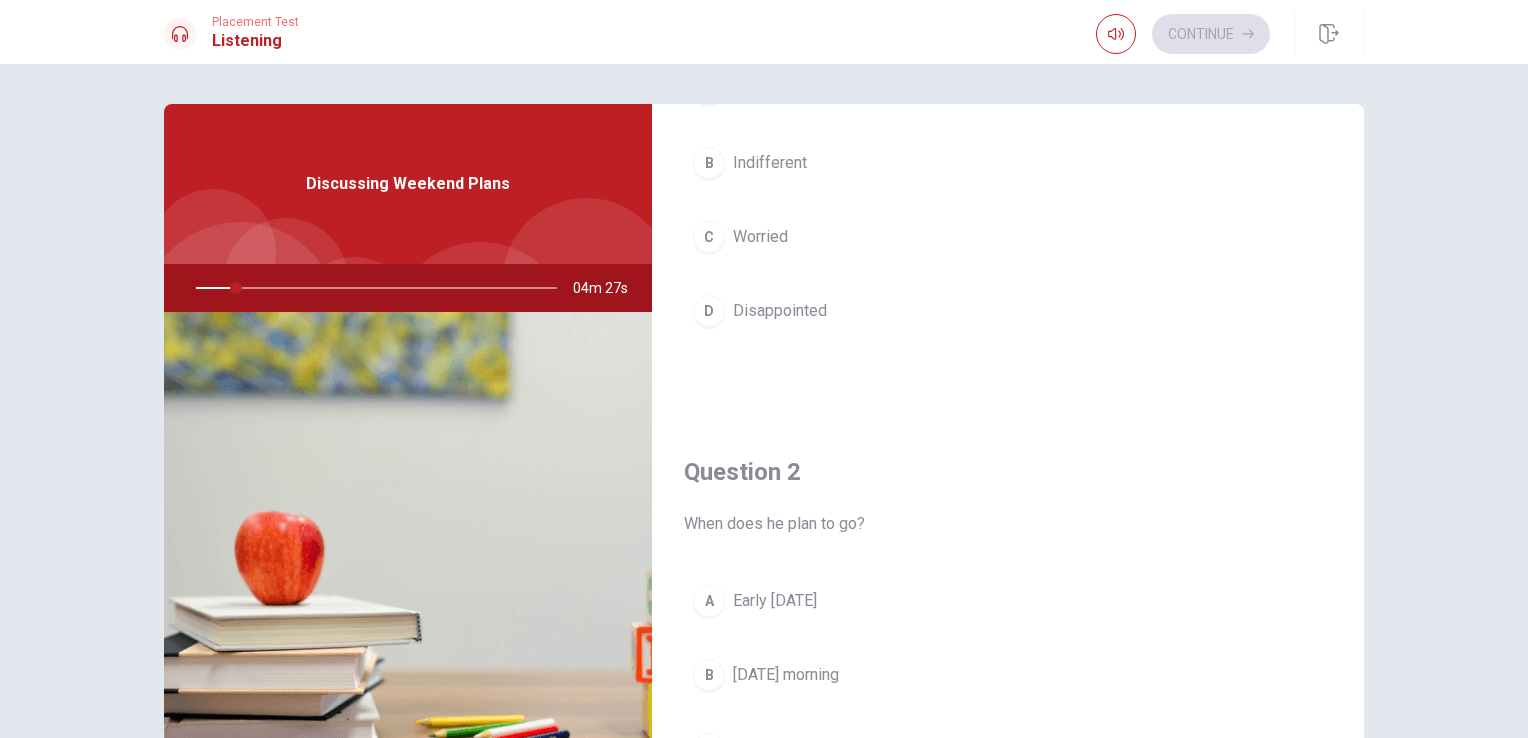 scroll, scrollTop: 0, scrollLeft: 0, axis: both 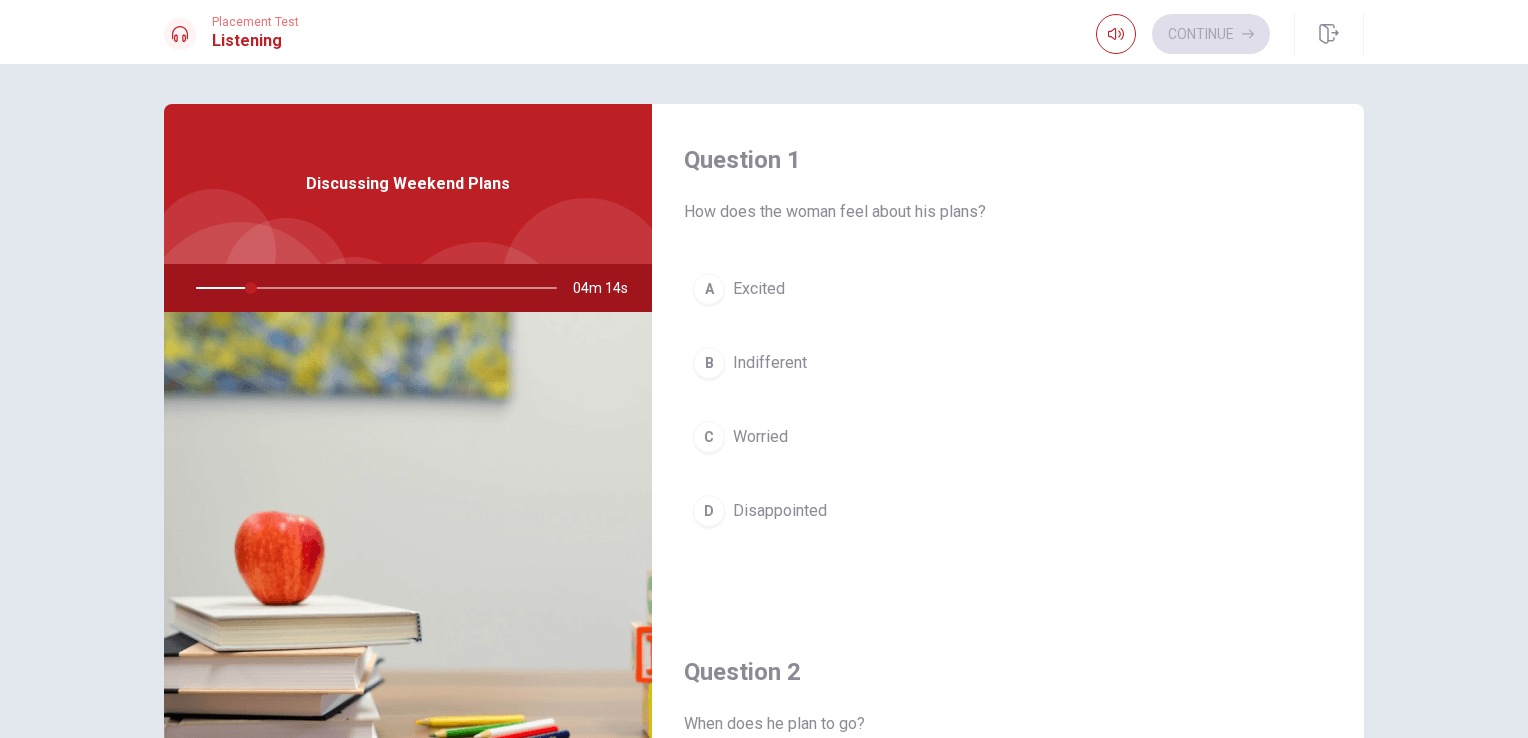 drag, startPoint x: 247, startPoint y: 289, endPoint x: 198, endPoint y: 282, distance: 49.497475 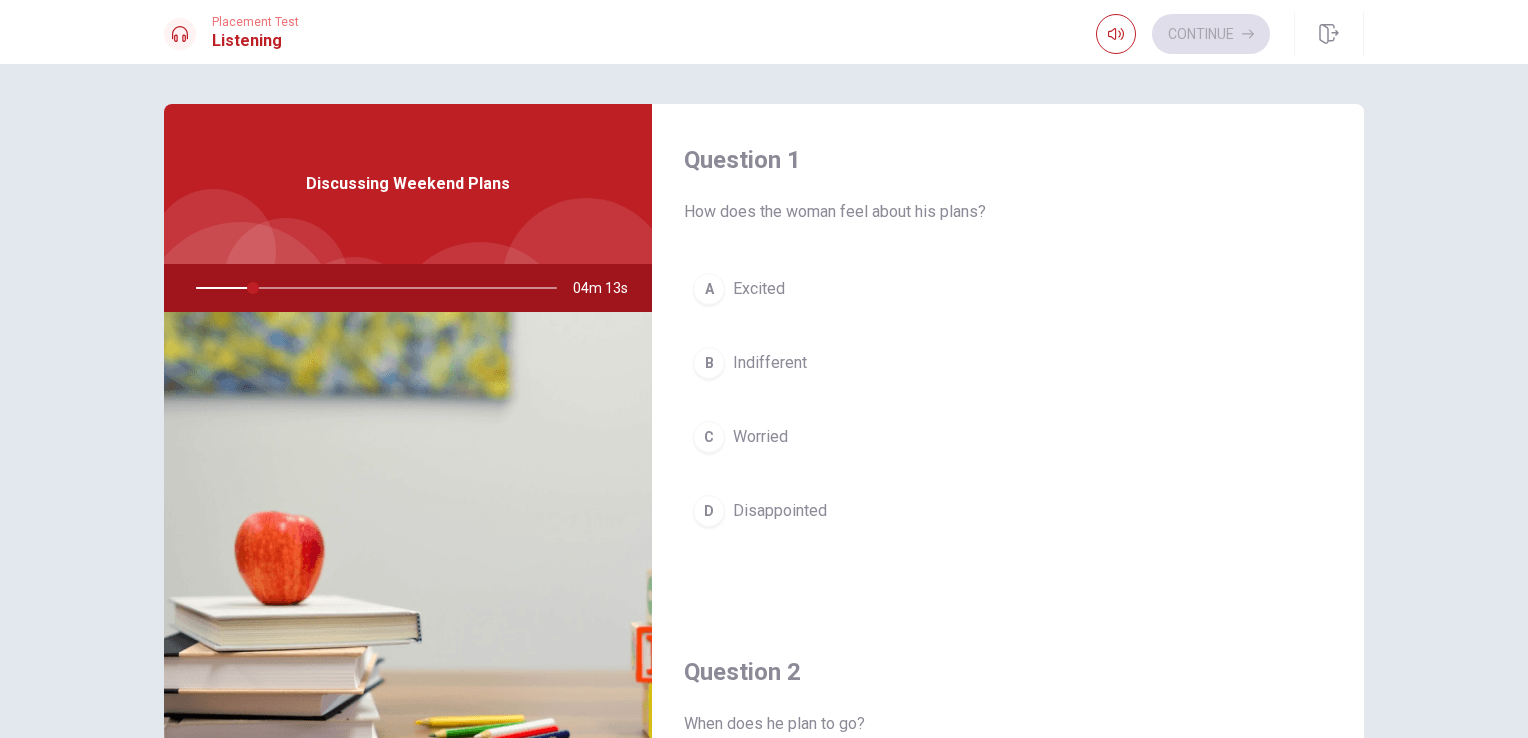 click at bounding box center [372, 288] 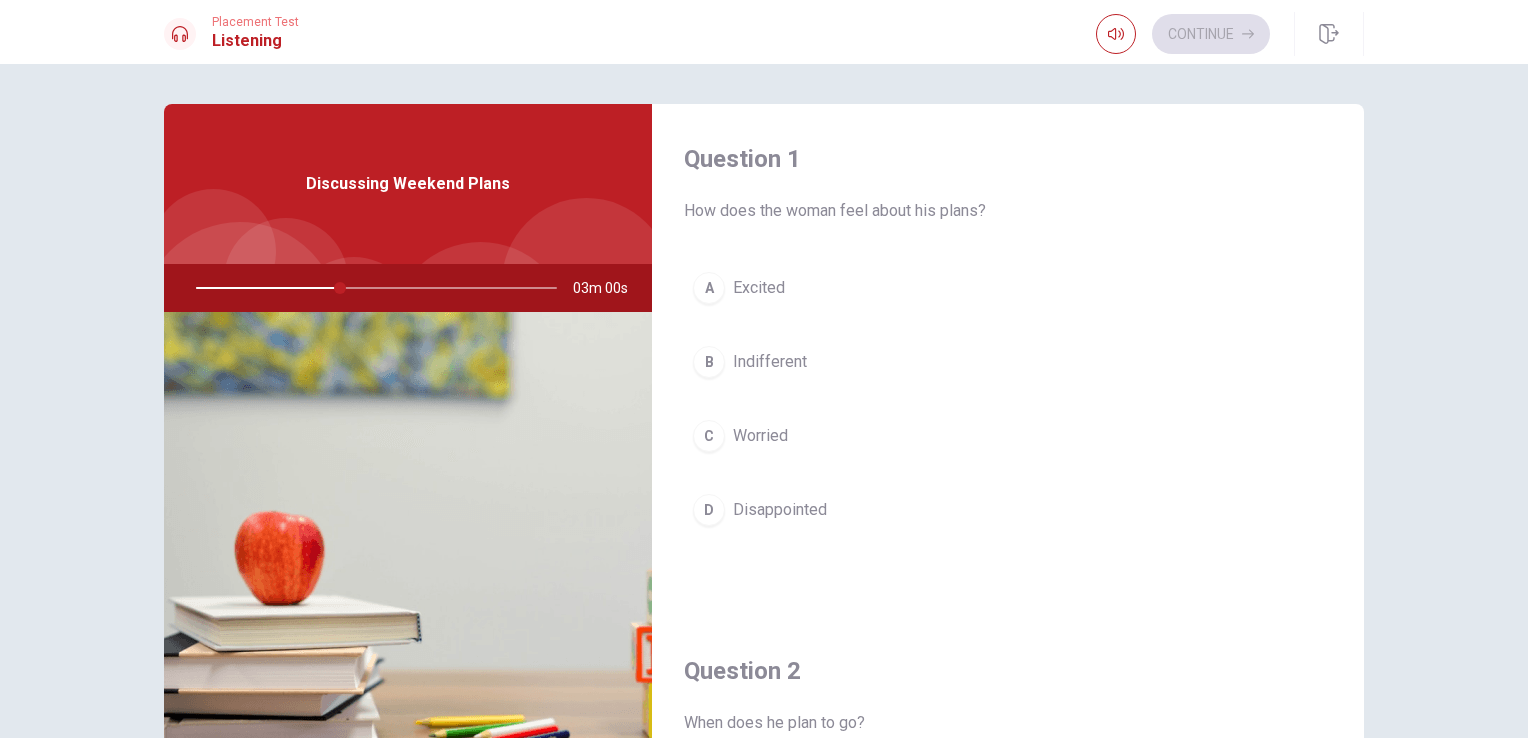 scroll, scrollTop: 0, scrollLeft: 0, axis: both 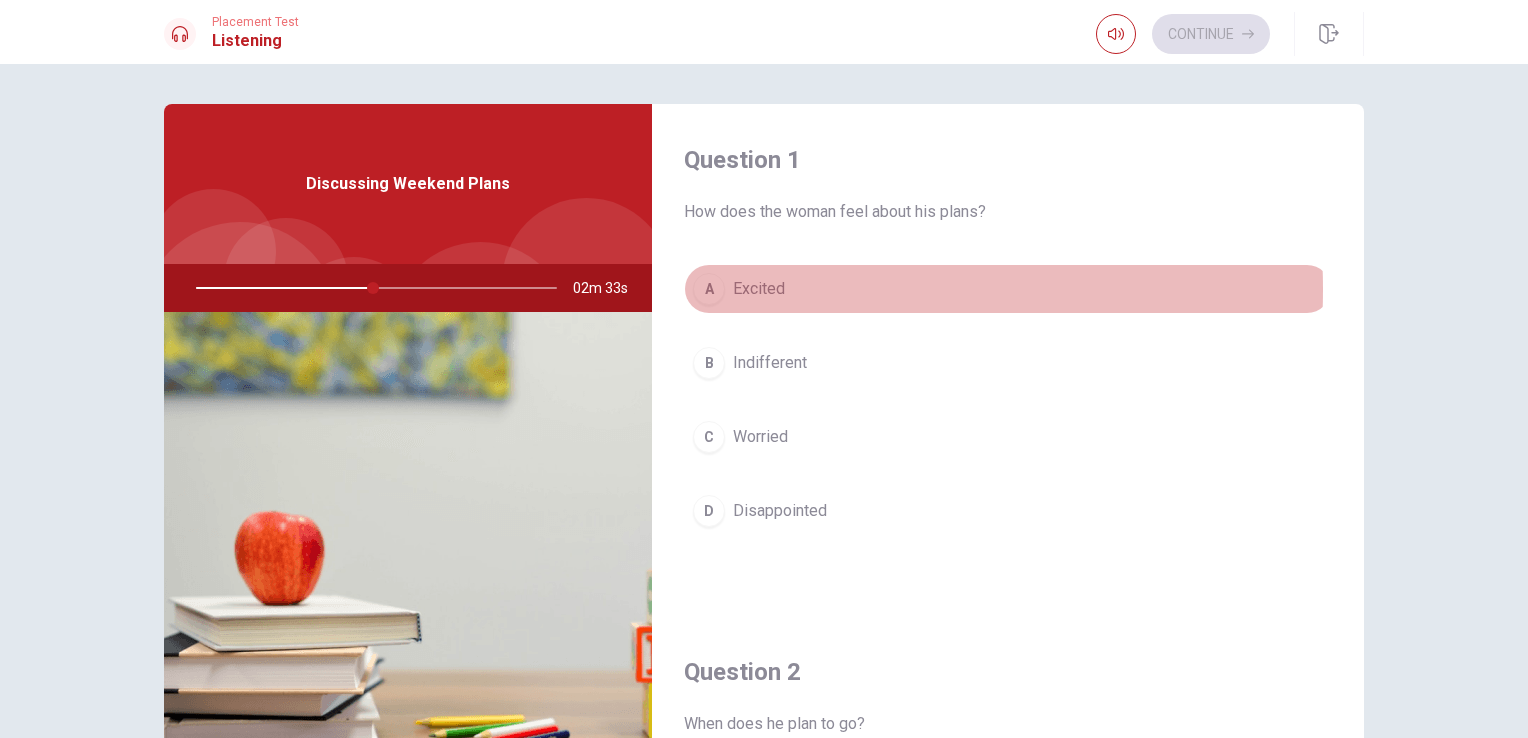click on "A" at bounding box center [709, 289] 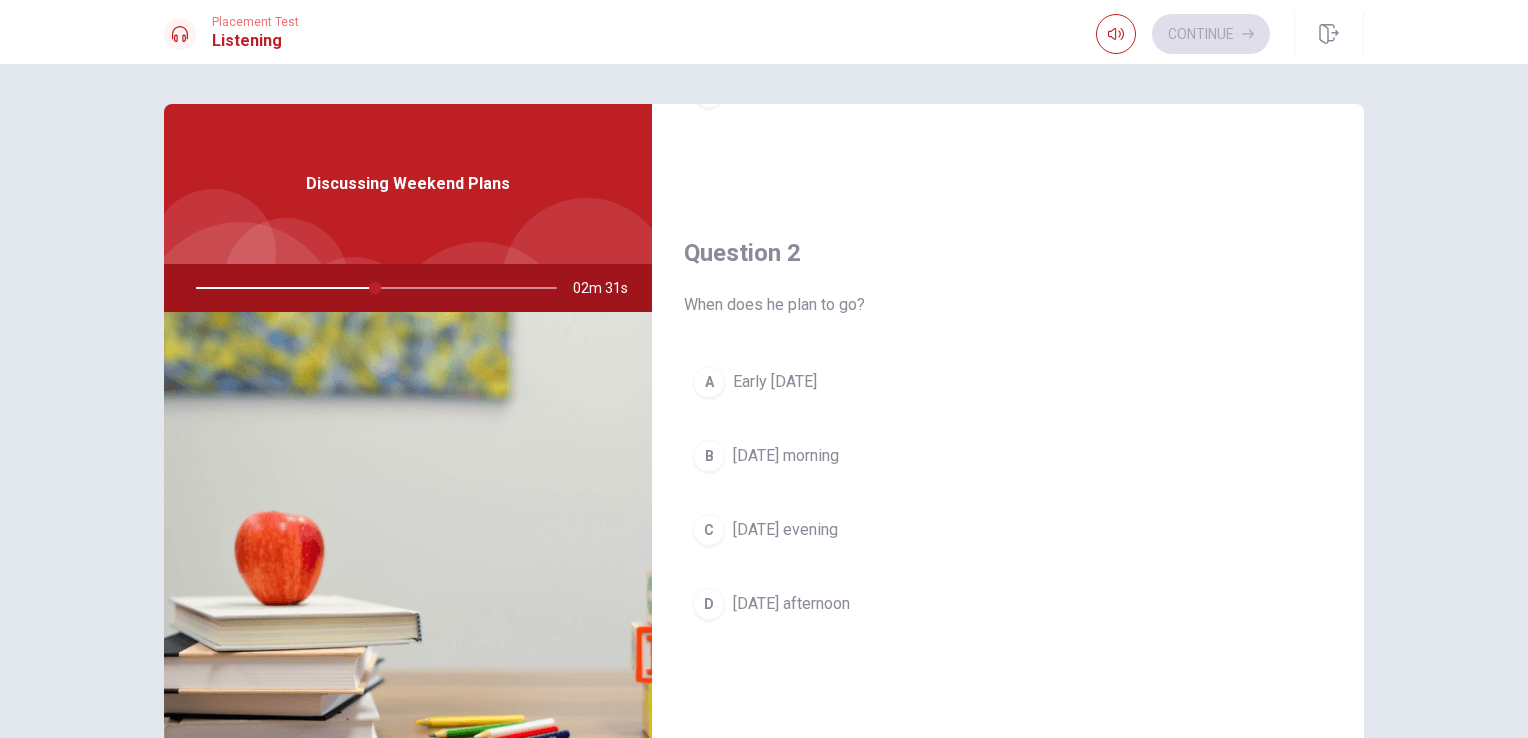 scroll, scrollTop: 468, scrollLeft: 0, axis: vertical 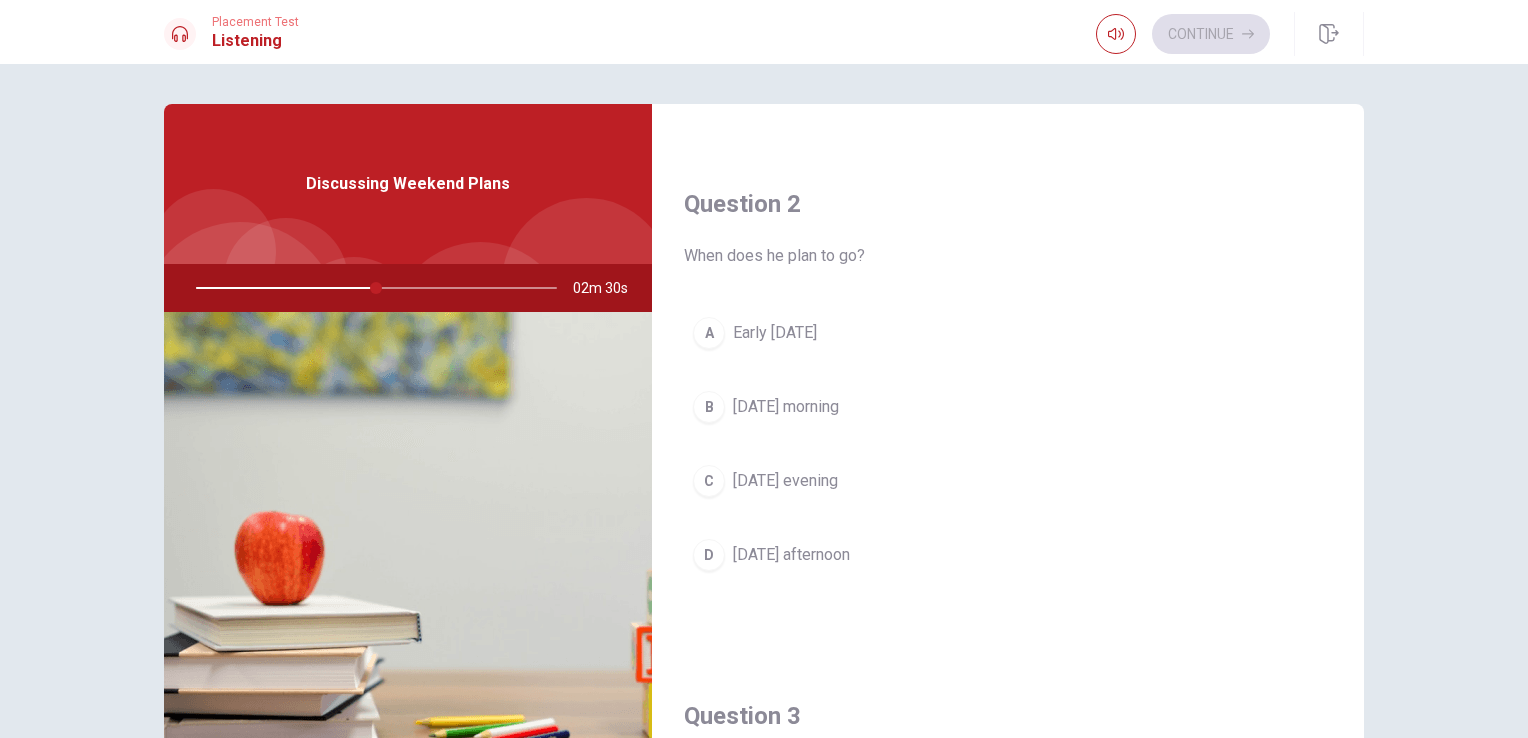 click on "A" at bounding box center (709, 333) 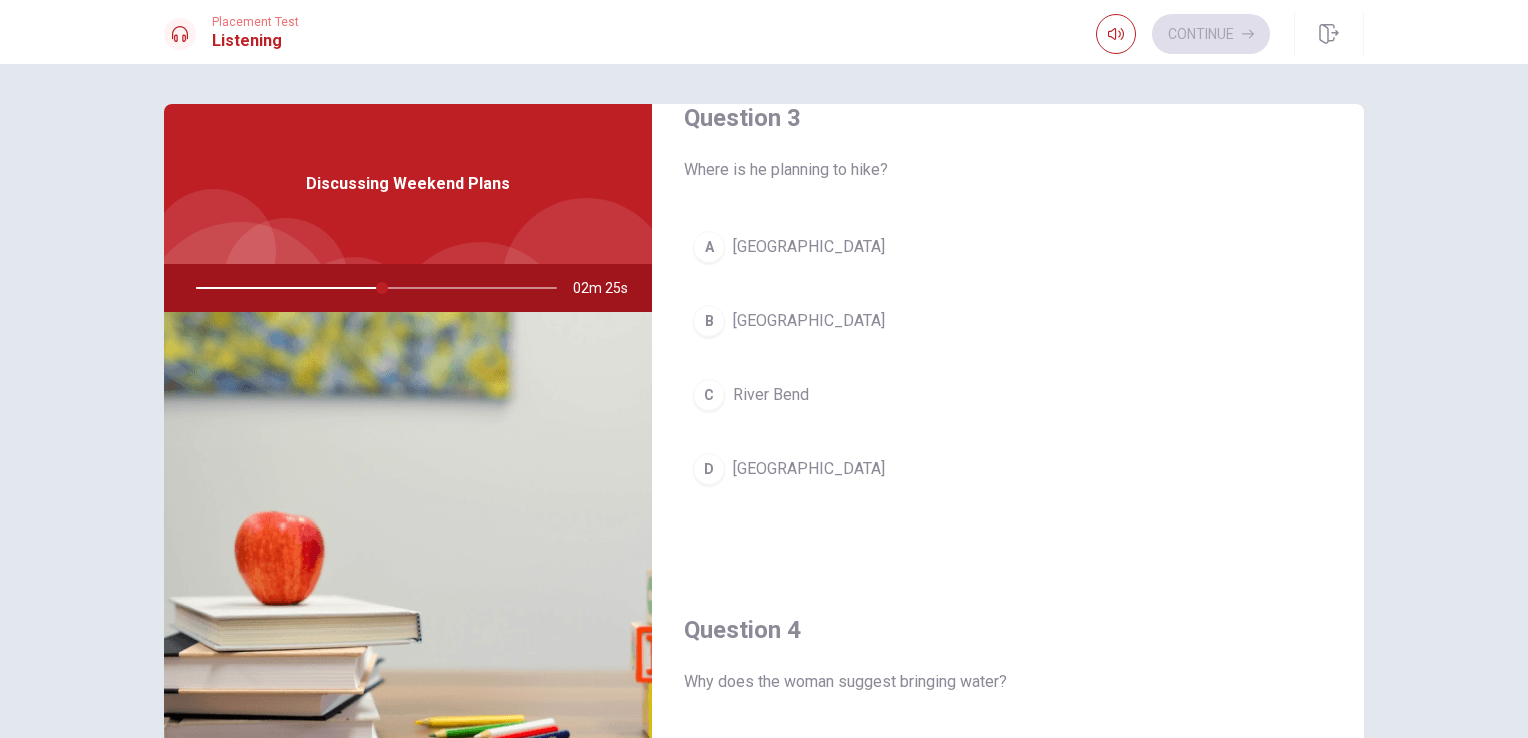 scroll, scrollTop: 1069, scrollLeft: 0, axis: vertical 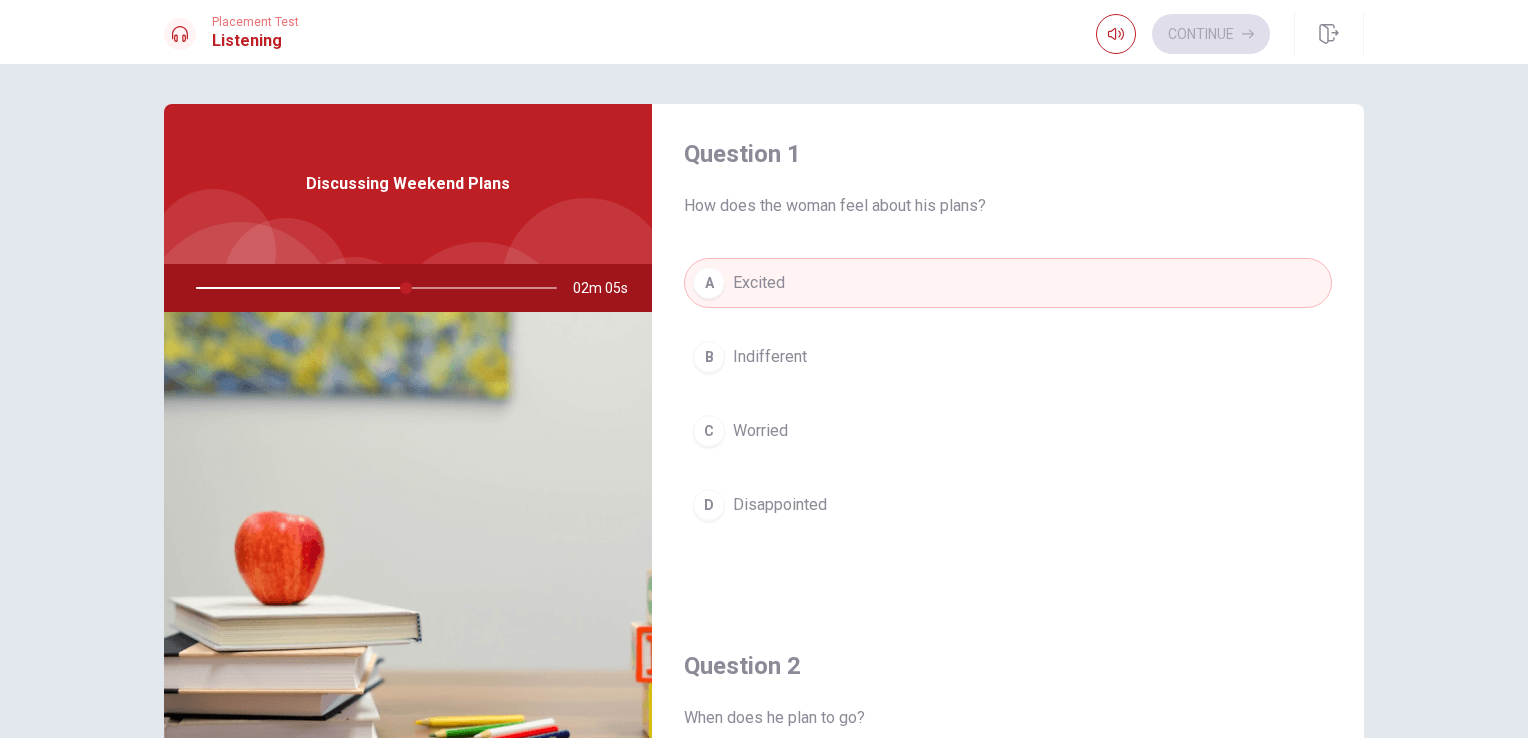 click on "Excited" at bounding box center [759, 283] 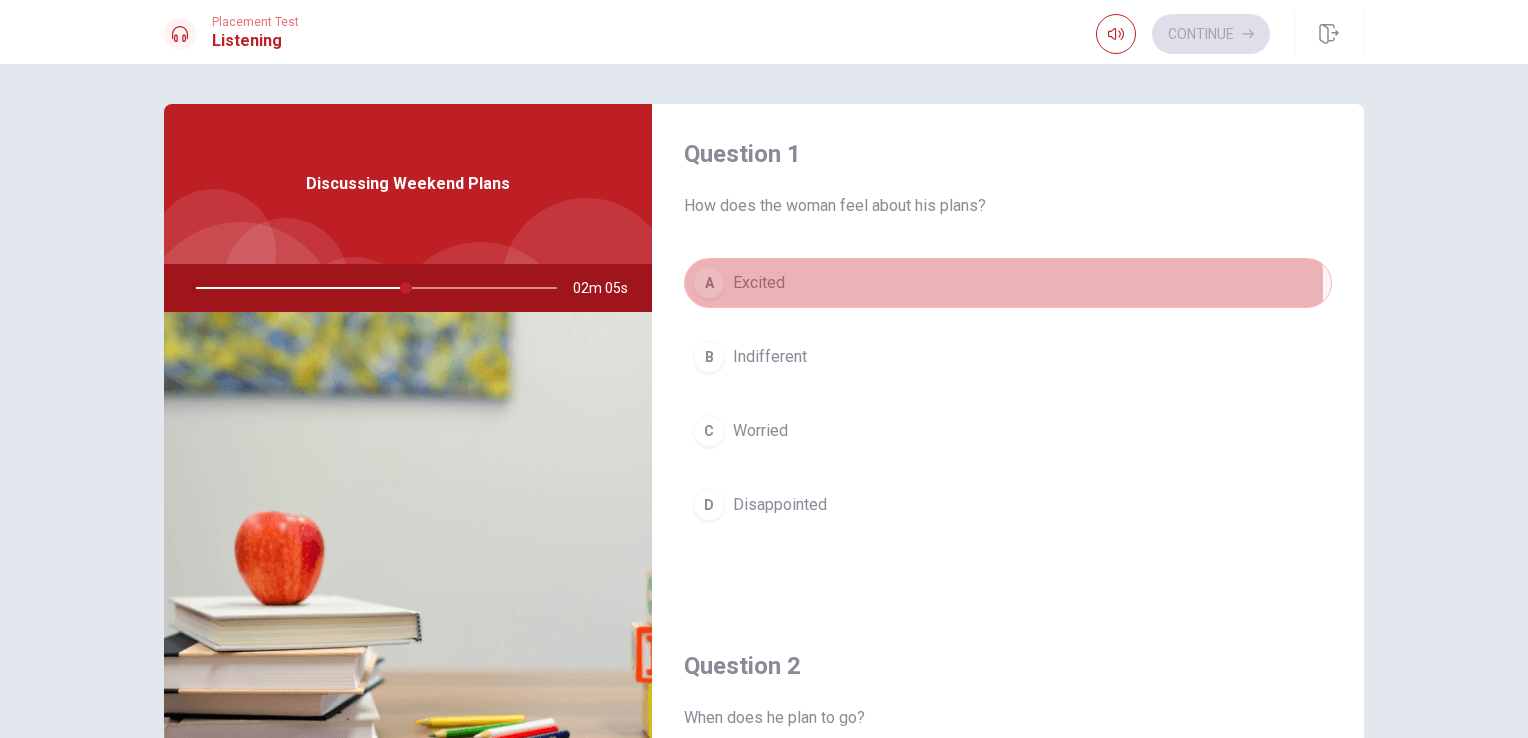 click on "Excited" at bounding box center [759, 283] 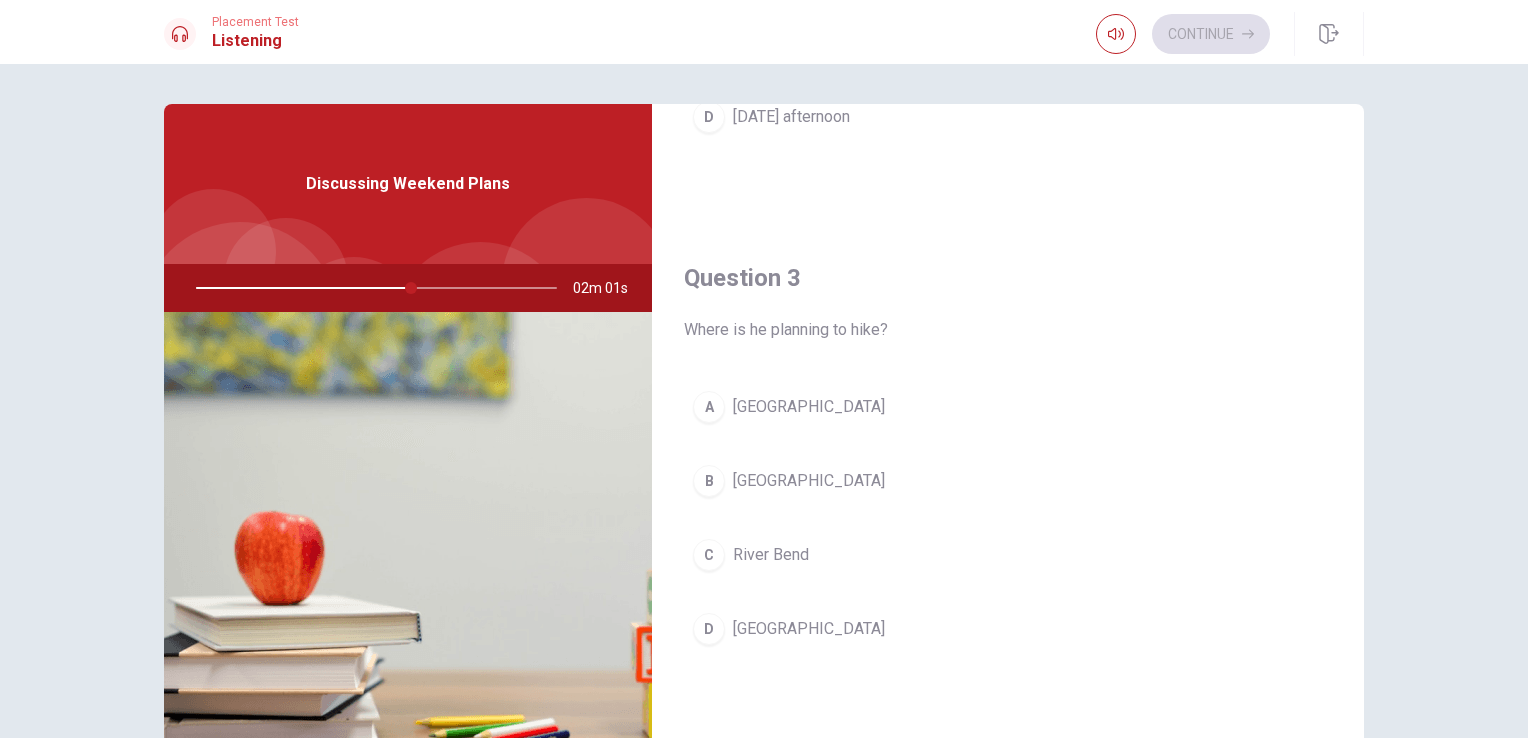scroll, scrollTop: 1006, scrollLeft: 0, axis: vertical 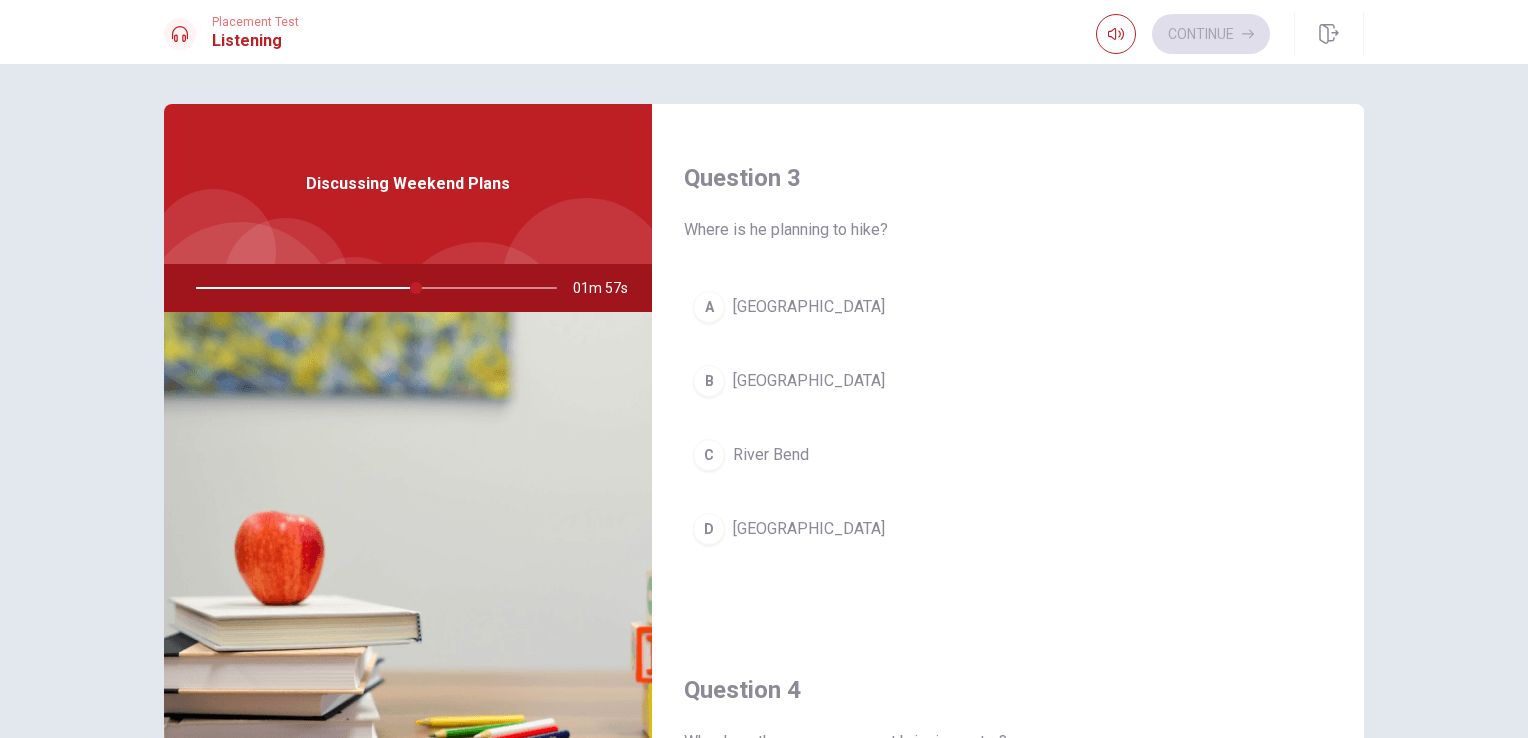 click on "A" at bounding box center [709, 307] 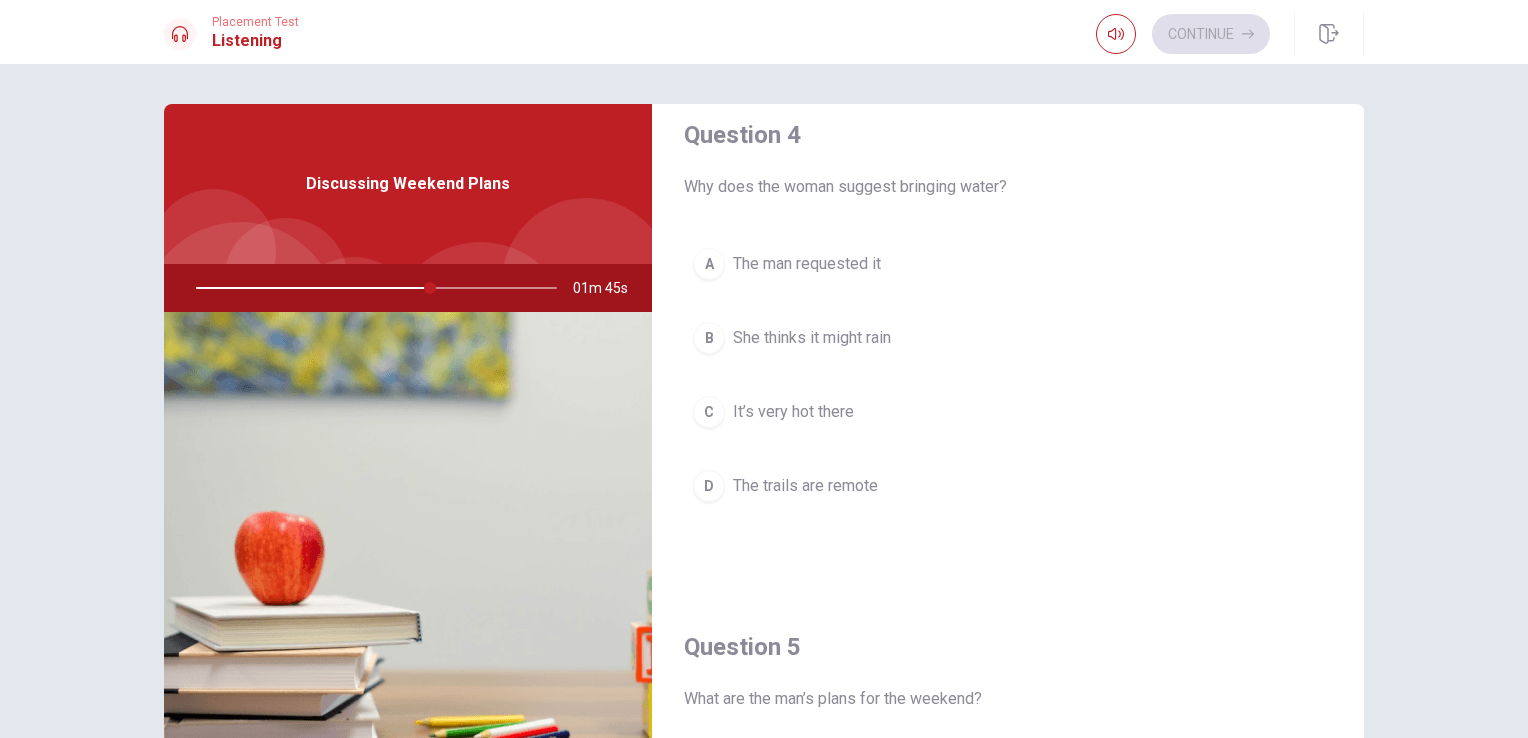 scroll, scrollTop: 1606, scrollLeft: 0, axis: vertical 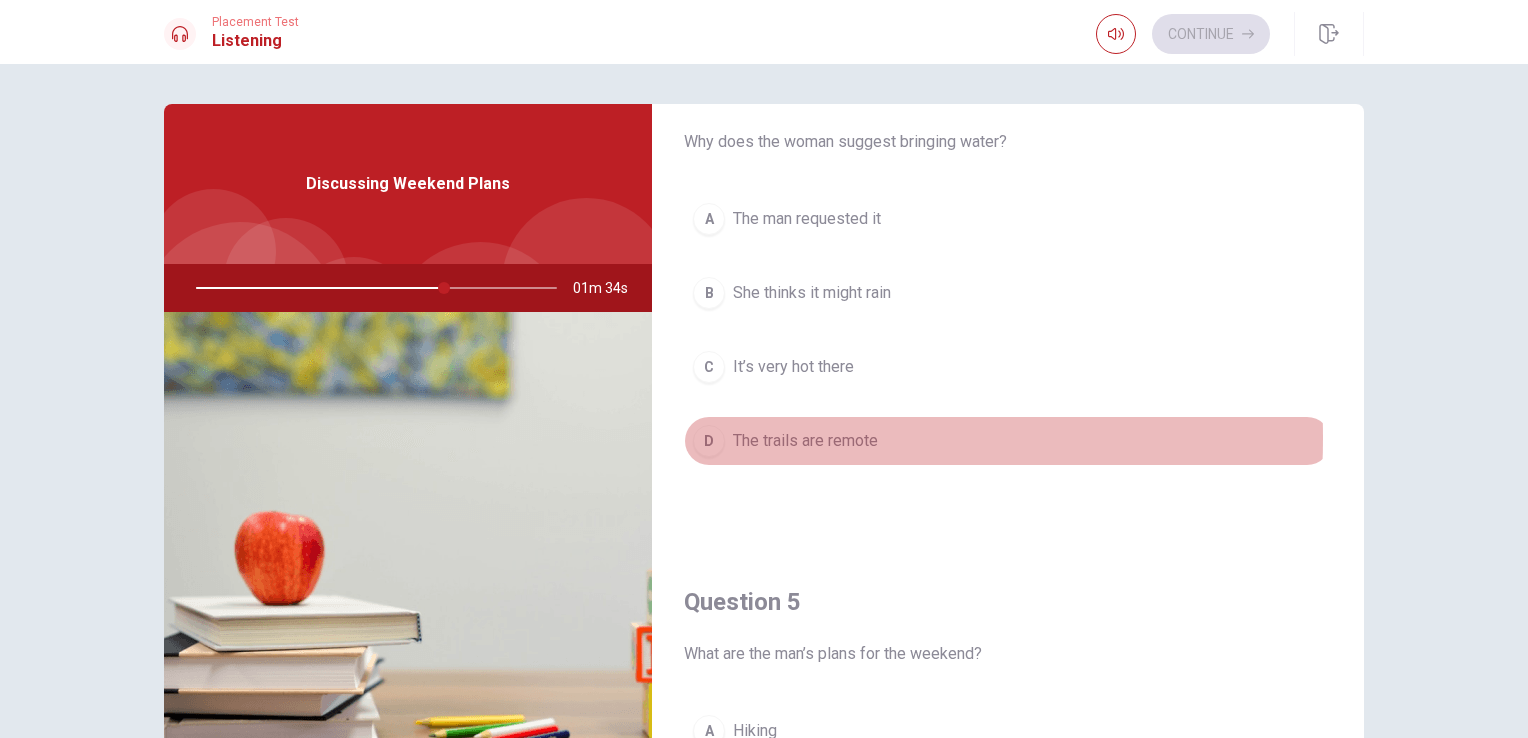 click on "D" at bounding box center [709, 441] 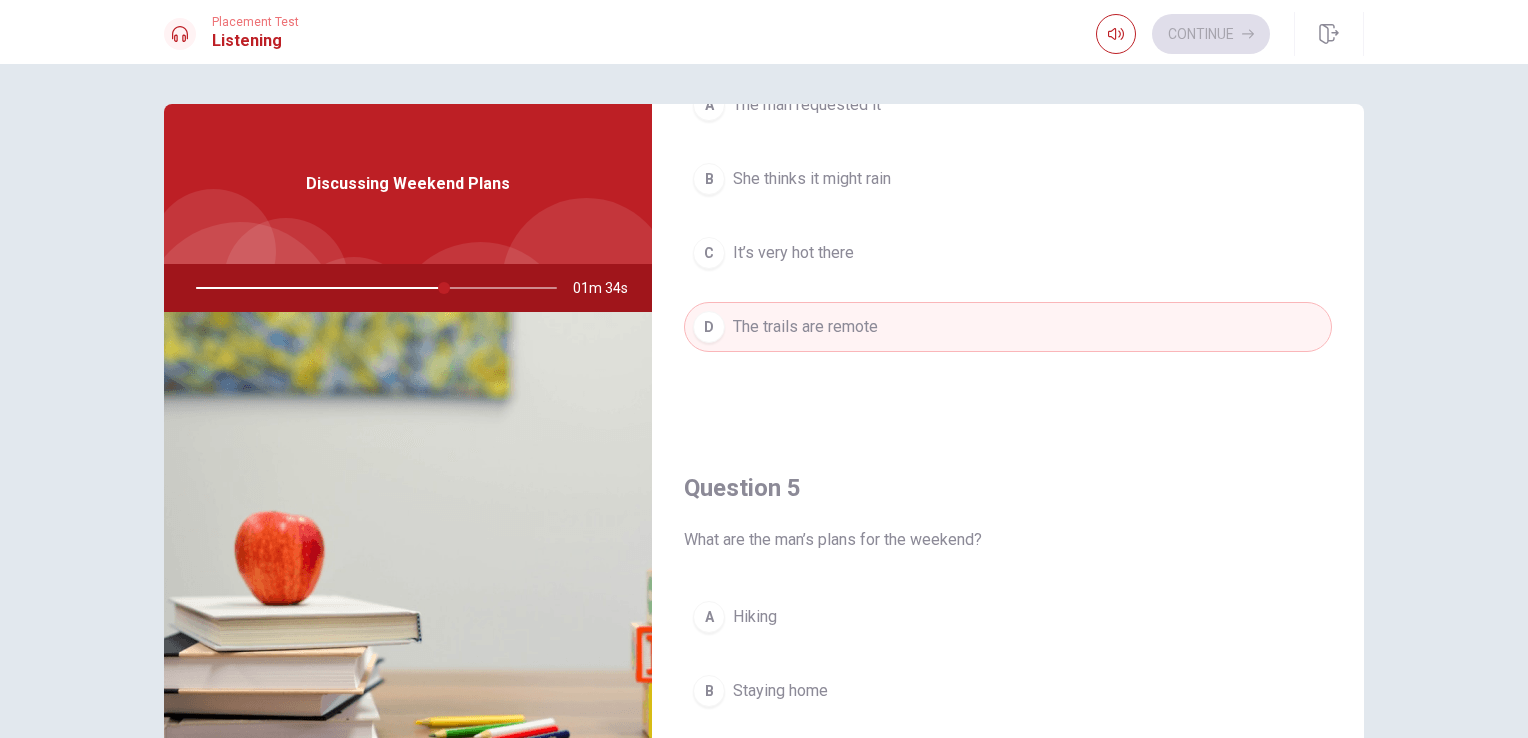 scroll, scrollTop: 1856, scrollLeft: 0, axis: vertical 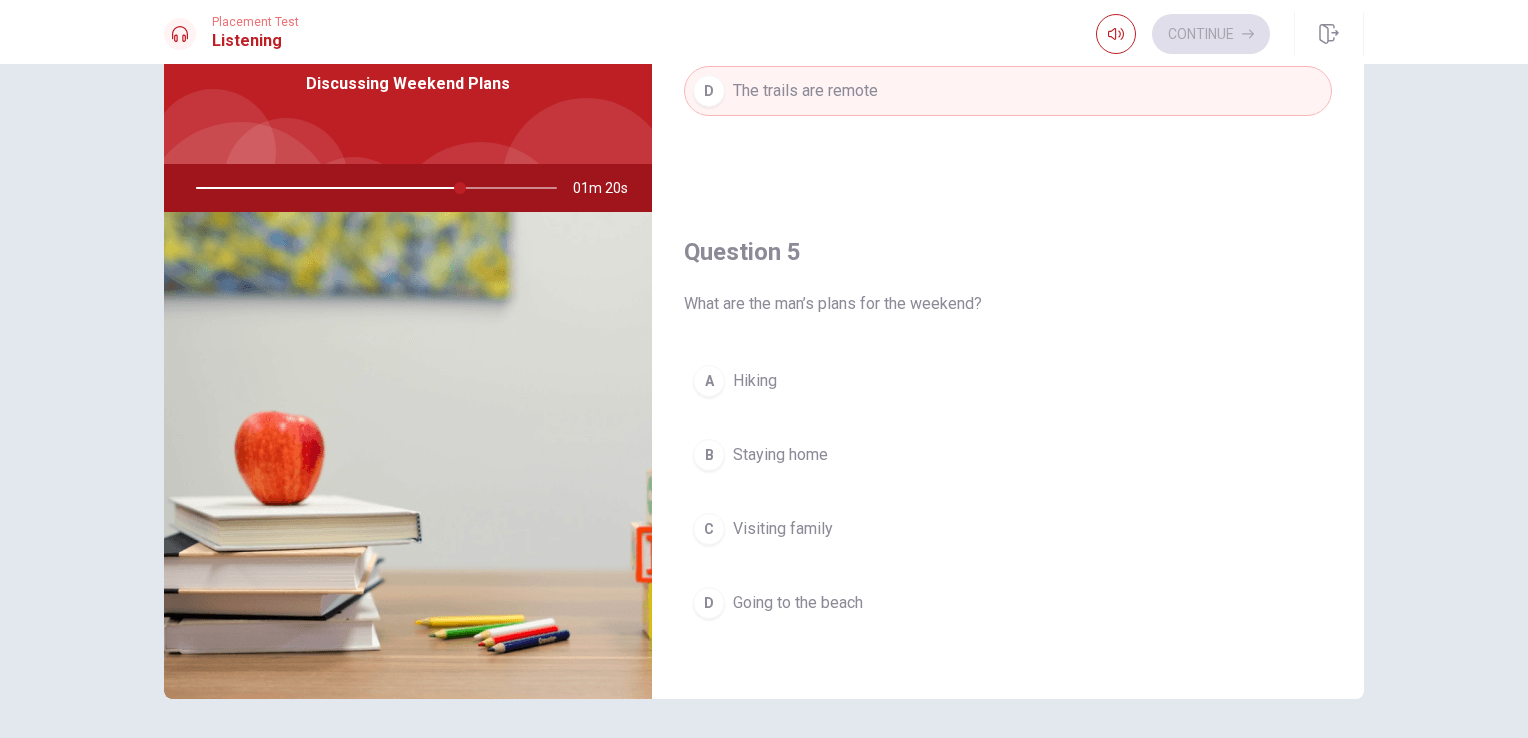 click on "A" at bounding box center [709, 381] 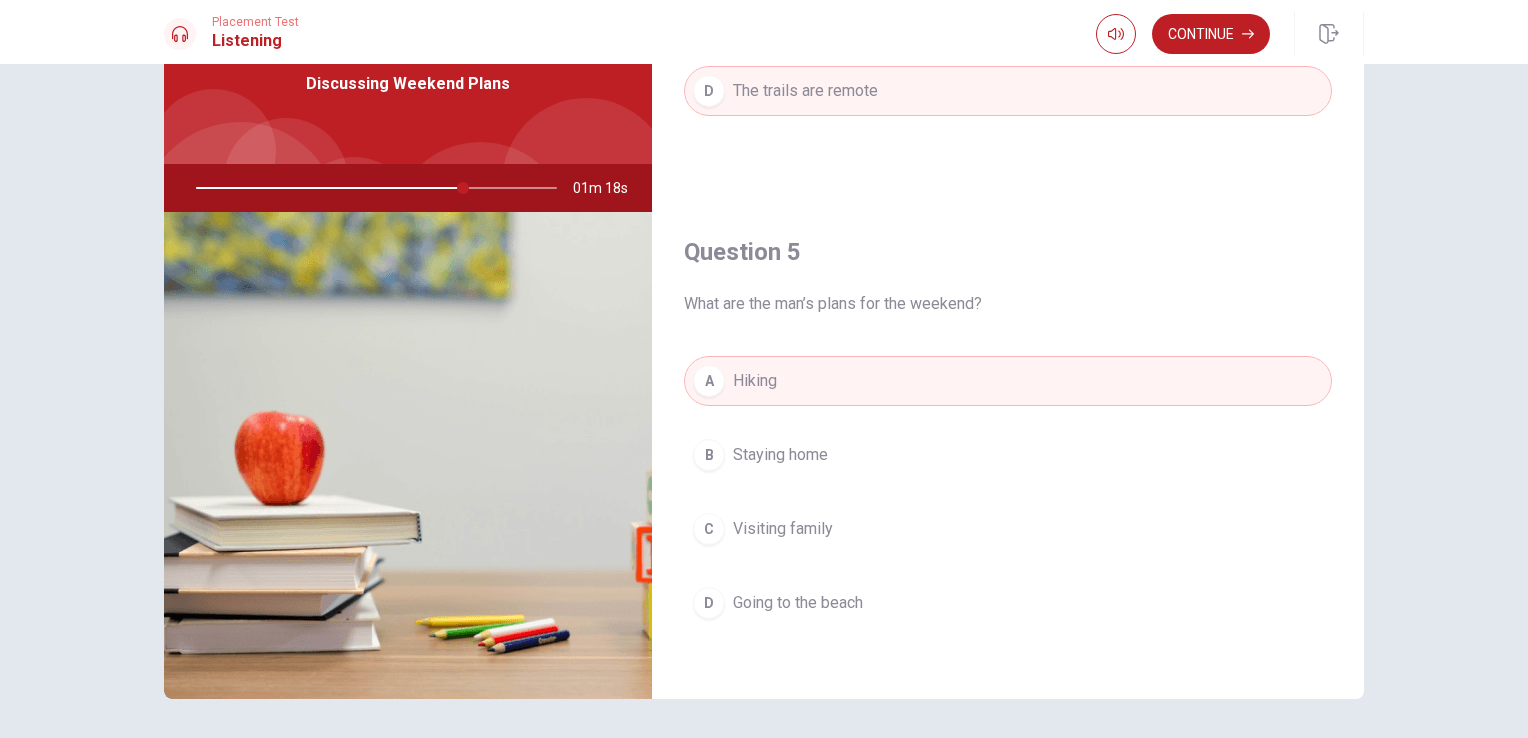 scroll, scrollTop: 164, scrollLeft: 0, axis: vertical 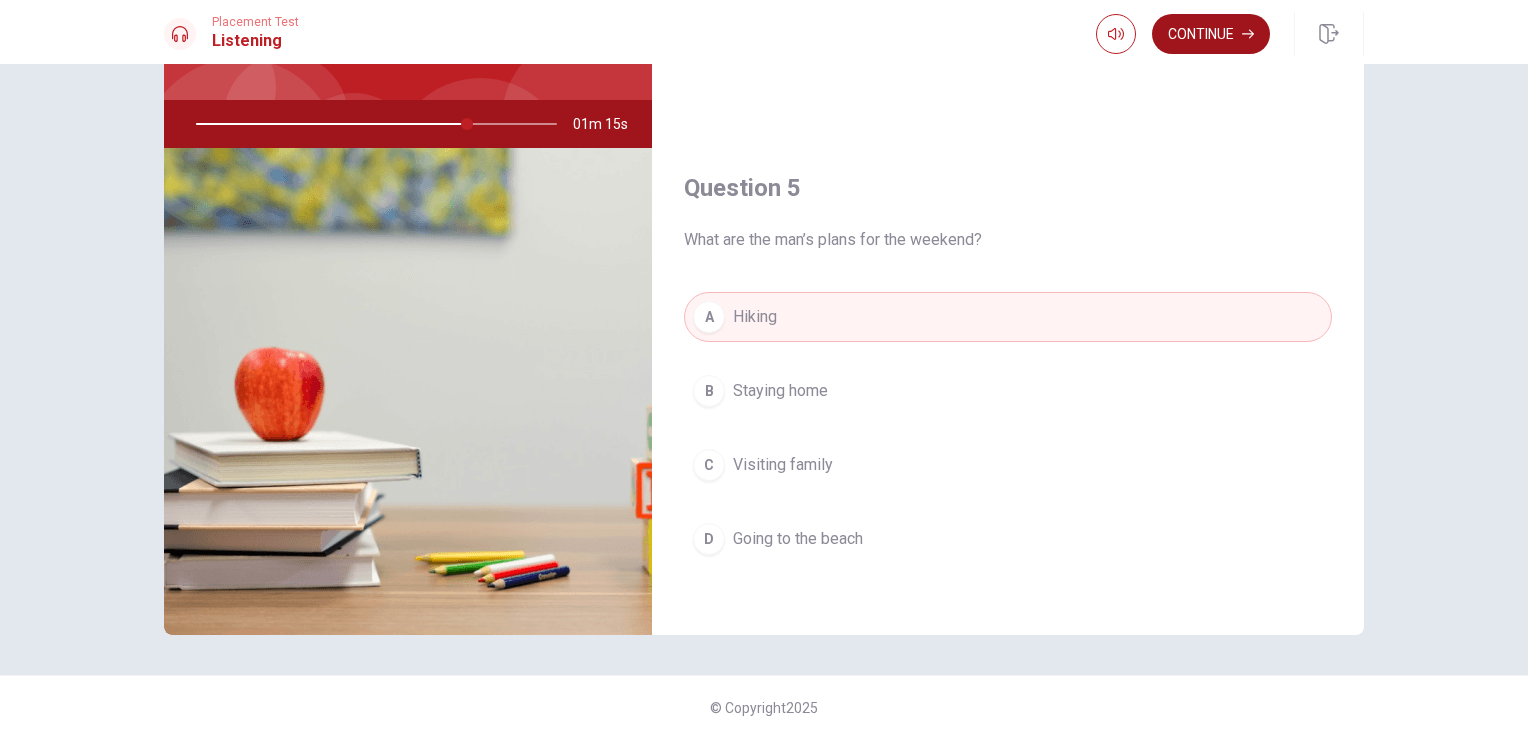 click on "Continue" at bounding box center (1211, 34) 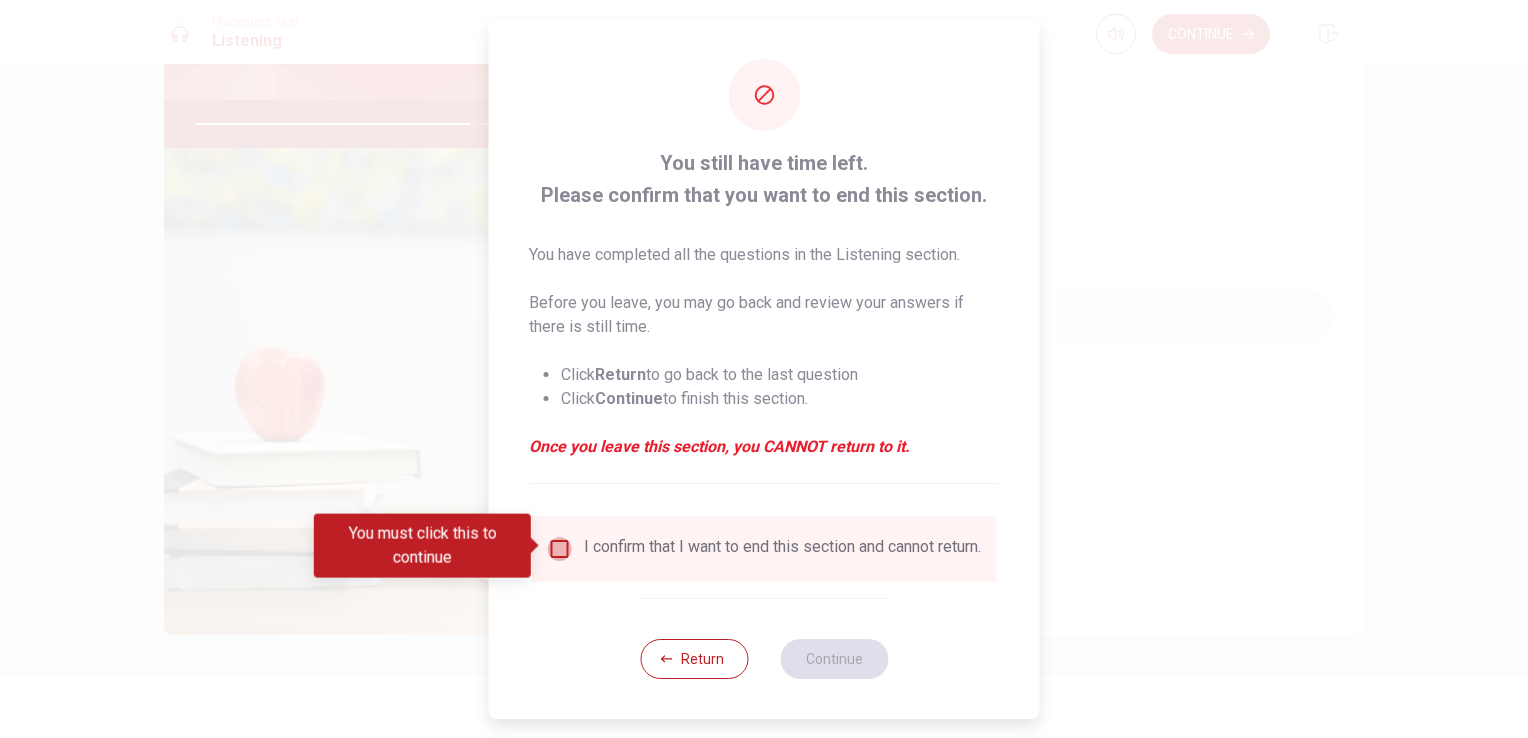 click at bounding box center (560, 549) 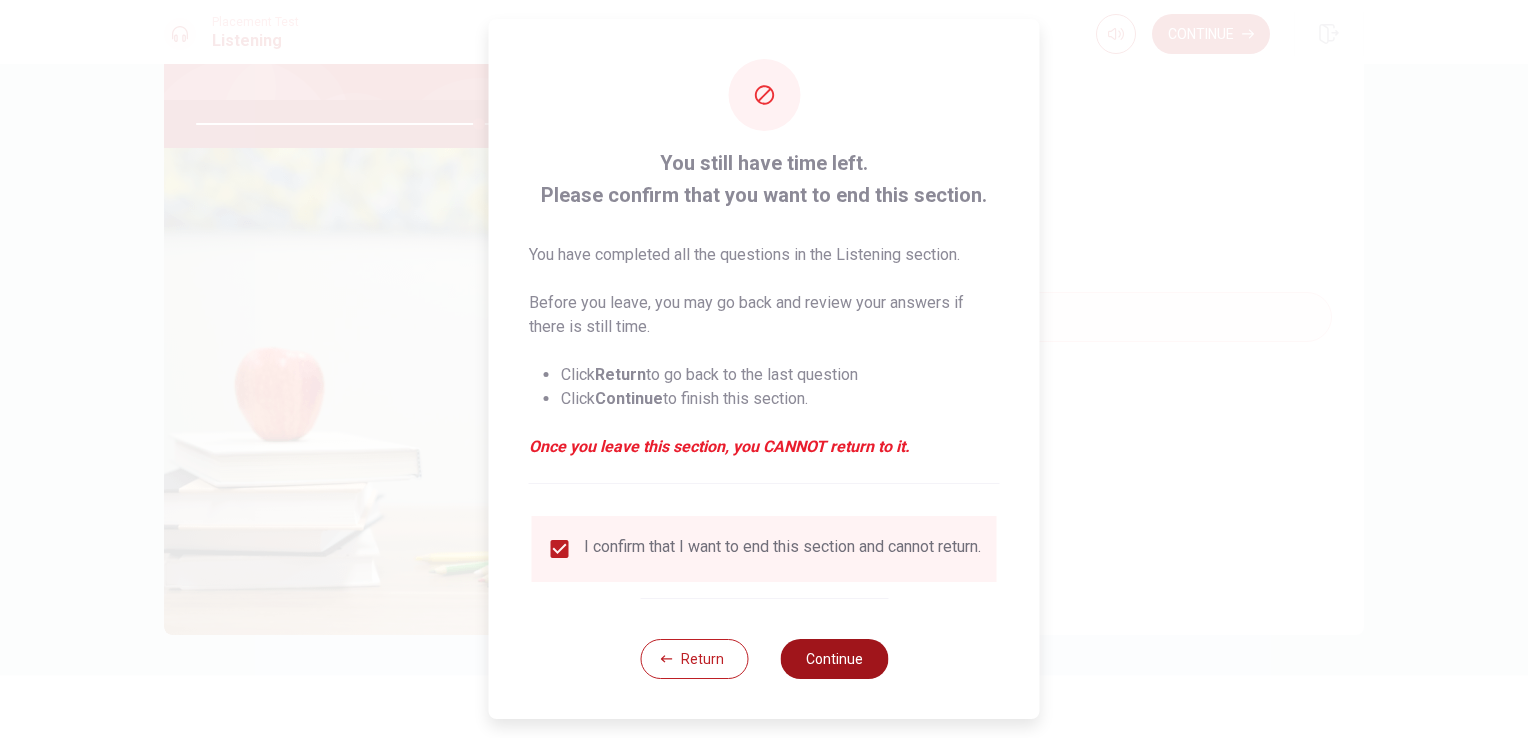 click on "Continue" at bounding box center [834, 659] 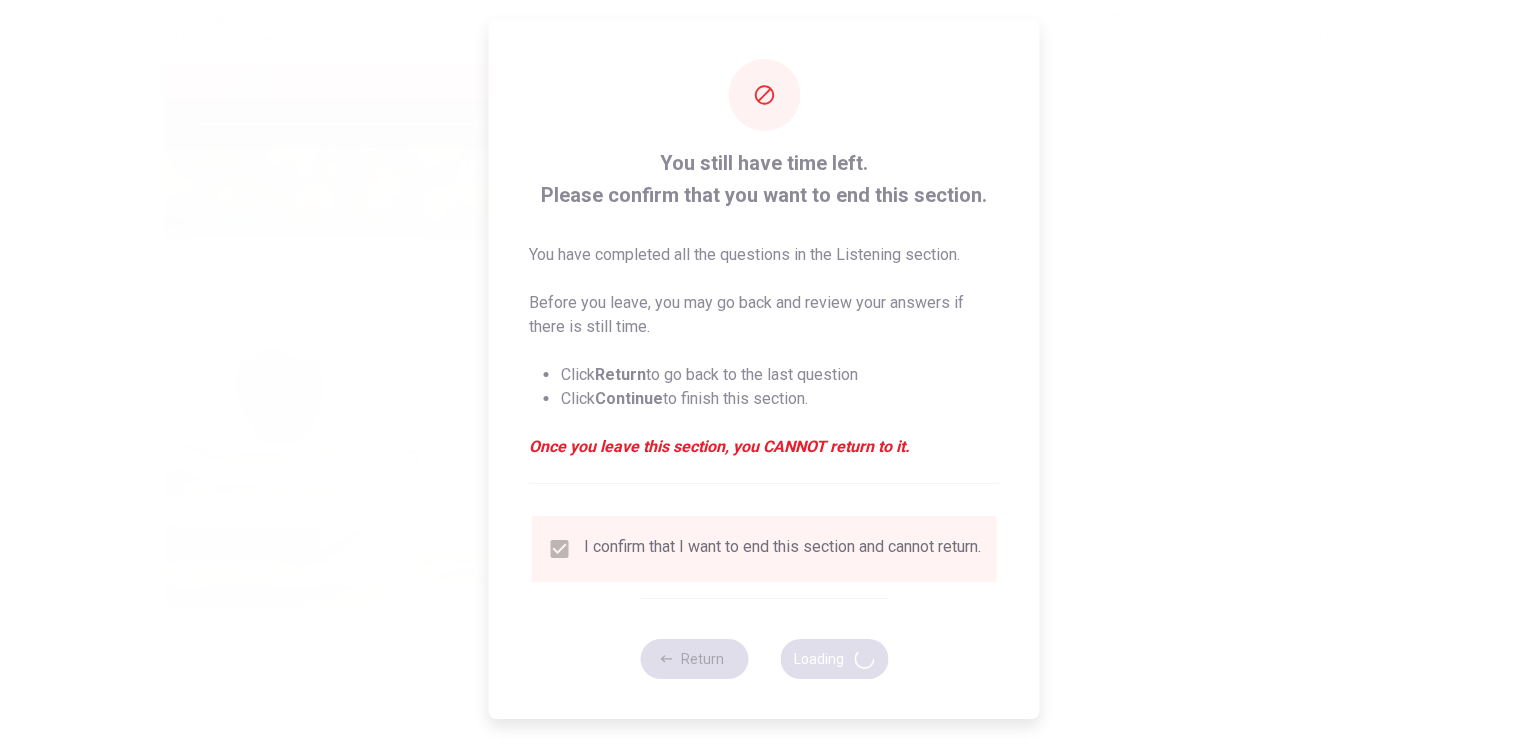 type on "79" 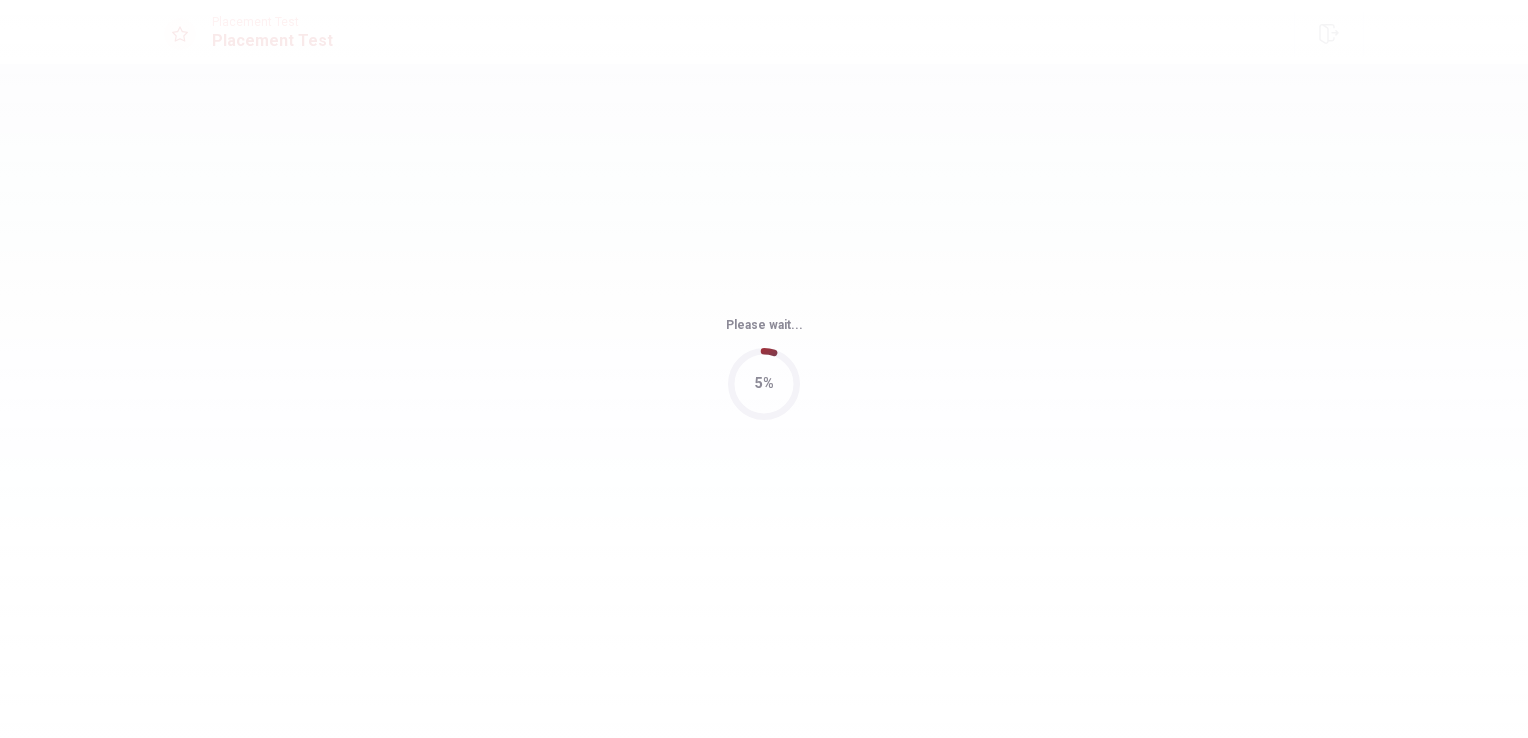 scroll, scrollTop: 0, scrollLeft: 0, axis: both 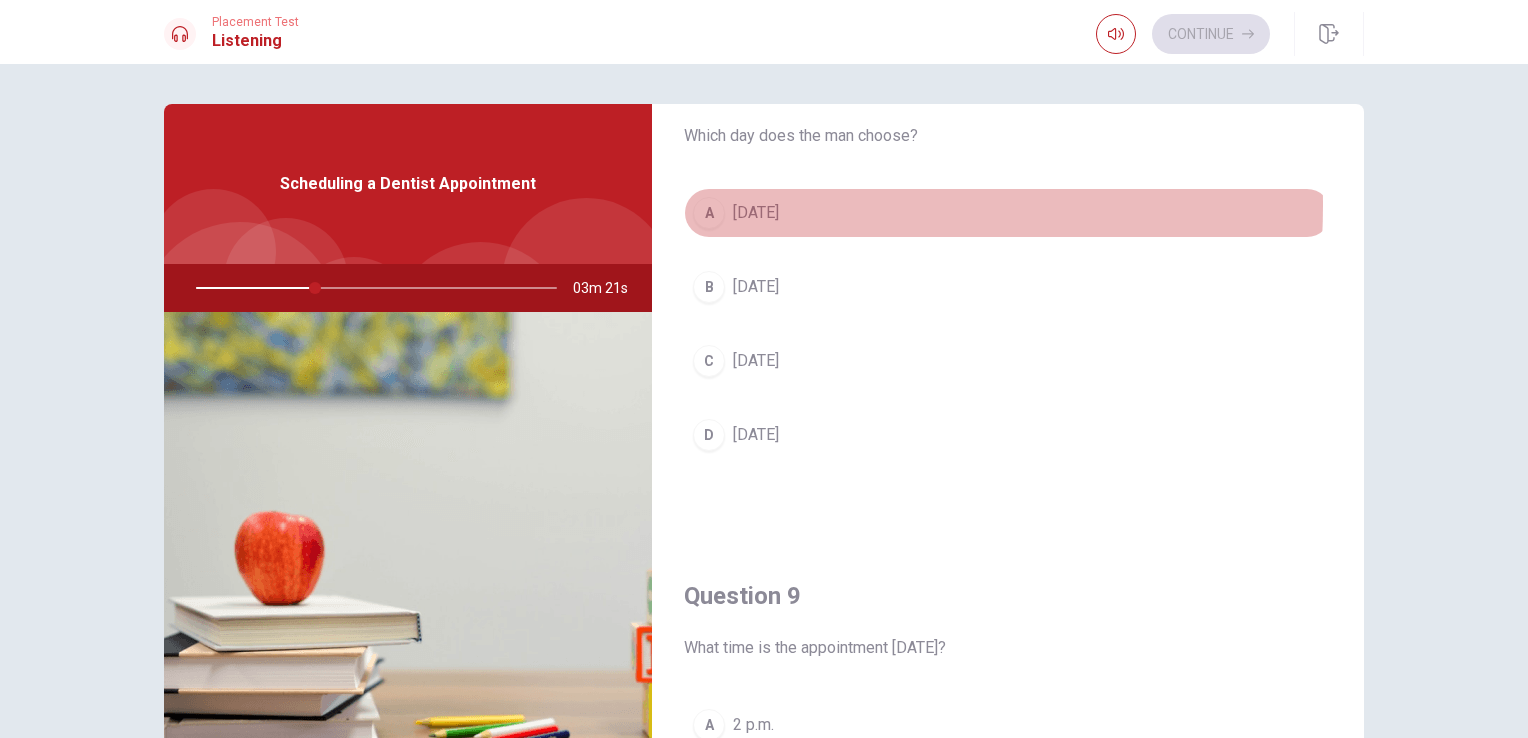 click on "A" at bounding box center (709, 213) 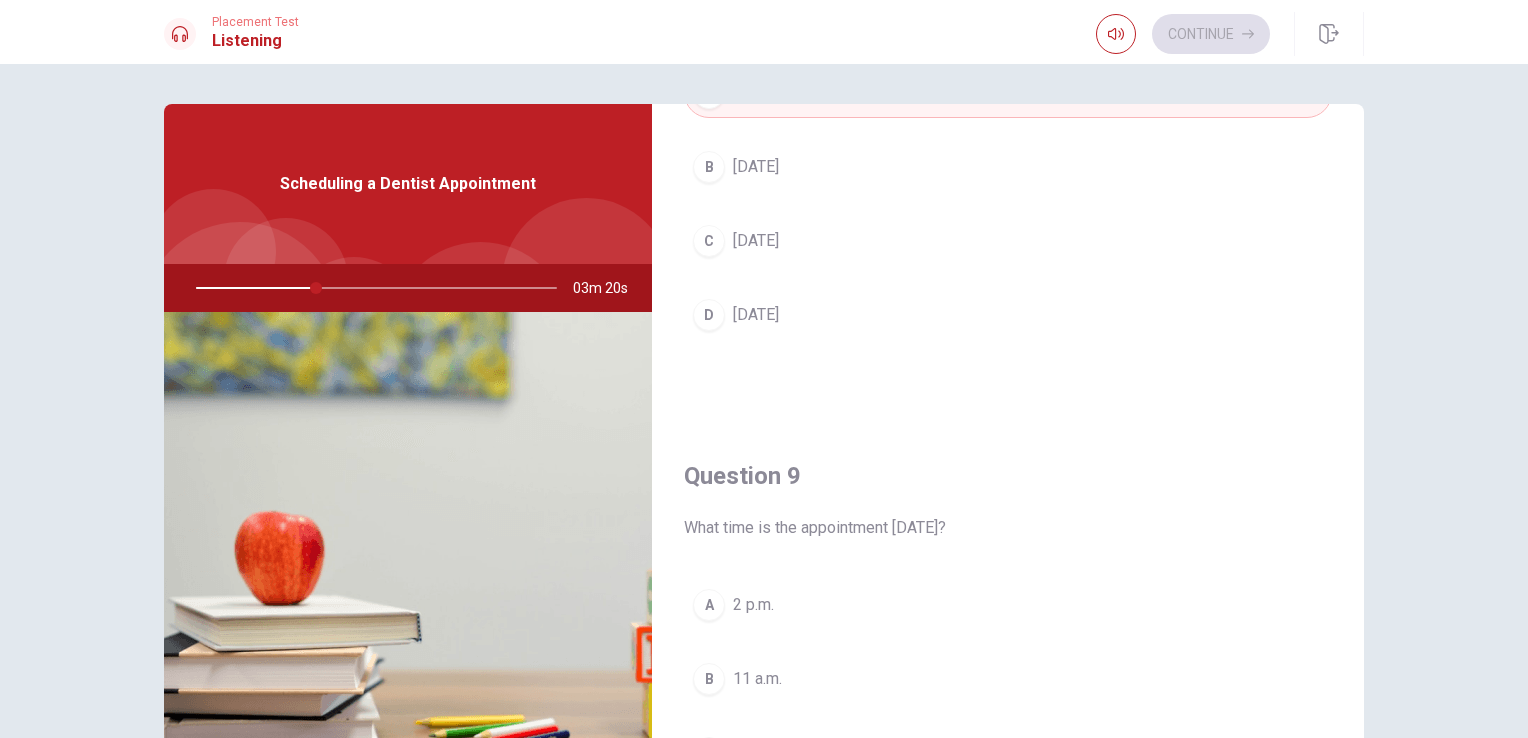 scroll, scrollTop: 1400, scrollLeft: 0, axis: vertical 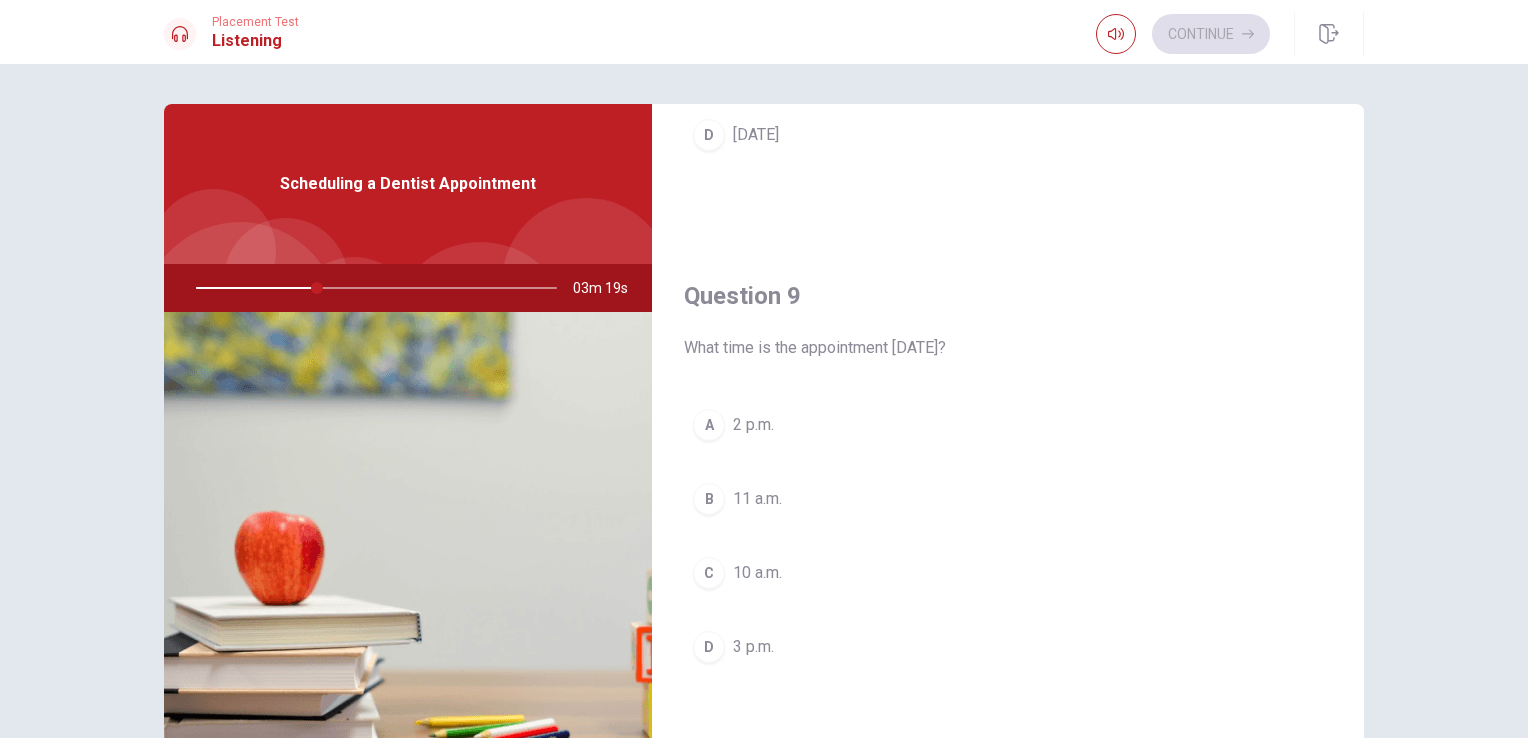click on "D" at bounding box center (709, 647) 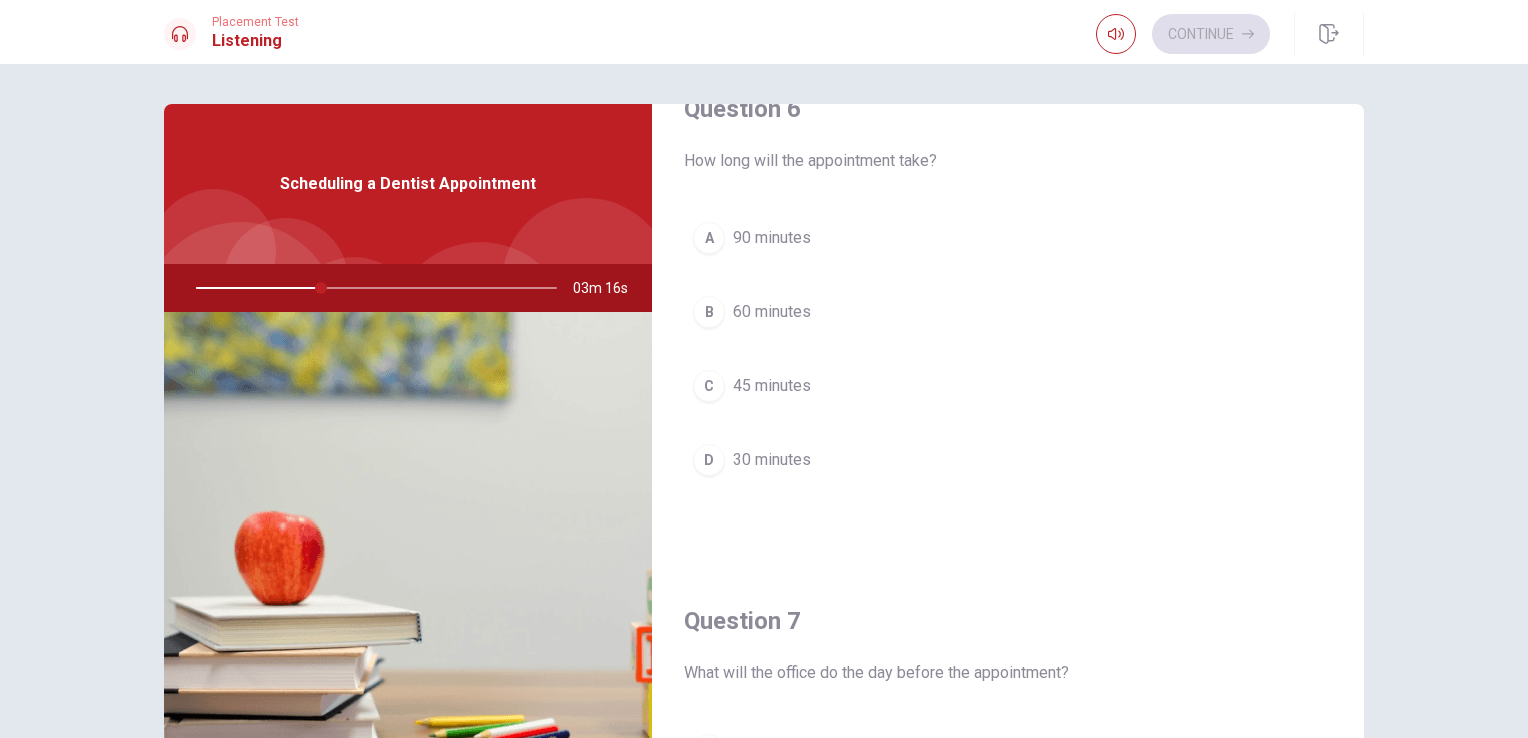 scroll, scrollTop: 0, scrollLeft: 0, axis: both 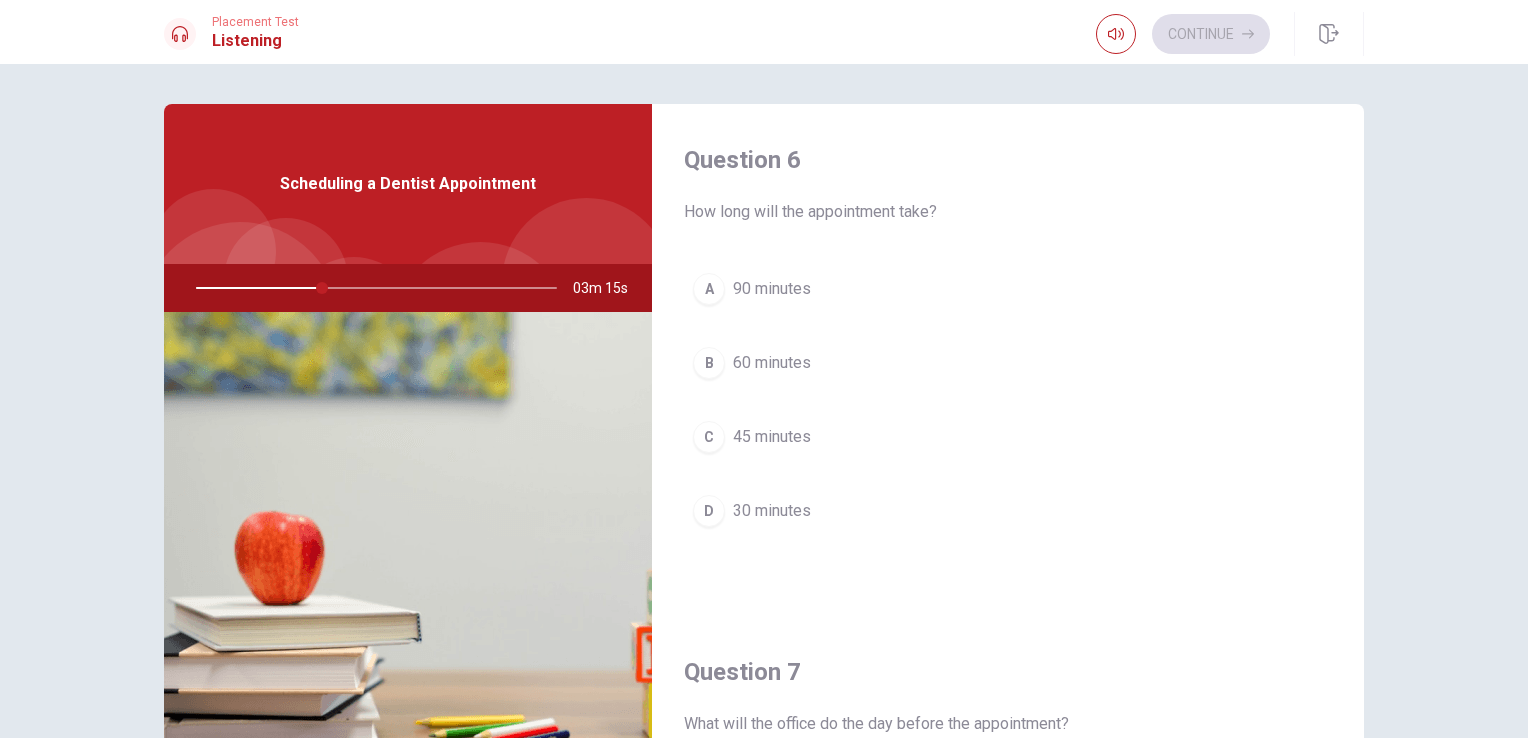 click on "C" at bounding box center (709, 437) 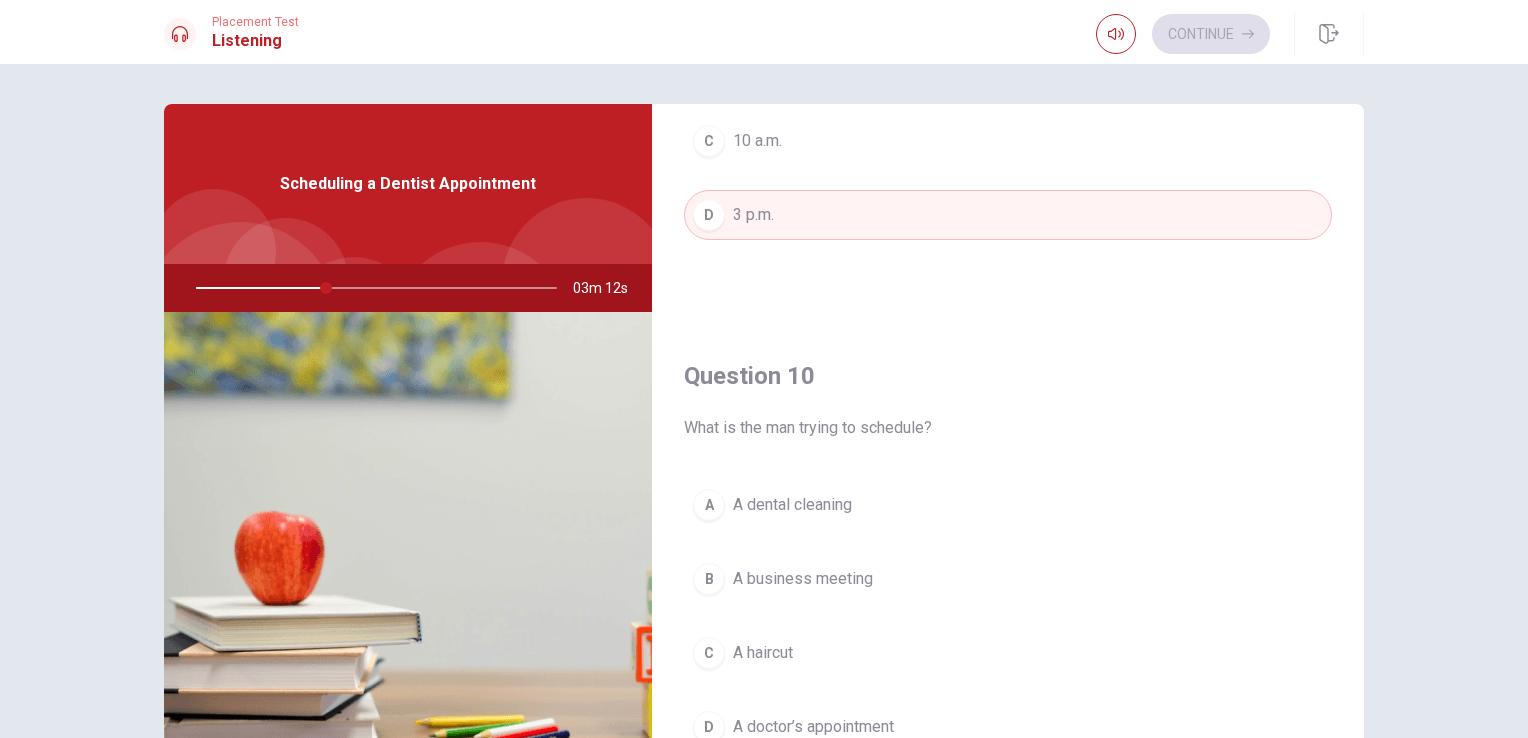 scroll, scrollTop: 1856, scrollLeft: 0, axis: vertical 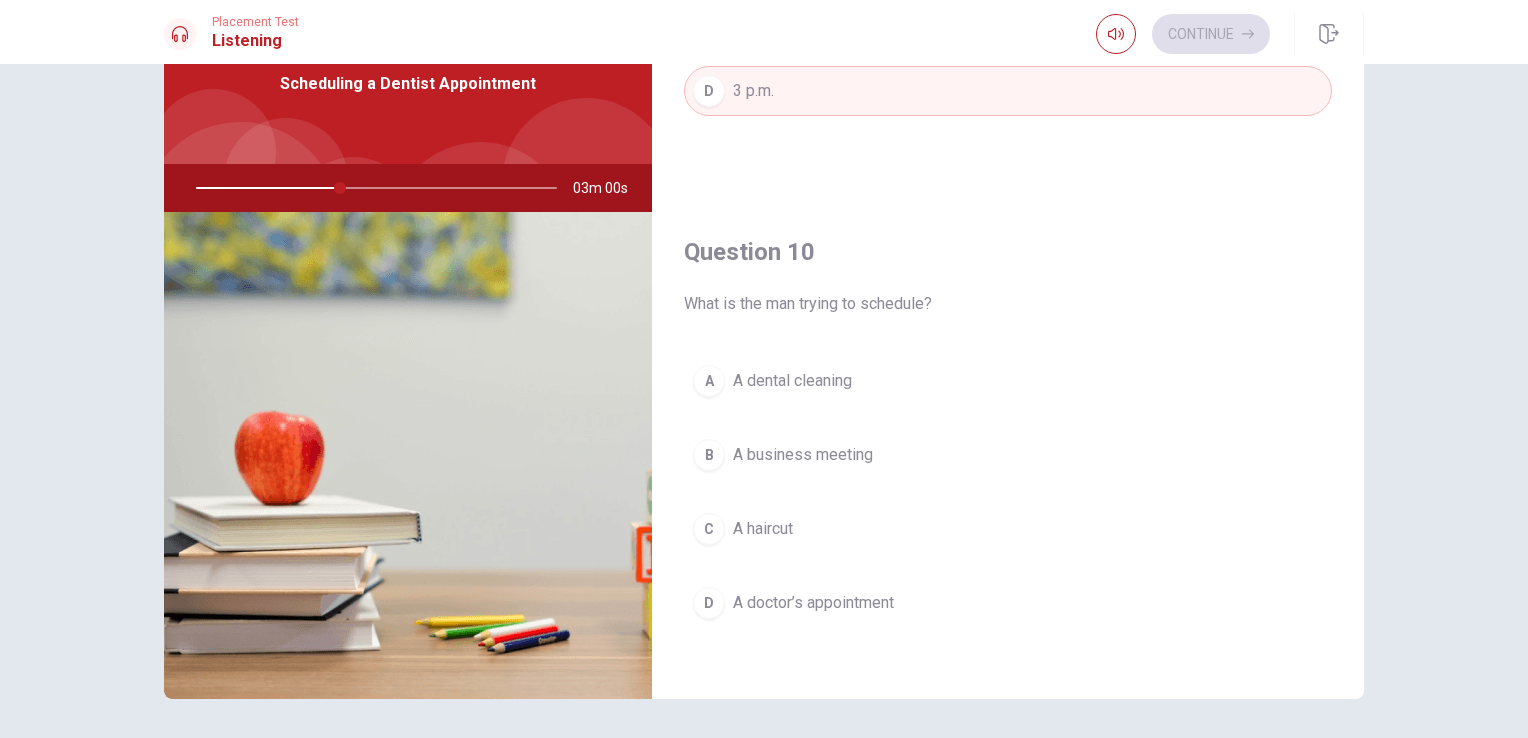 click on "A" at bounding box center (709, 381) 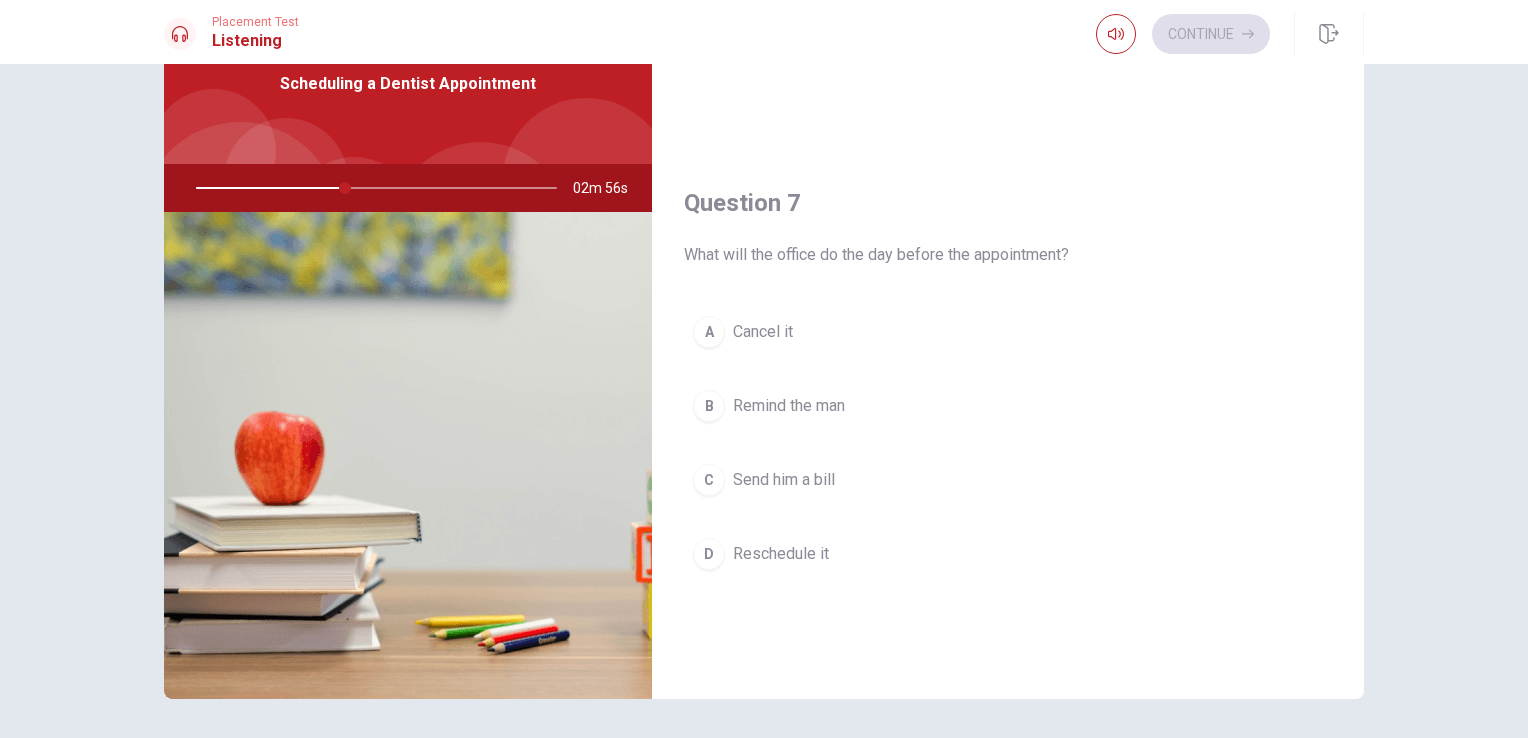 scroll, scrollTop: 356, scrollLeft: 0, axis: vertical 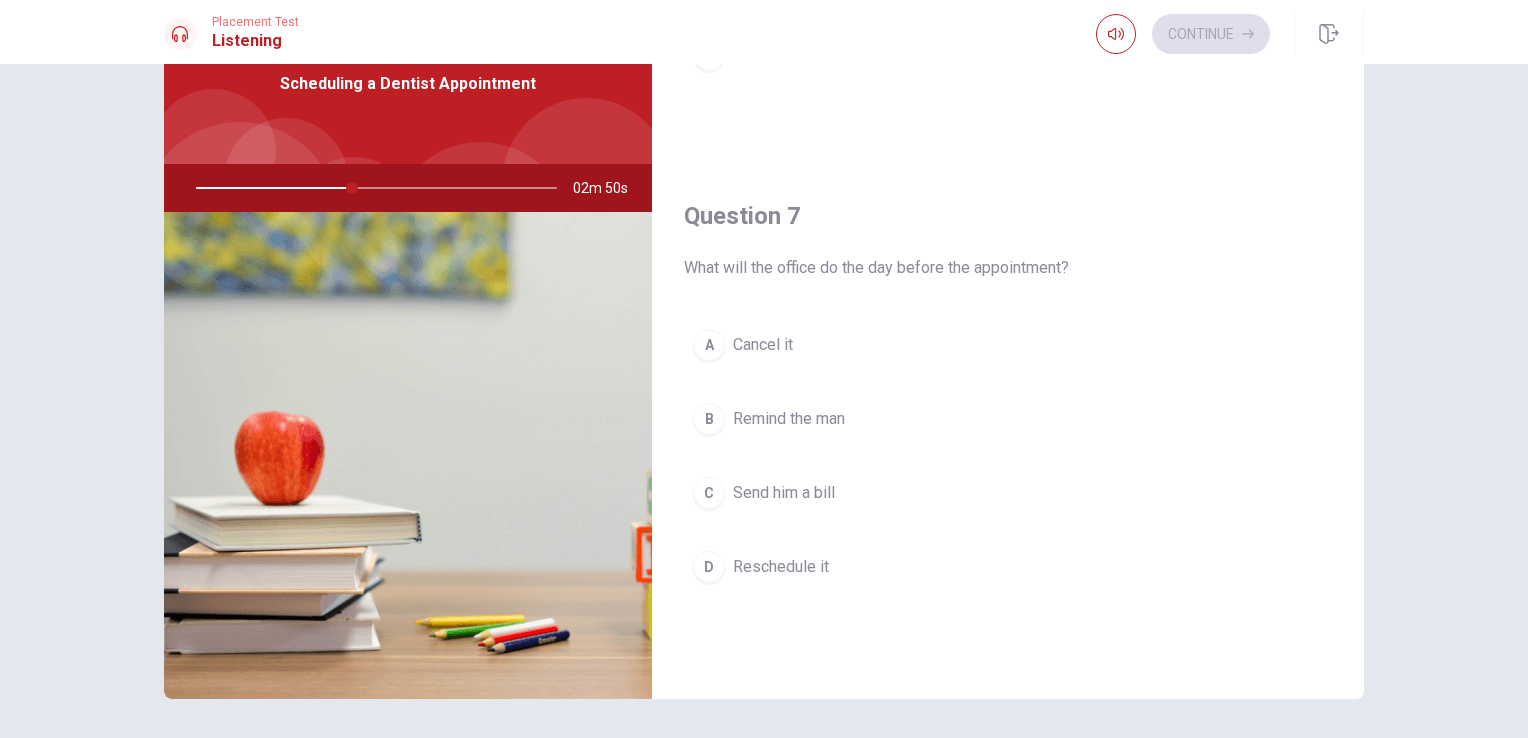 click on "D" at bounding box center [709, 567] 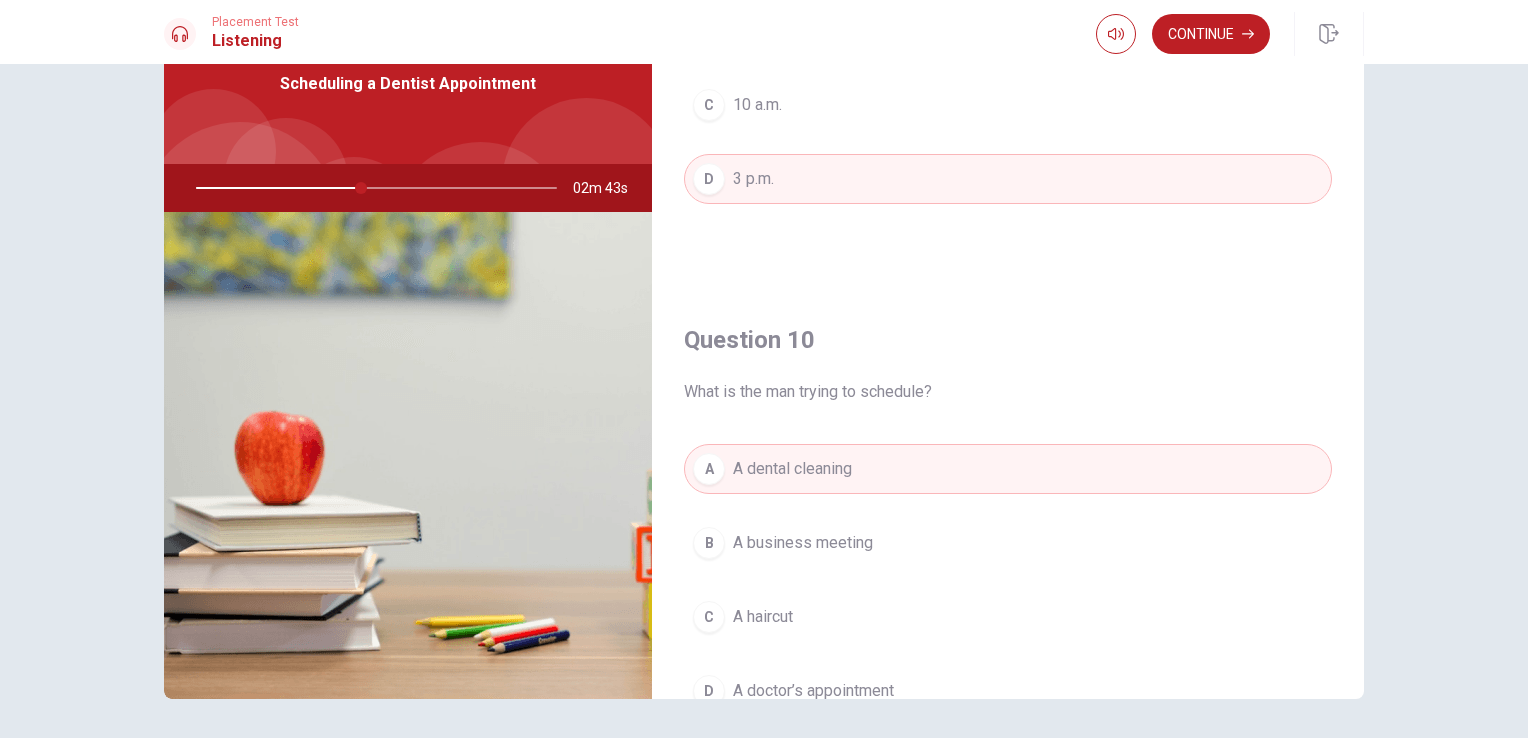 scroll, scrollTop: 1856, scrollLeft: 0, axis: vertical 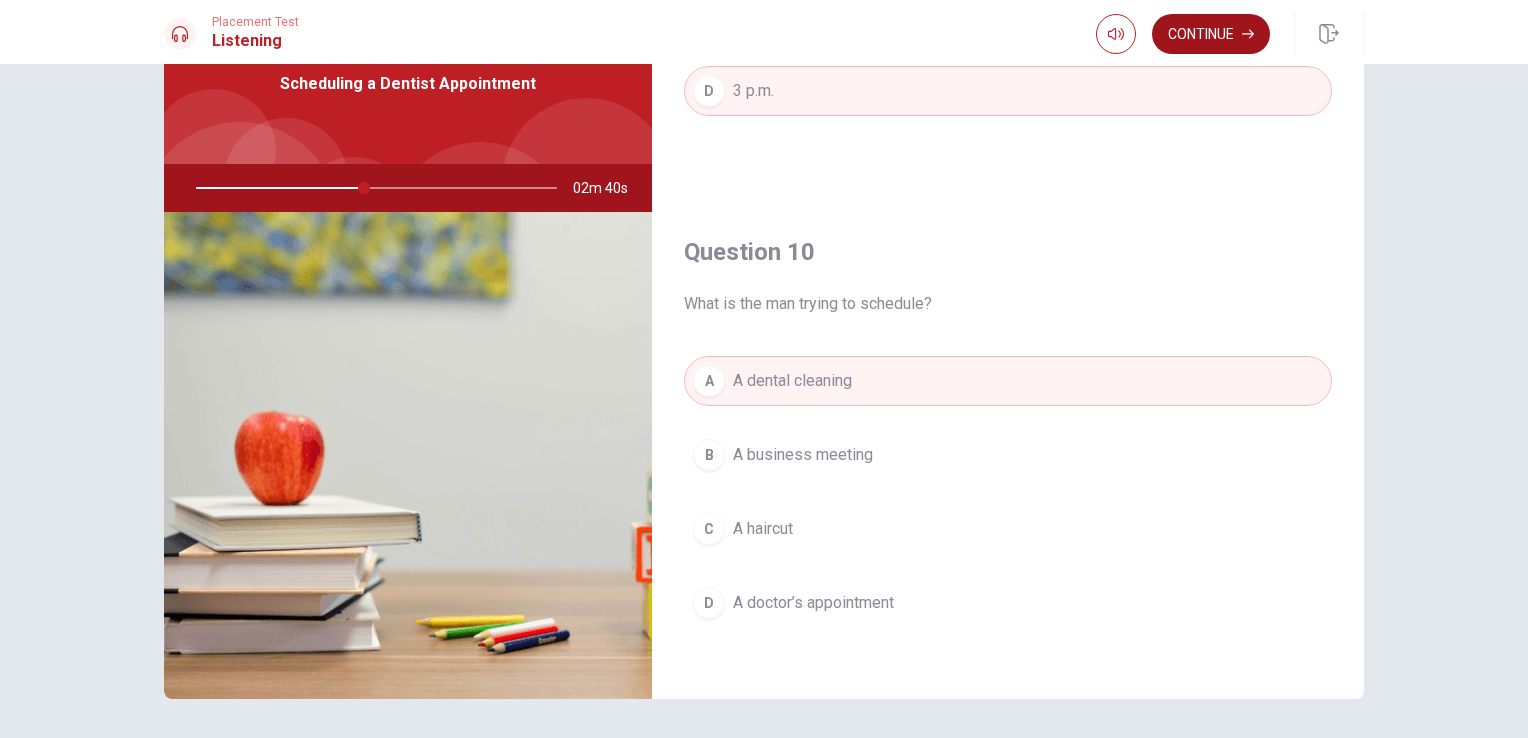 click on "Continue" at bounding box center [1211, 34] 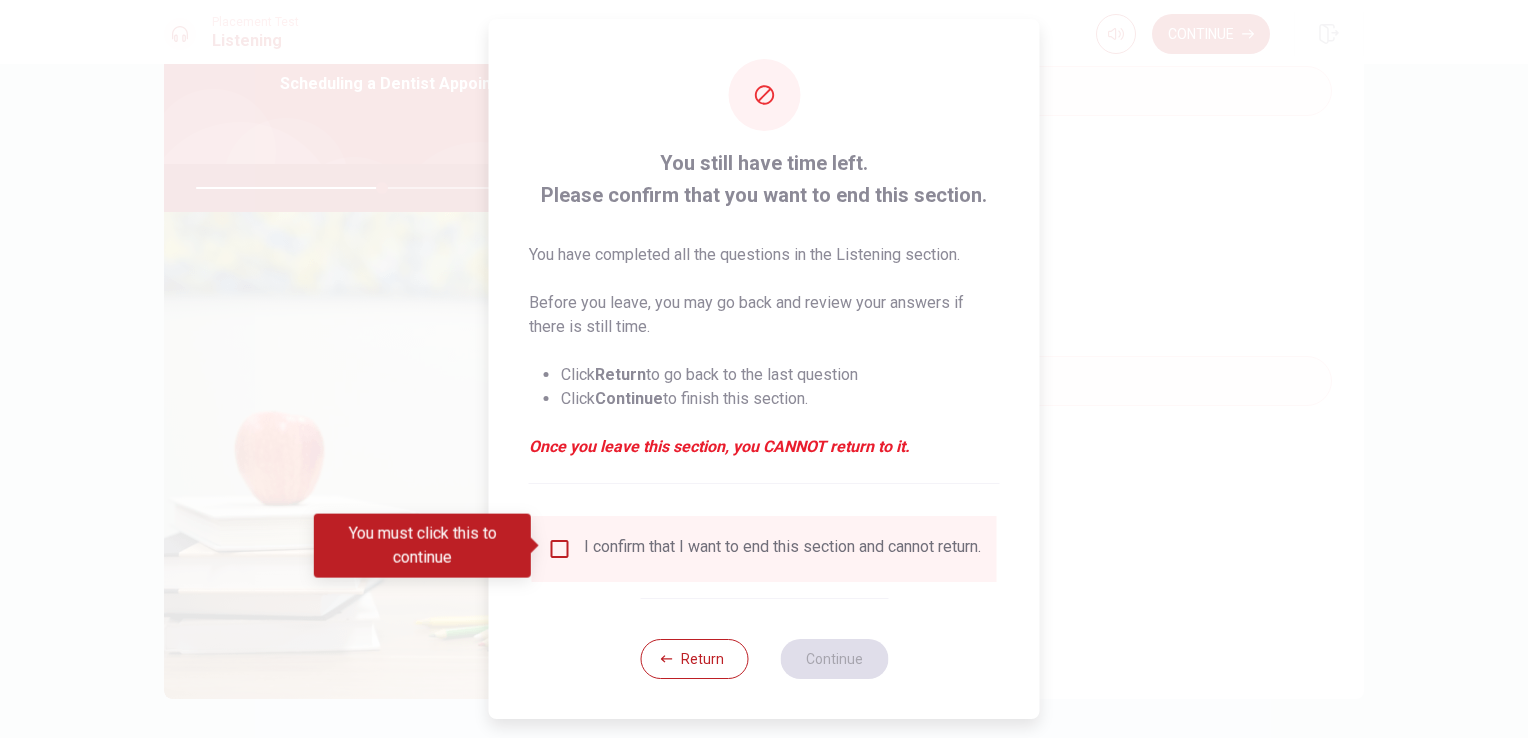 click at bounding box center [560, 549] 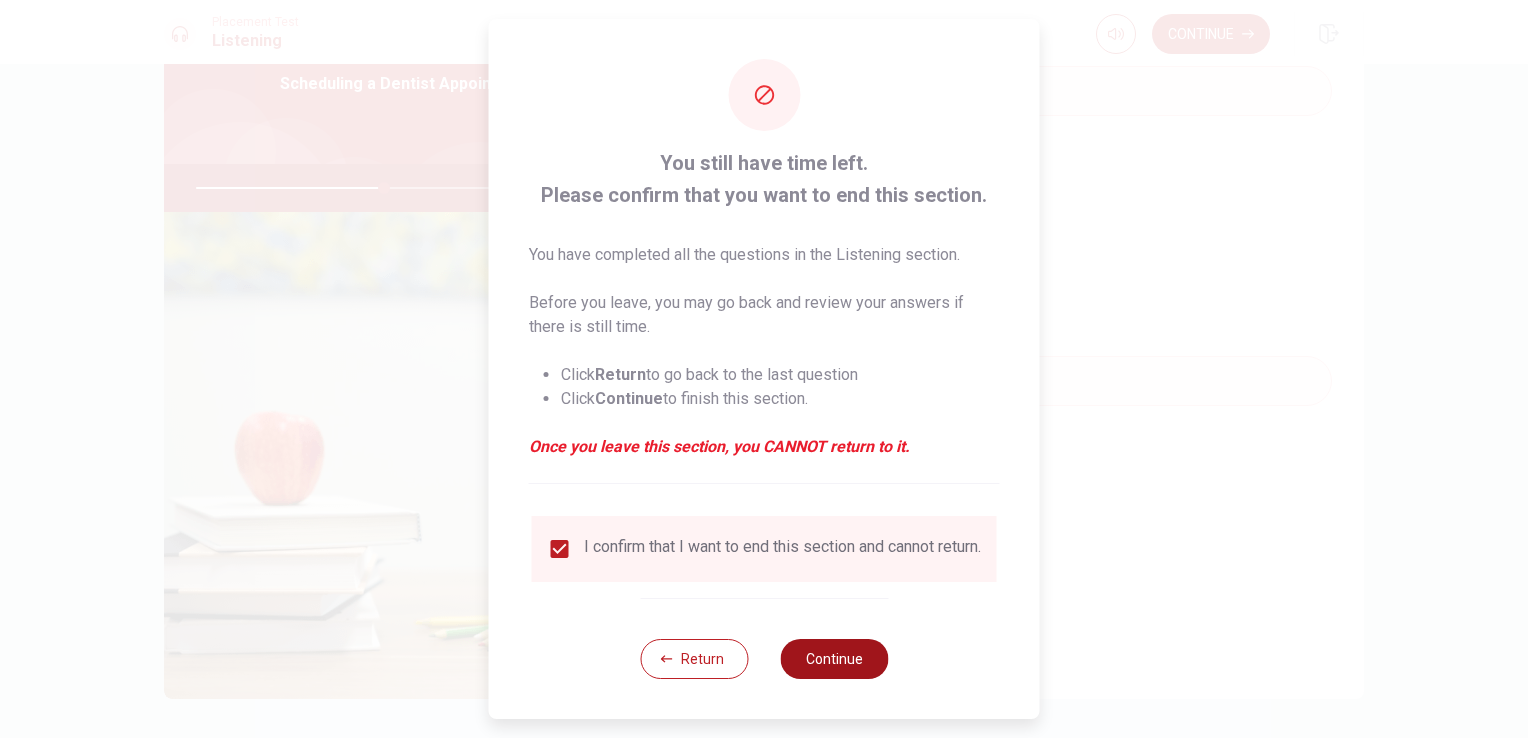 click on "Continue" at bounding box center (834, 659) 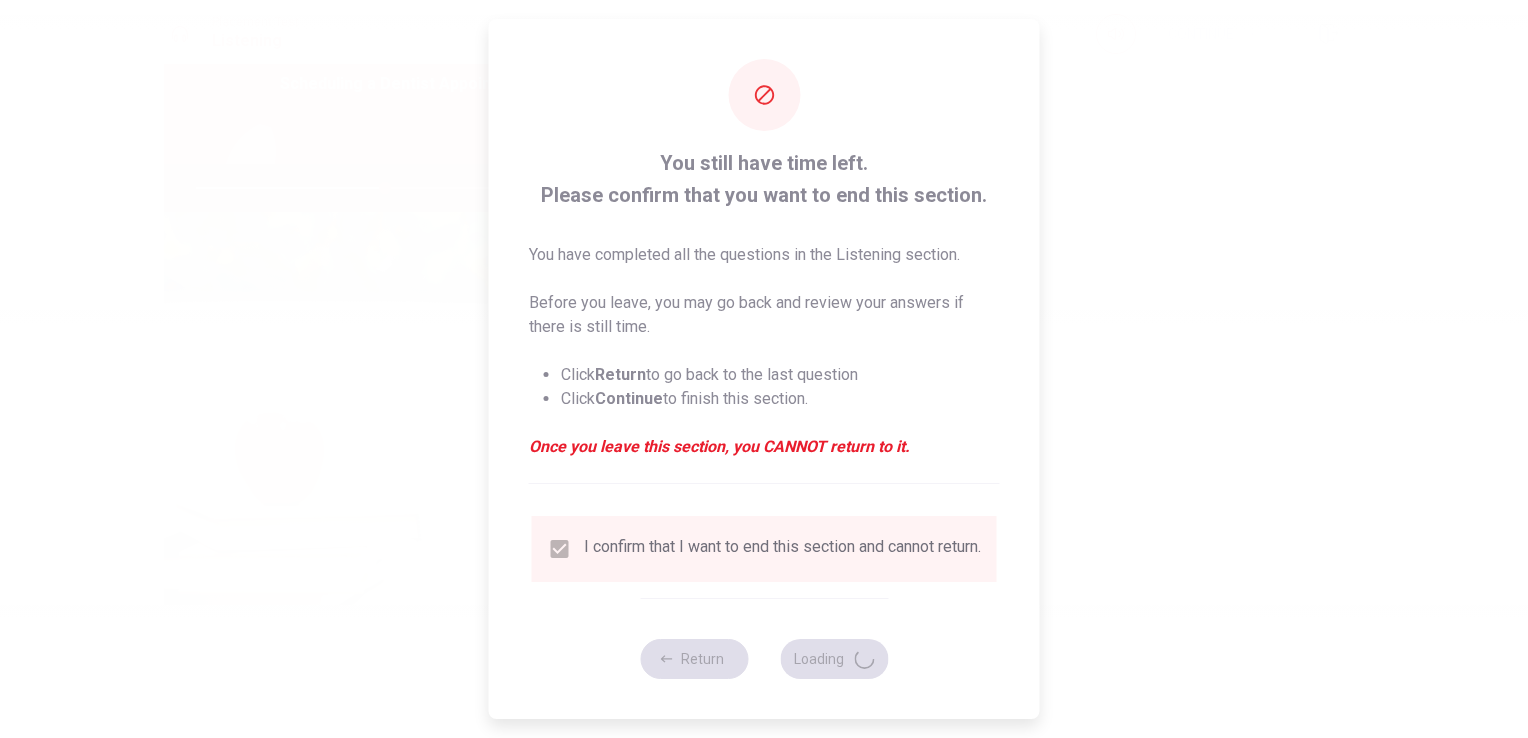 type on "53" 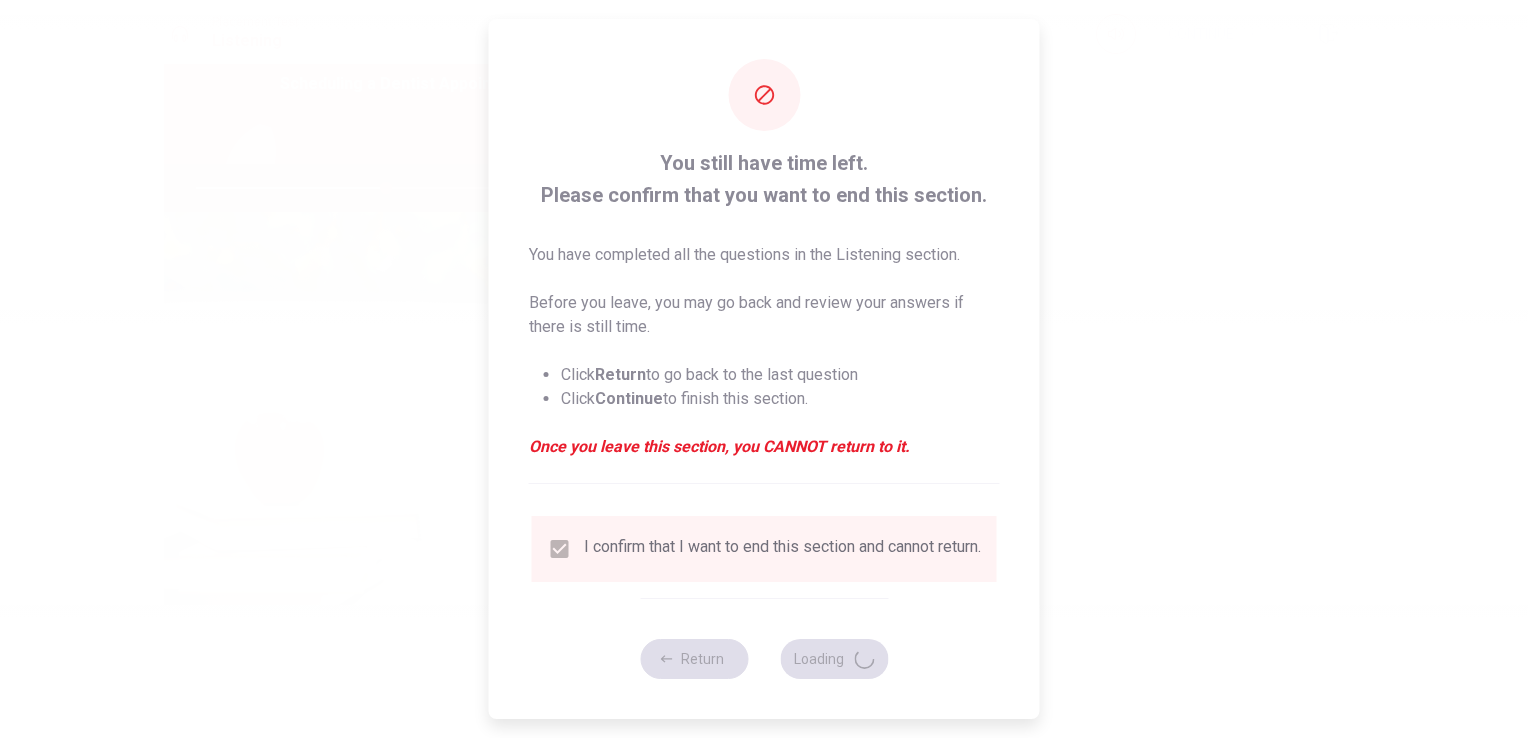scroll, scrollTop: 0, scrollLeft: 0, axis: both 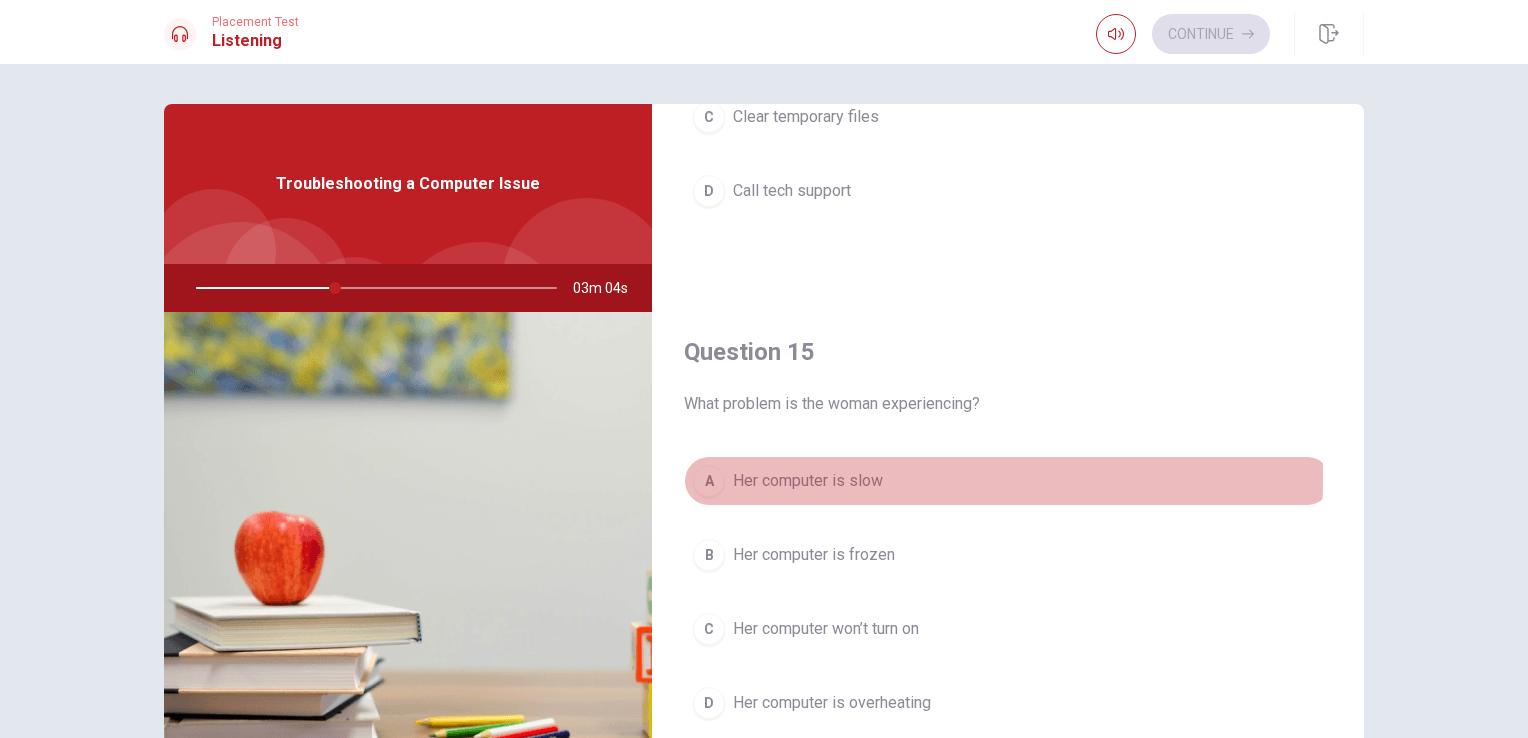 click on "A" at bounding box center (709, 481) 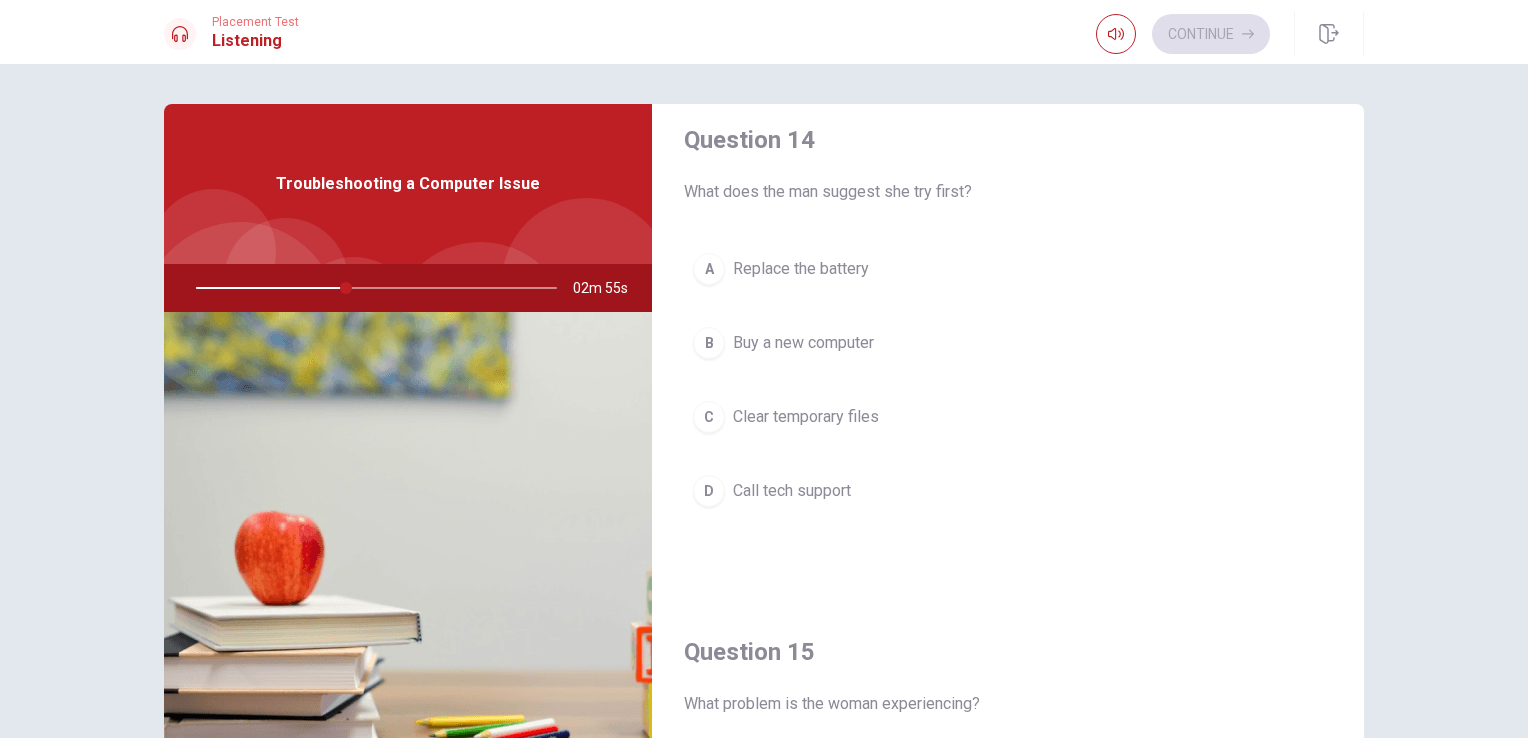 scroll, scrollTop: 1456, scrollLeft: 0, axis: vertical 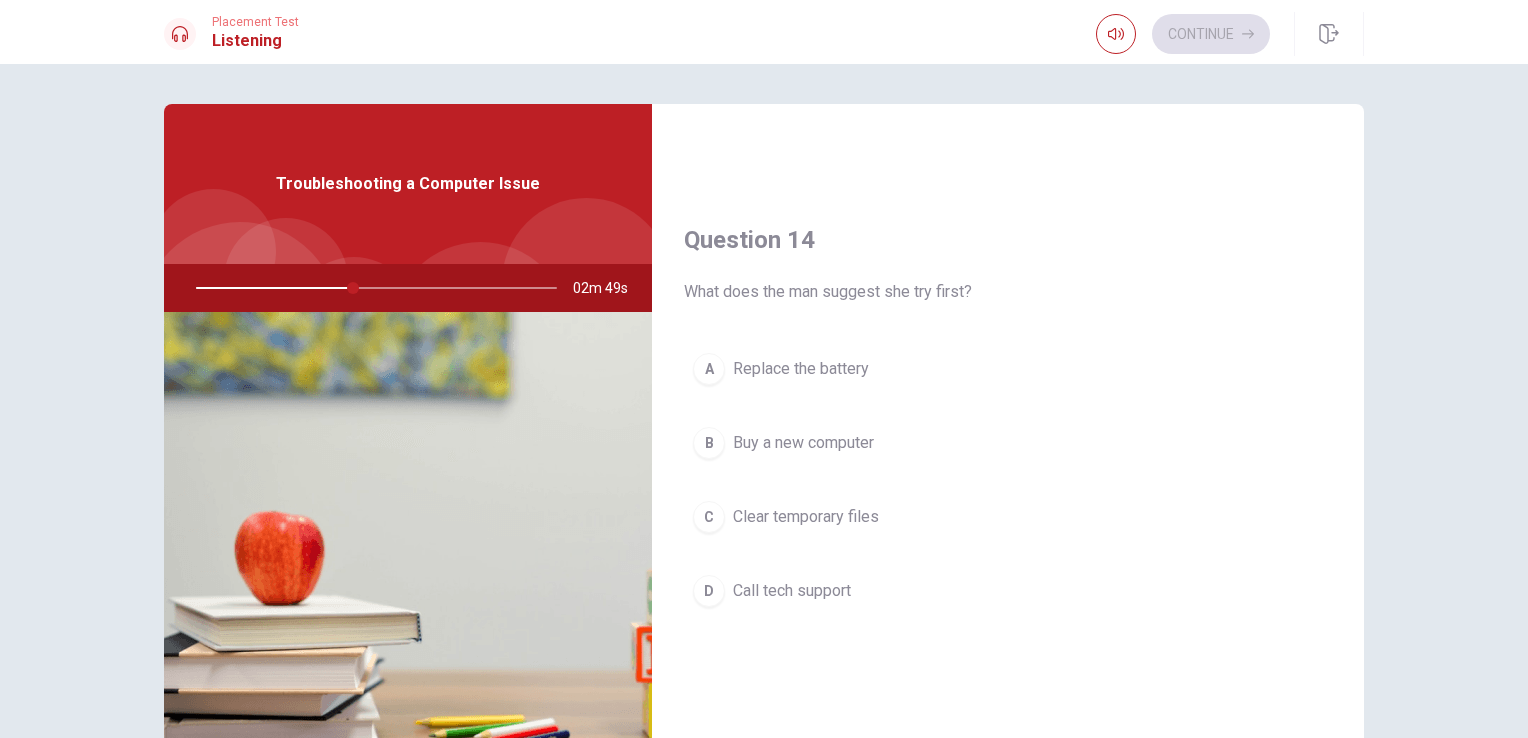 click on "C" at bounding box center [709, 517] 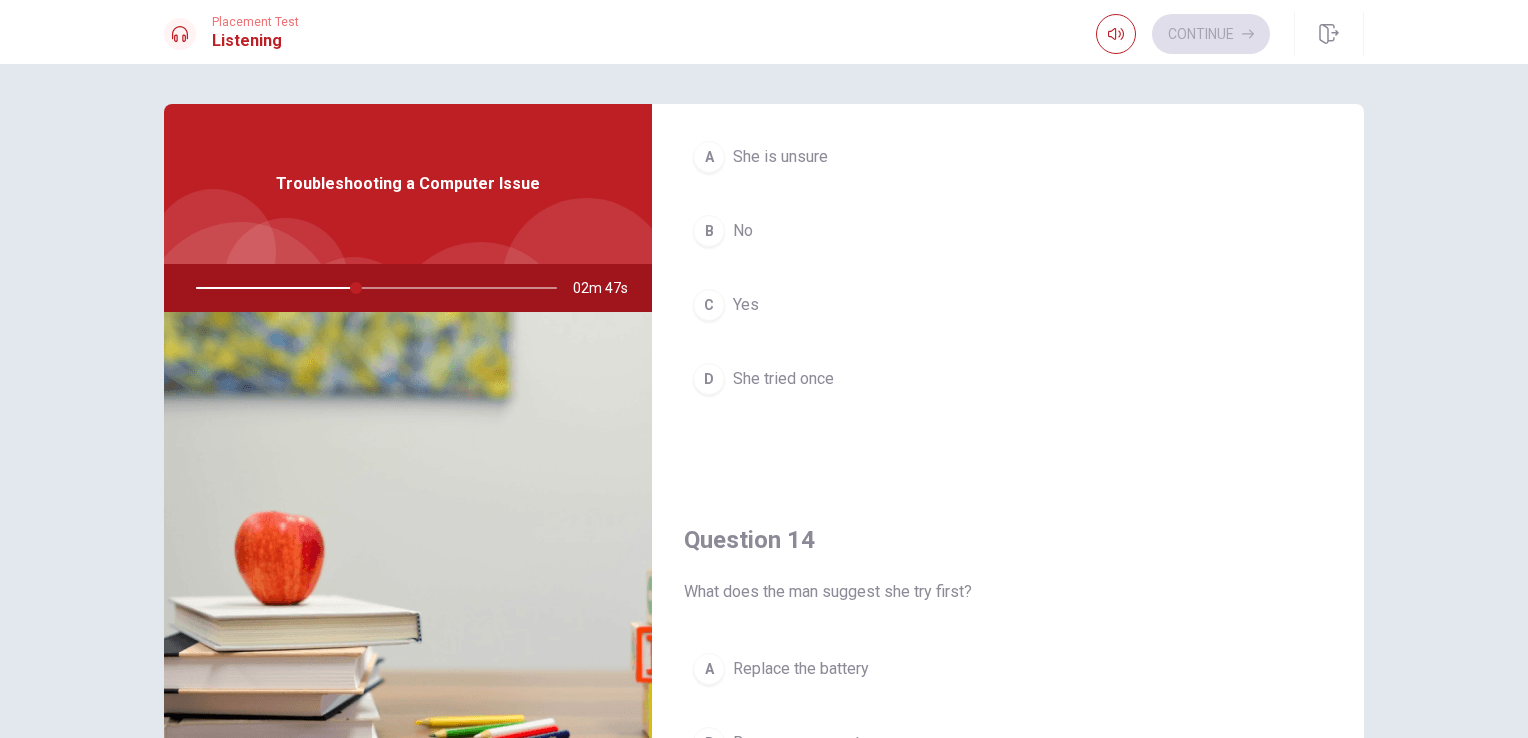 scroll, scrollTop: 956, scrollLeft: 0, axis: vertical 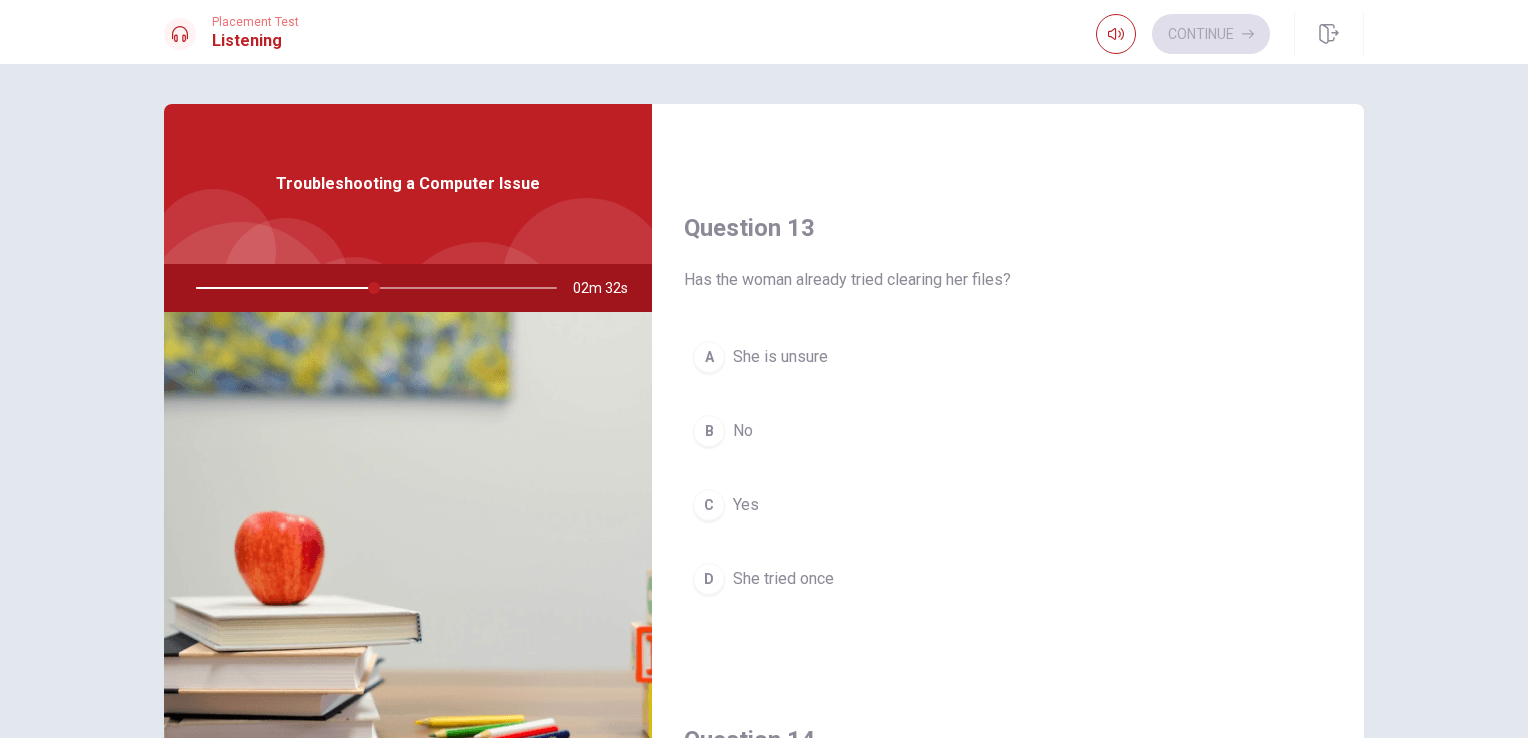 click on "D" at bounding box center (709, 579) 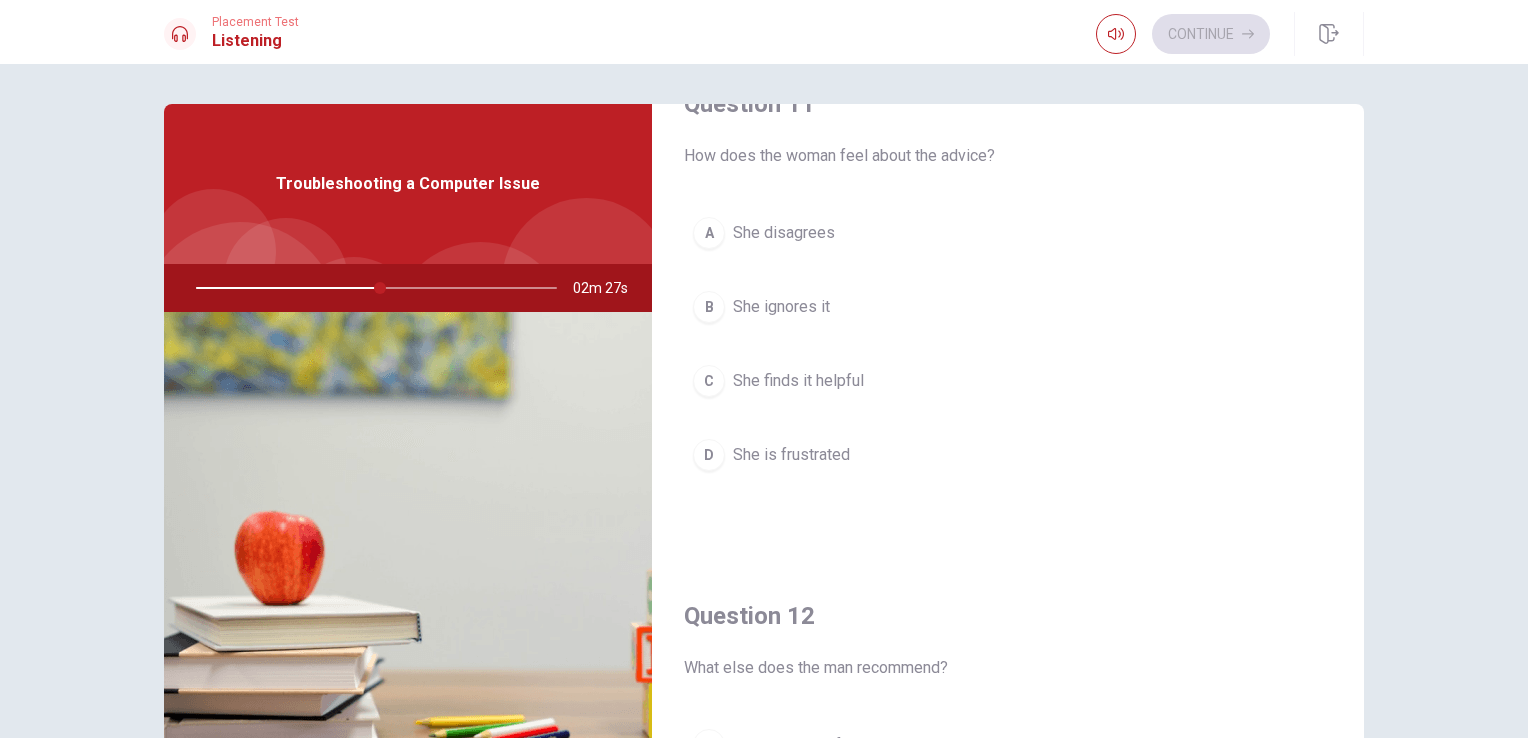scroll, scrollTop: 0, scrollLeft: 0, axis: both 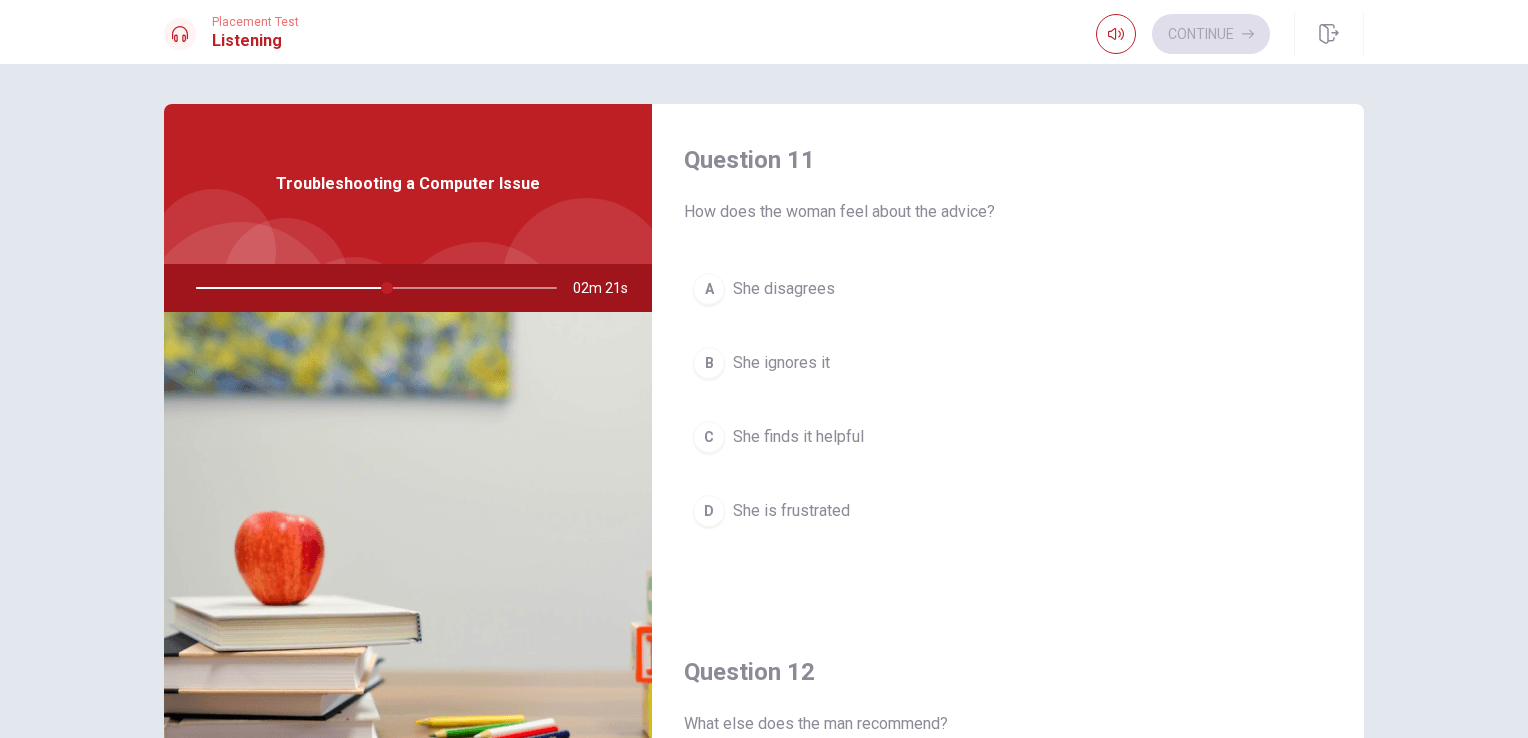 click on "D" at bounding box center [709, 511] 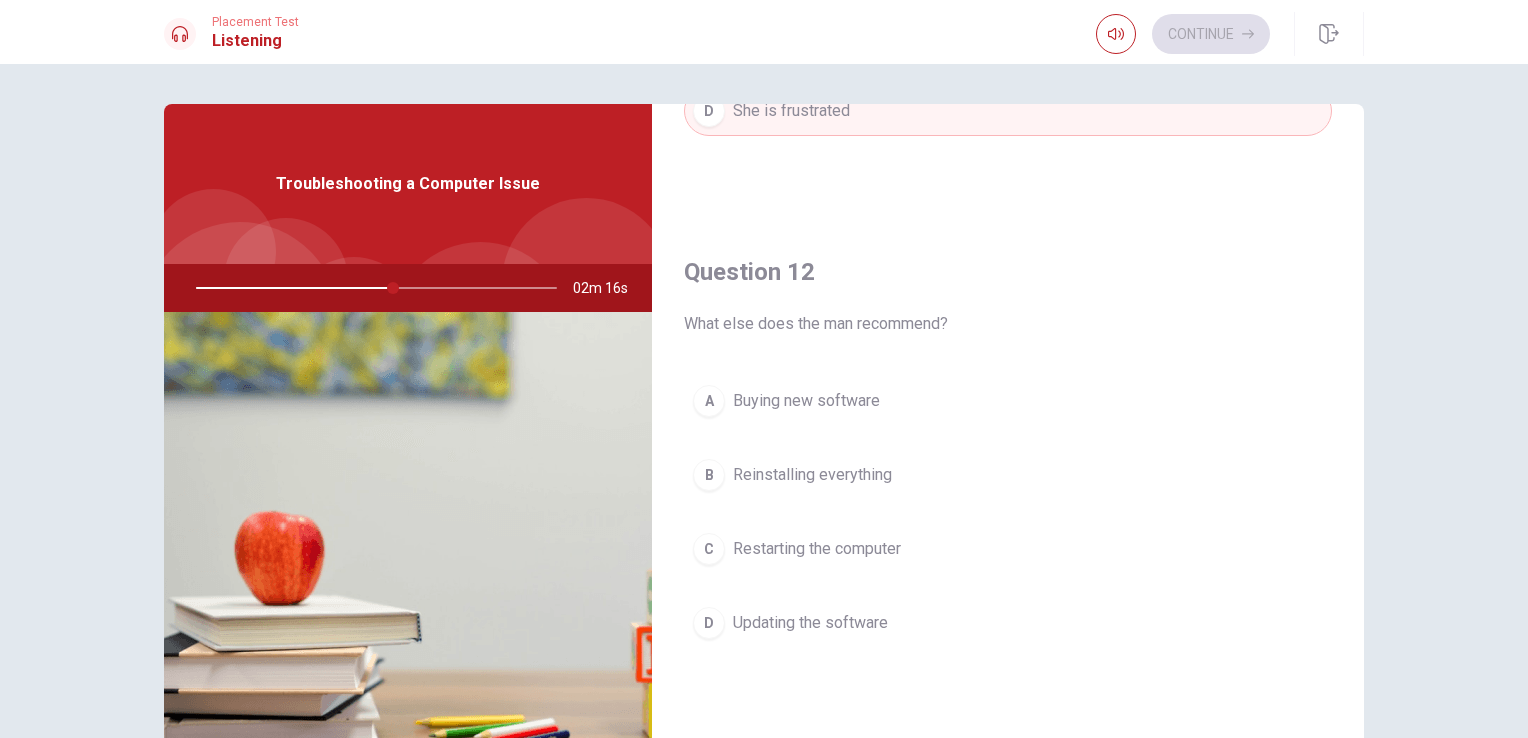 scroll, scrollTop: 500, scrollLeft: 0, axis: vertical 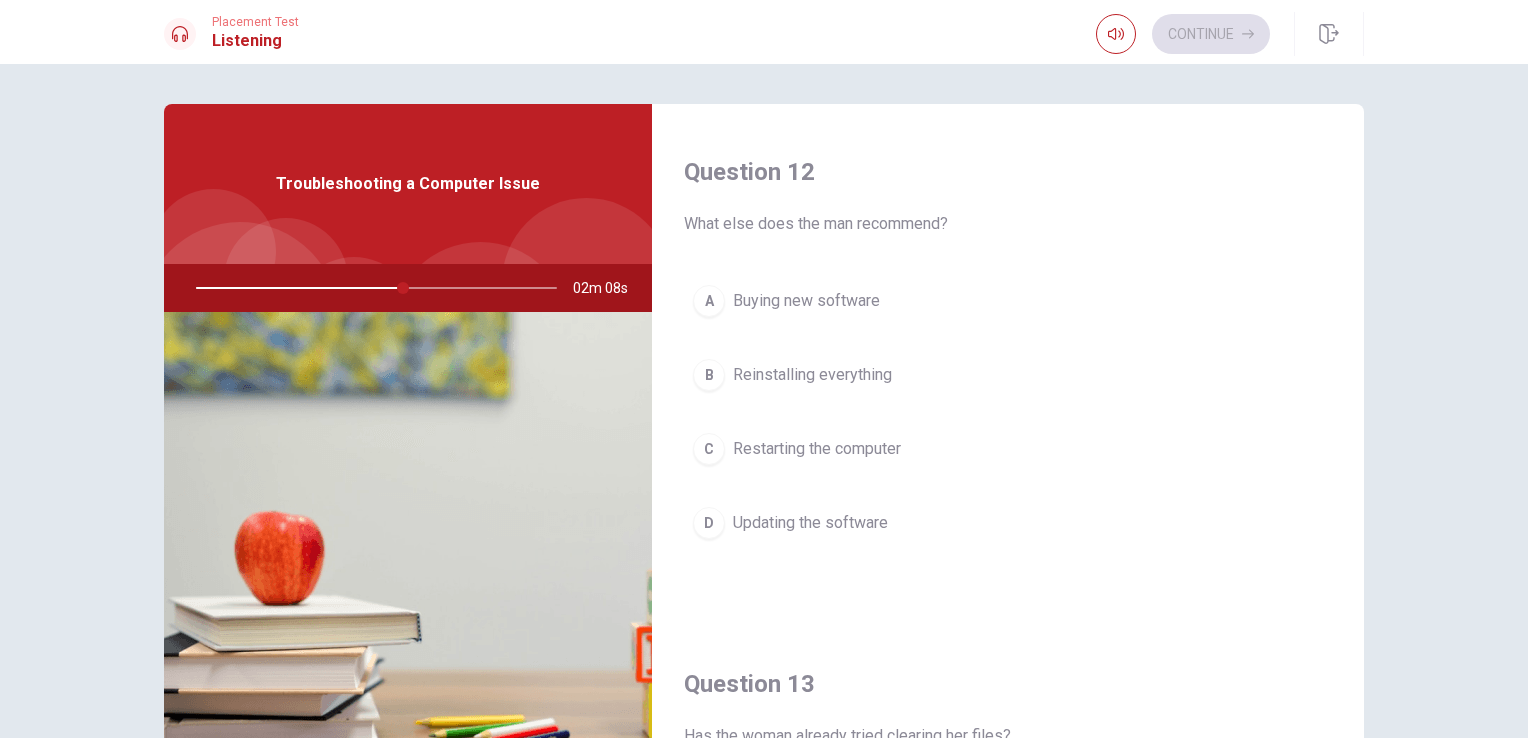 click on "C" at bounding box center (709, 449) 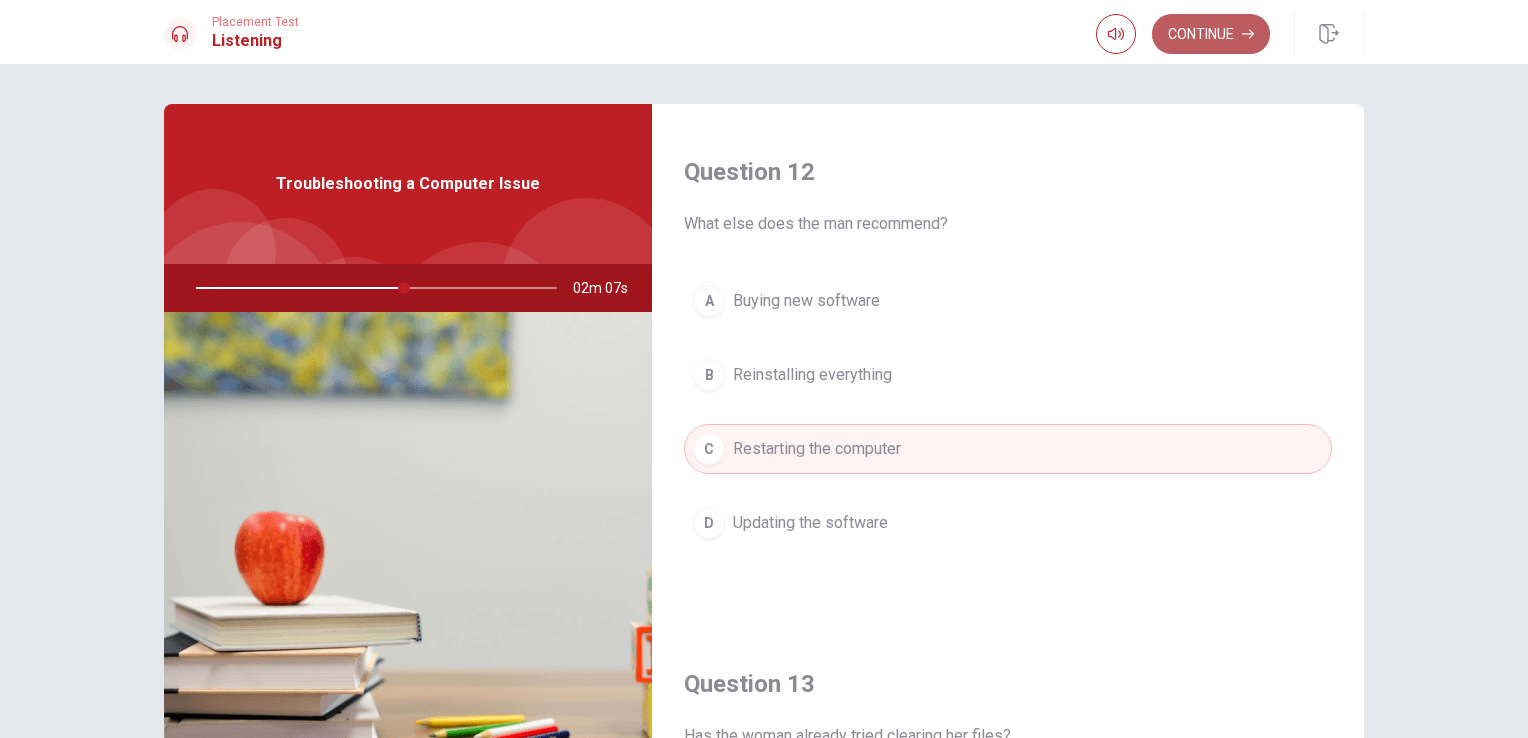 click on "Continue" at bounding box center [1211, 34] 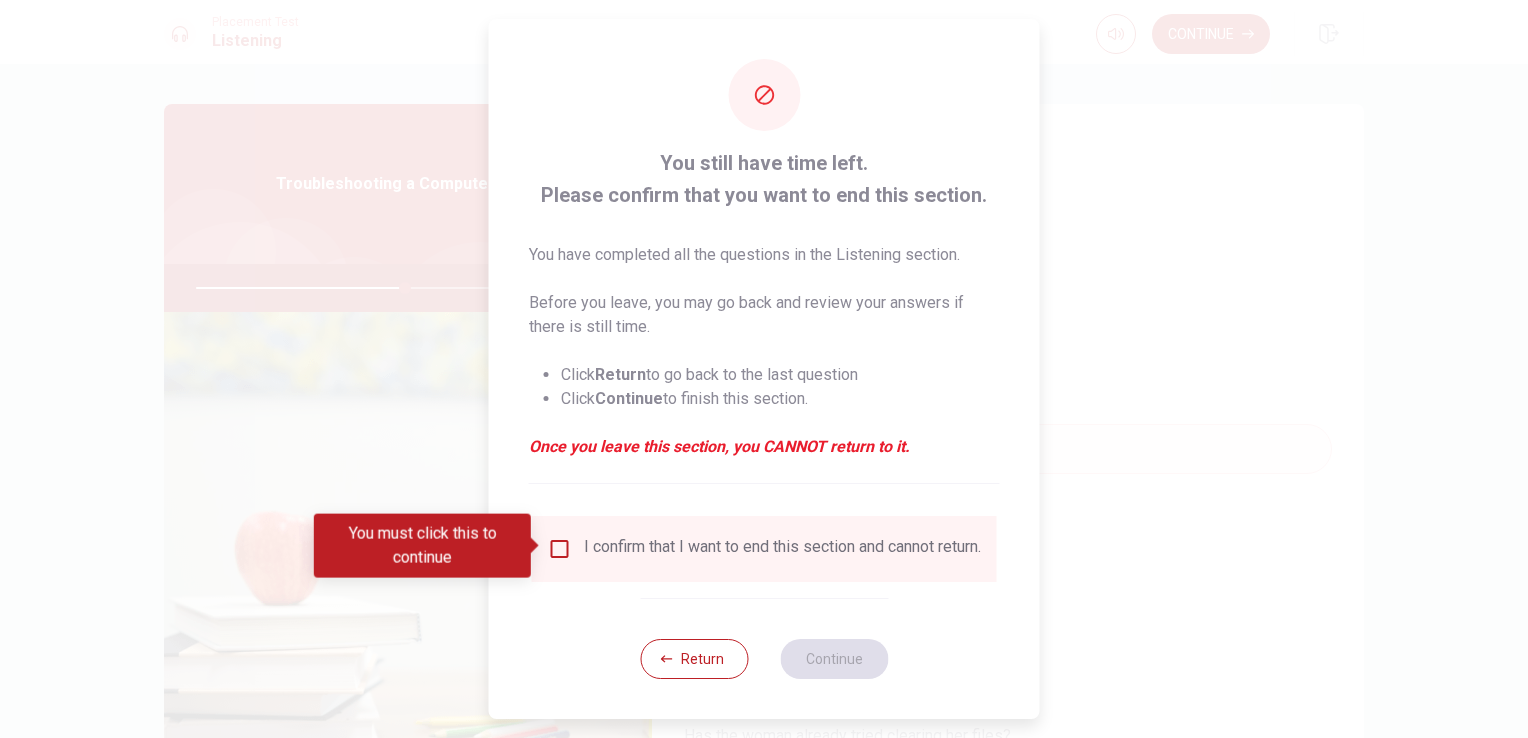 click at bounding box center [560, 549] 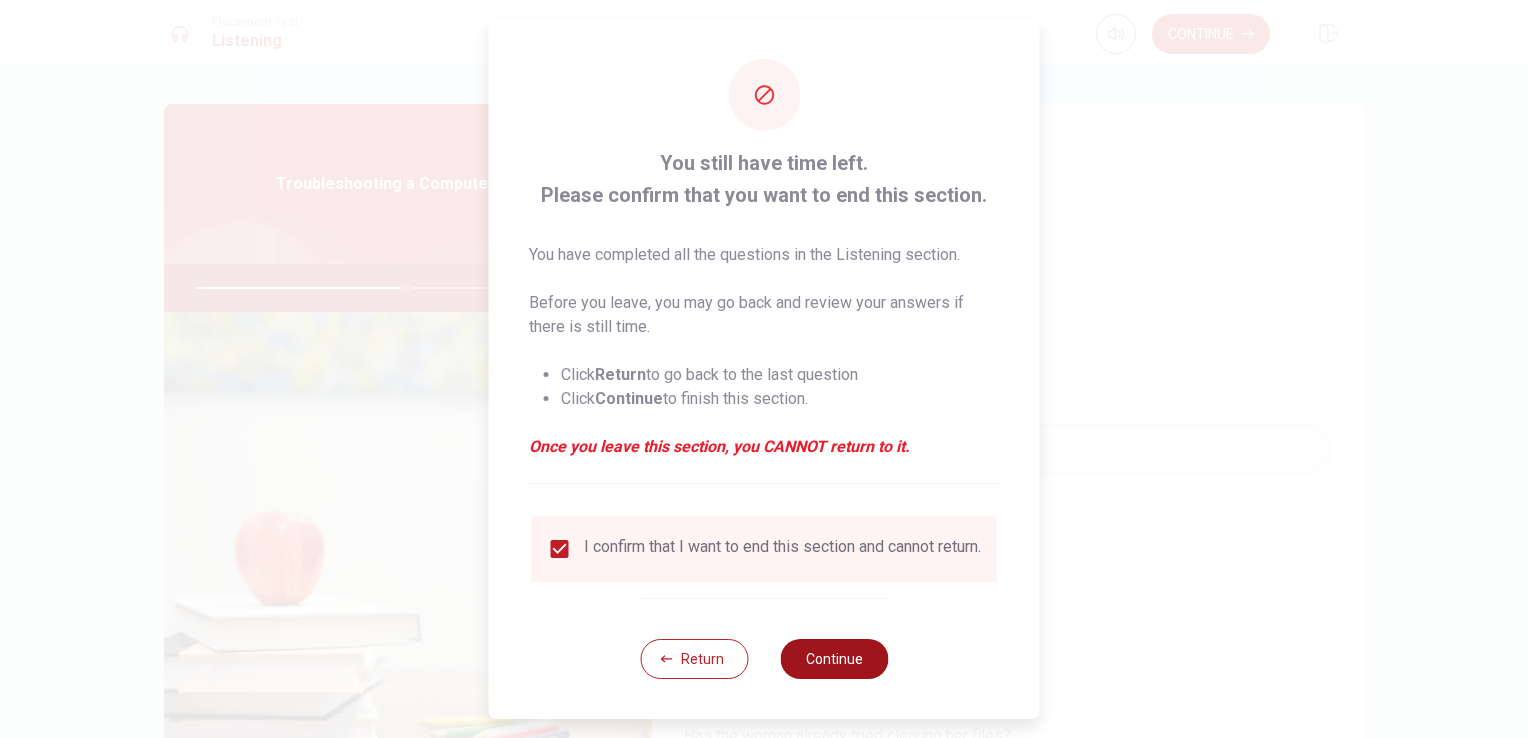 click on "Continue" at bounding box center [834, 659] 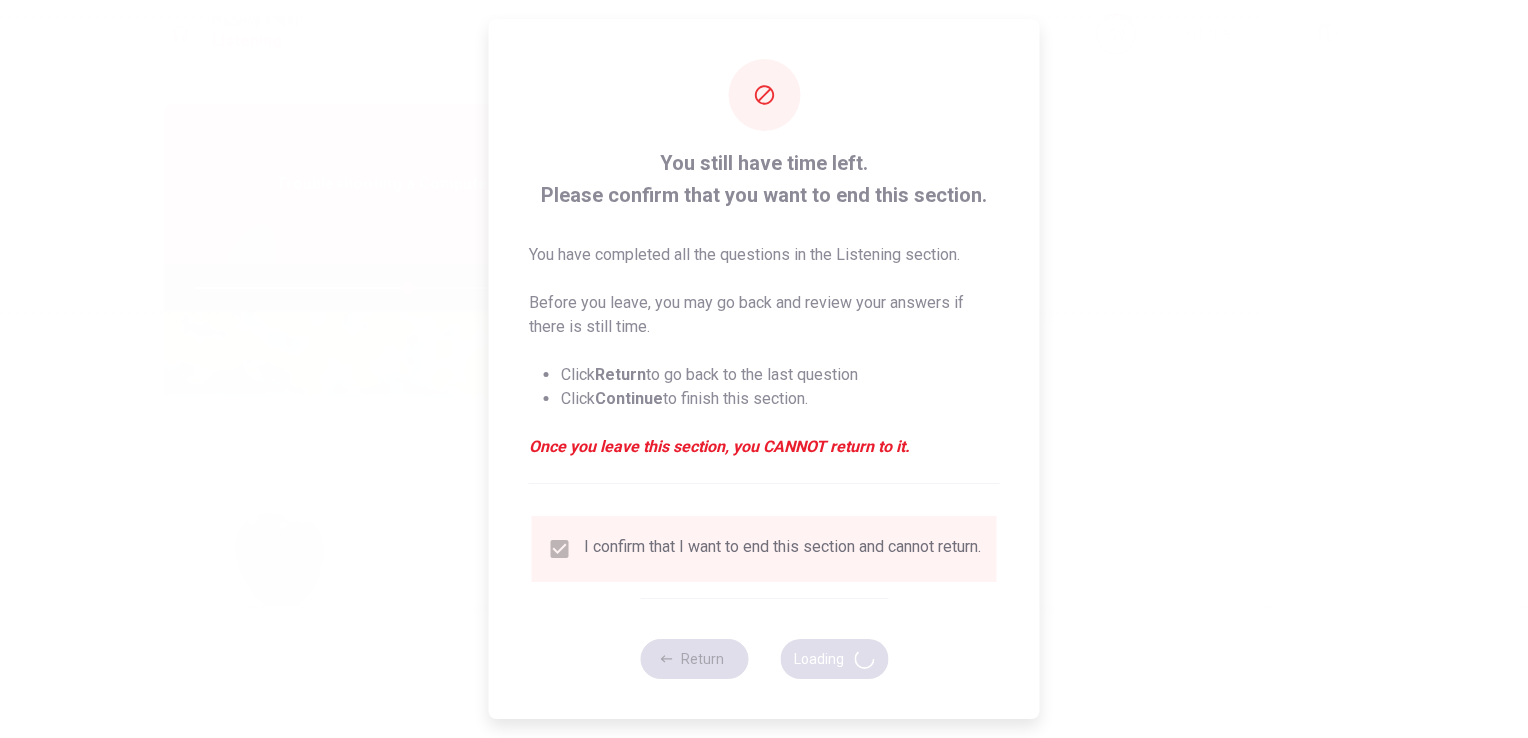 type on "59" 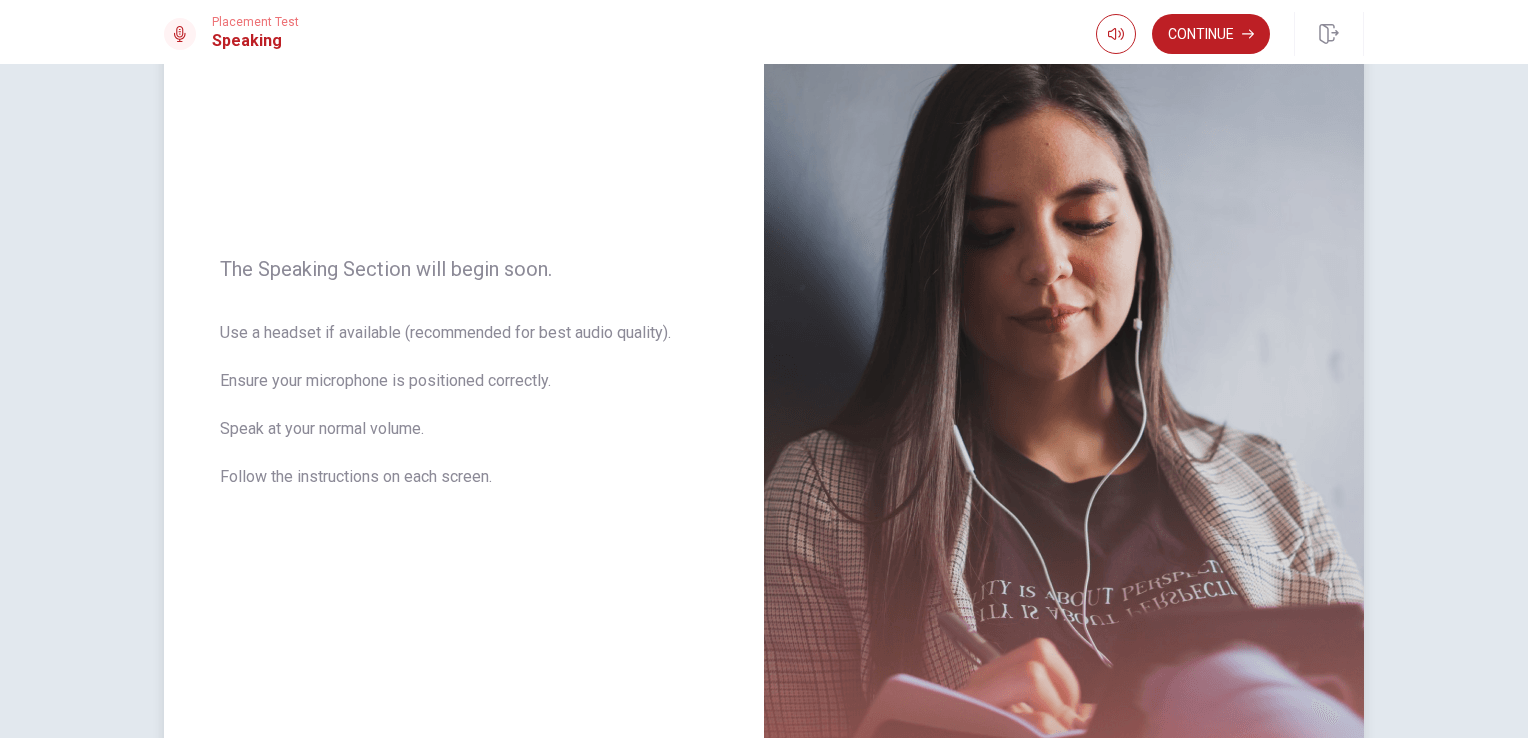 scroll, scrollTop: 0, scrollLeft: 0, axis: both 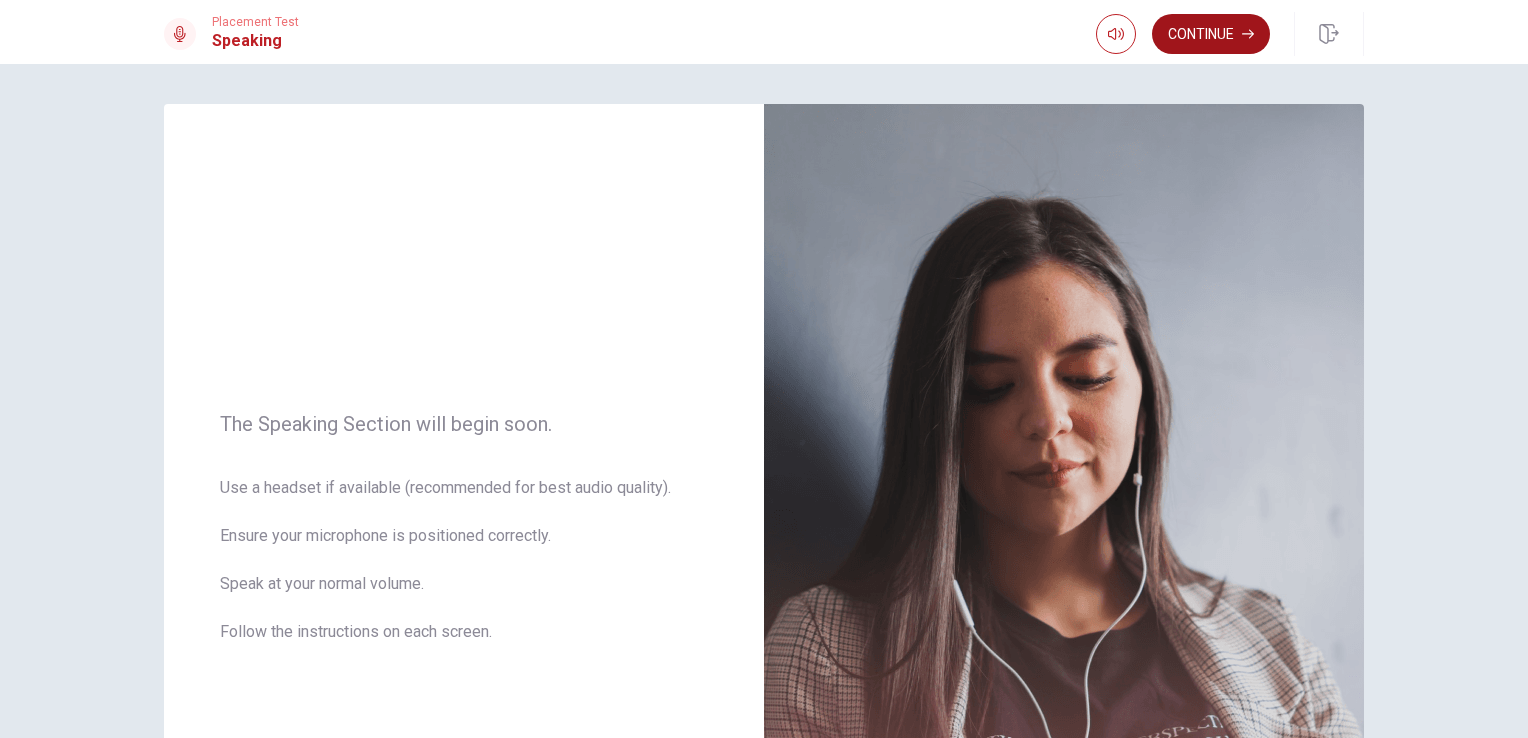 click on "Continue" at bounding box center [1211, 34] 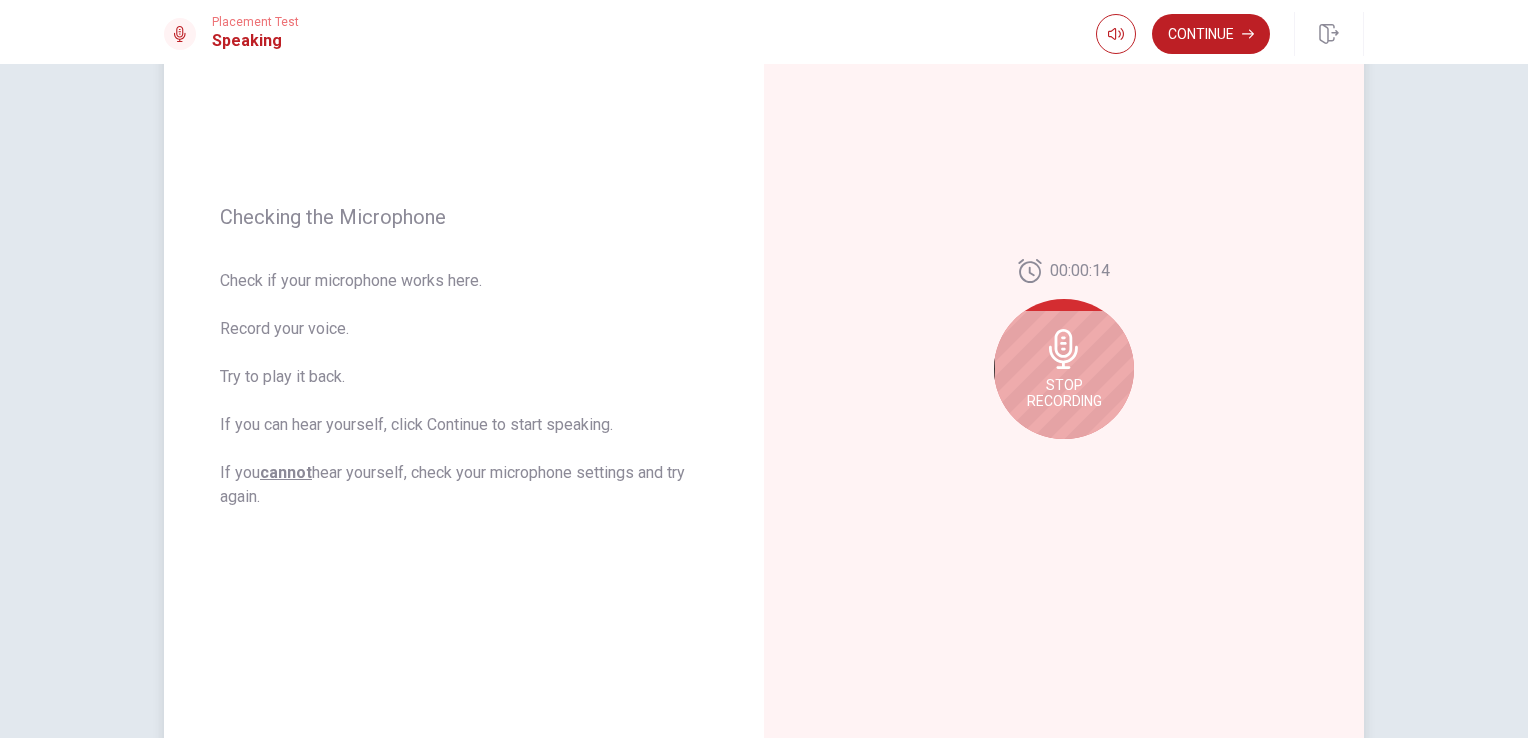 scroll, scrollTop: 200, scrollLeft: 0, axis: vertical 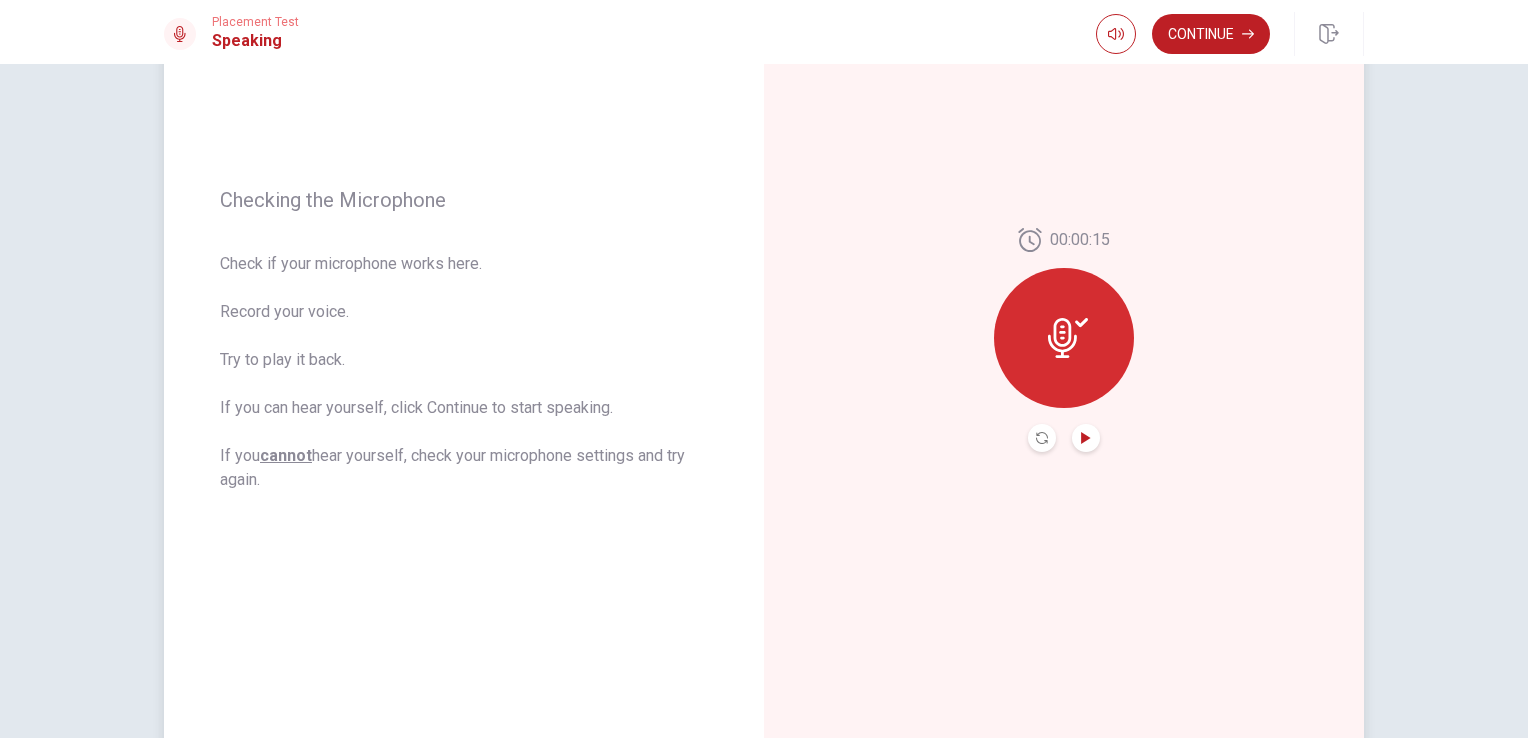 click 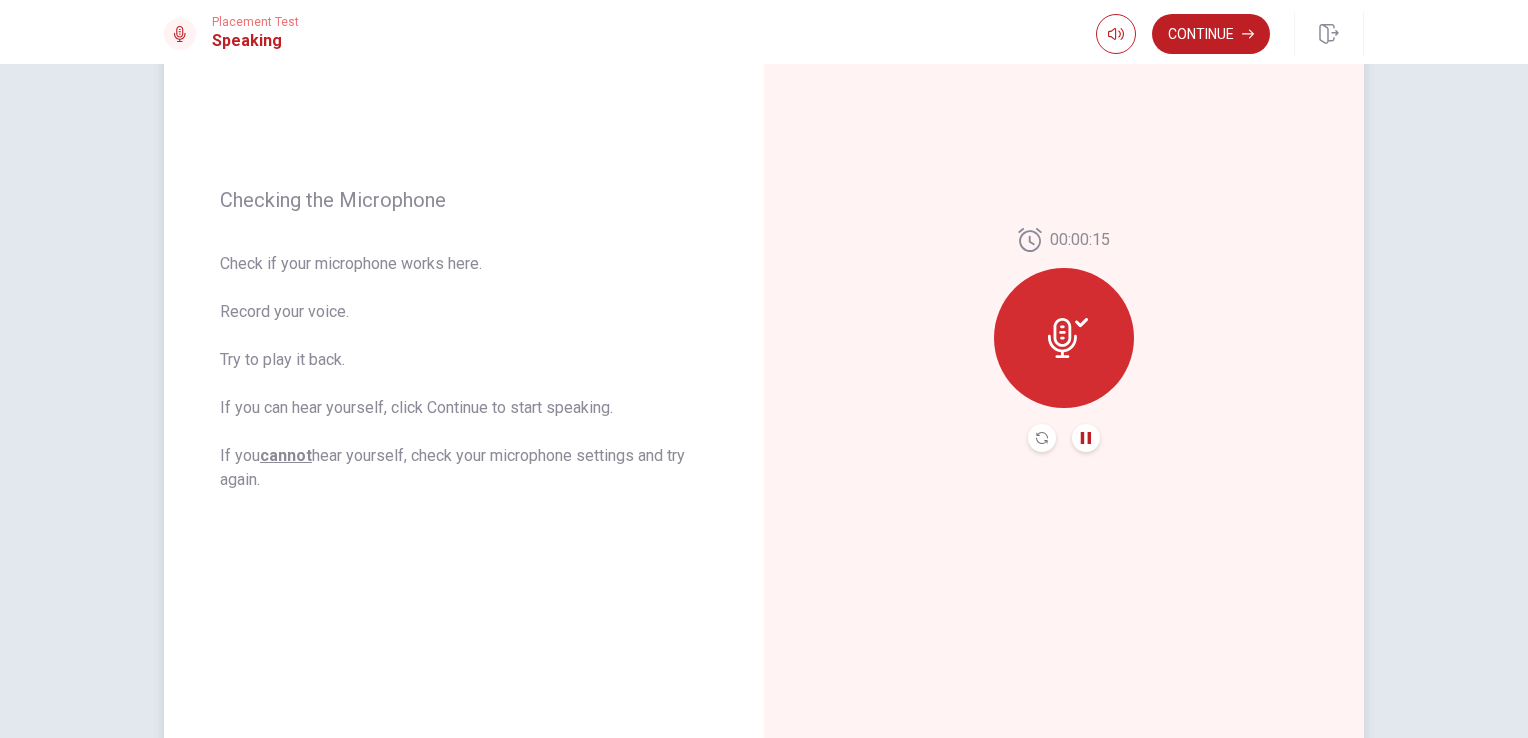 click 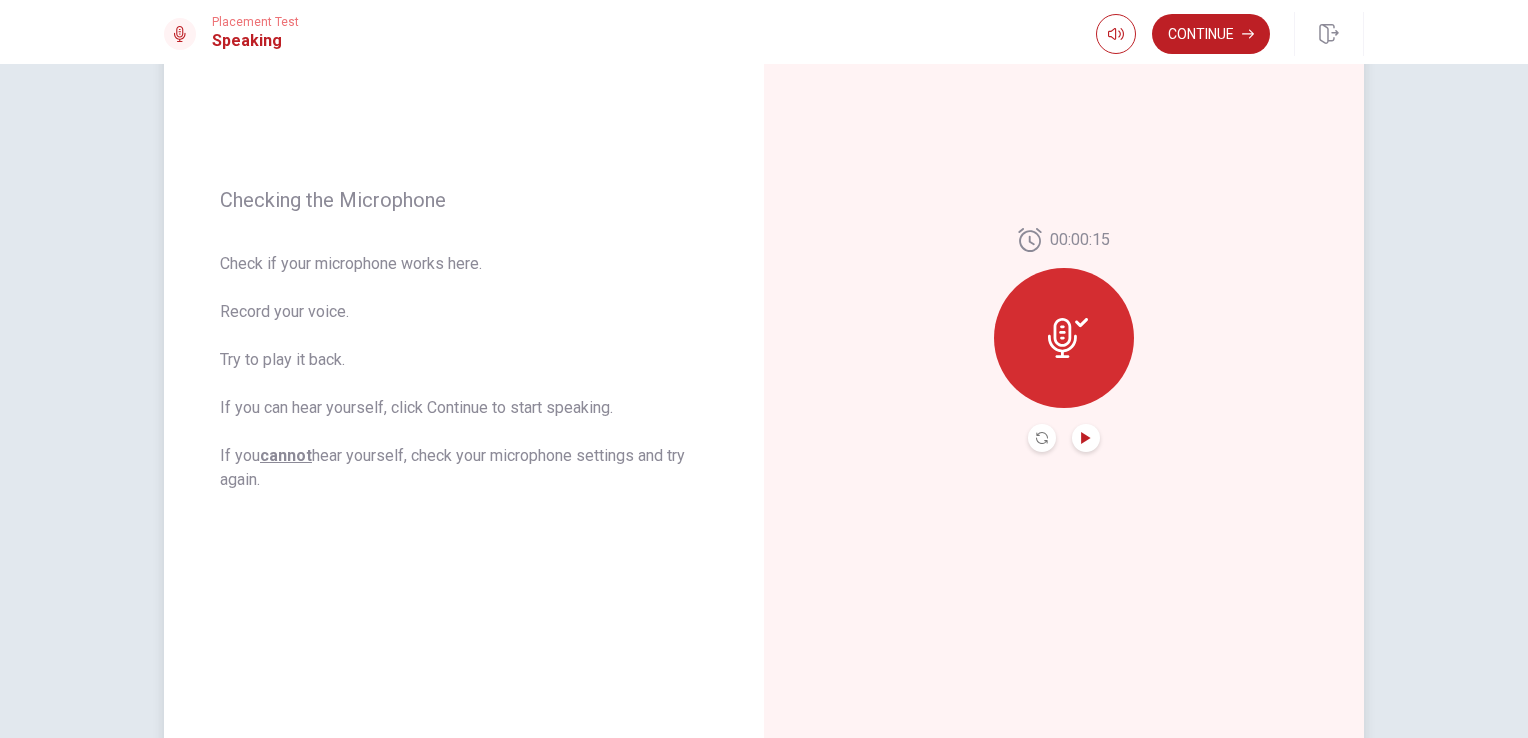 click 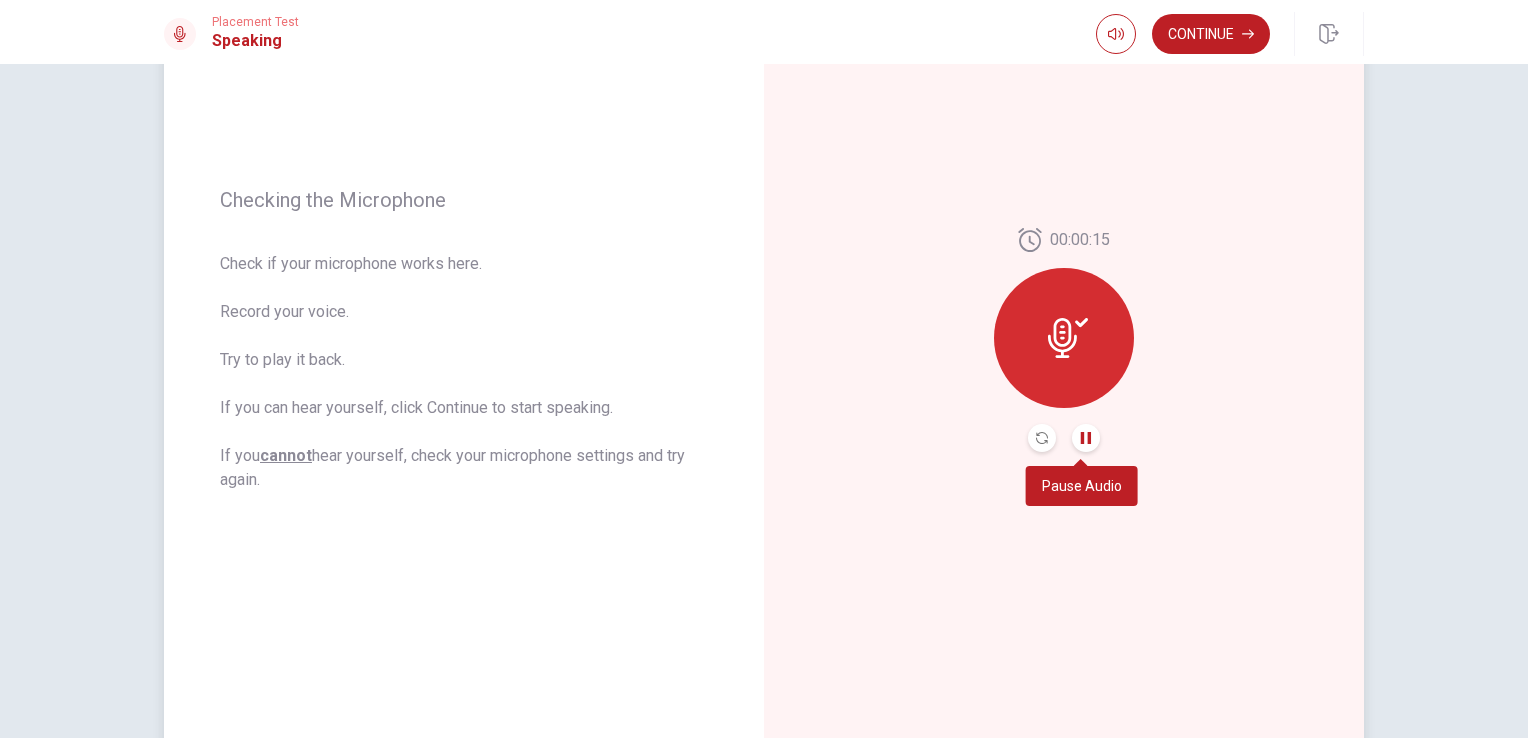 click 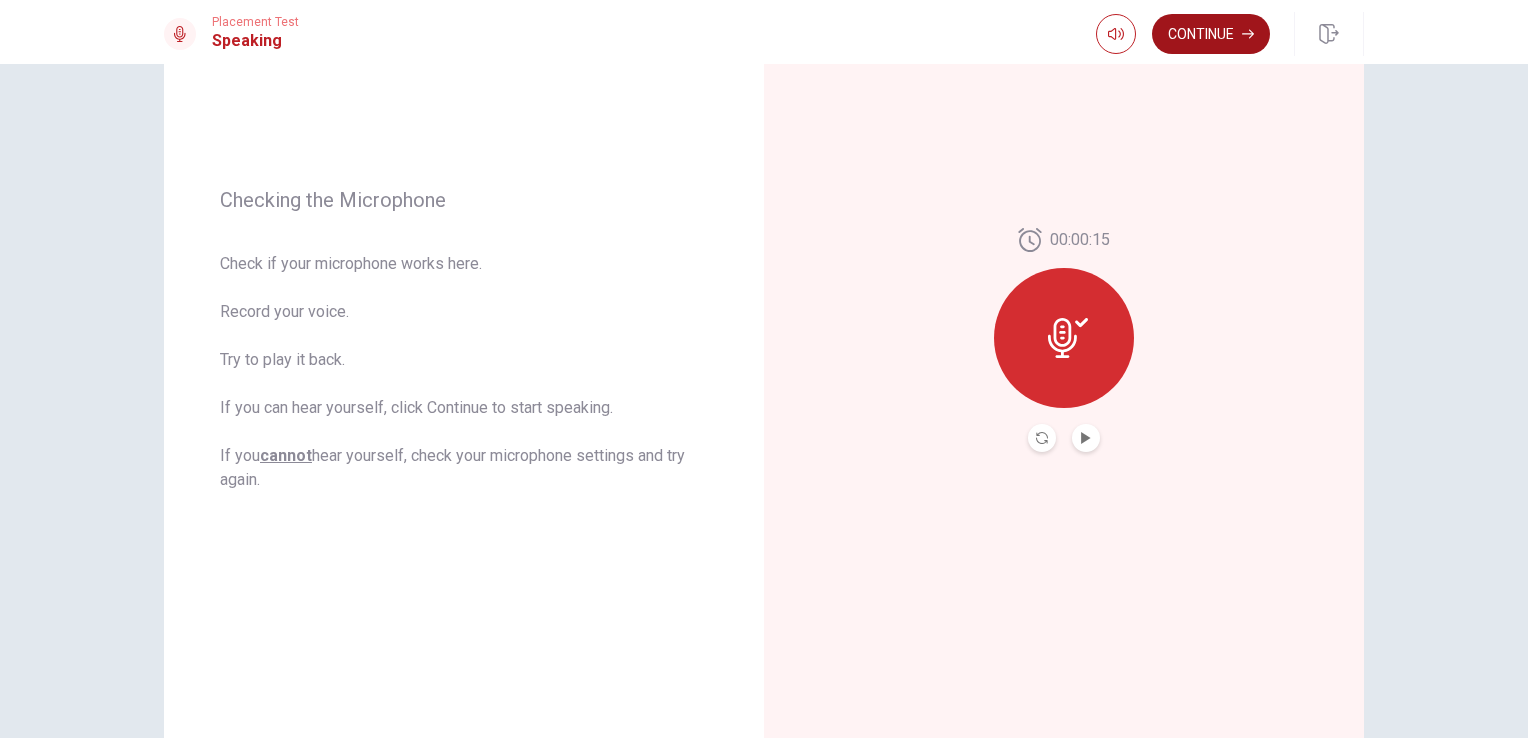 click on "Continue" at bounding box center [1211, 34] 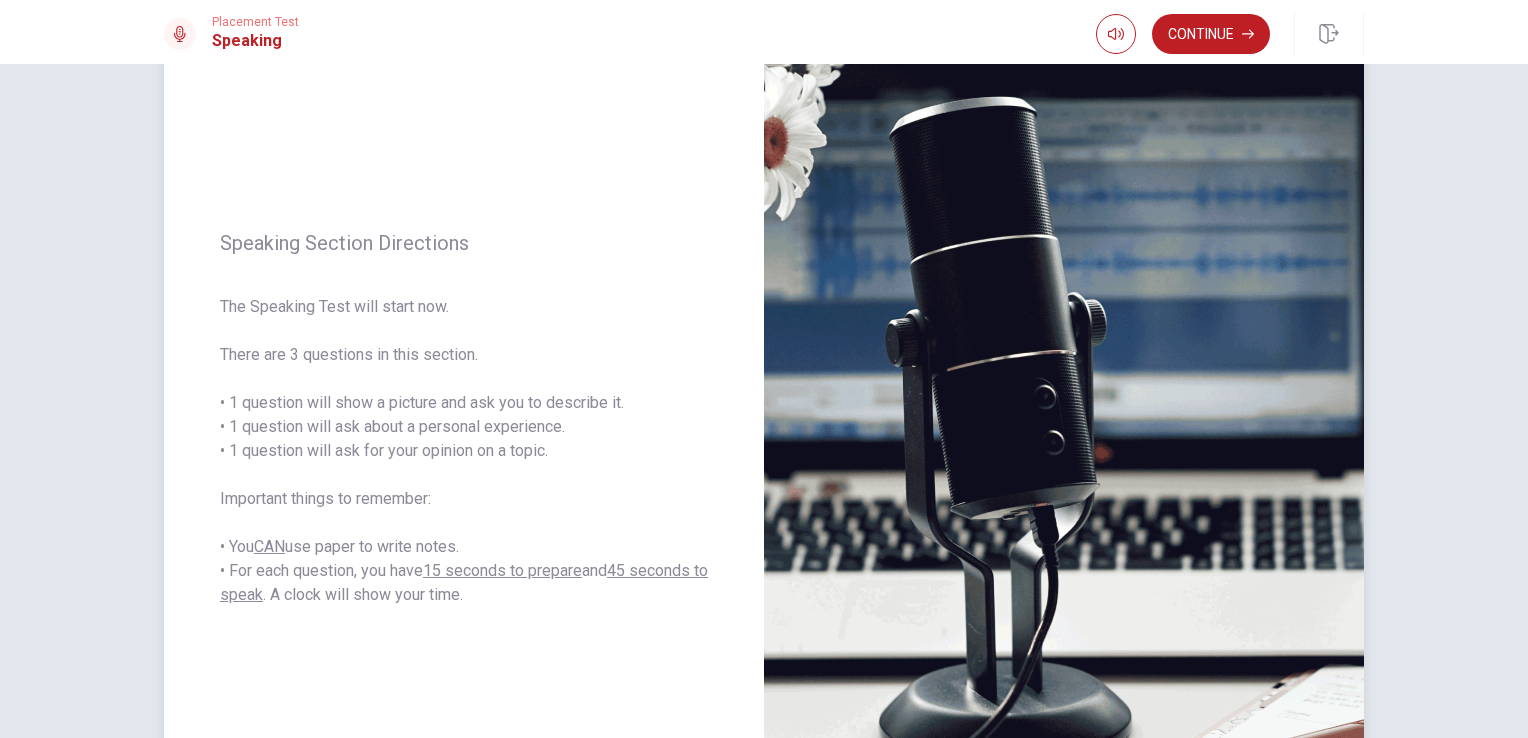 scroll, scrollTop: 0, scrollLeft: 0, axis: both 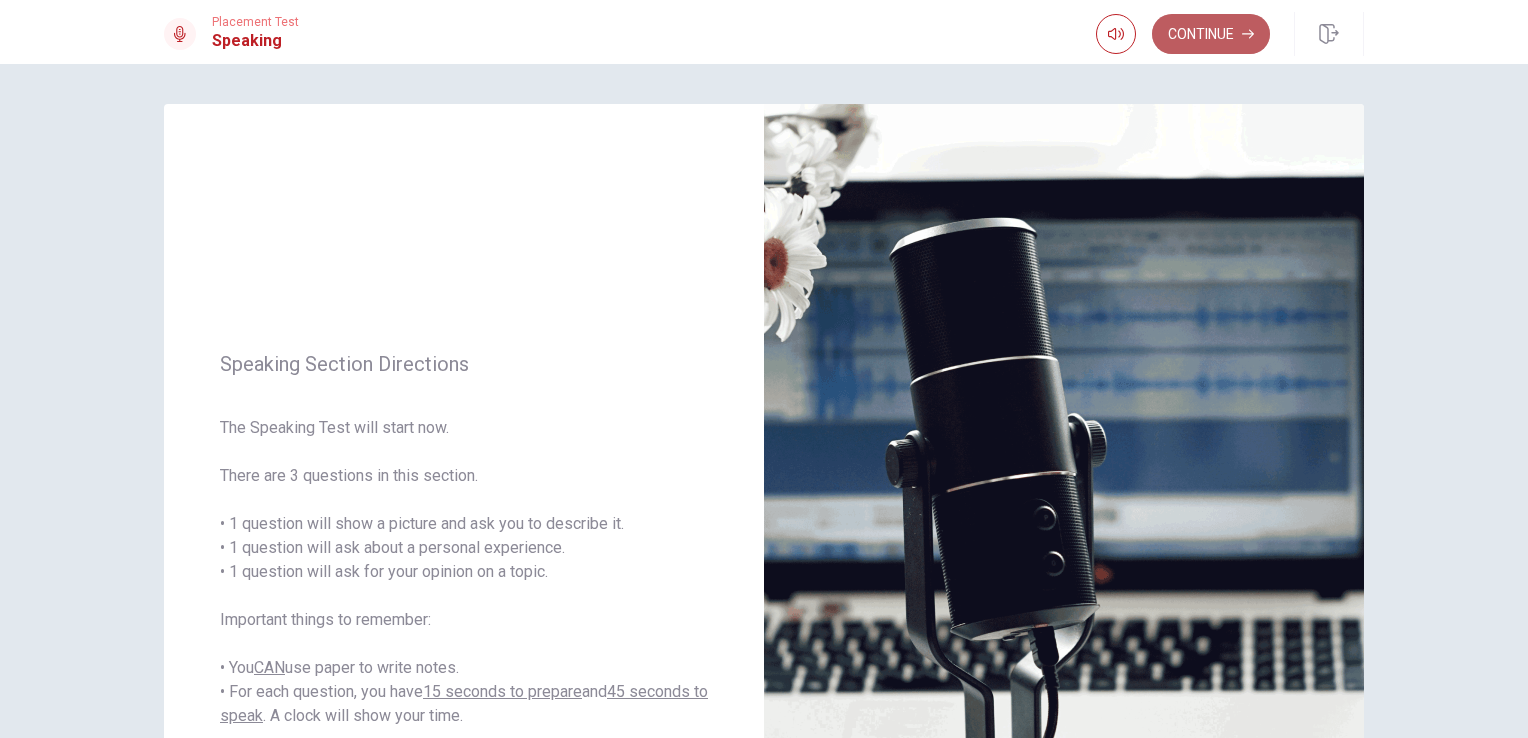 click on "Continue" at bounding box center (1211, 34) 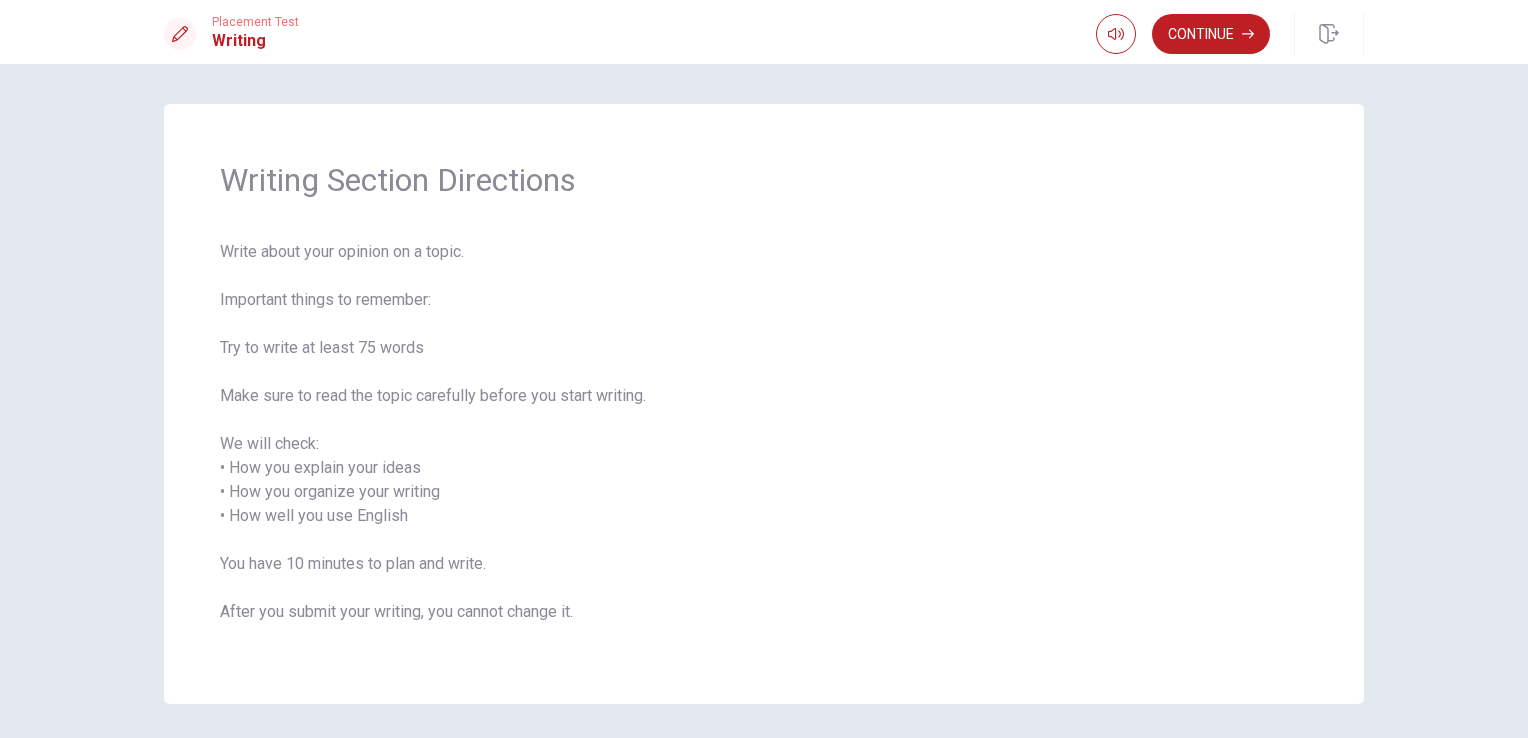scroll, scrollTop: 69, scrollLeft: 0, axis: vertical 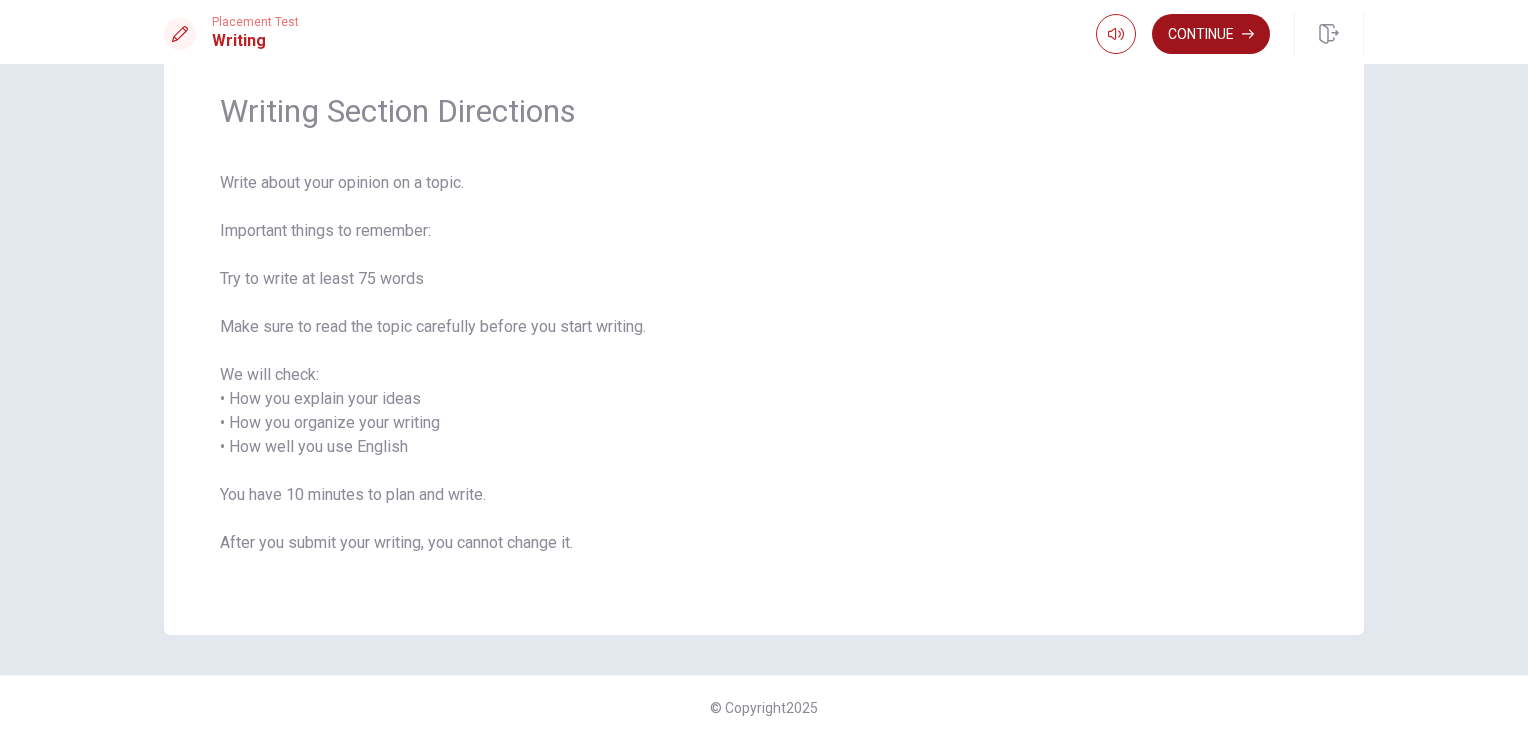 click on "Continue" at bounding box center [1211, 34] 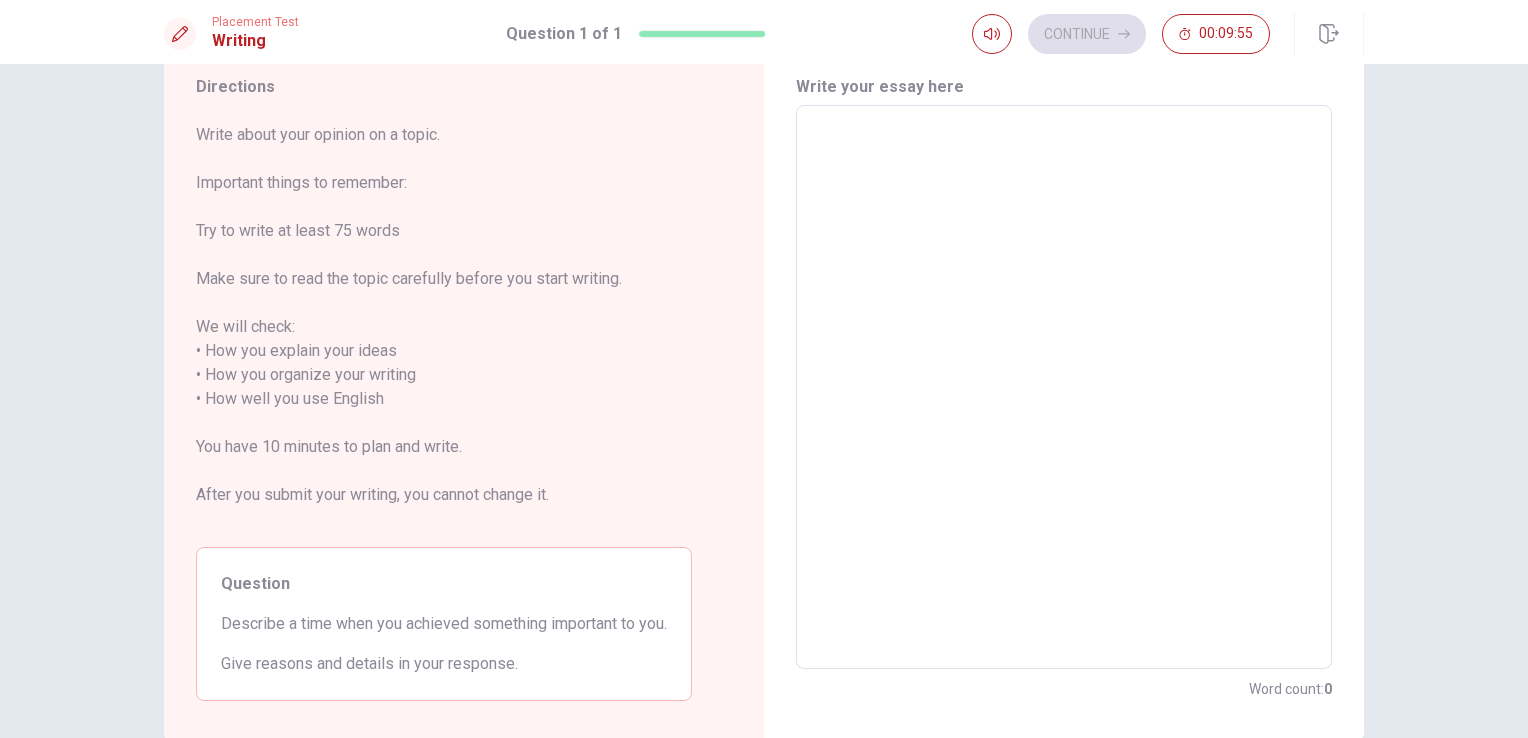 click at bounding box center [1064, 387] 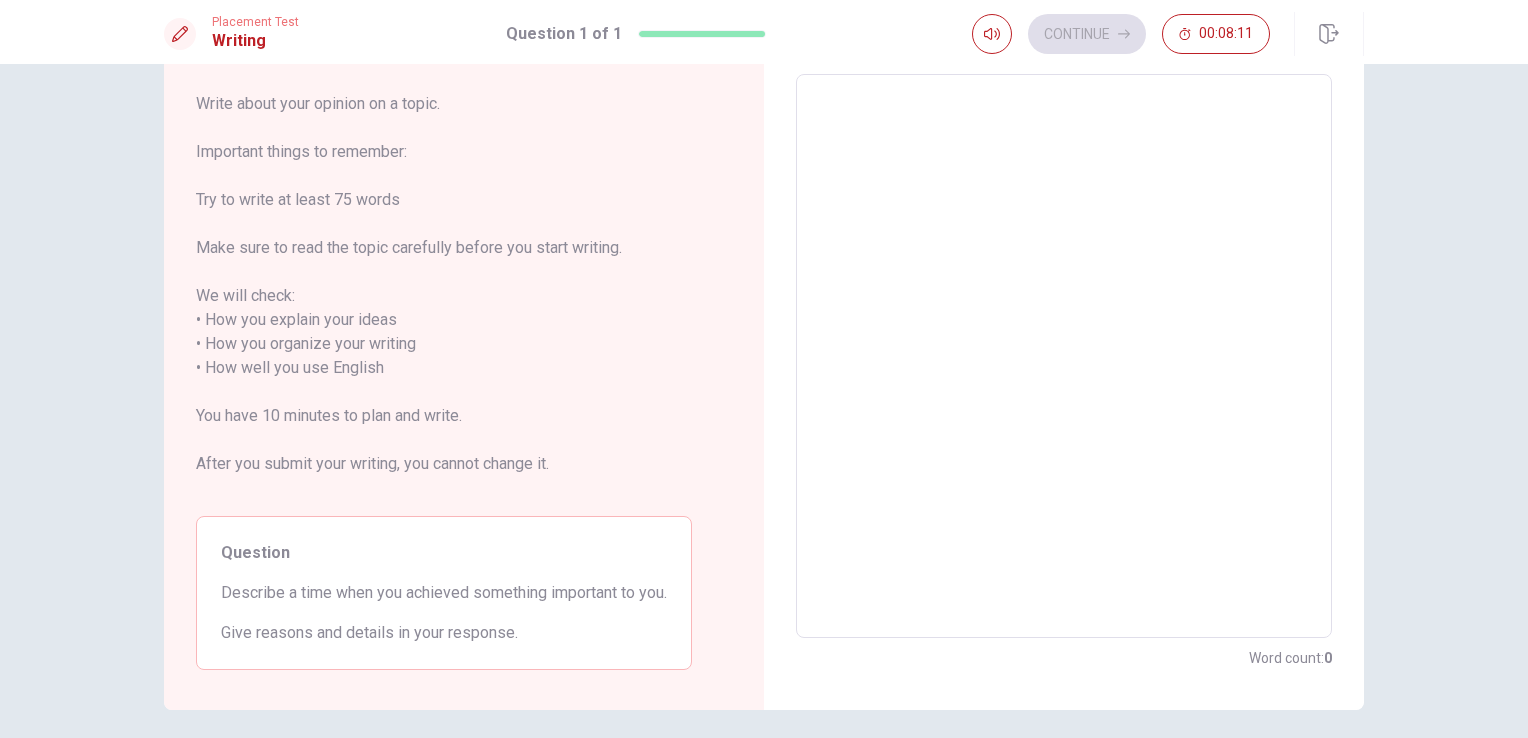scroll, scrollTop: 0, scrollLeft: 0, axis: both 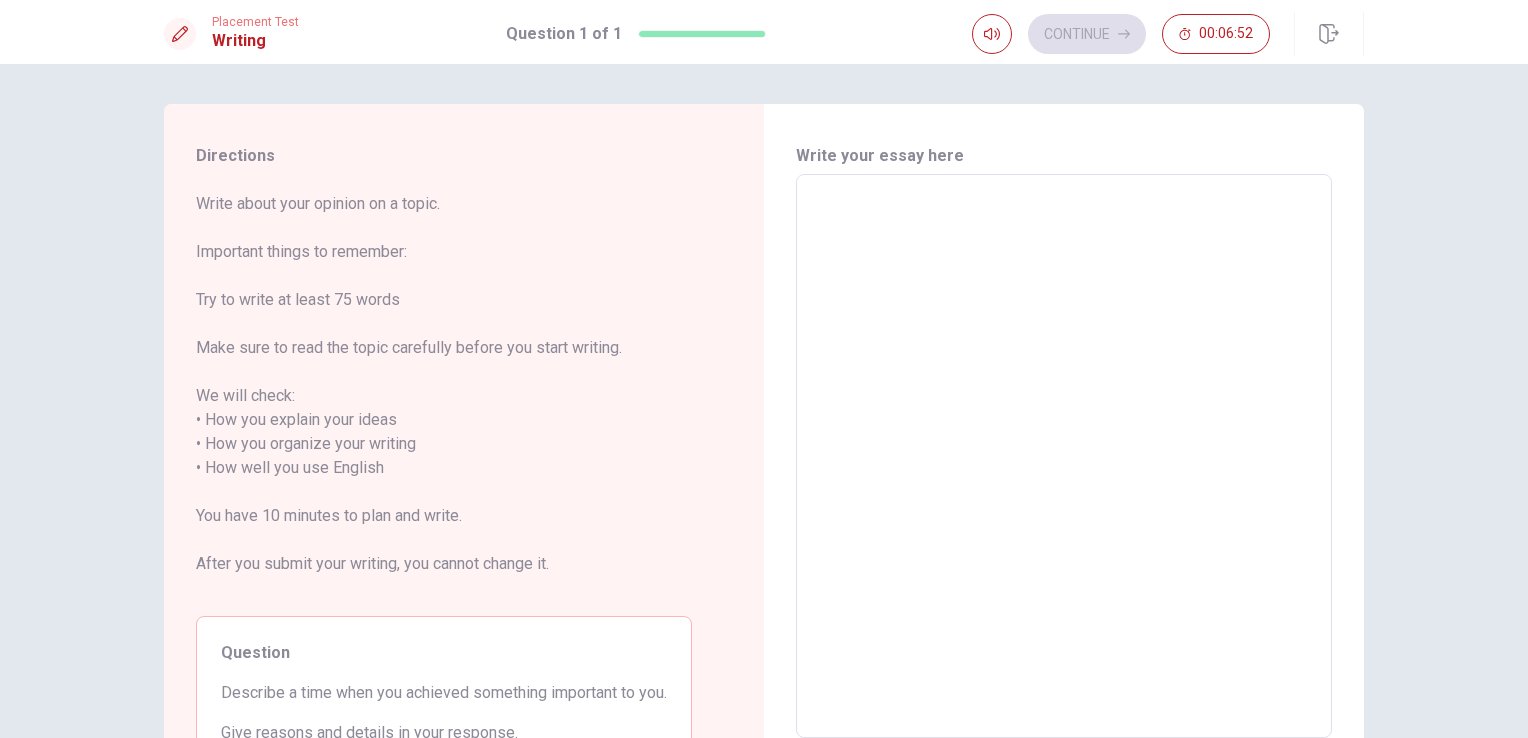 type on "M" 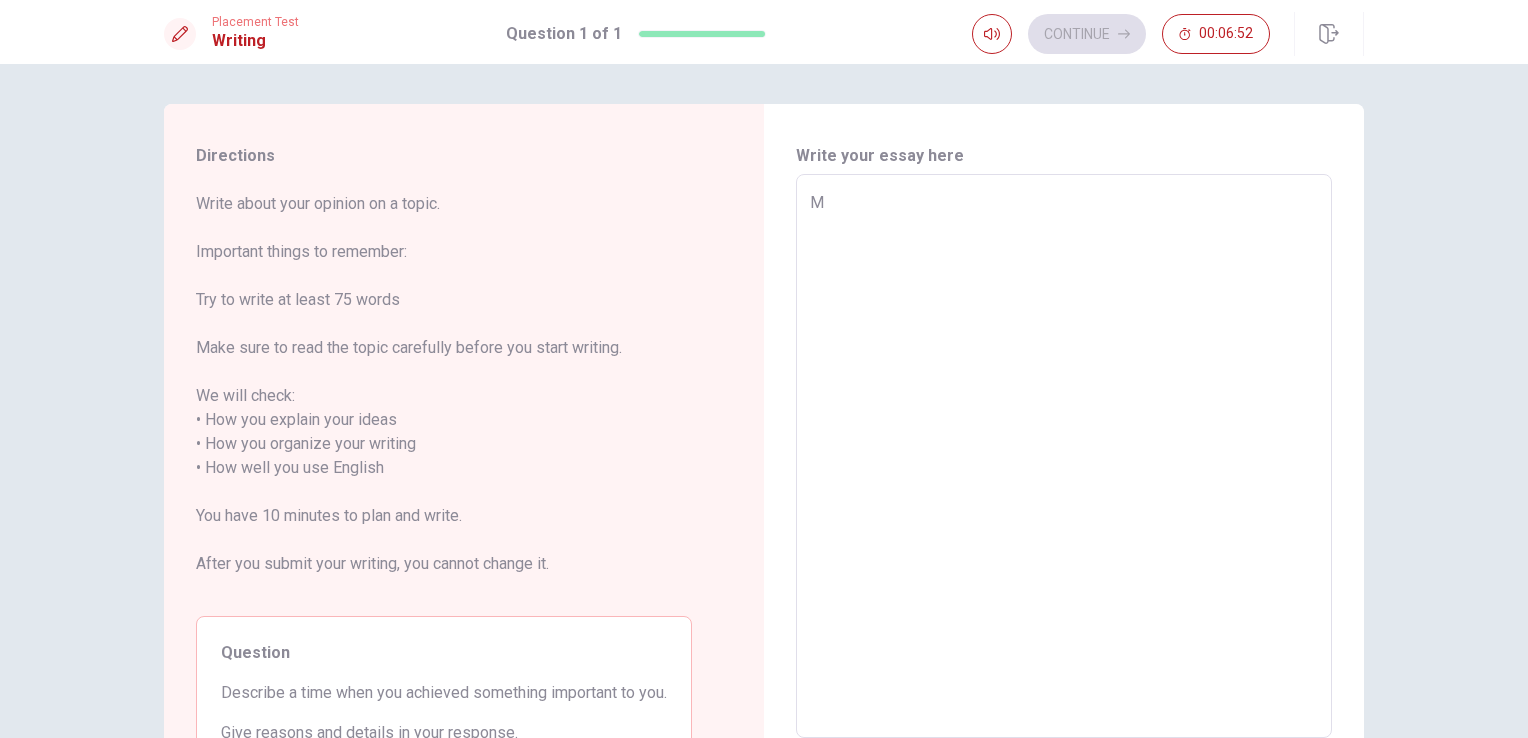 type on "x" 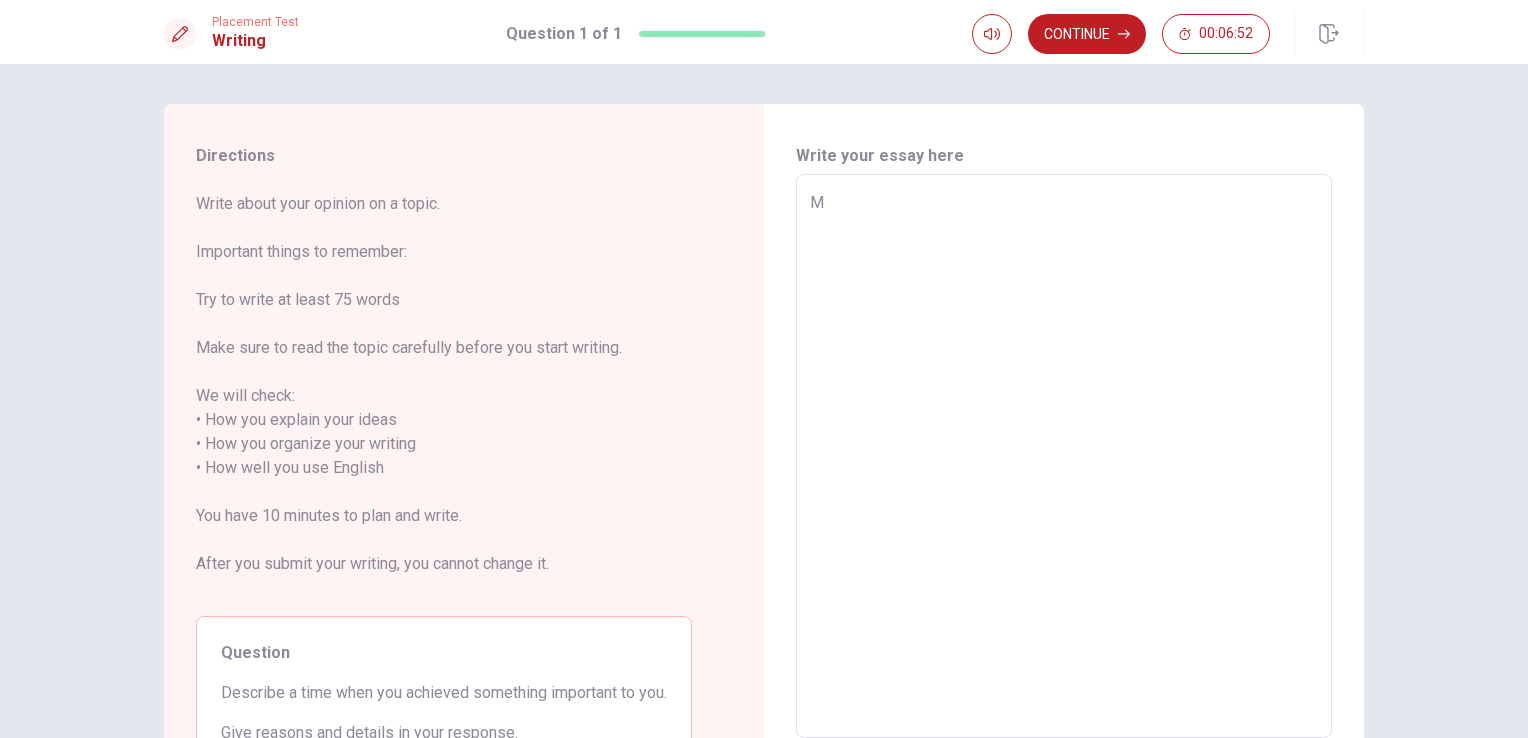 type on "My" 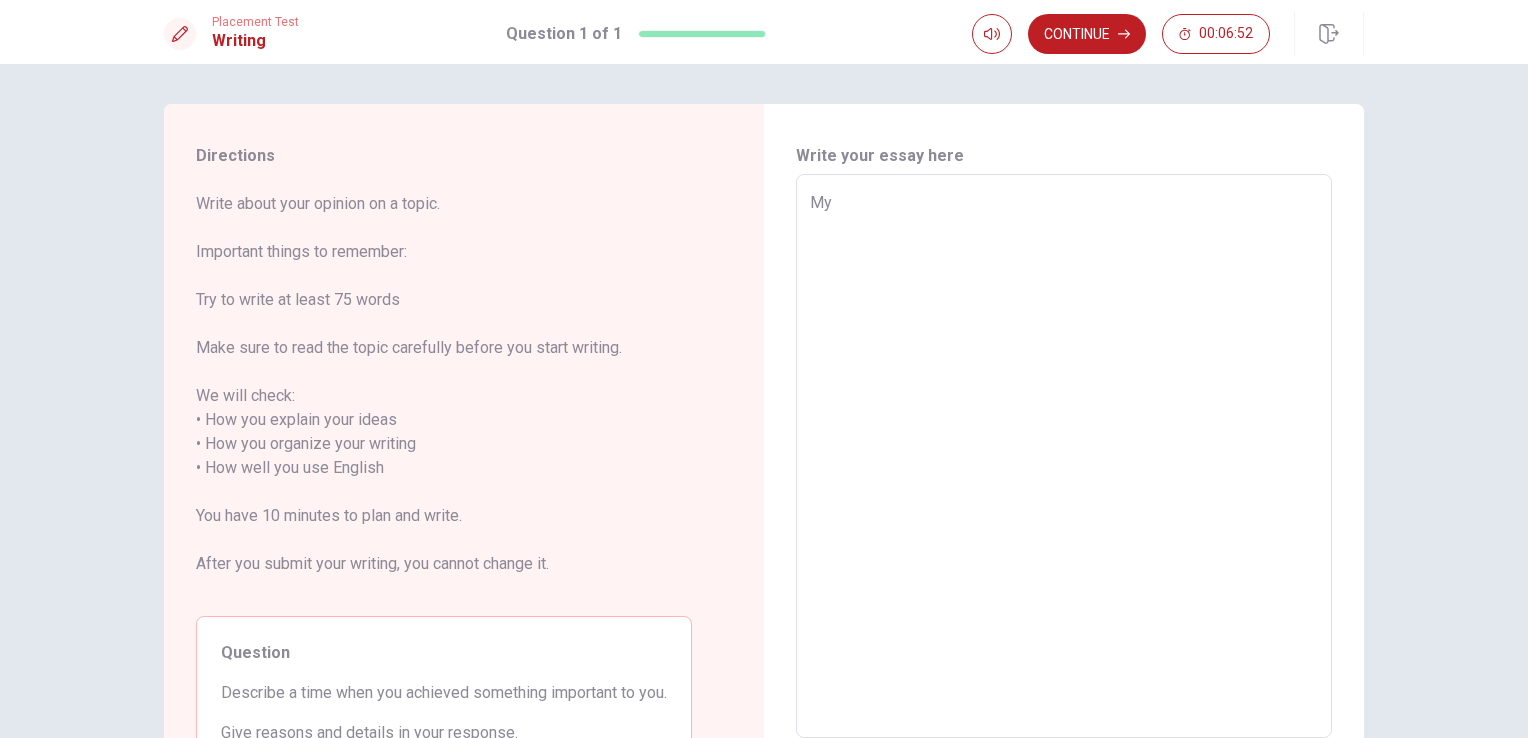 type on "x" 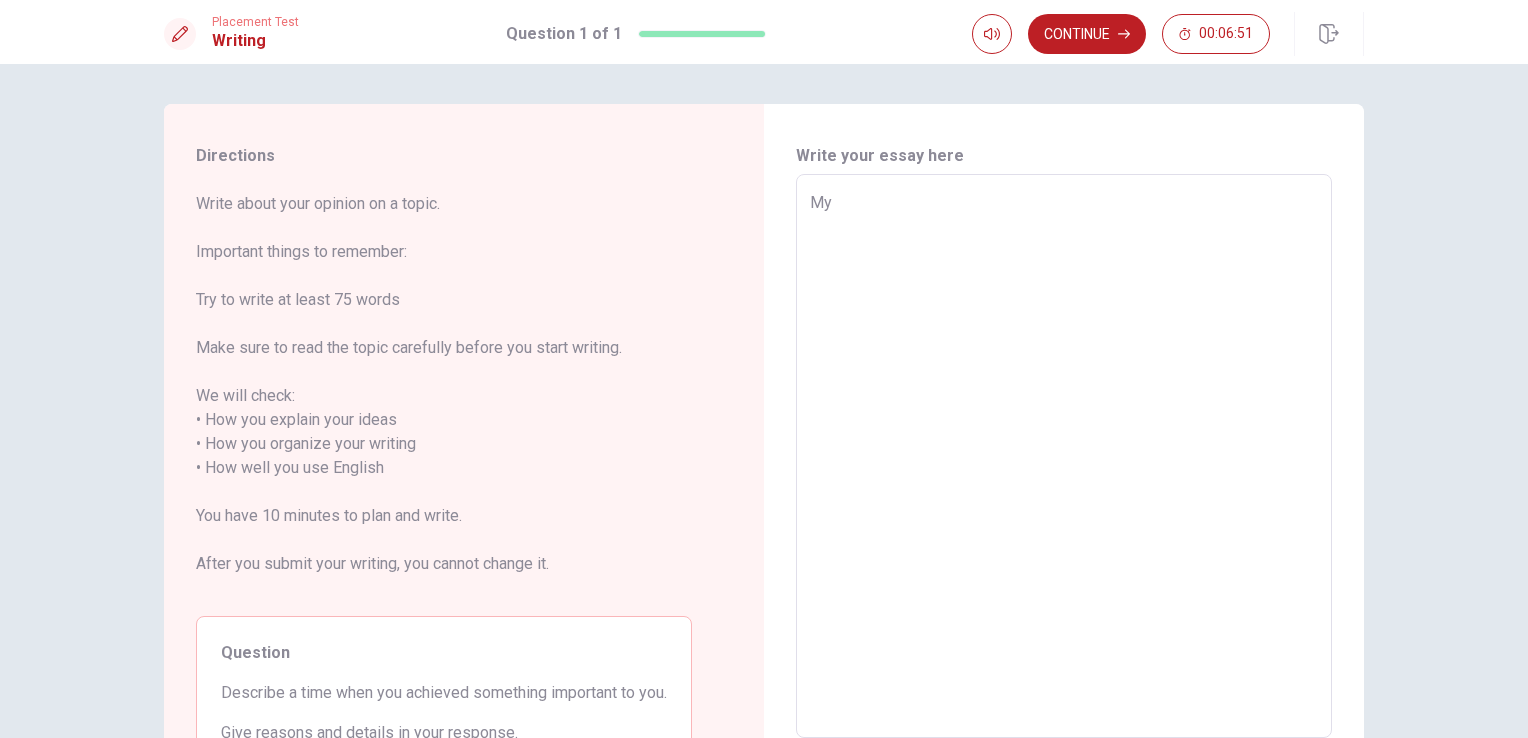 type on "My" 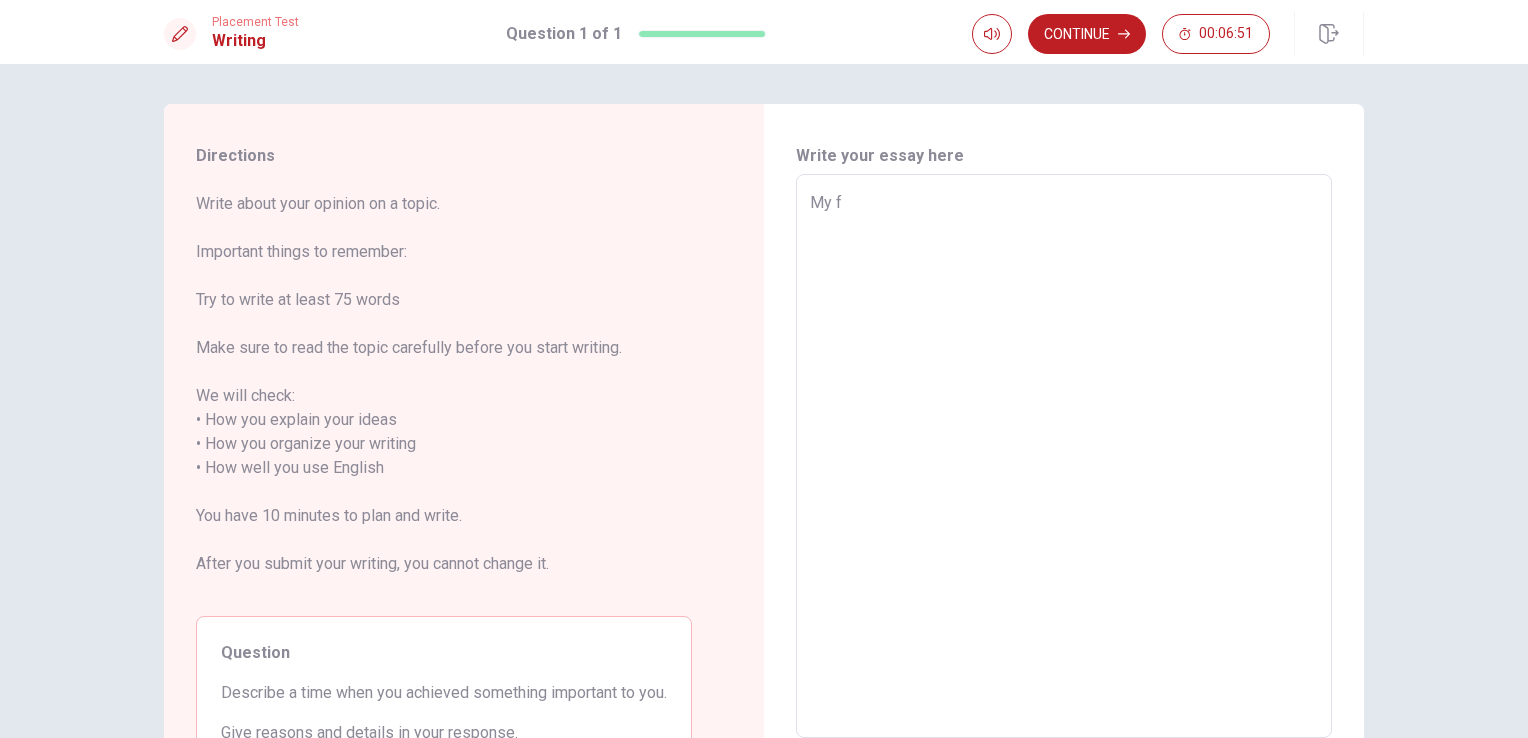 type on "x" 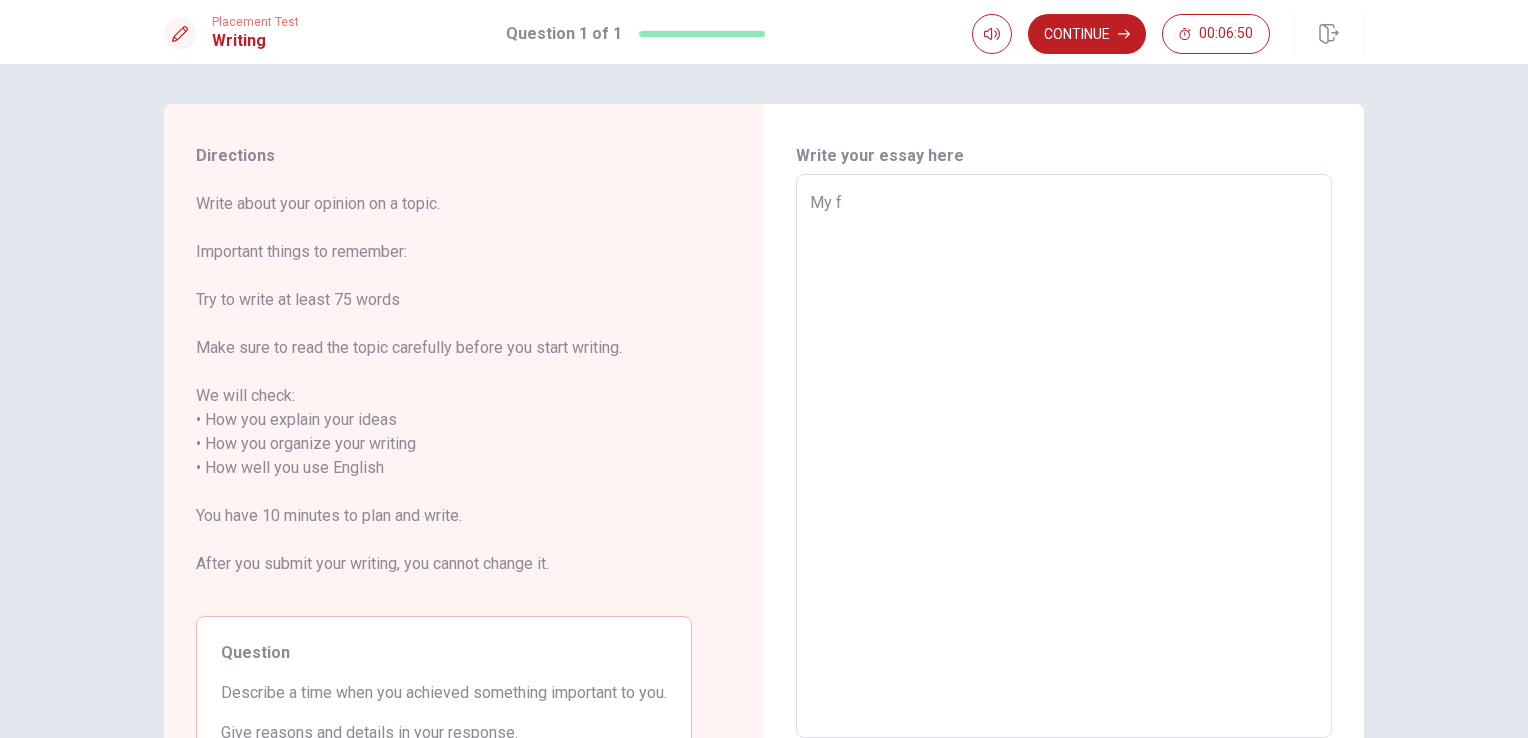 type on "My fa" 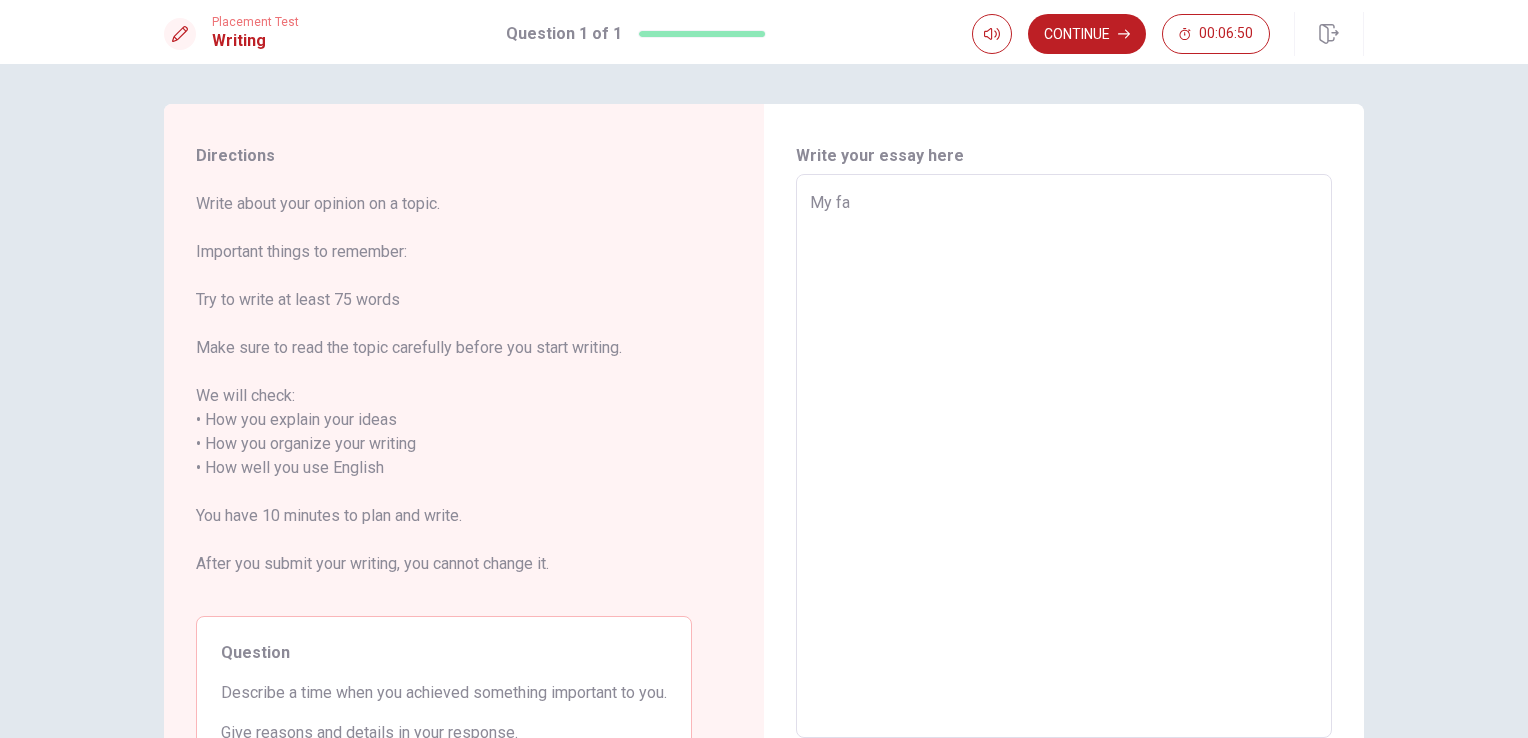 type on "x" 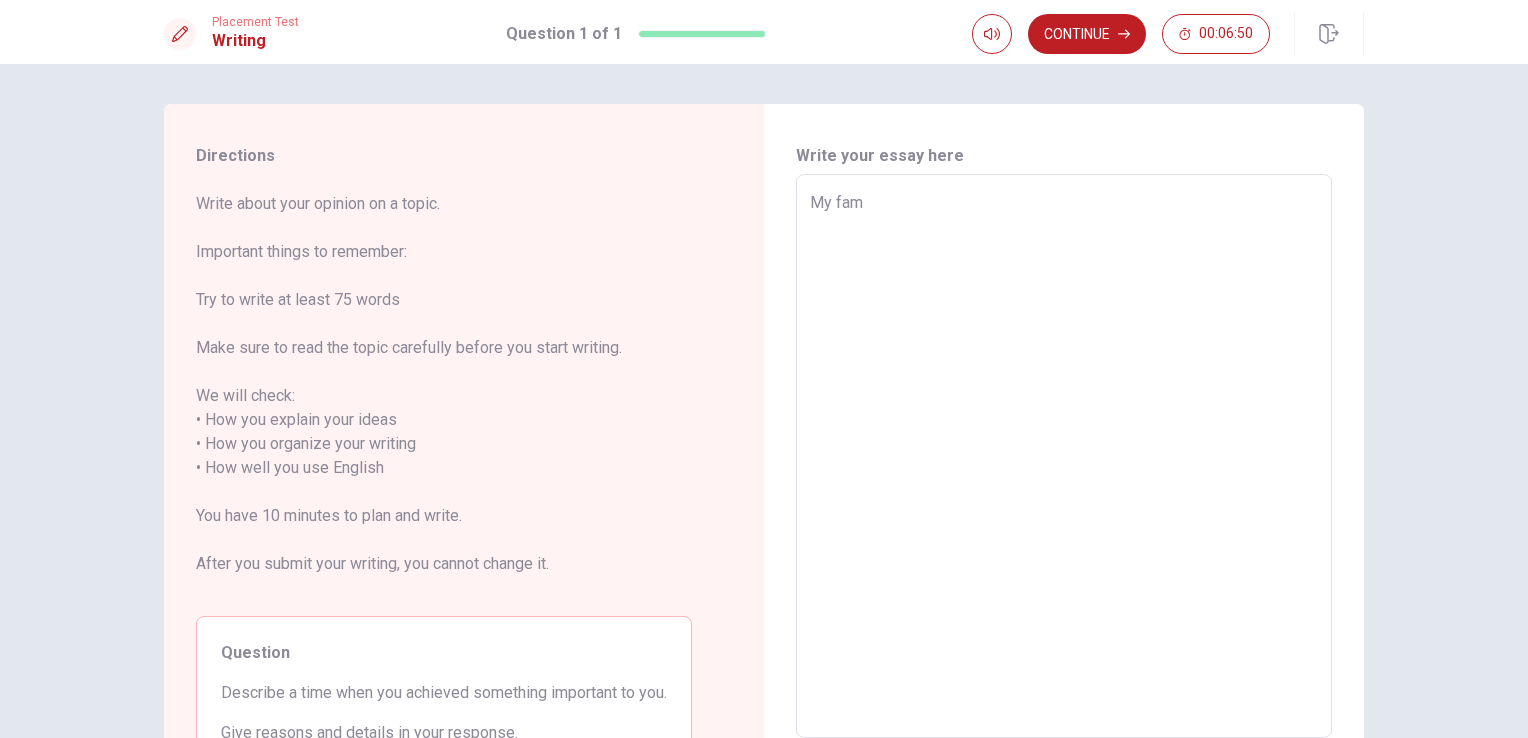 type on "x" 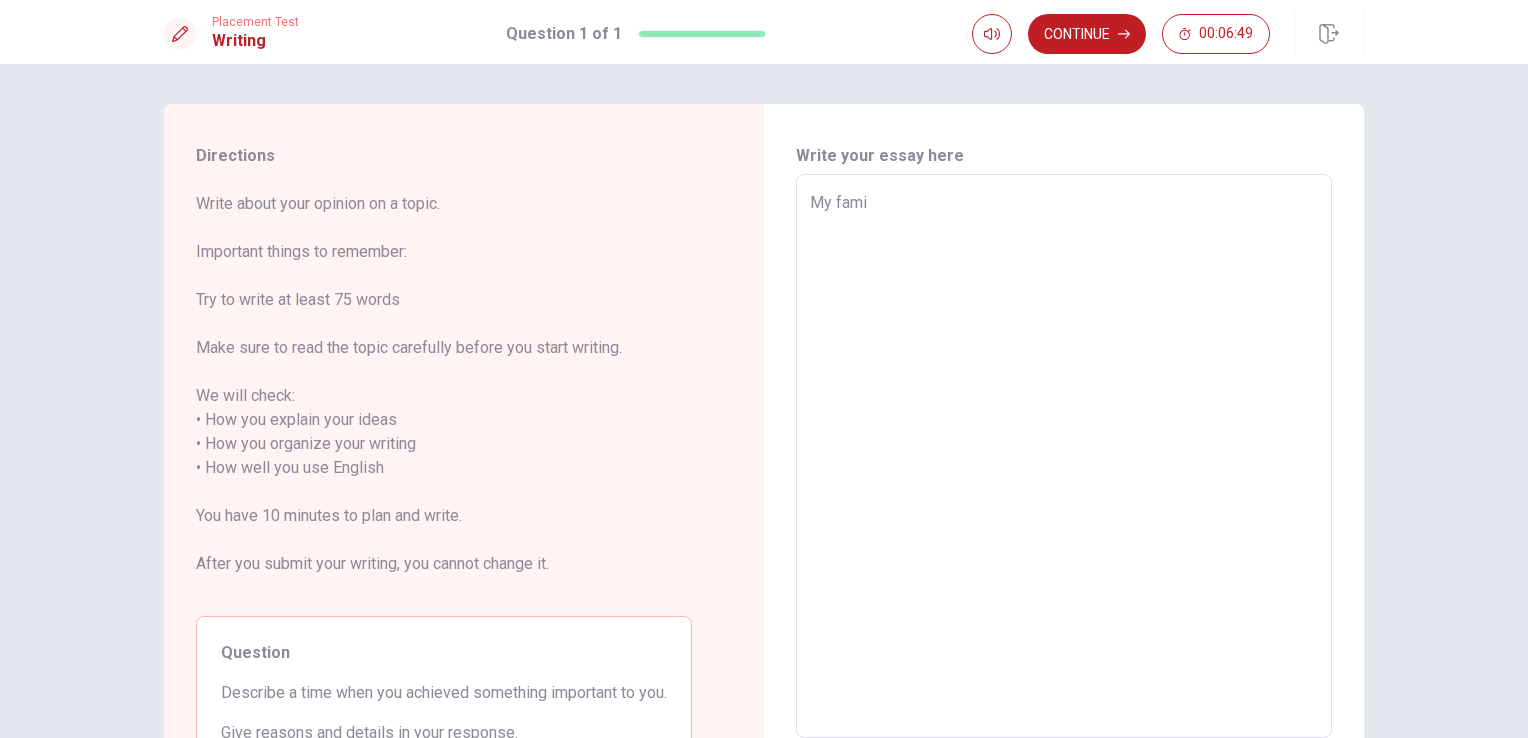 type on "x" 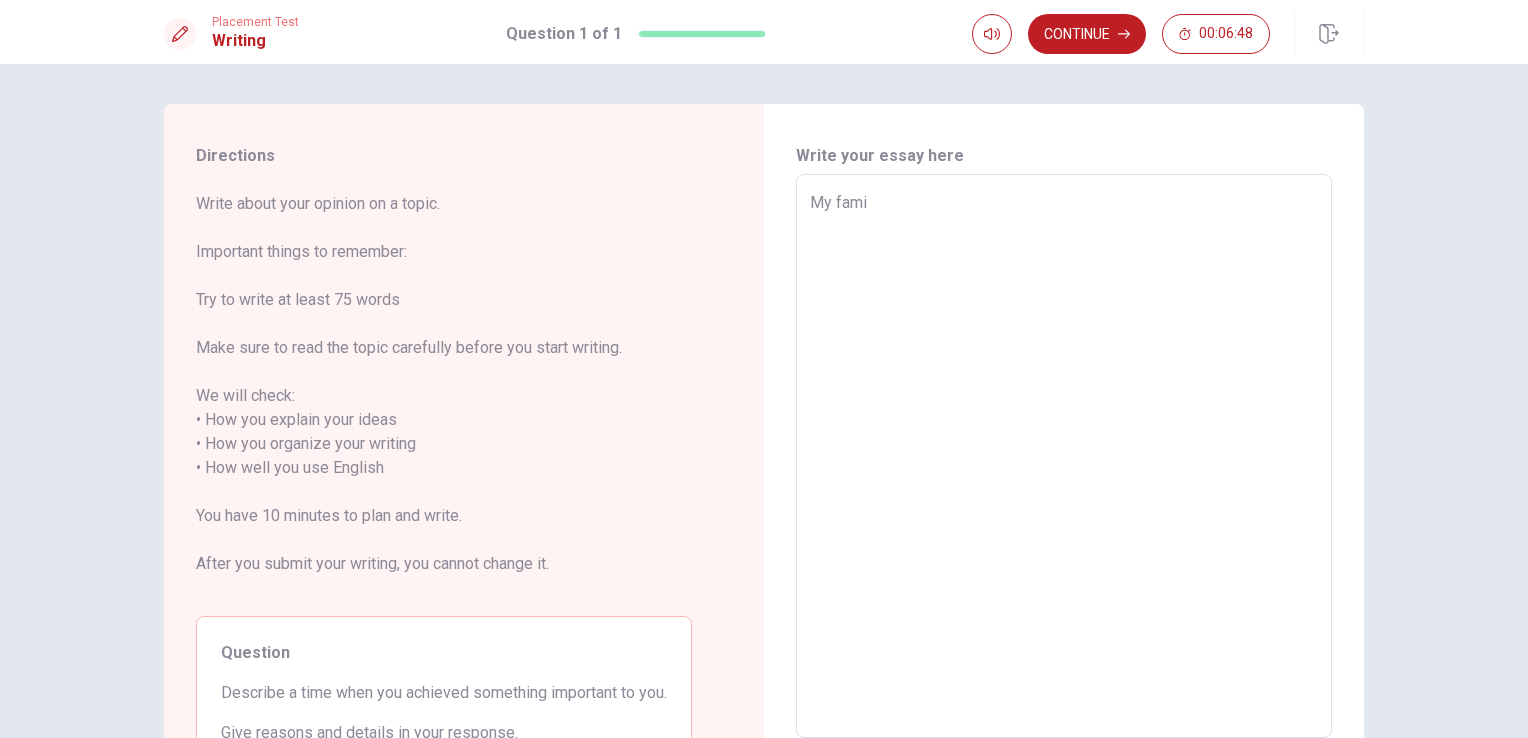 type on "My famil" 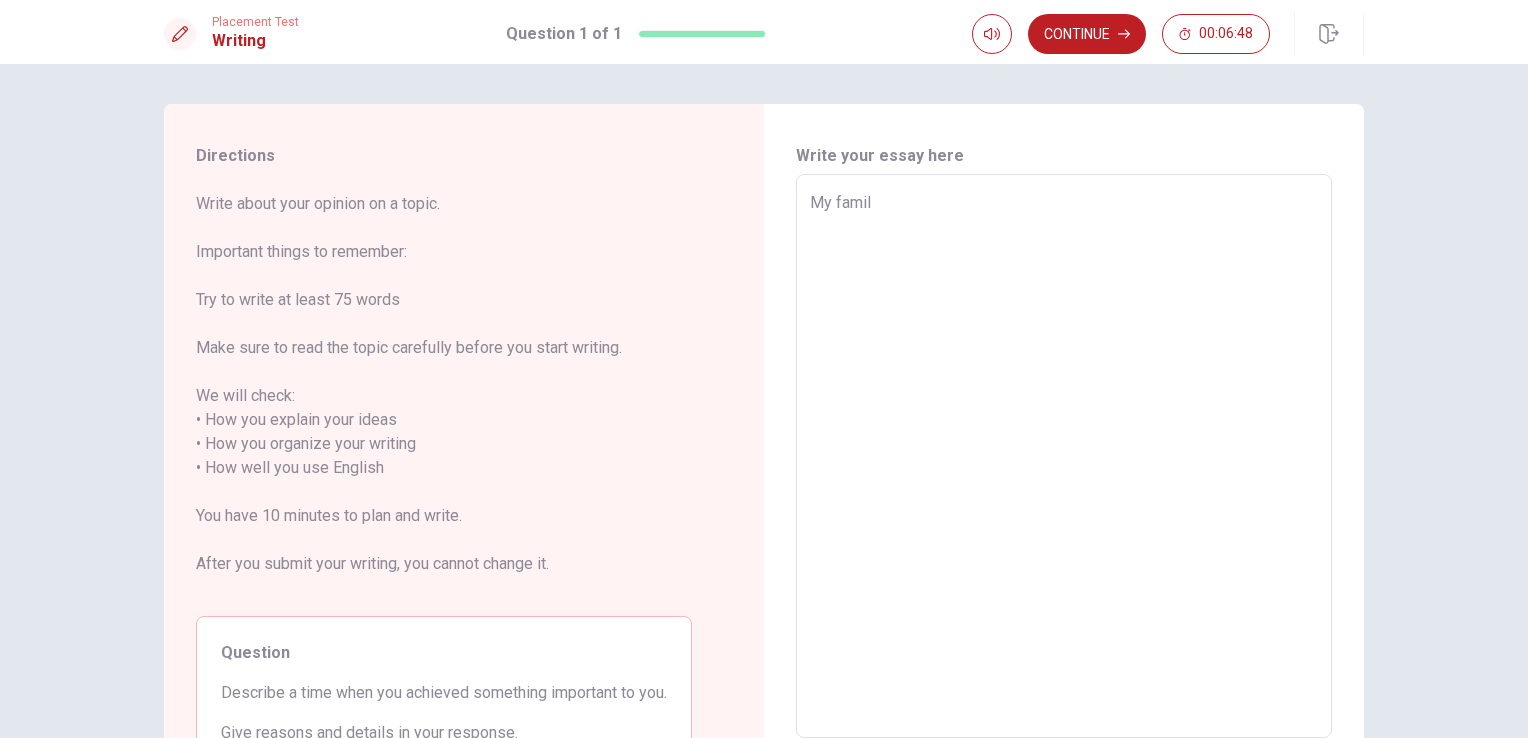 type on "x" 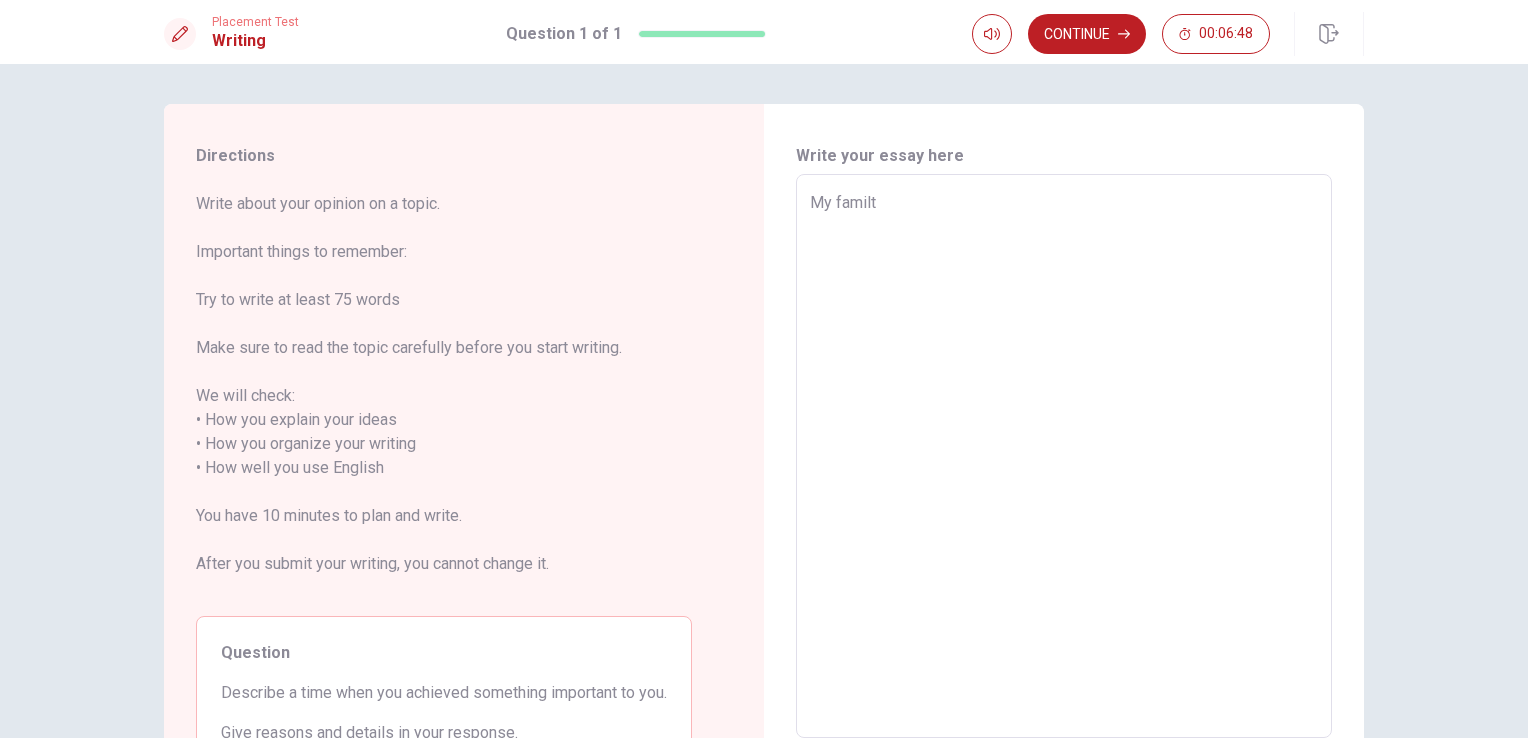 type on "x" 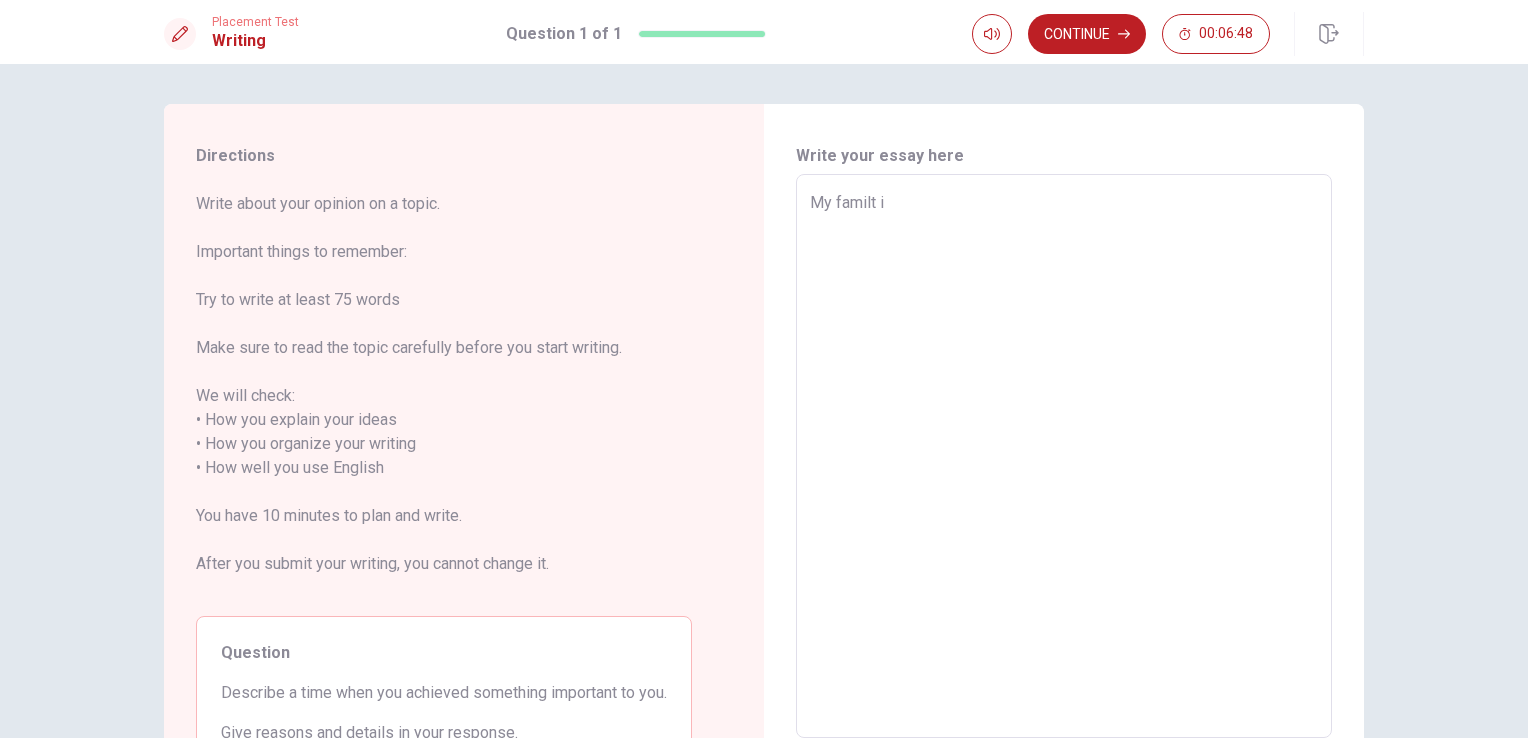 type on "x" 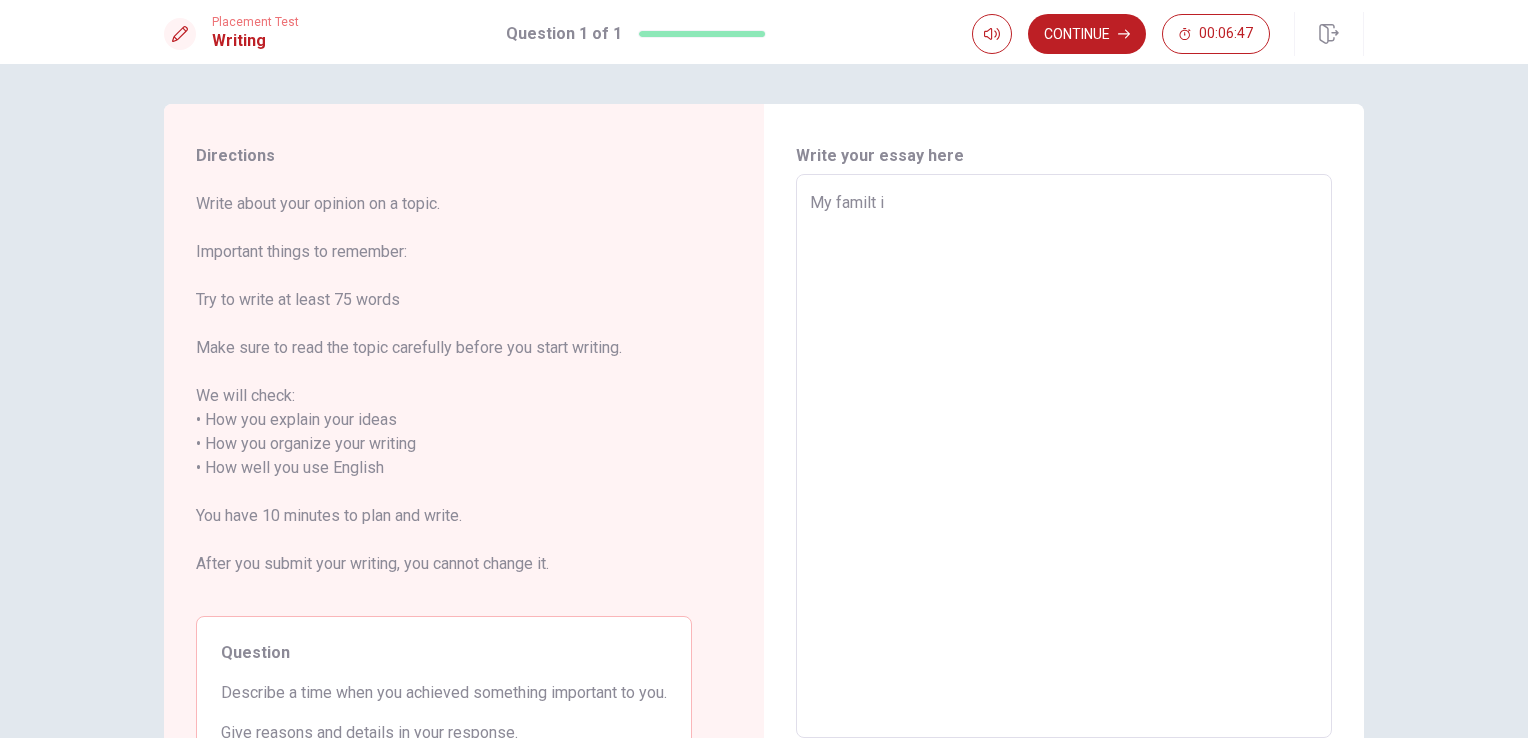 type on "My familt is" 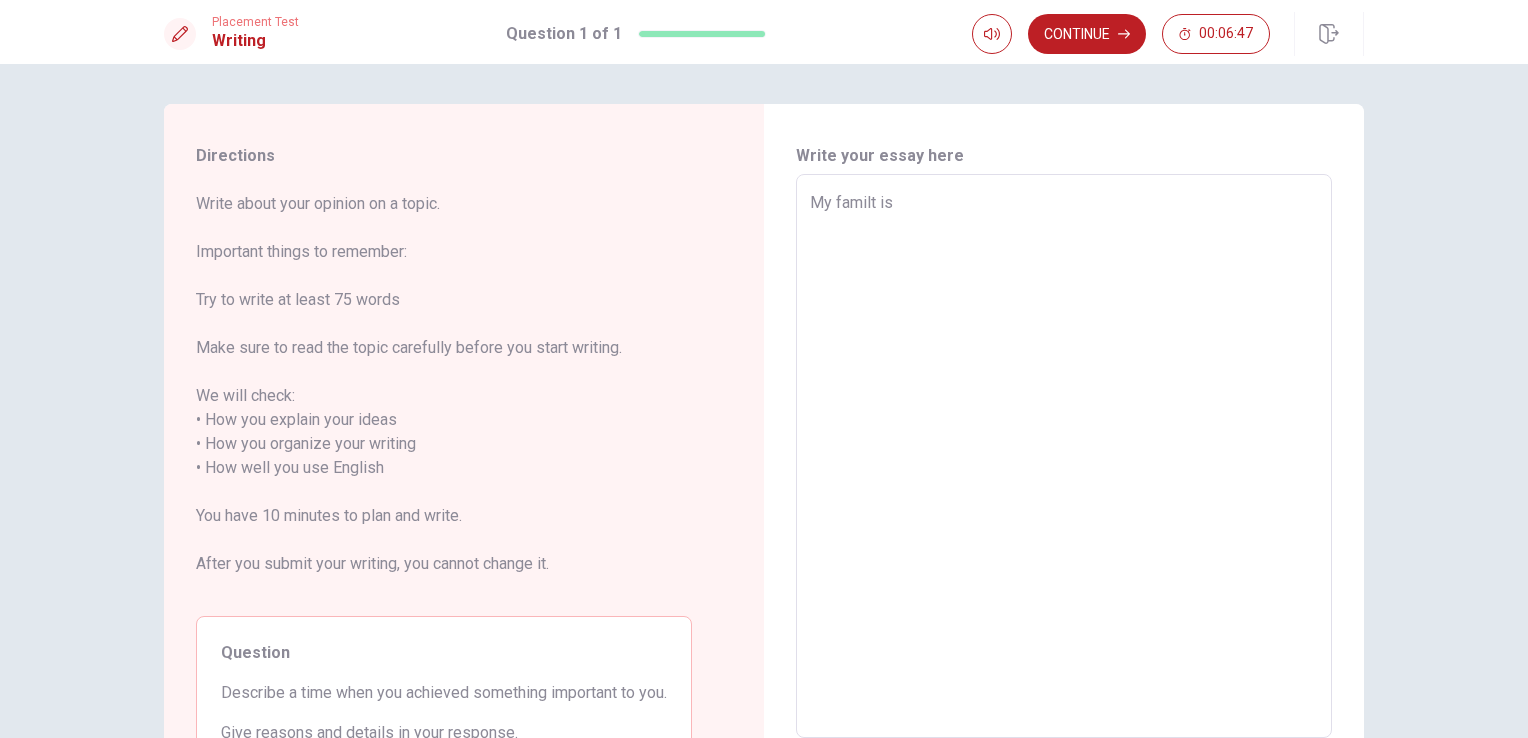 type on "x" 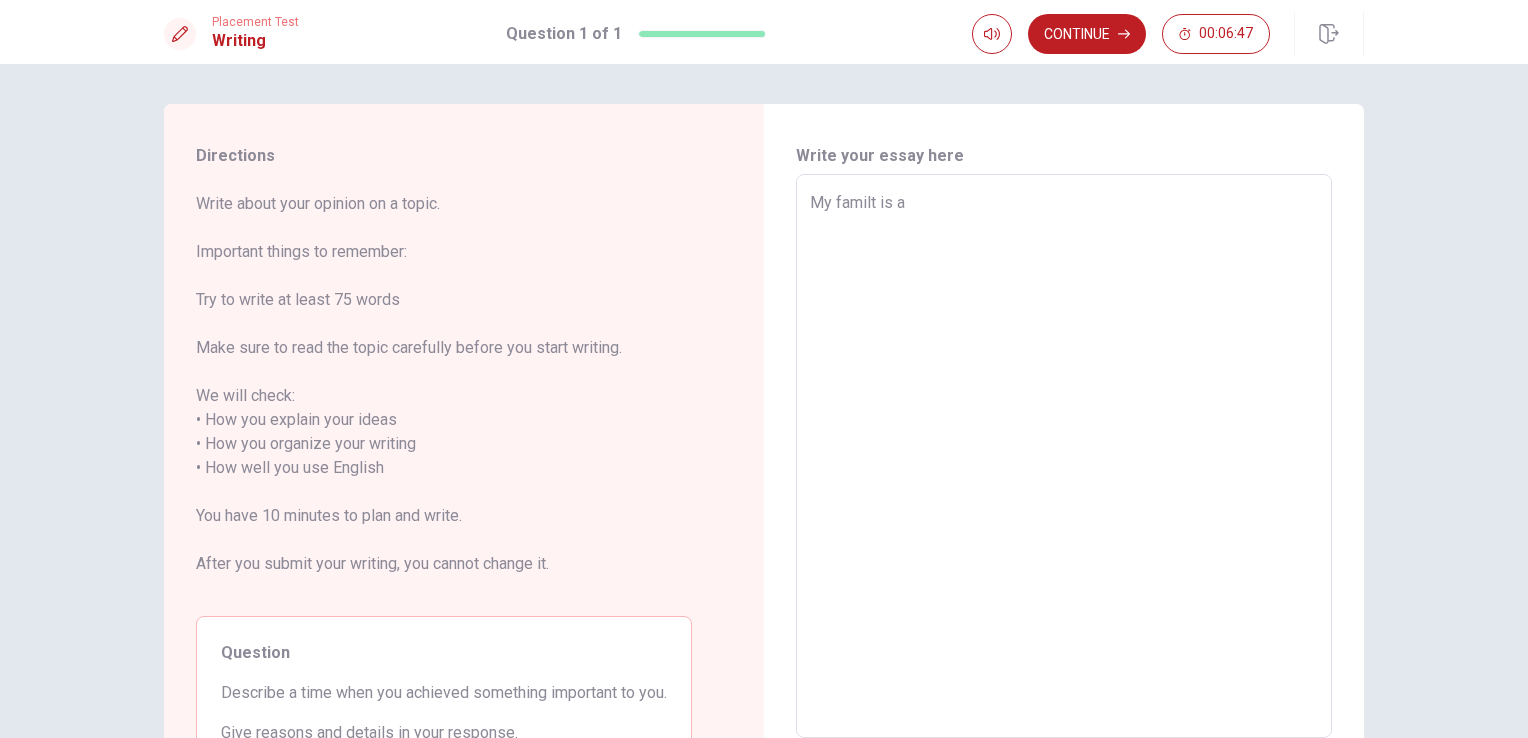 type on "x" 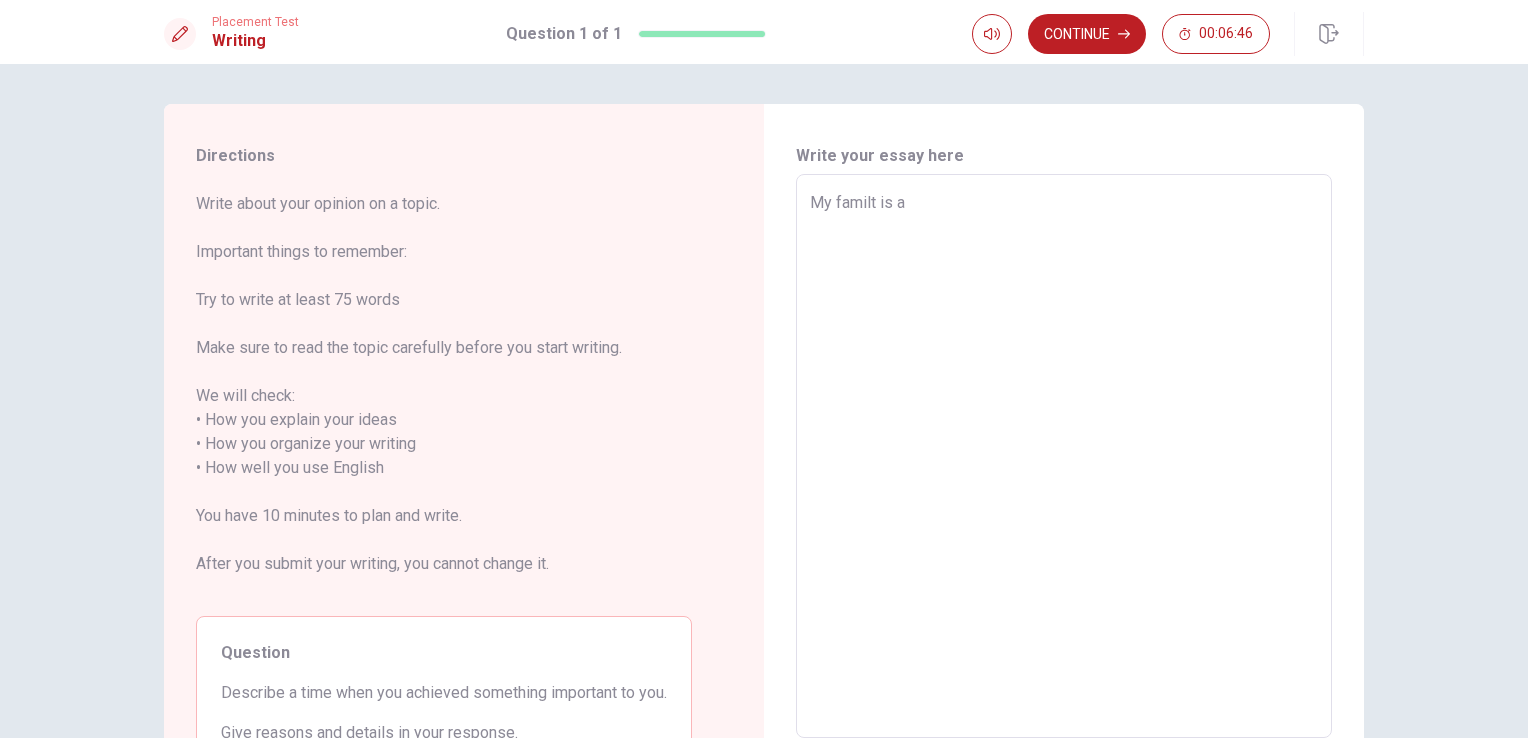 type on "My familt is a v" 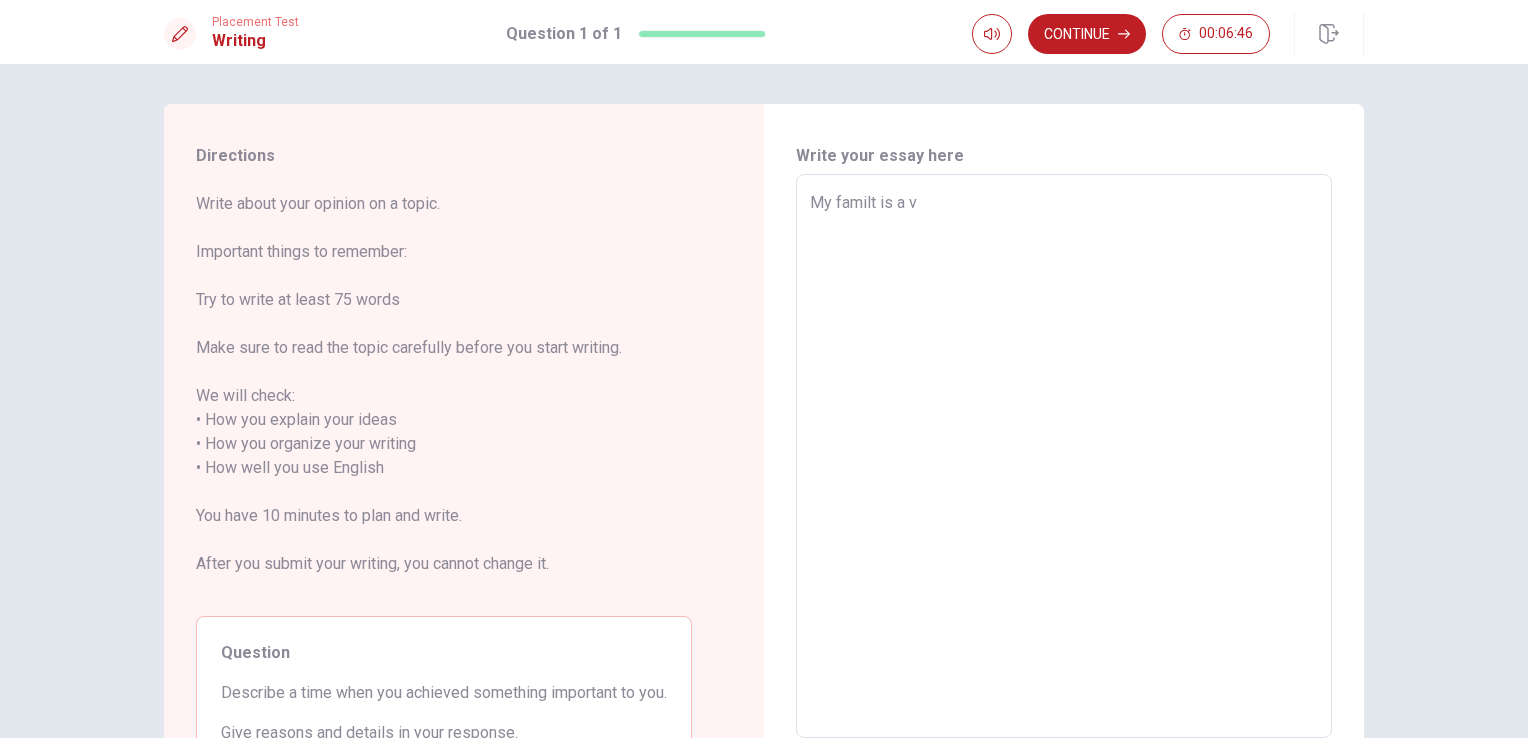 type on "x" 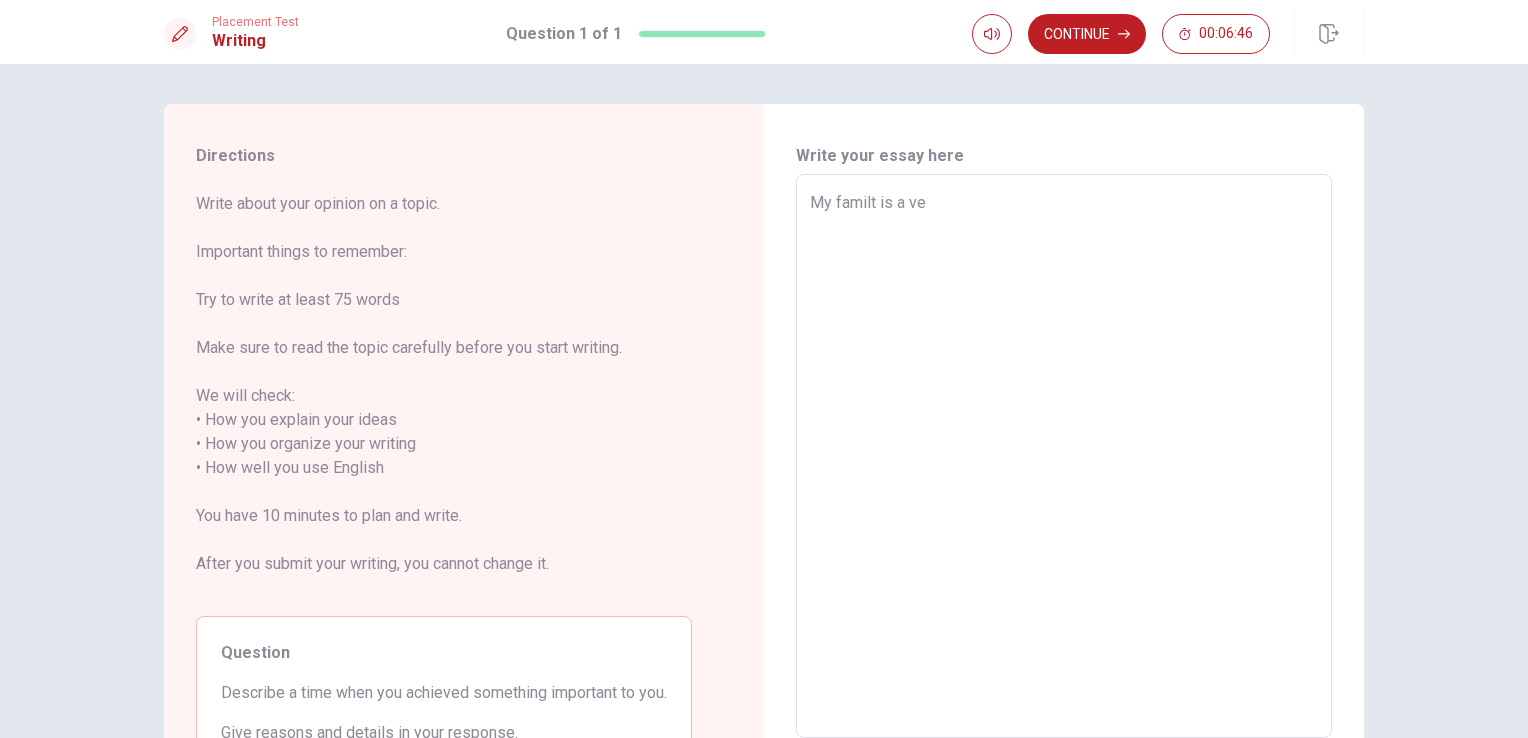 type on "x" 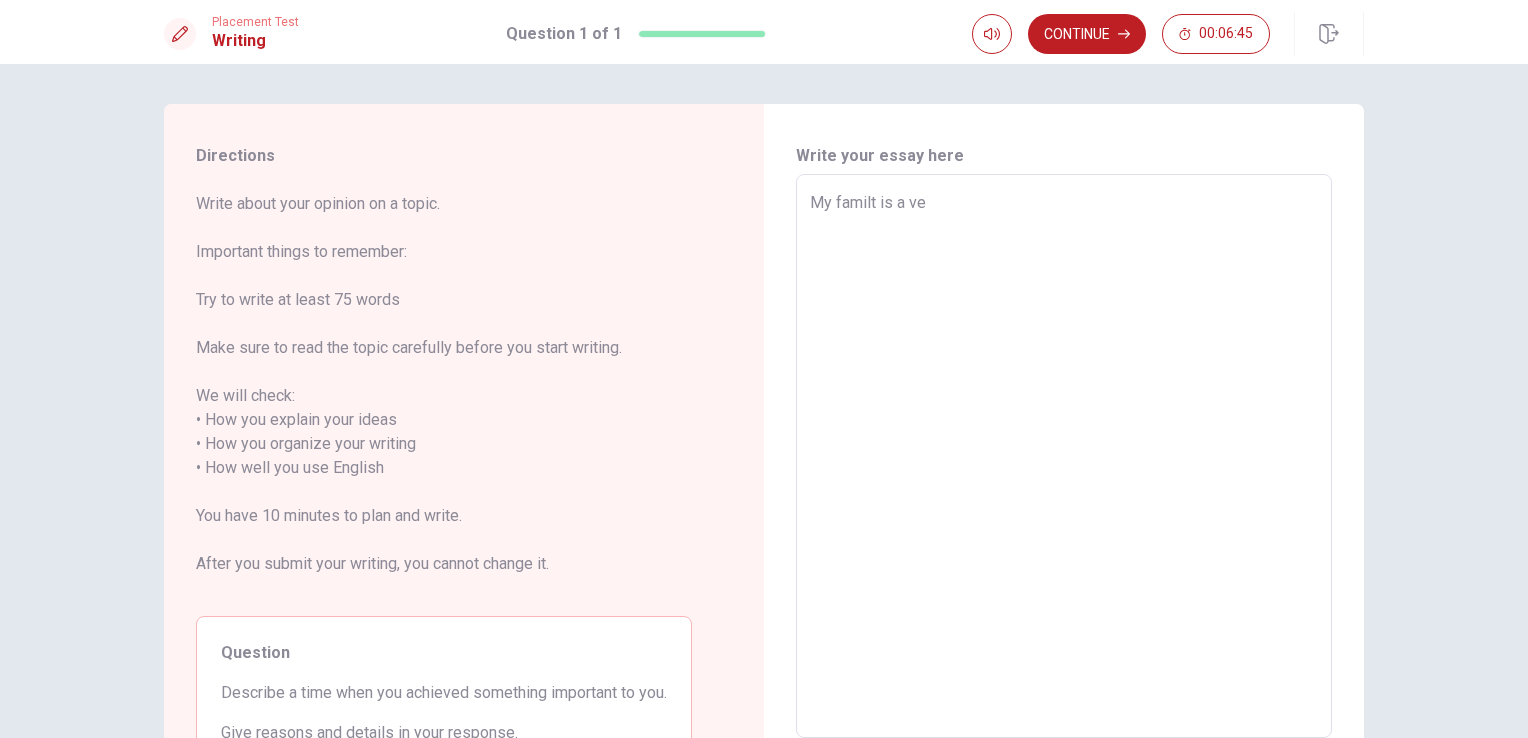 type on "My familt is a ver" 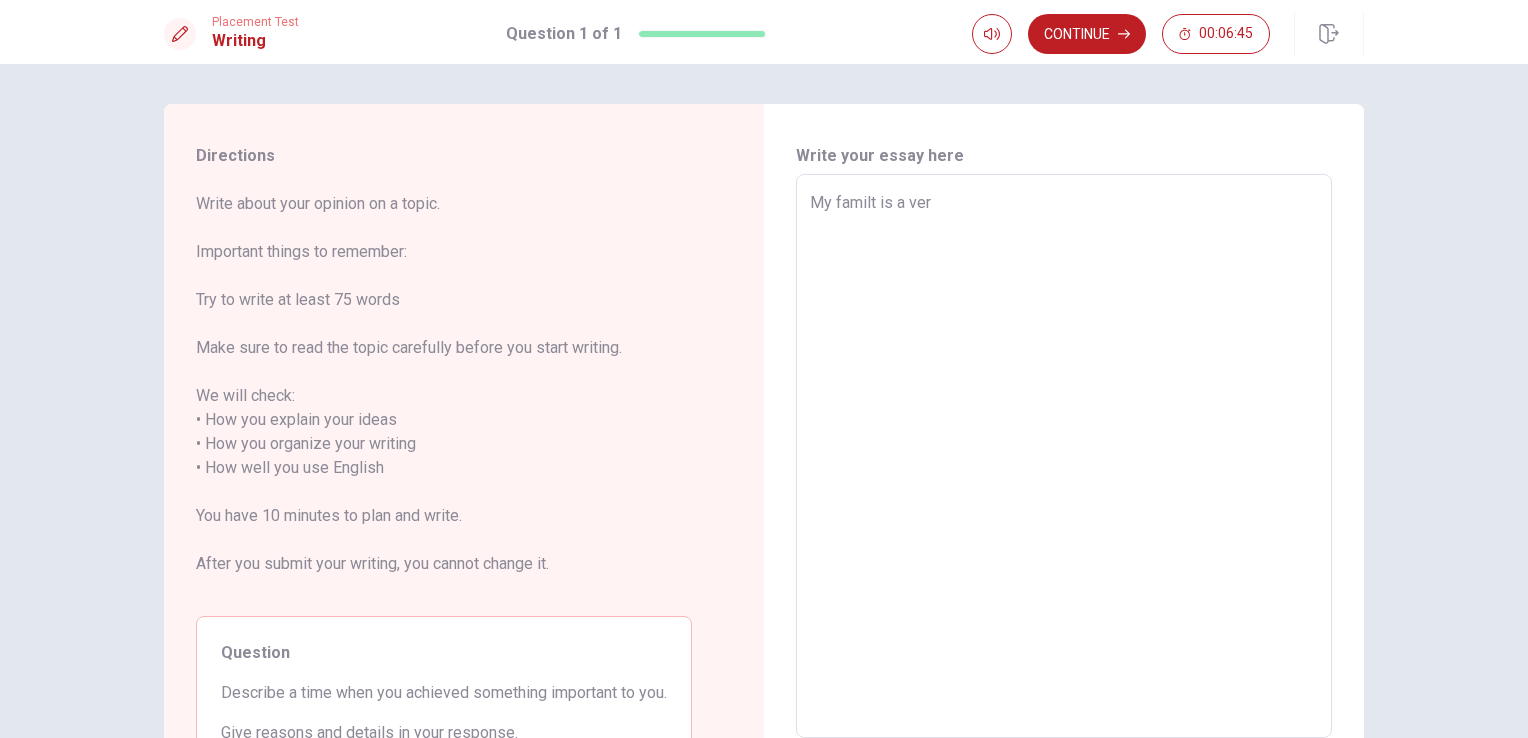 type on "x" 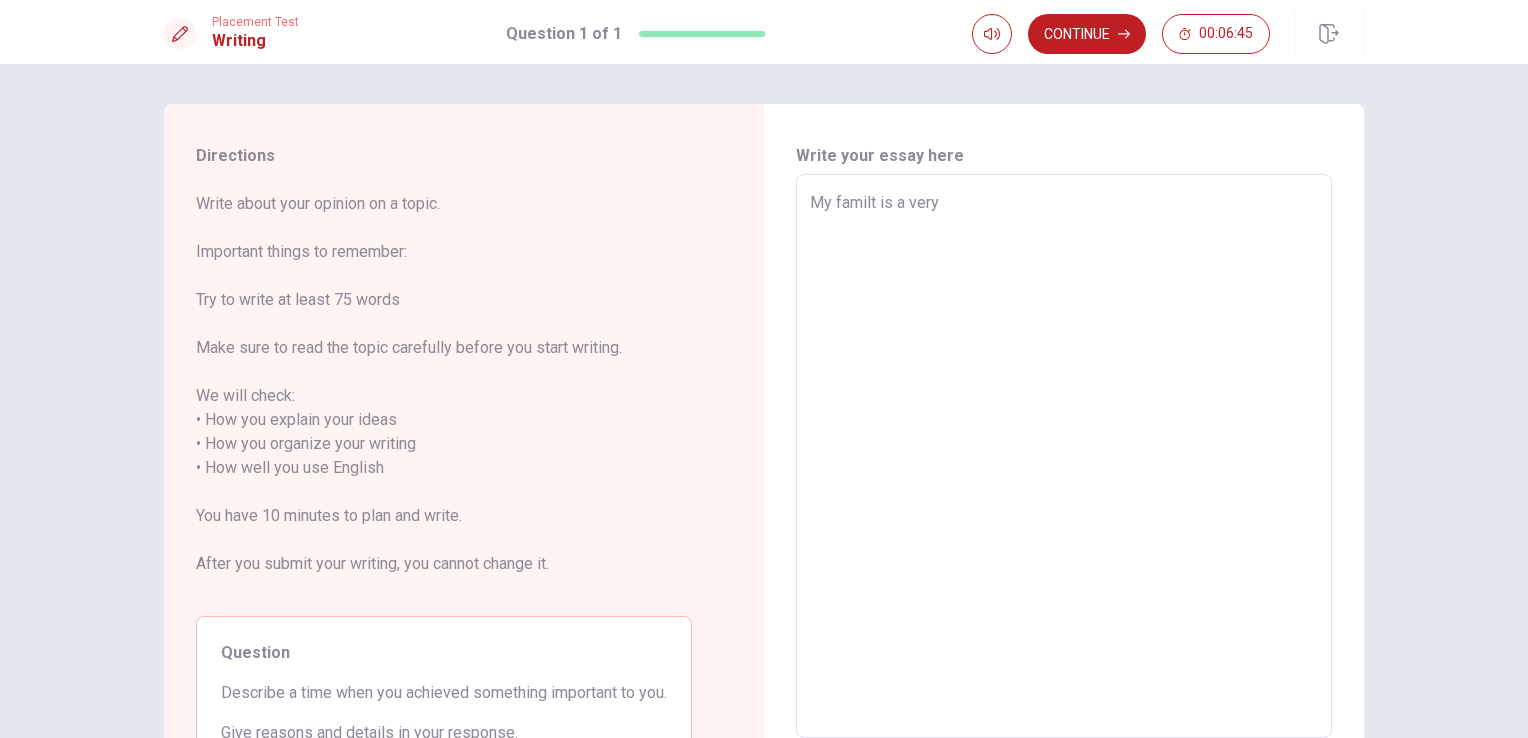 type on "x" 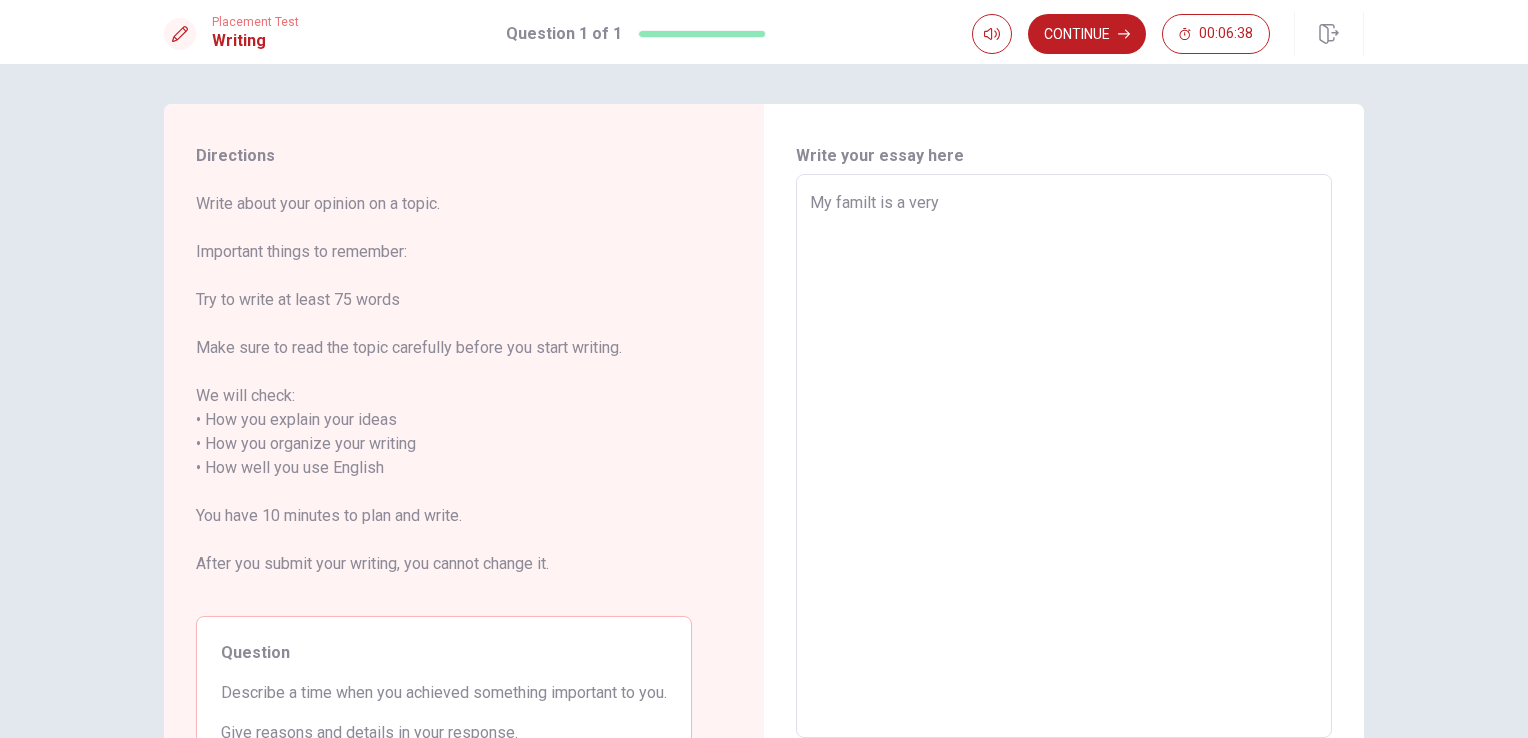 type on "x" 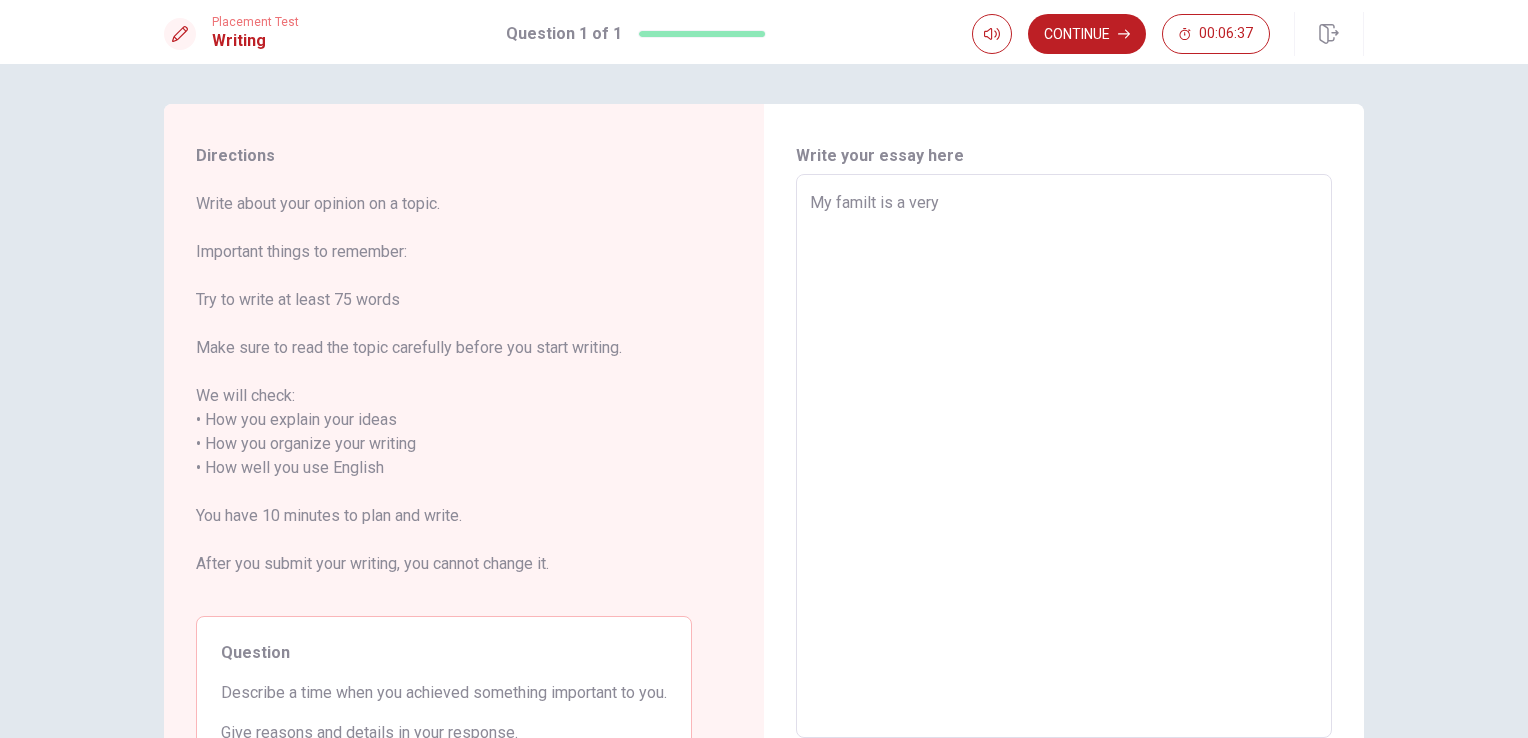type on "My familt is a very" 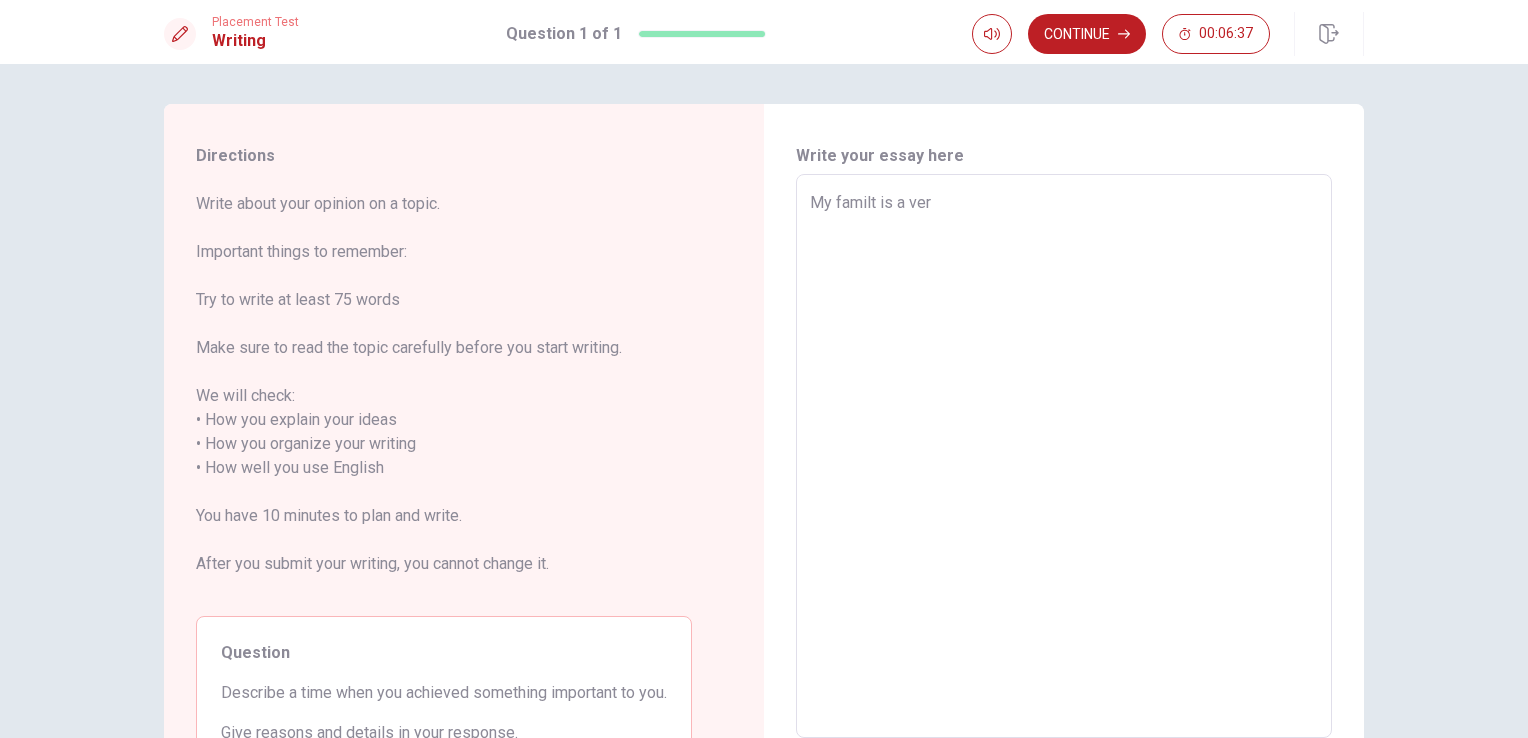 type on "x" 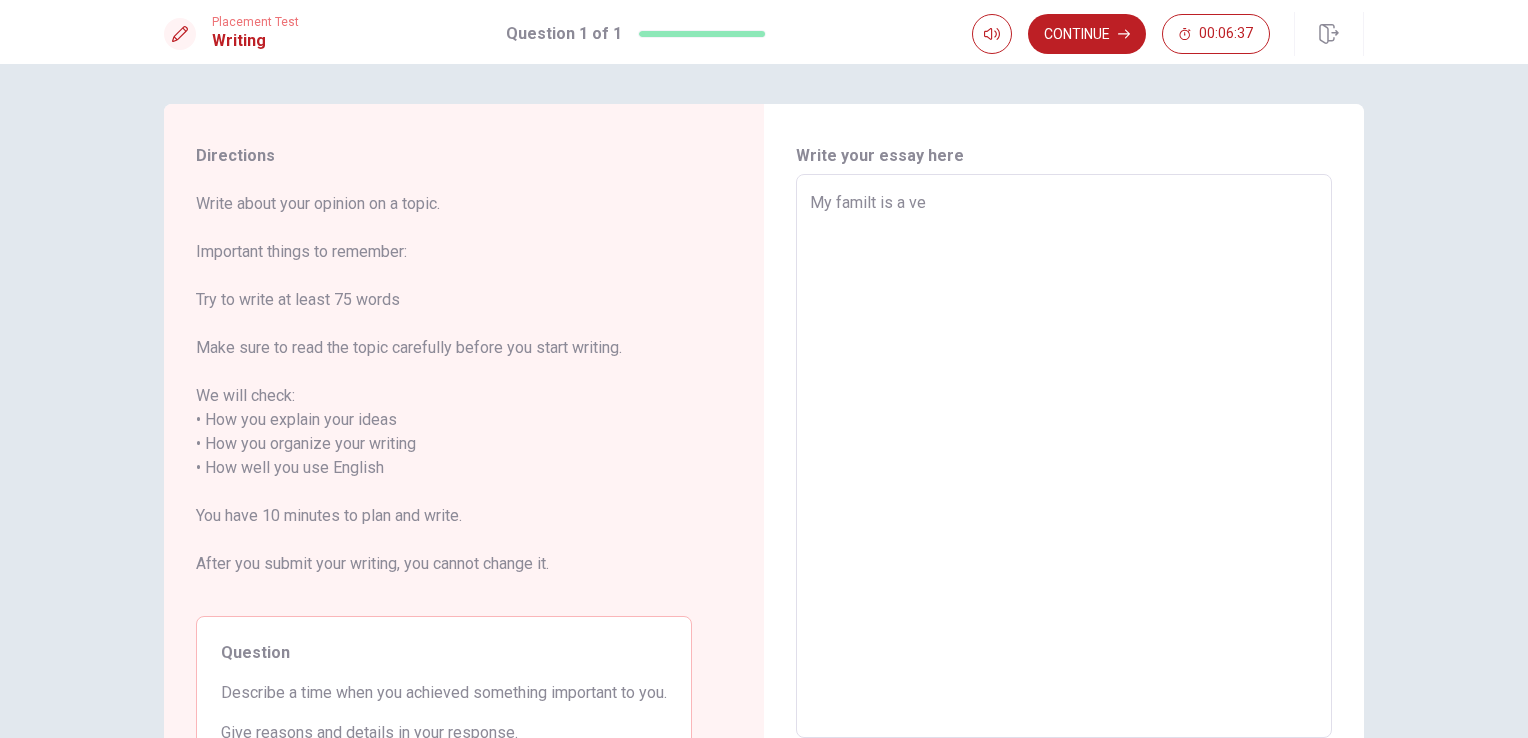 type on "x" 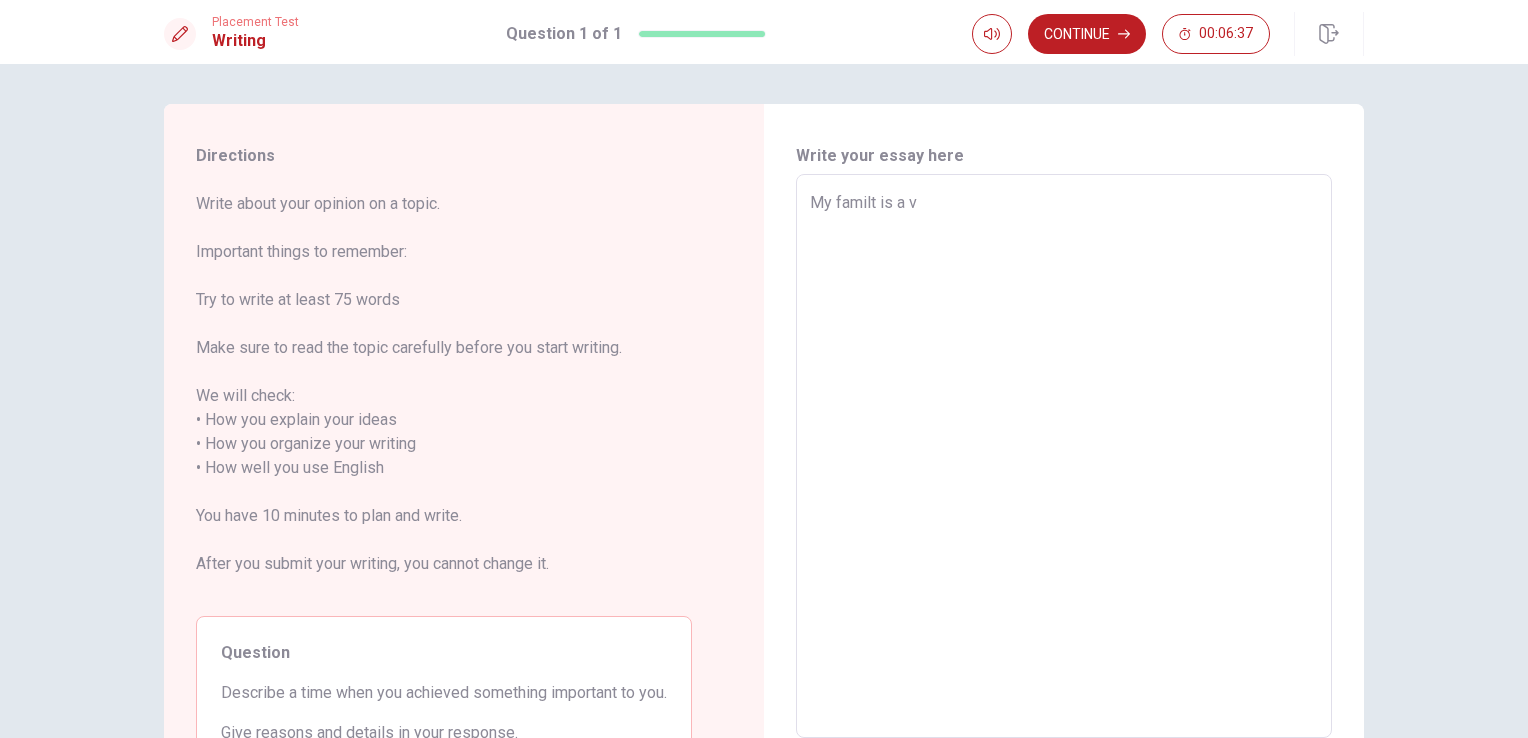 type on "x" 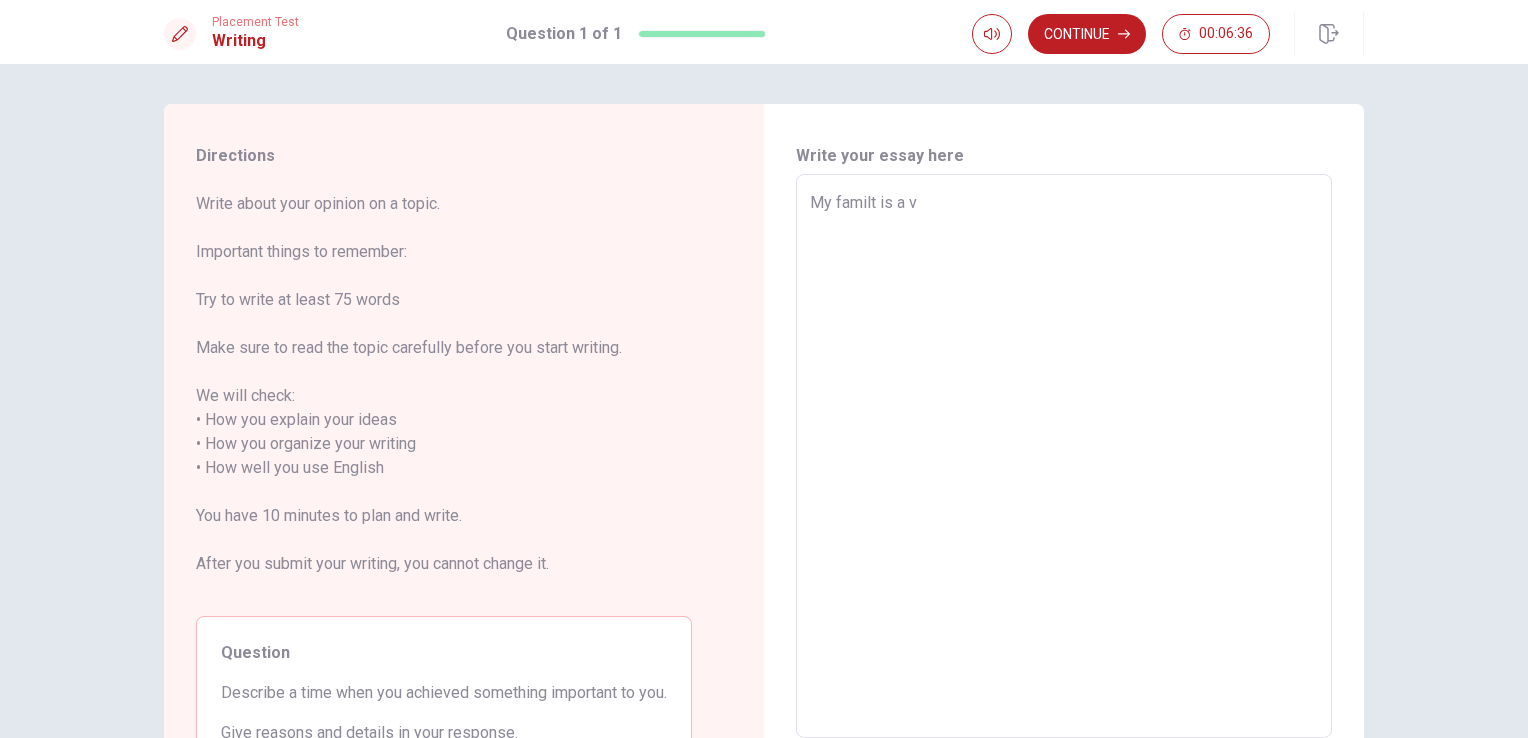 type on "My familt is a" 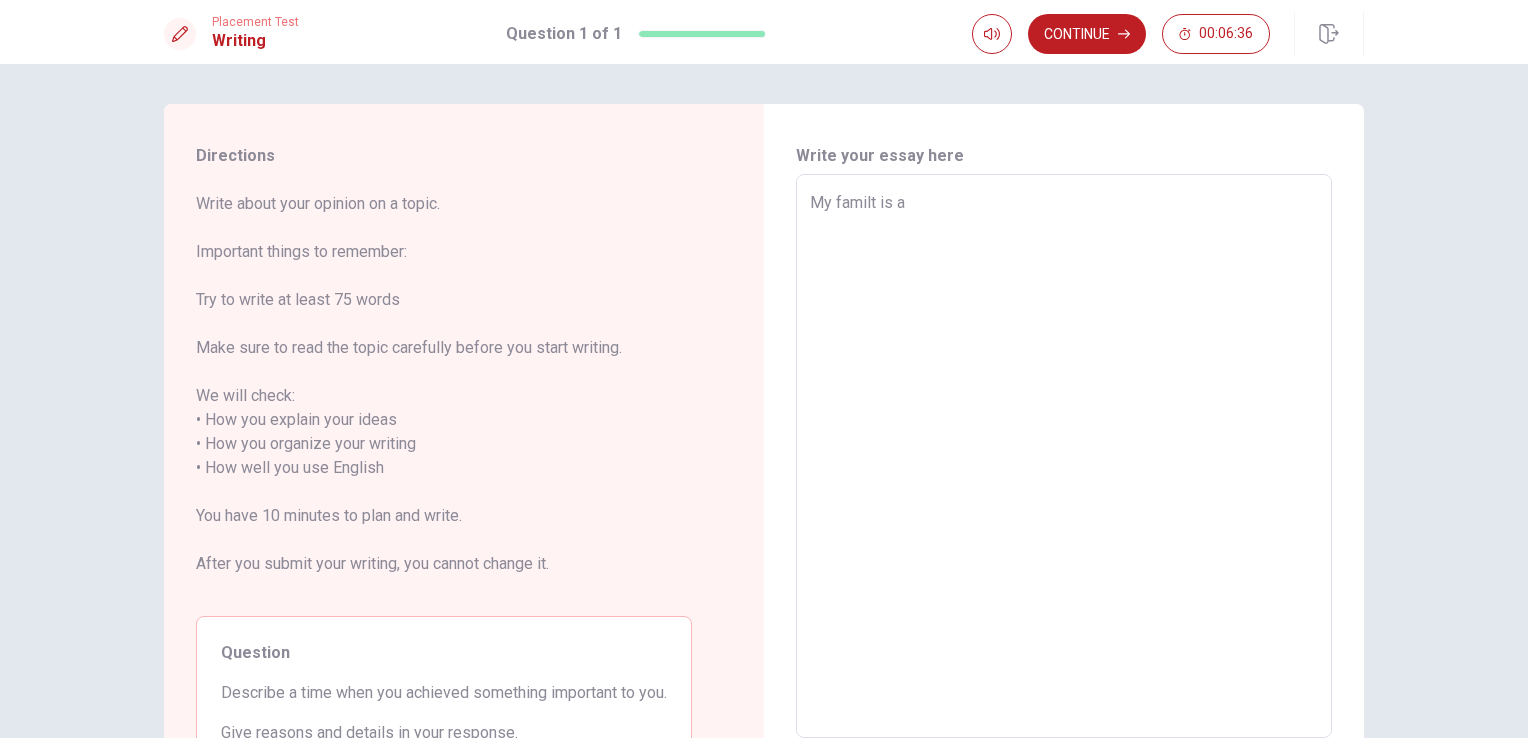 type on "x" 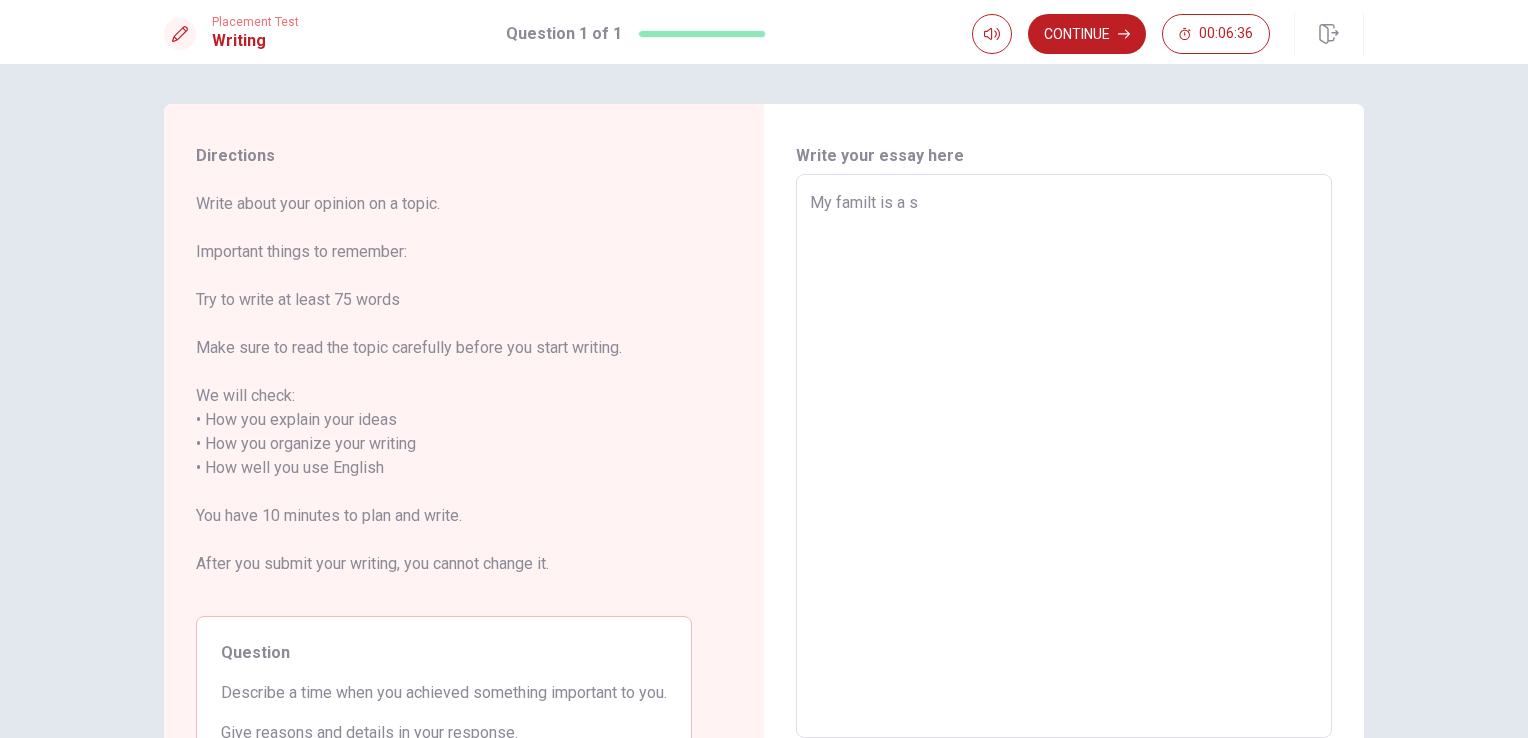 type on "x" 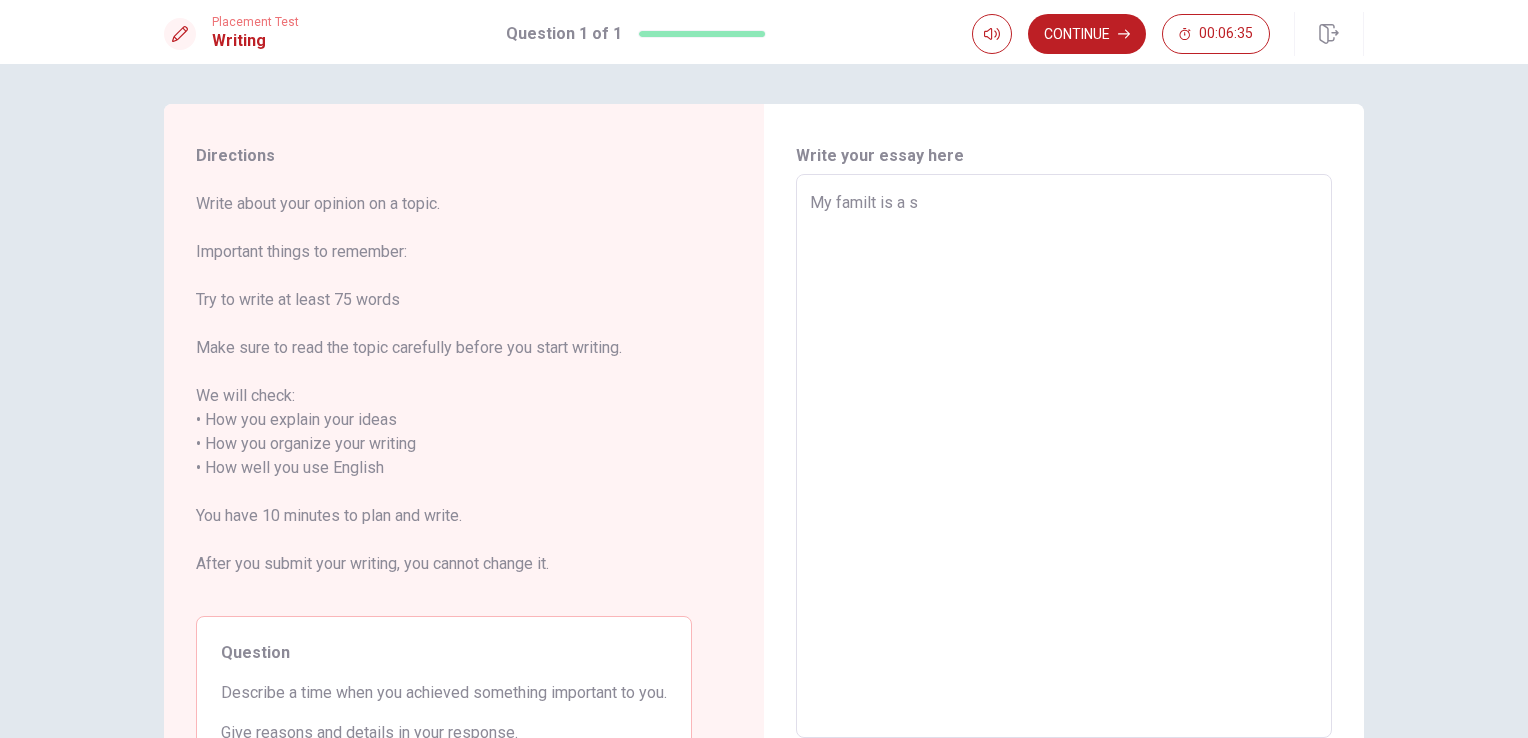 type on "My familt is a so" 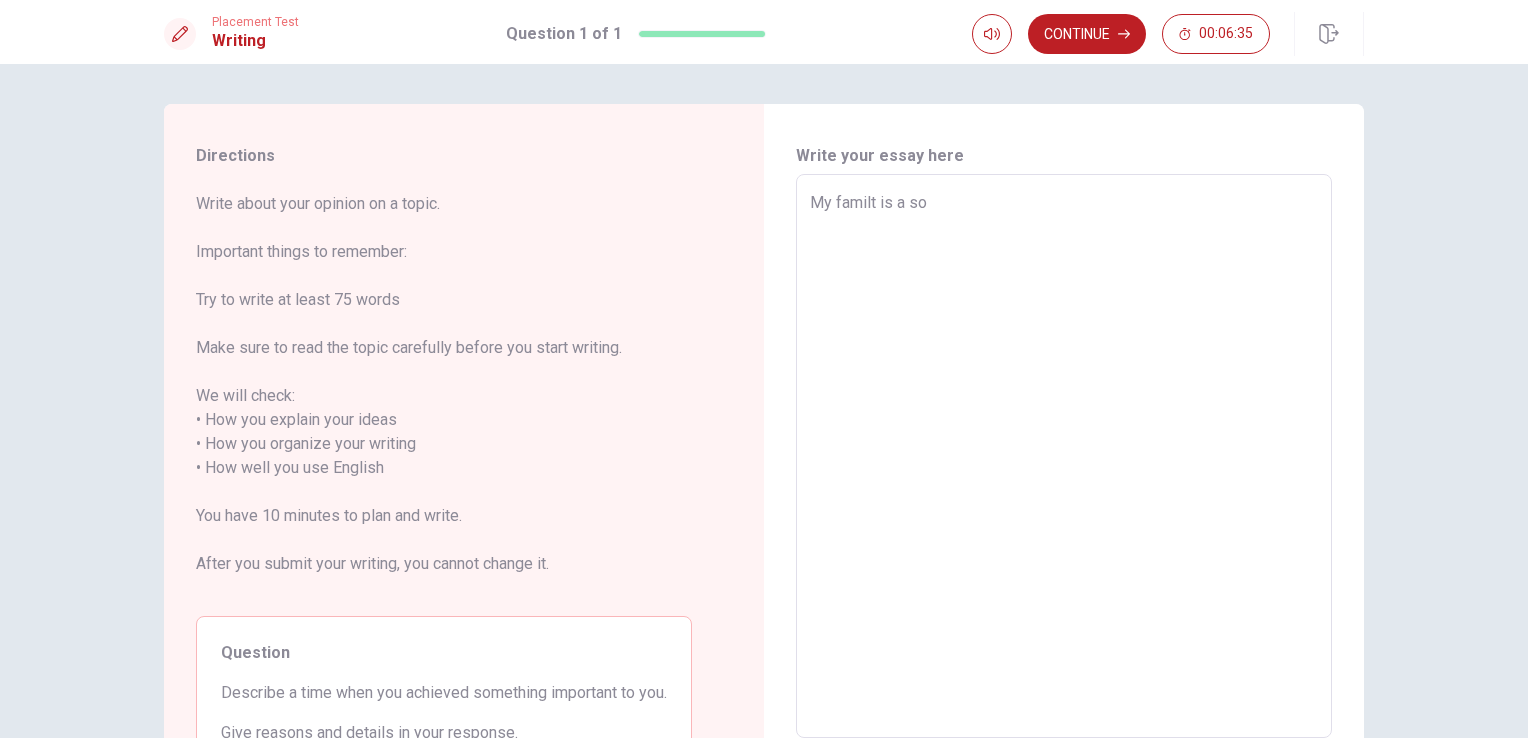 type on "x" 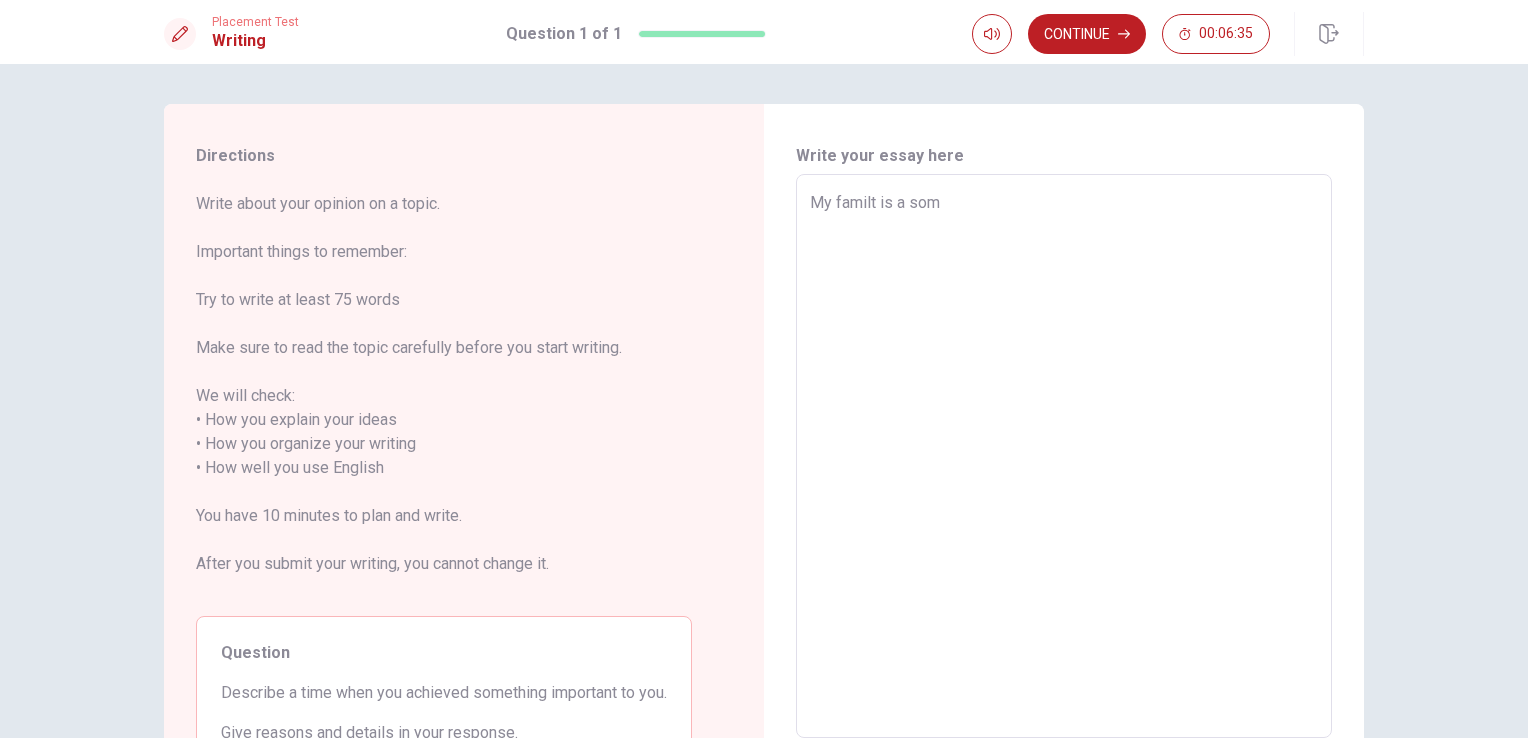 type on "x" 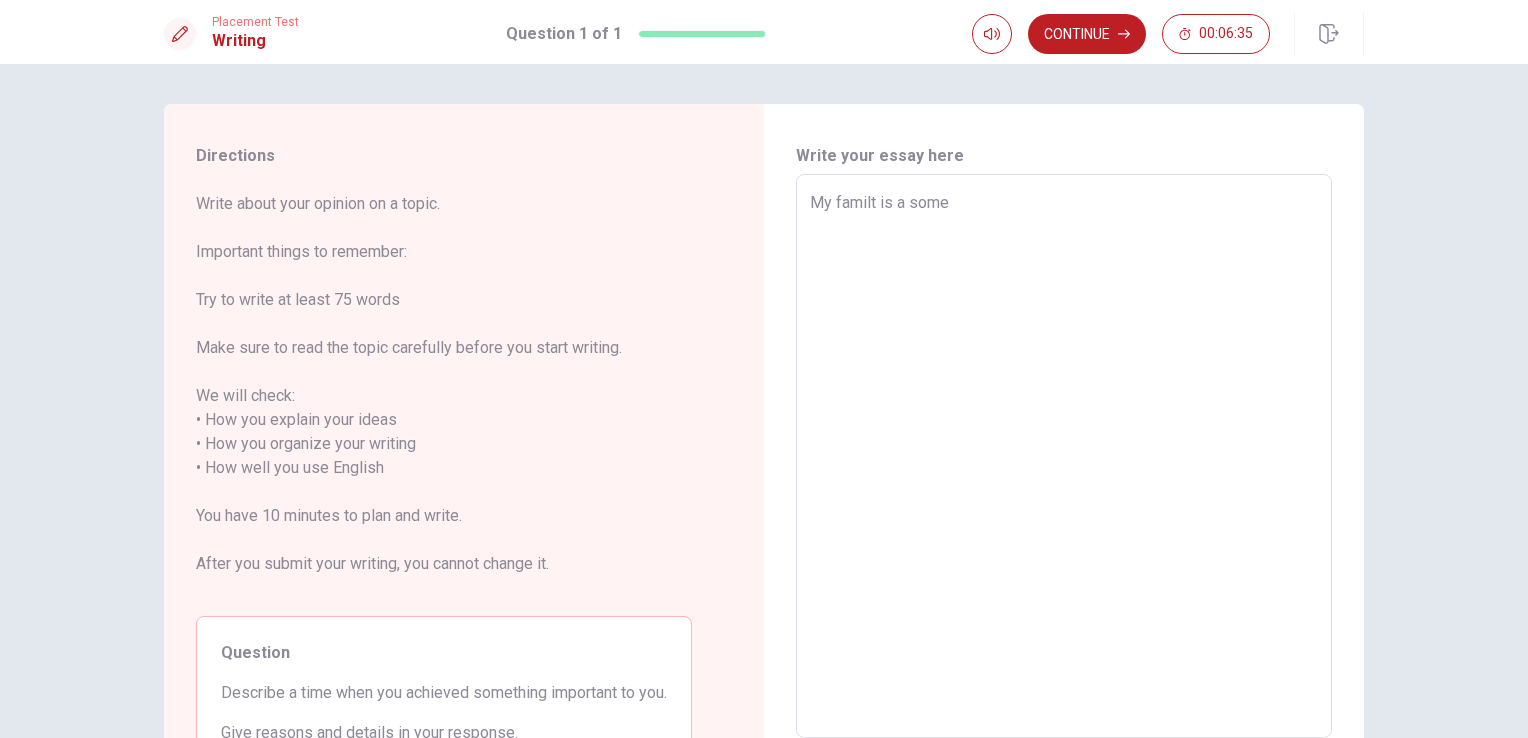 type on "x" 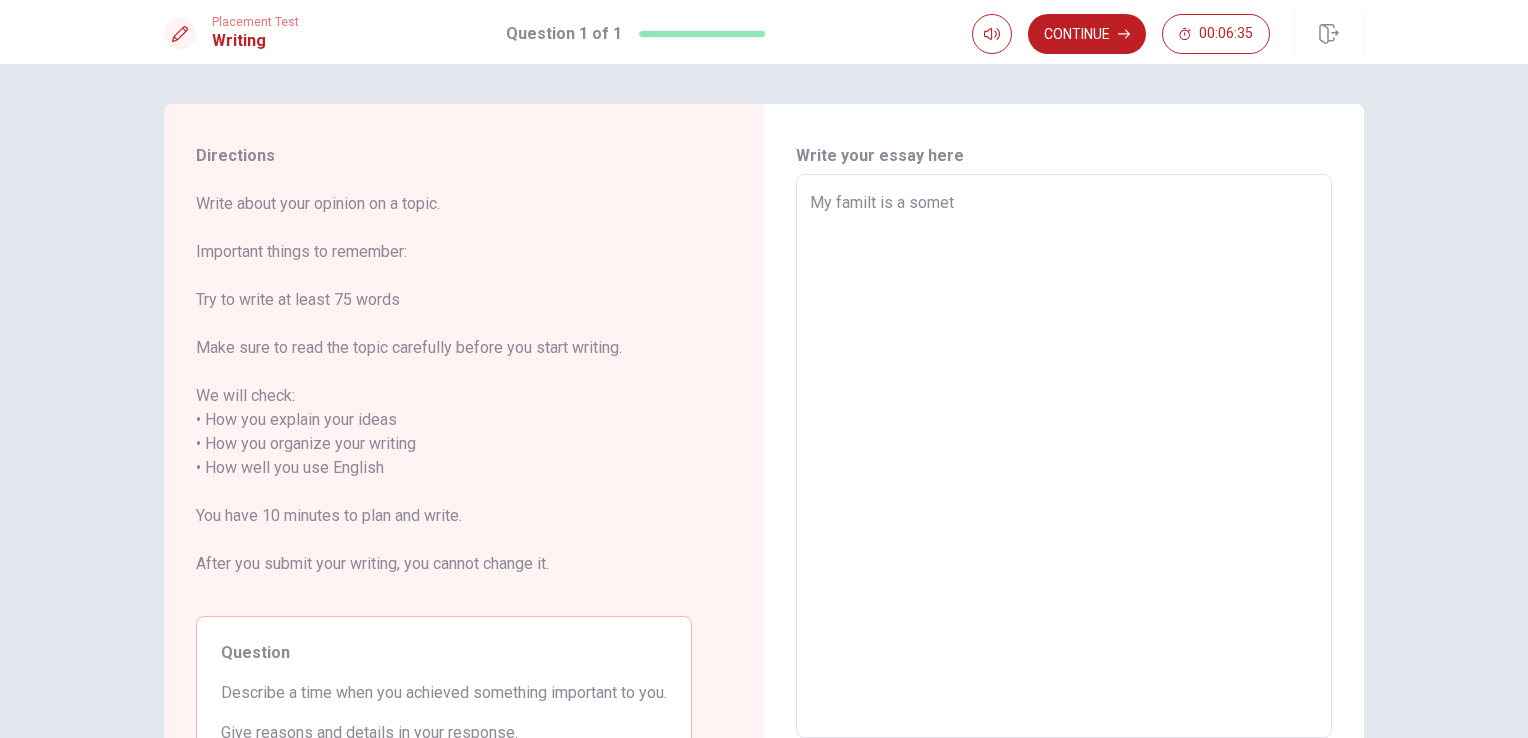 type on "x" 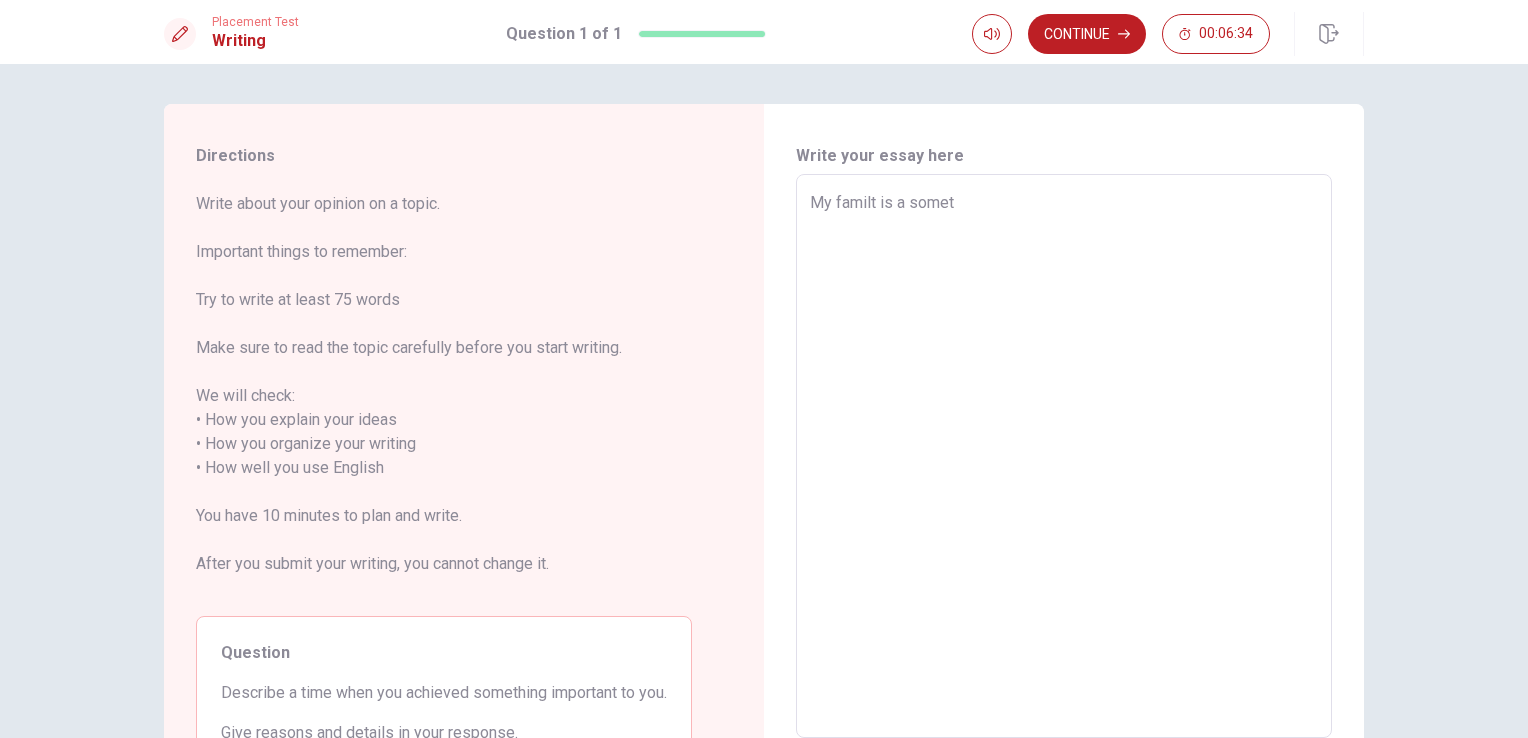 type on "My familt is a someti" 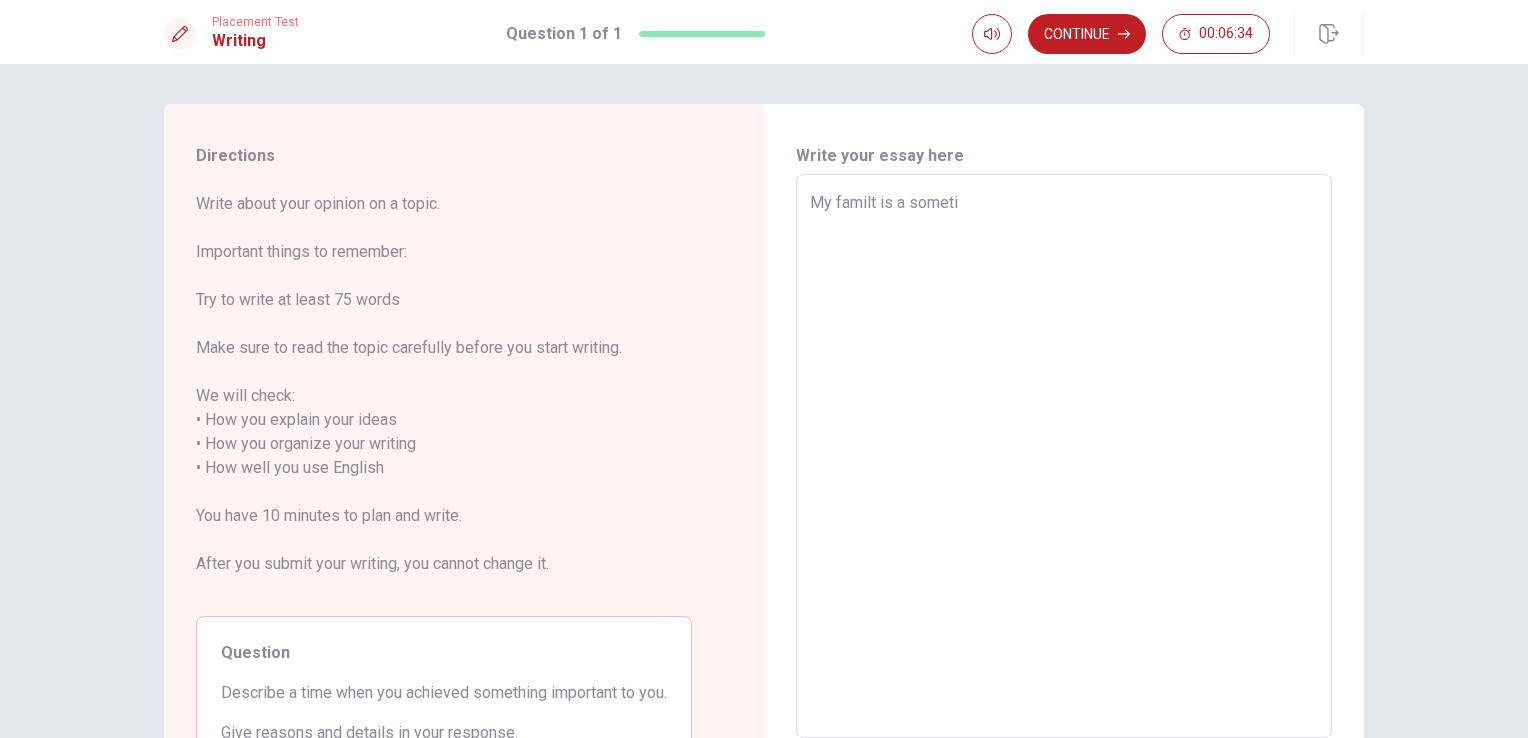 type on "x" 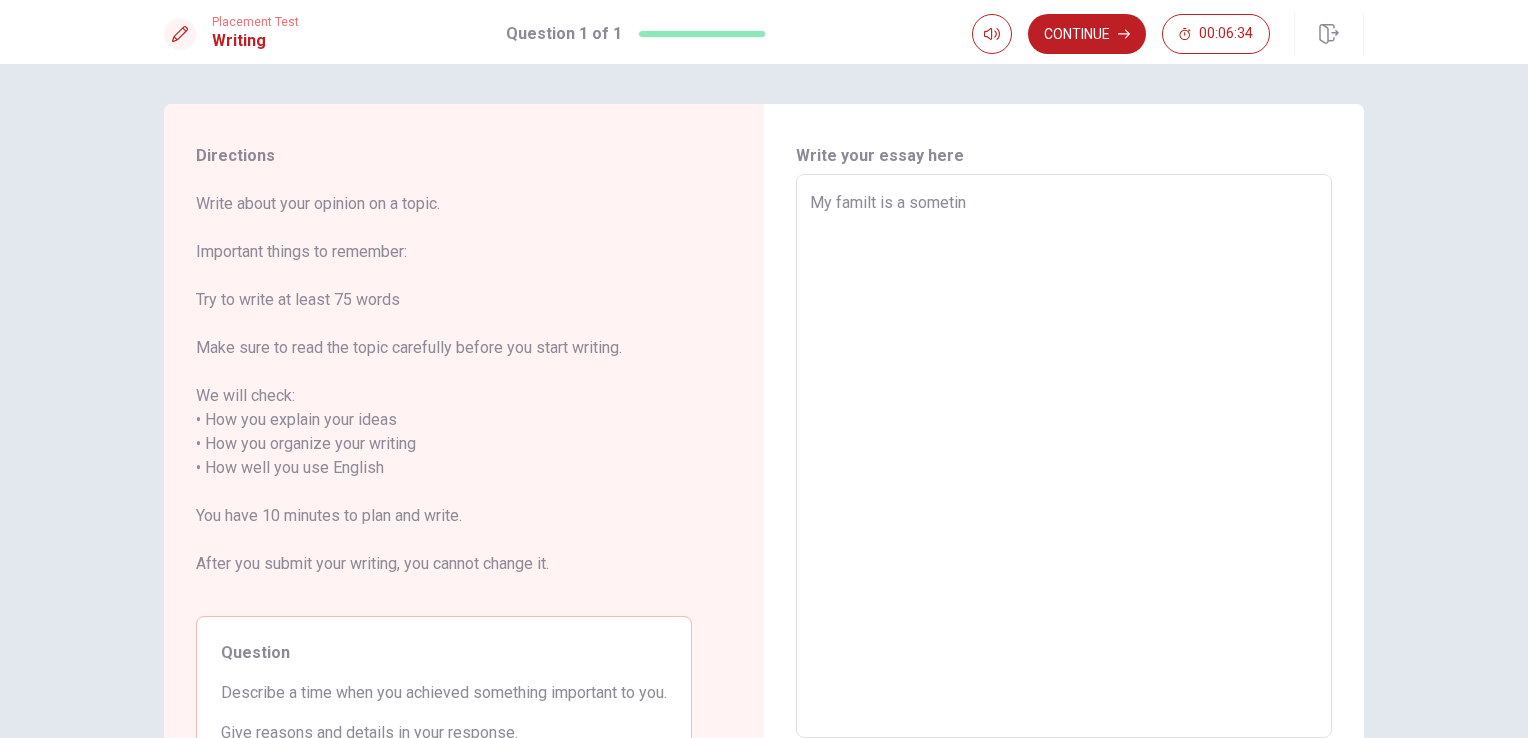 type on "x" 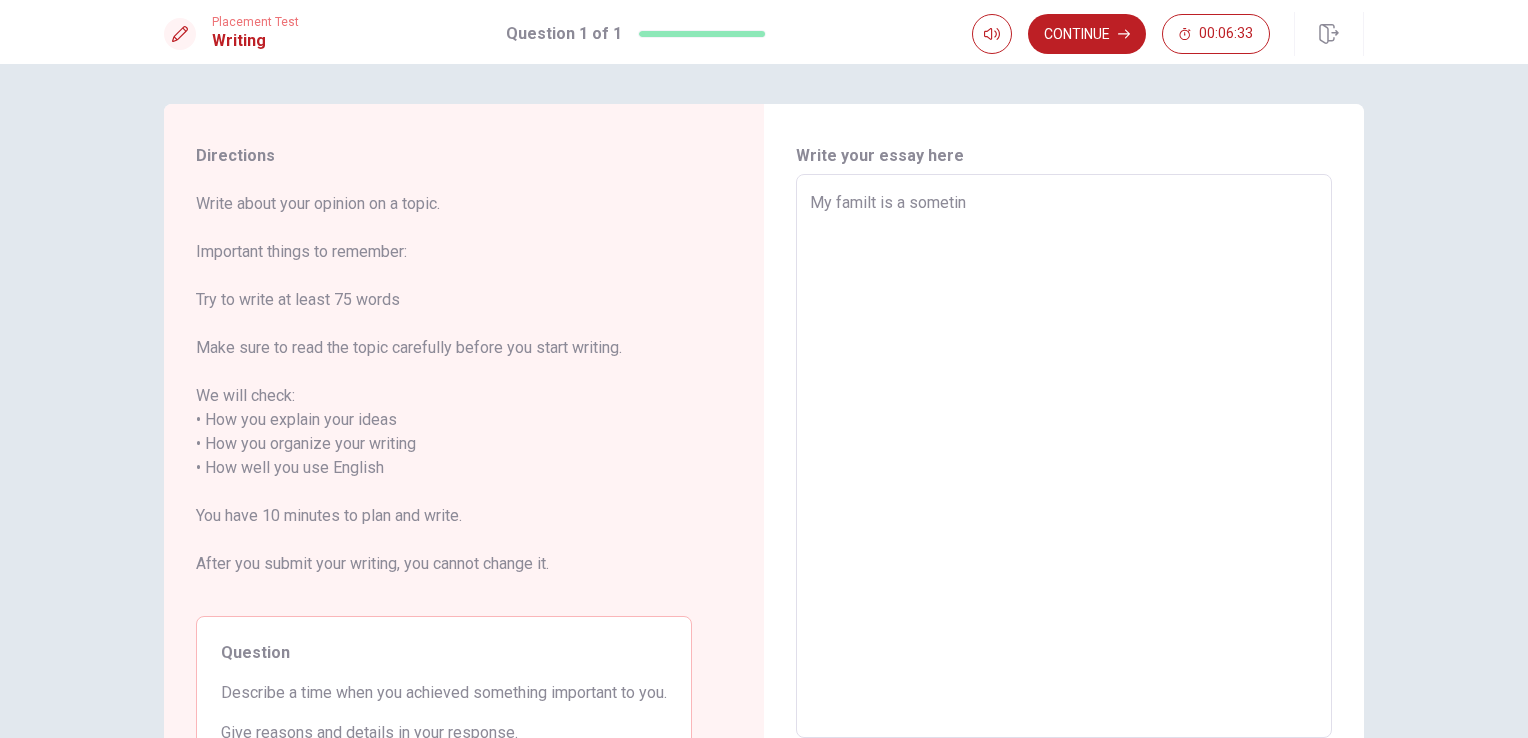 type on "My familt is a someting" 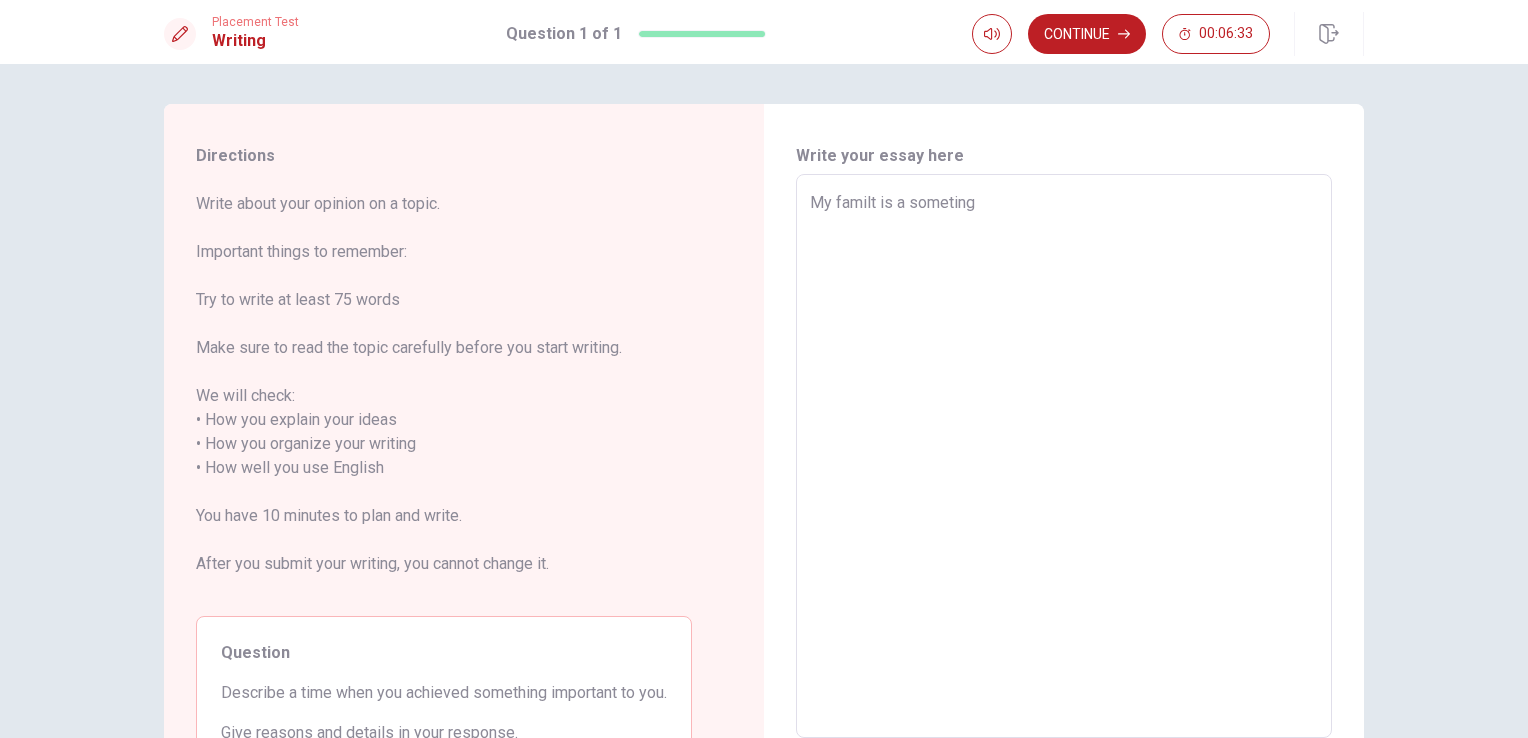 type on "x" 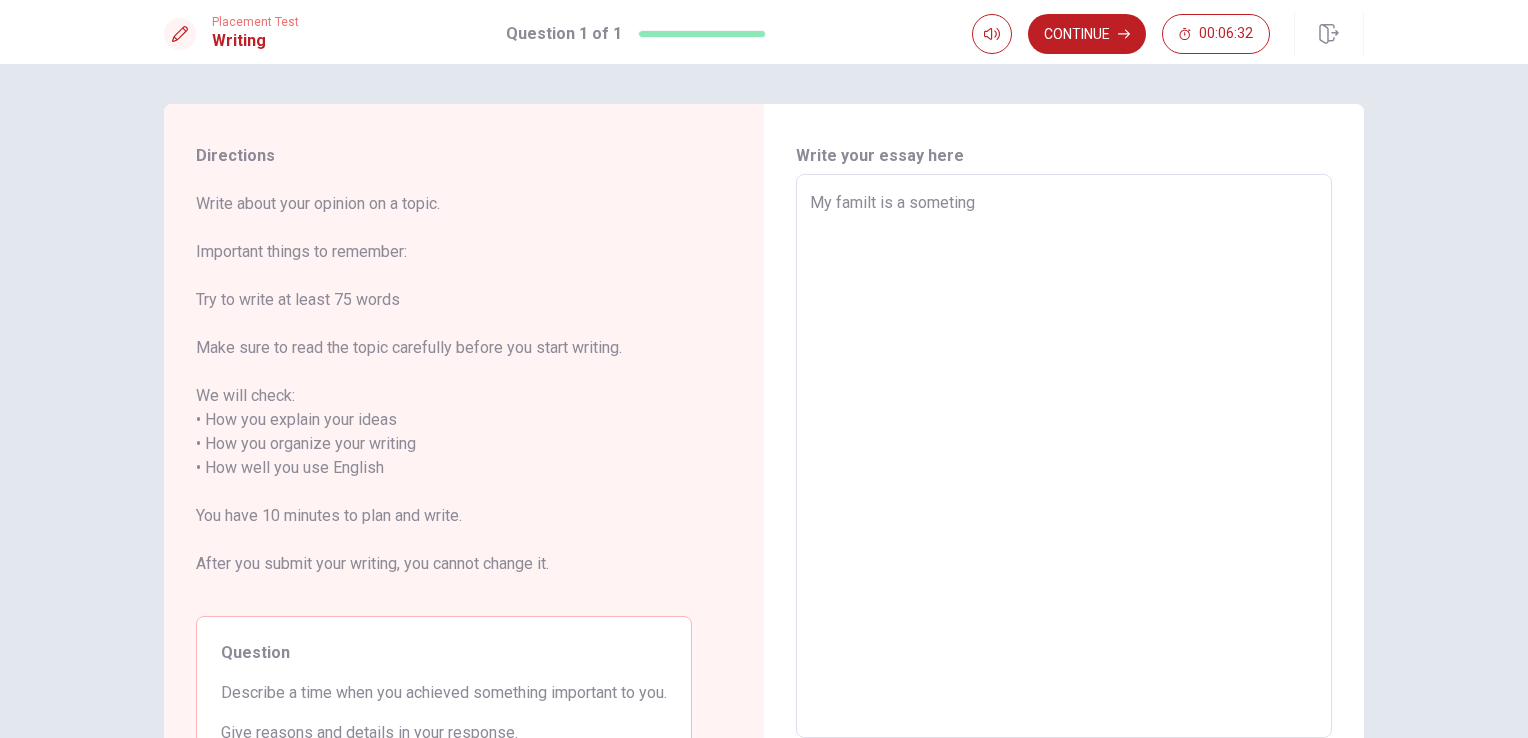 type on "My familt is a someting" 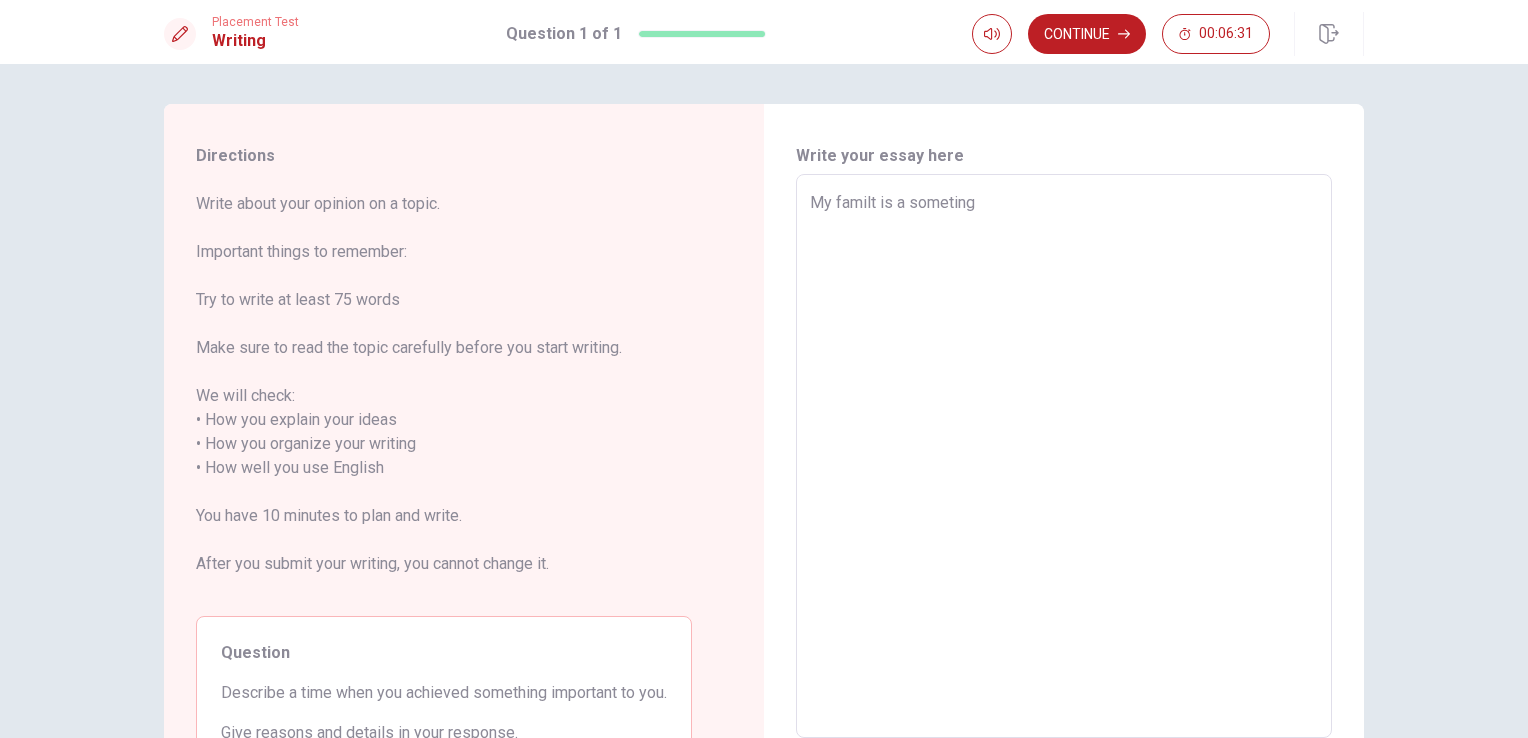 type on "My familt is a someting" 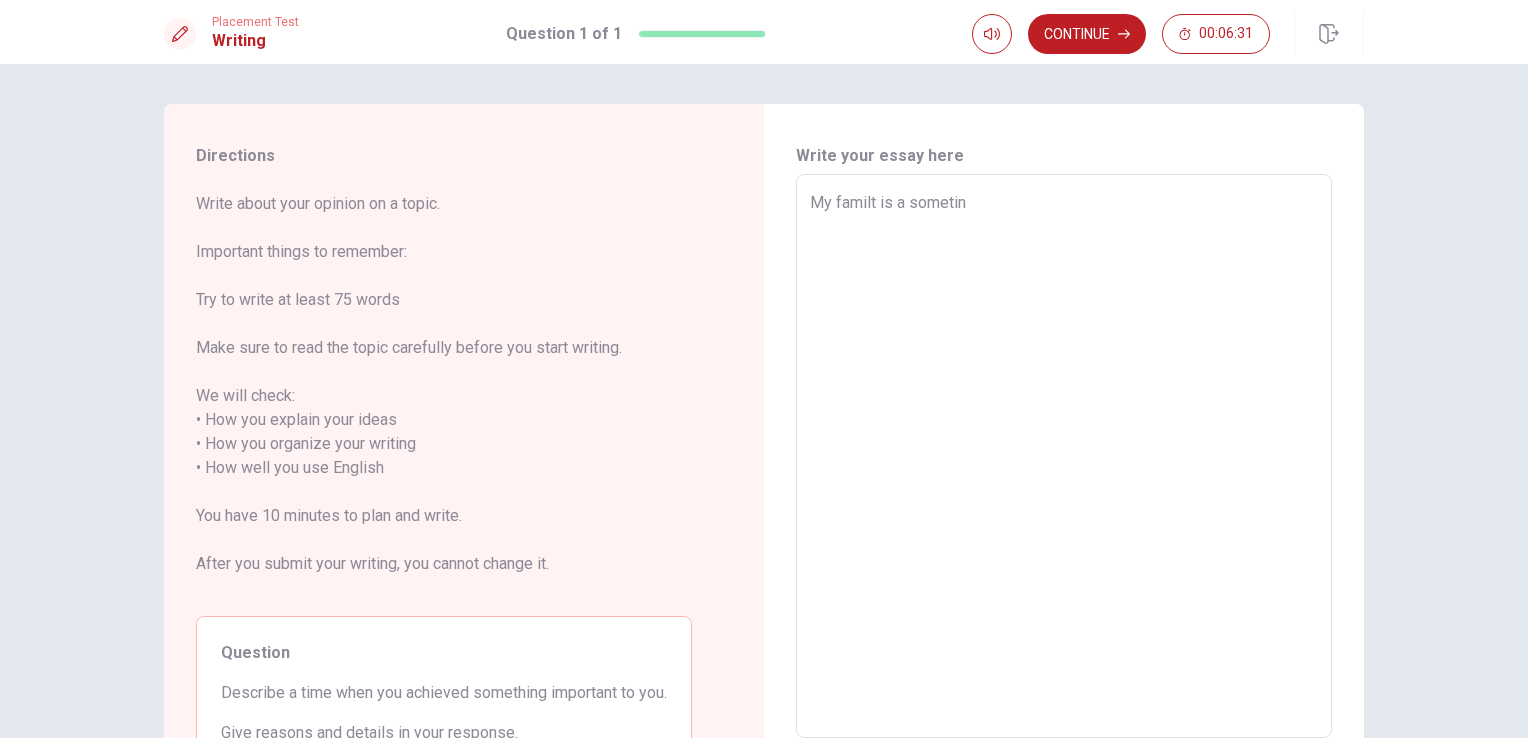 type on "x" 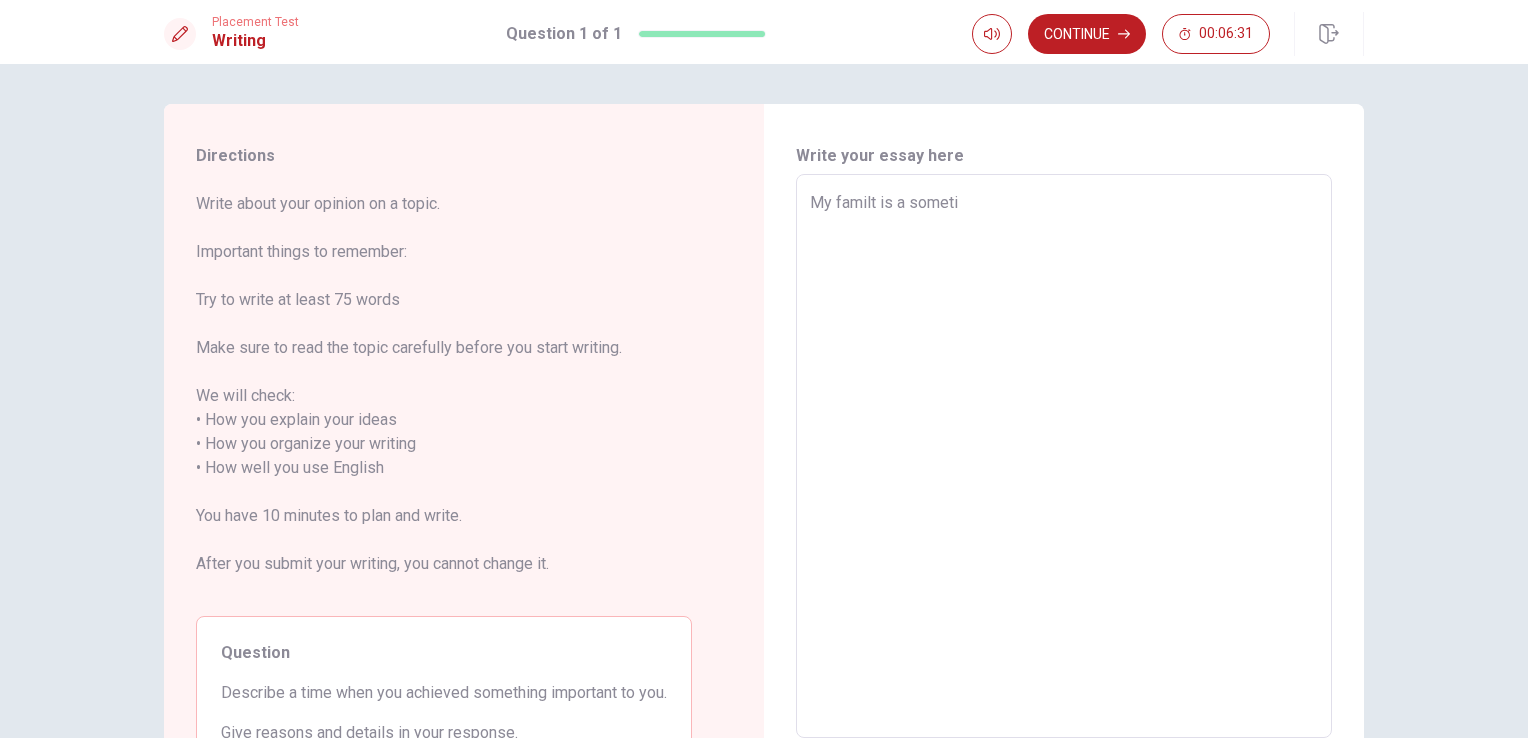 type on "x" 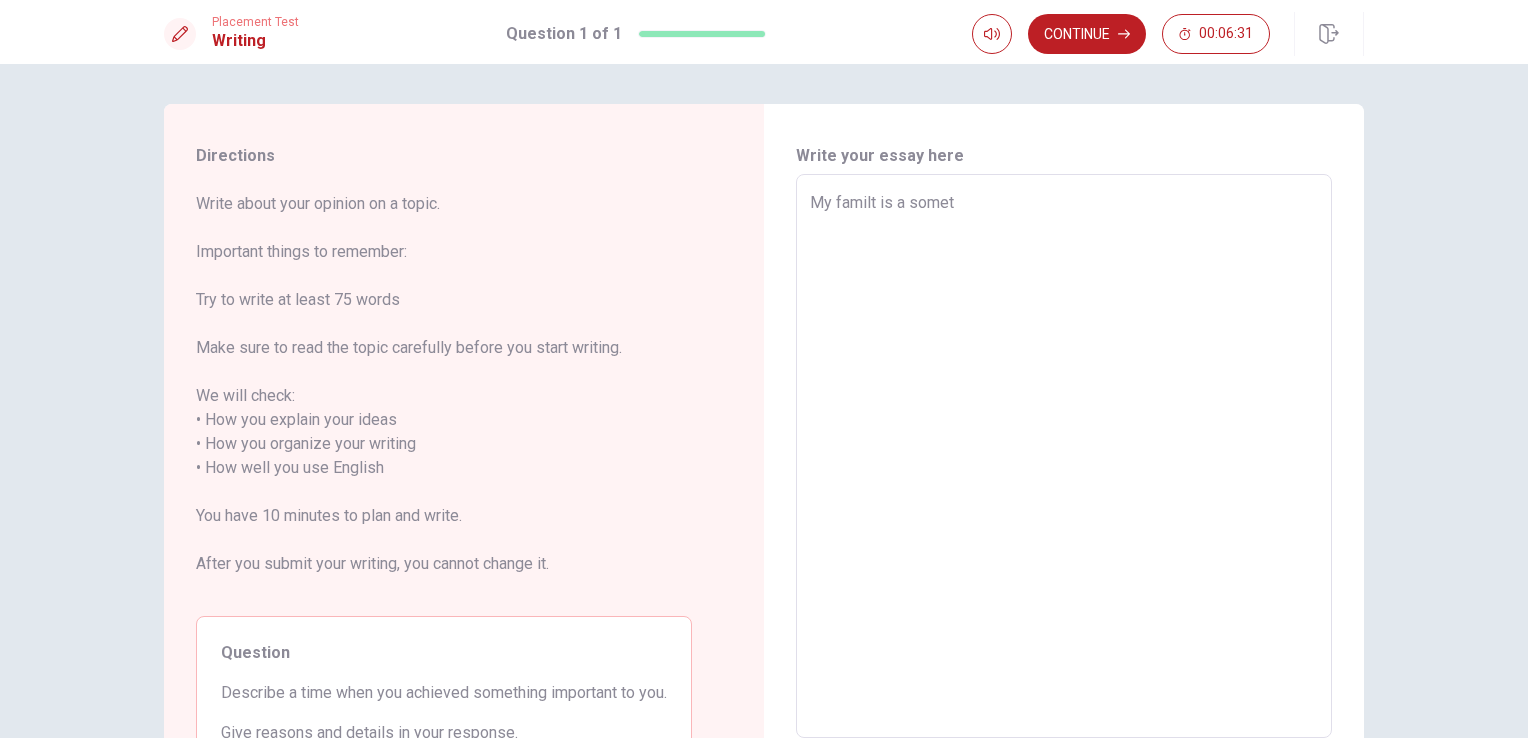 type on "x" 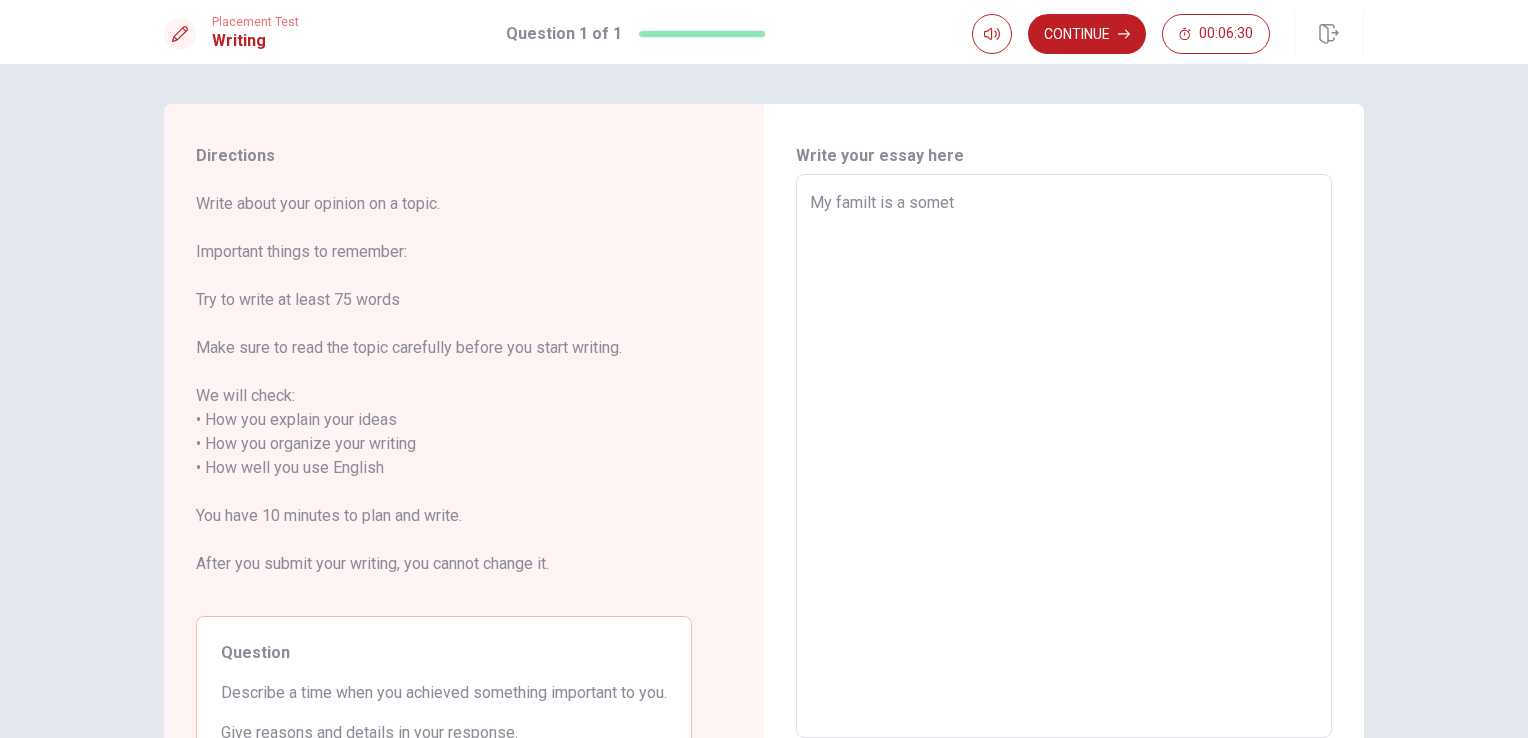 type on "My familt is a someth" 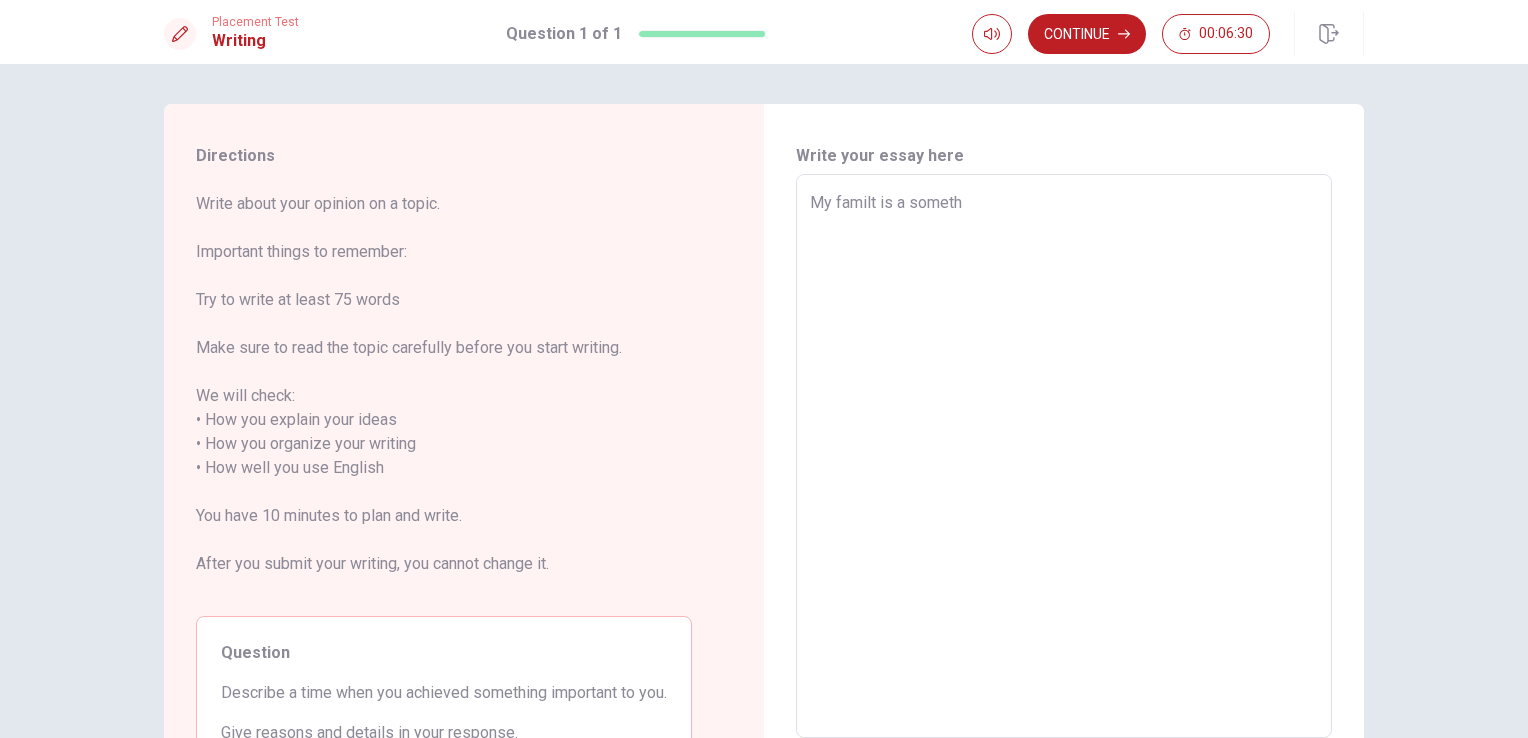type on "x" 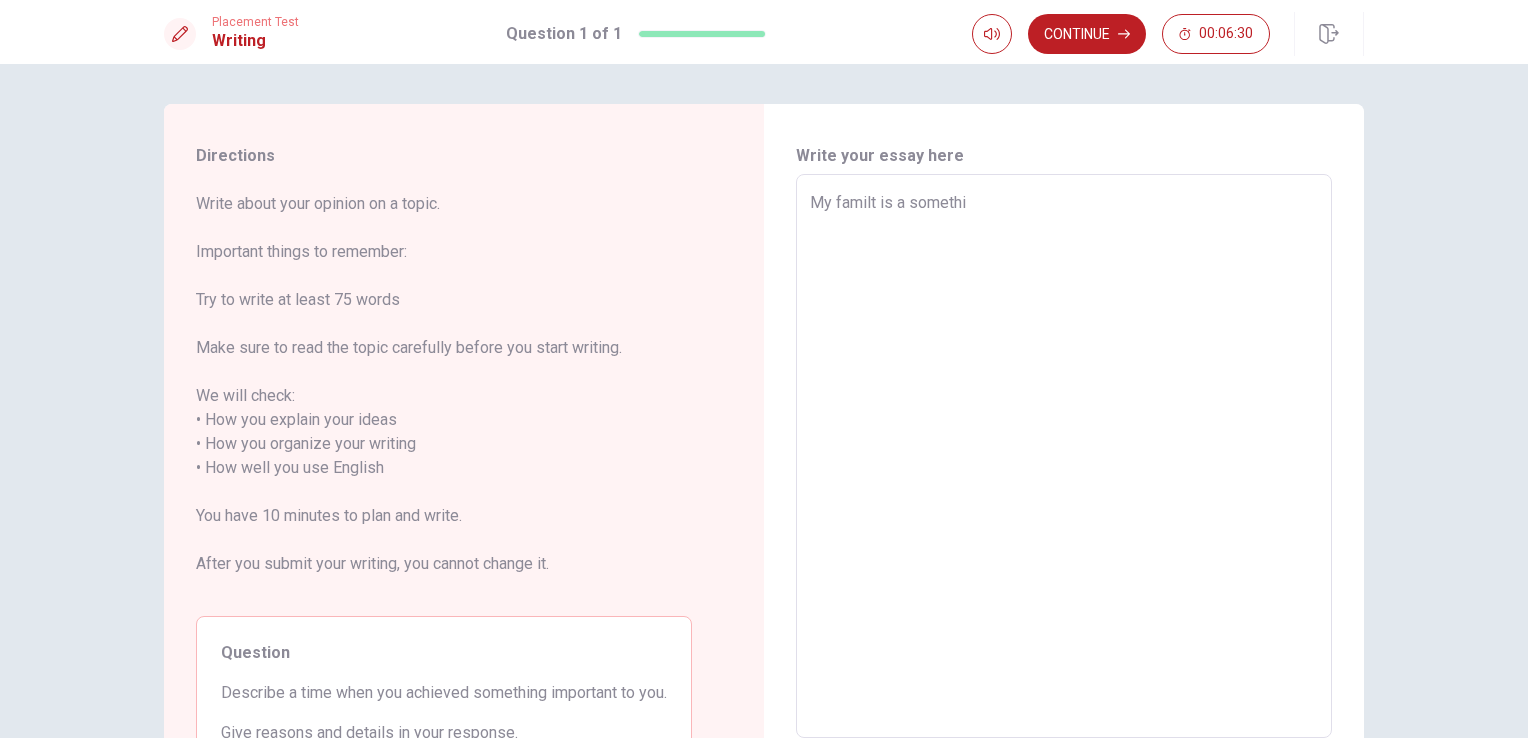 type on "x" 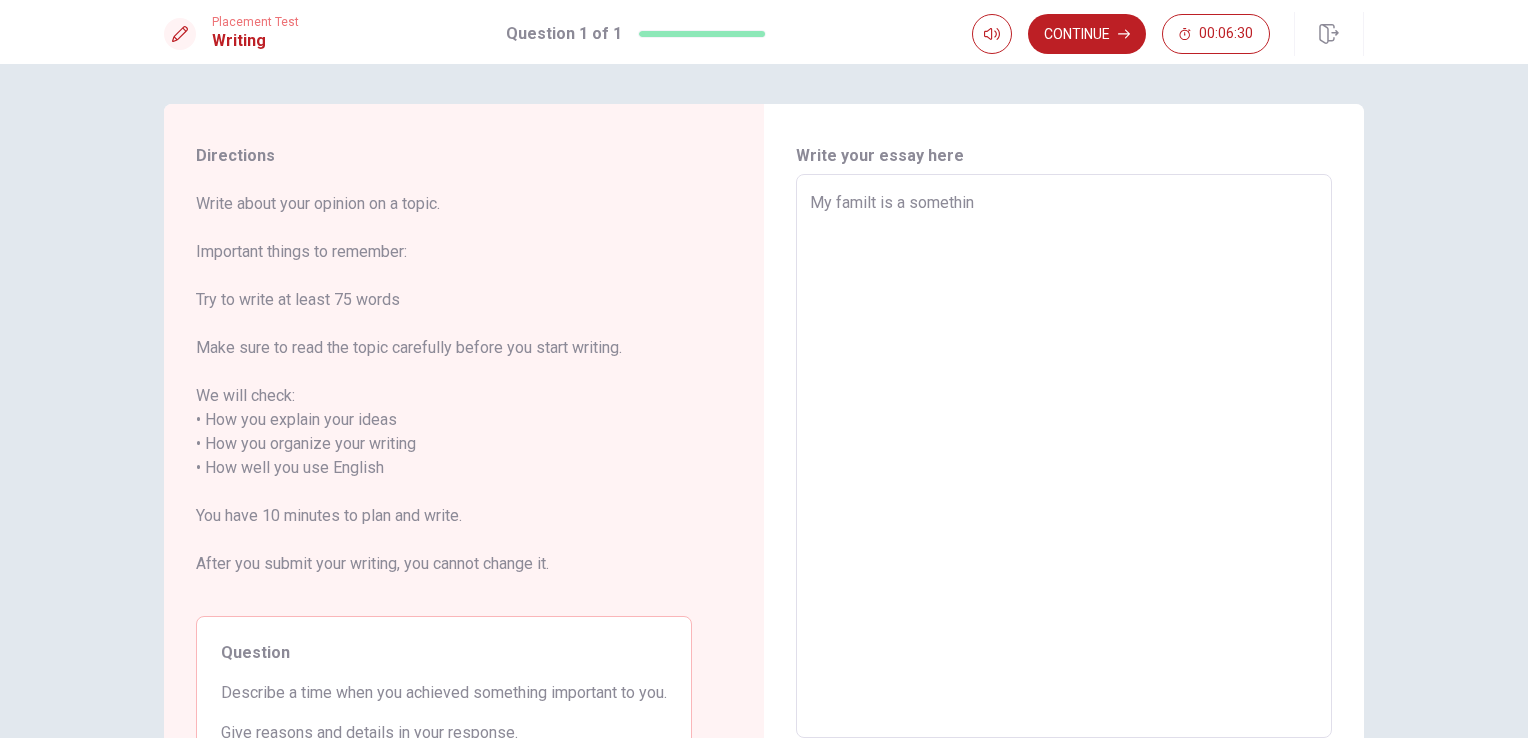 type on "x" 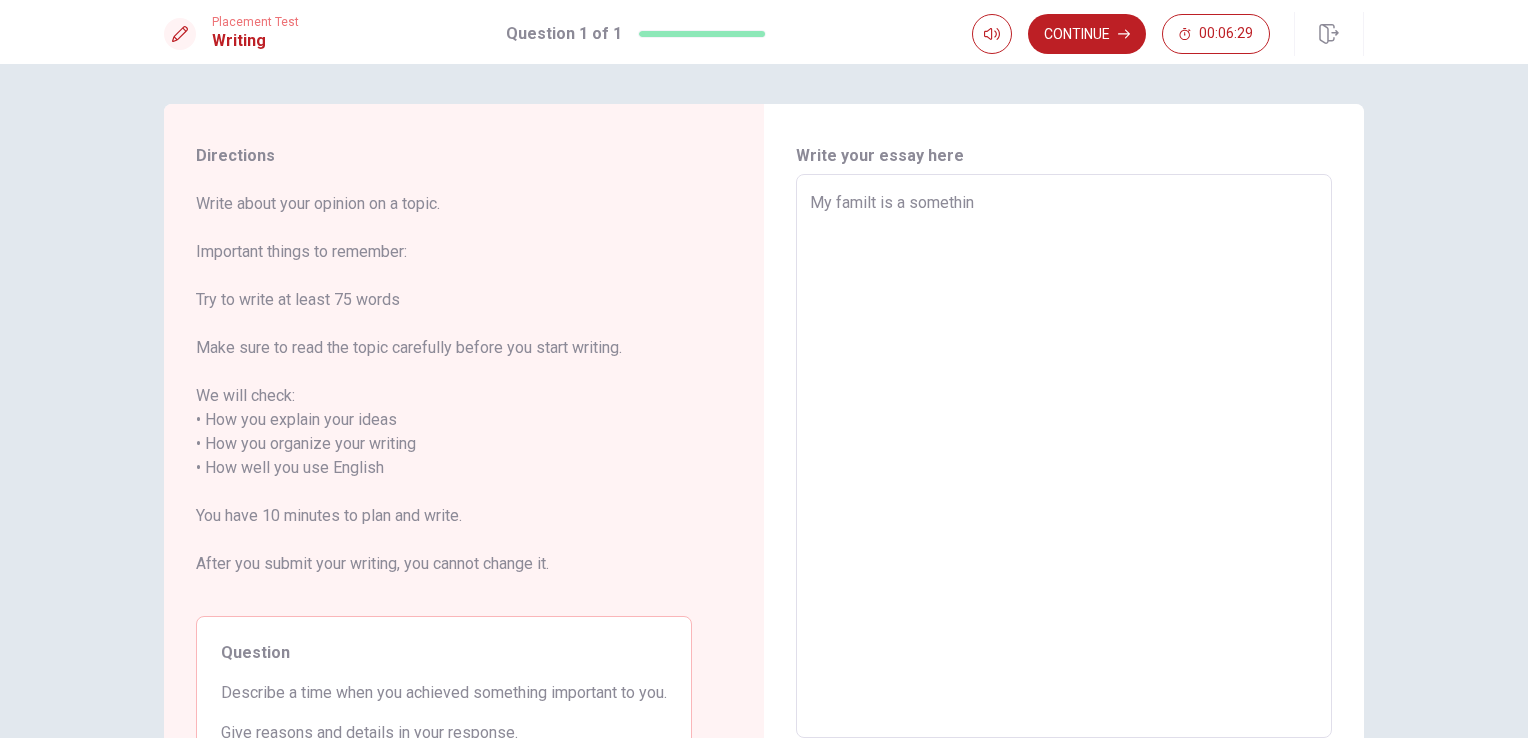 type on "My familt is a something" 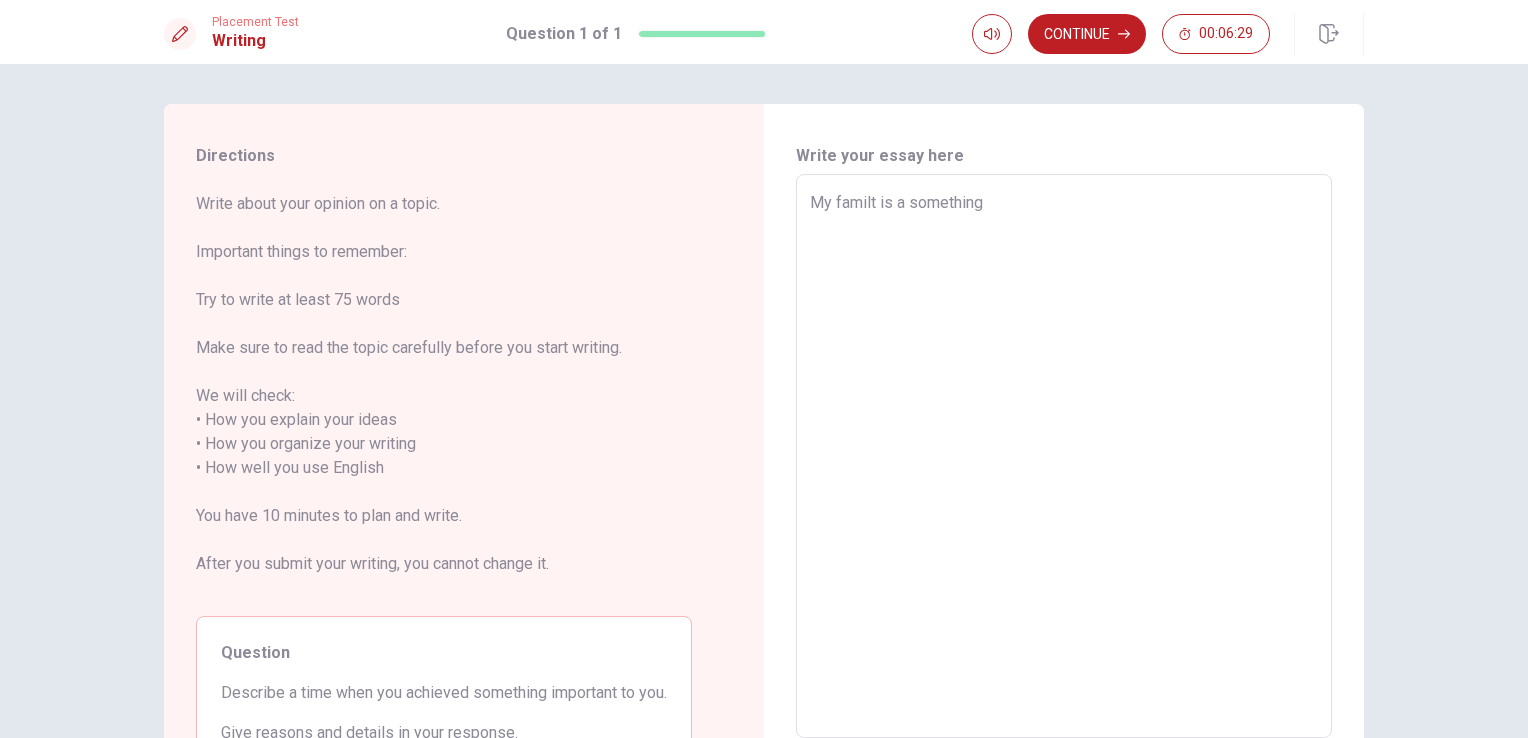 type on "x" 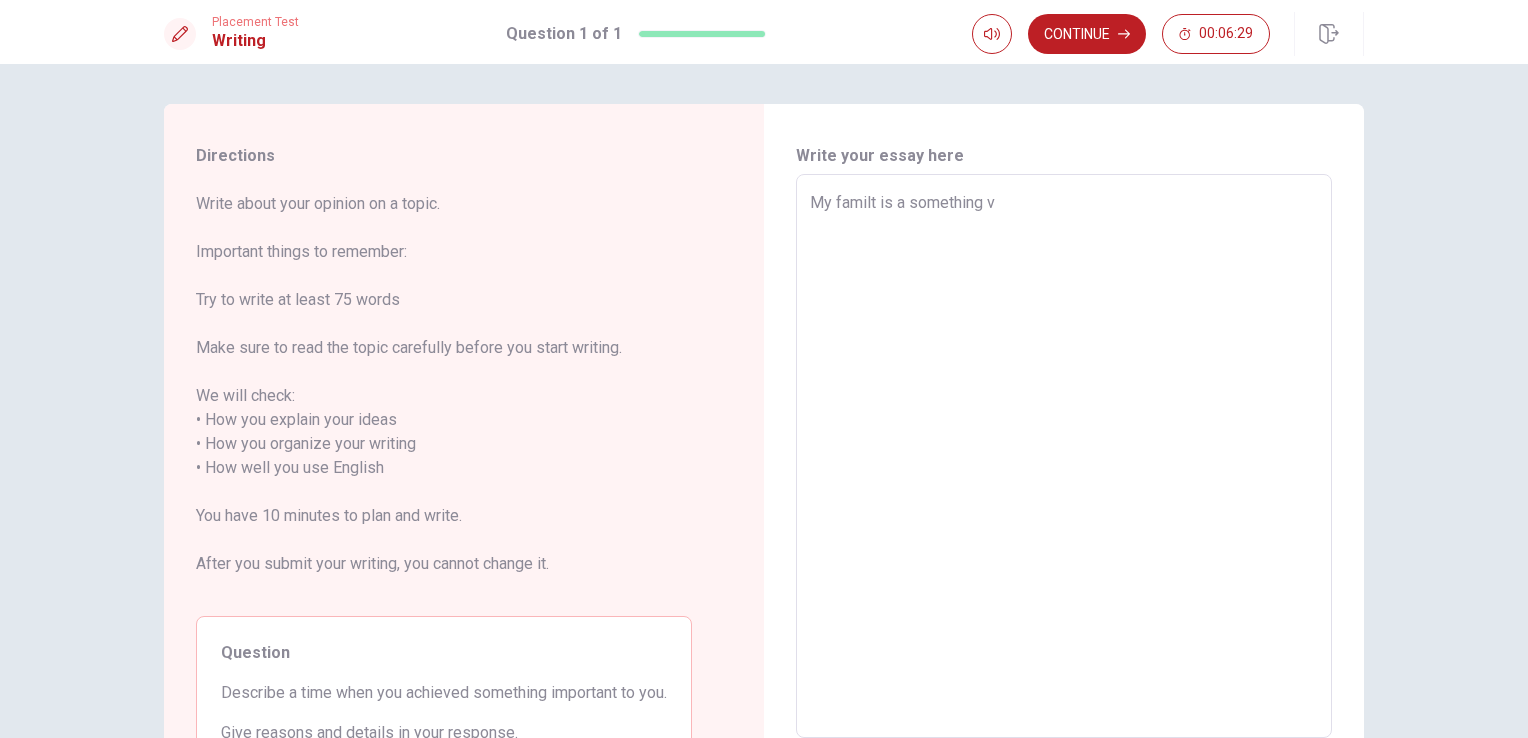 type on "x" 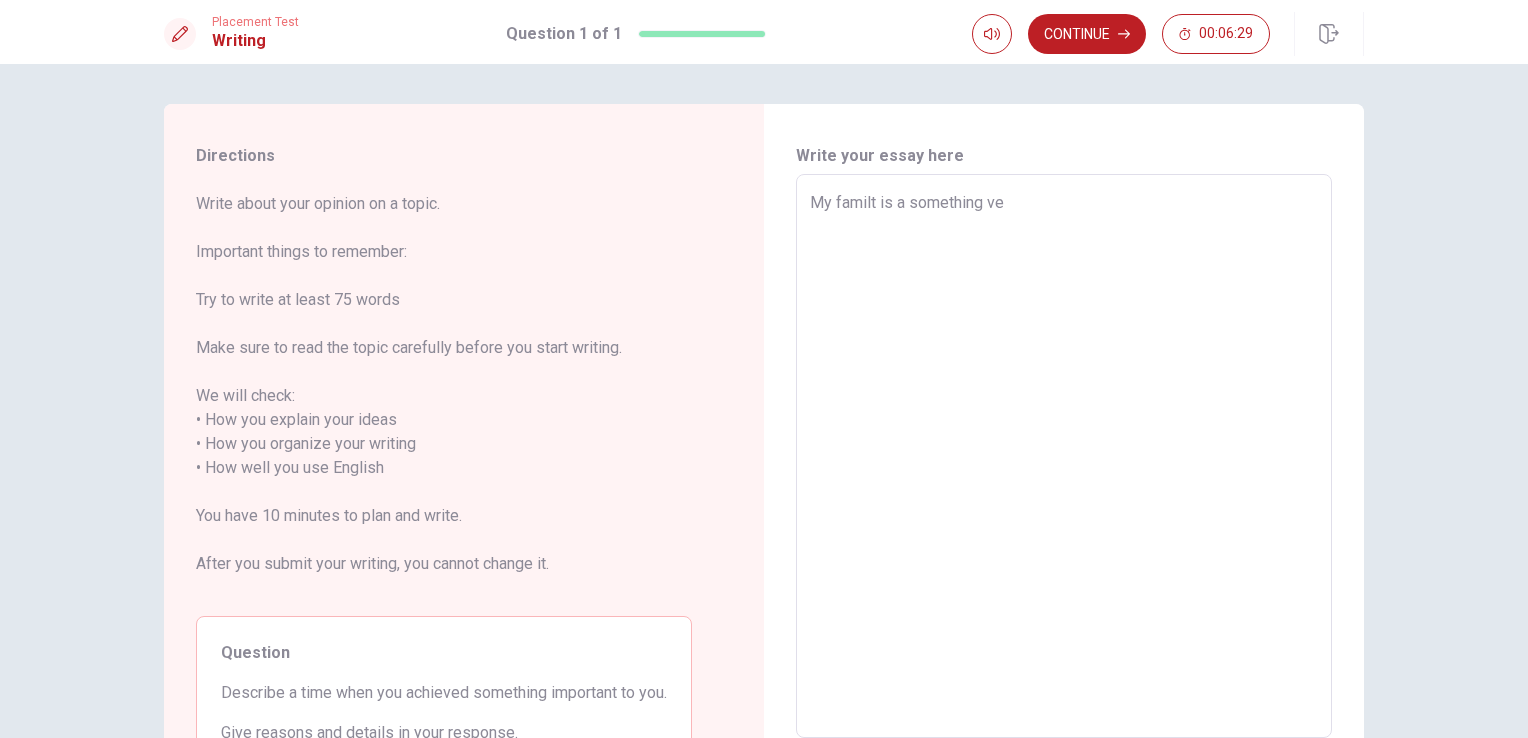 type on "x" 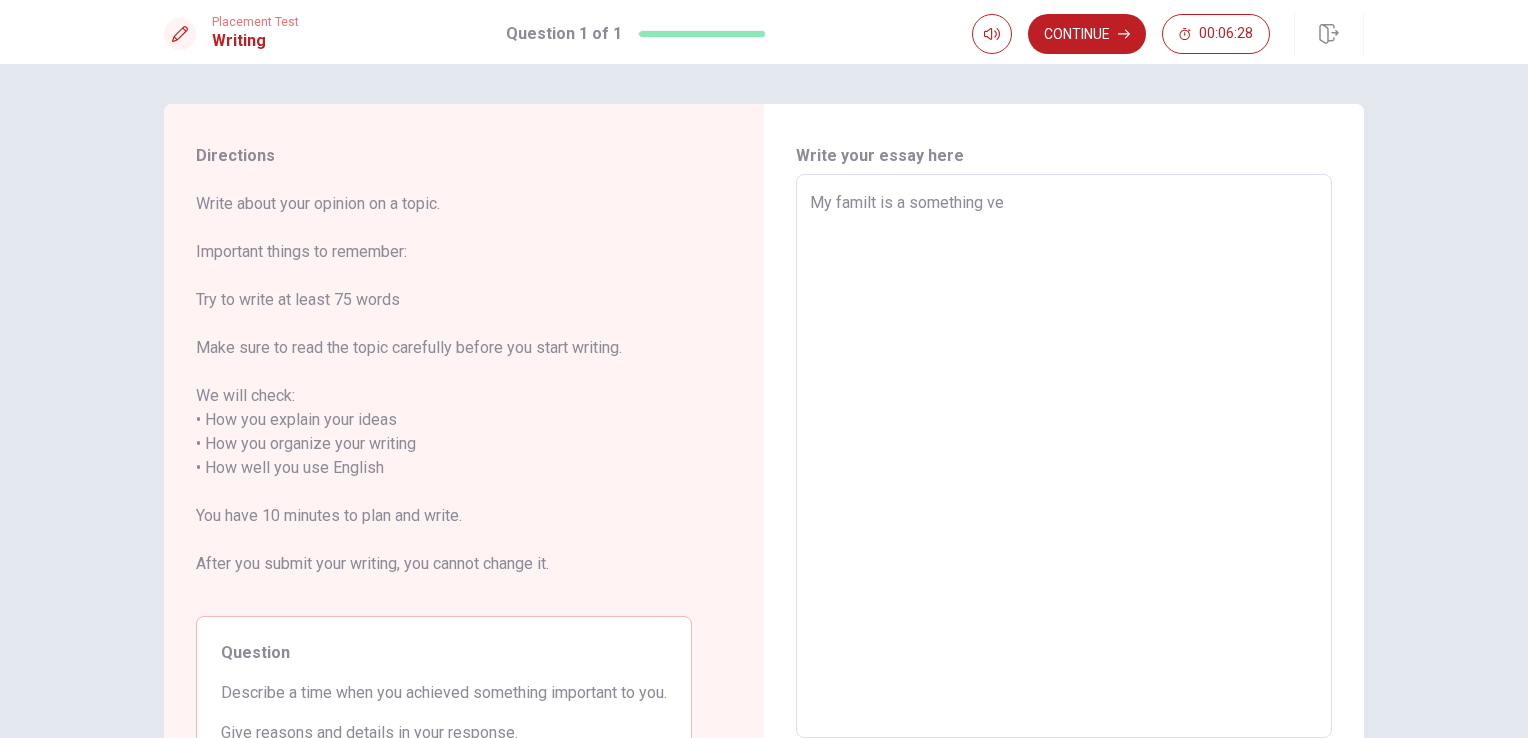 type on "My familt is a something ver" 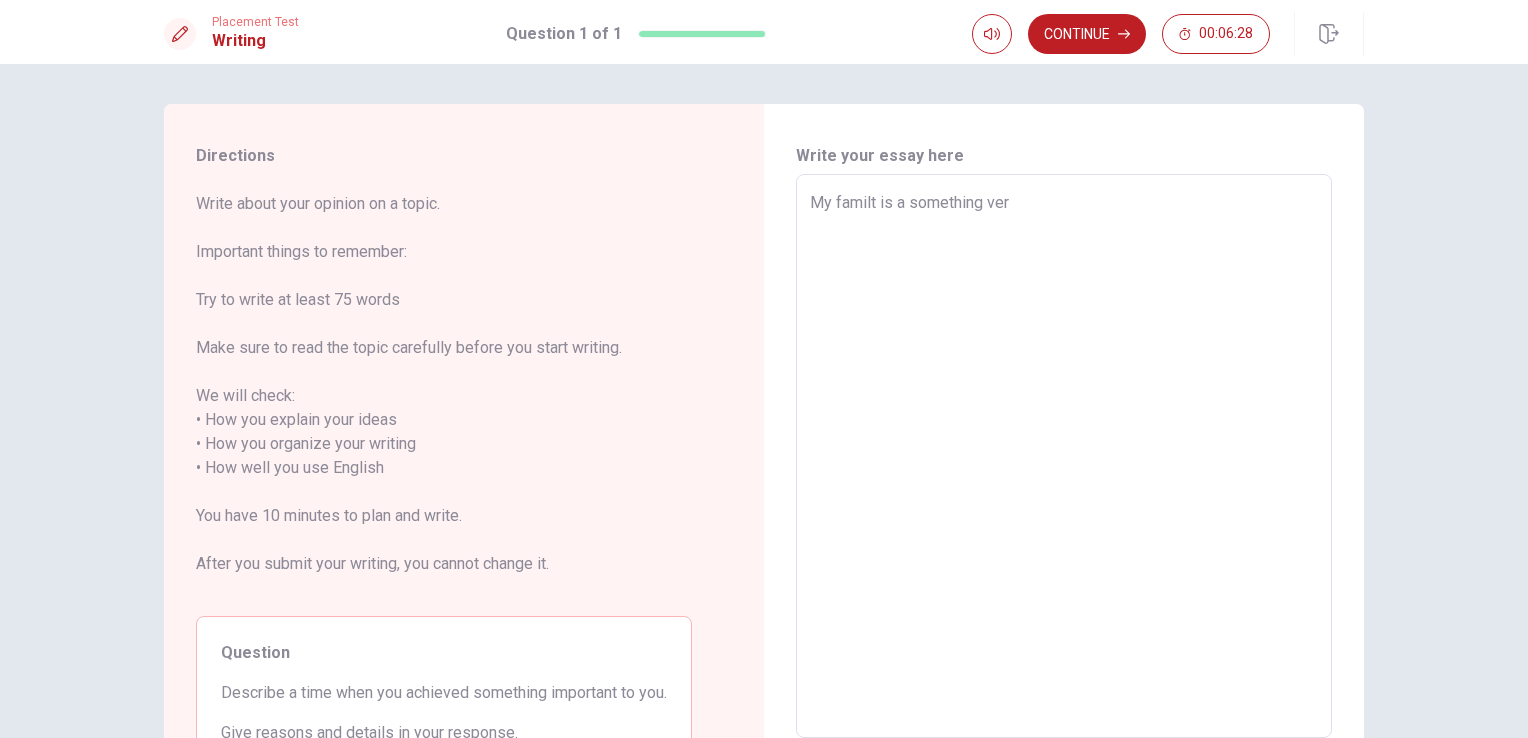 type on "x" 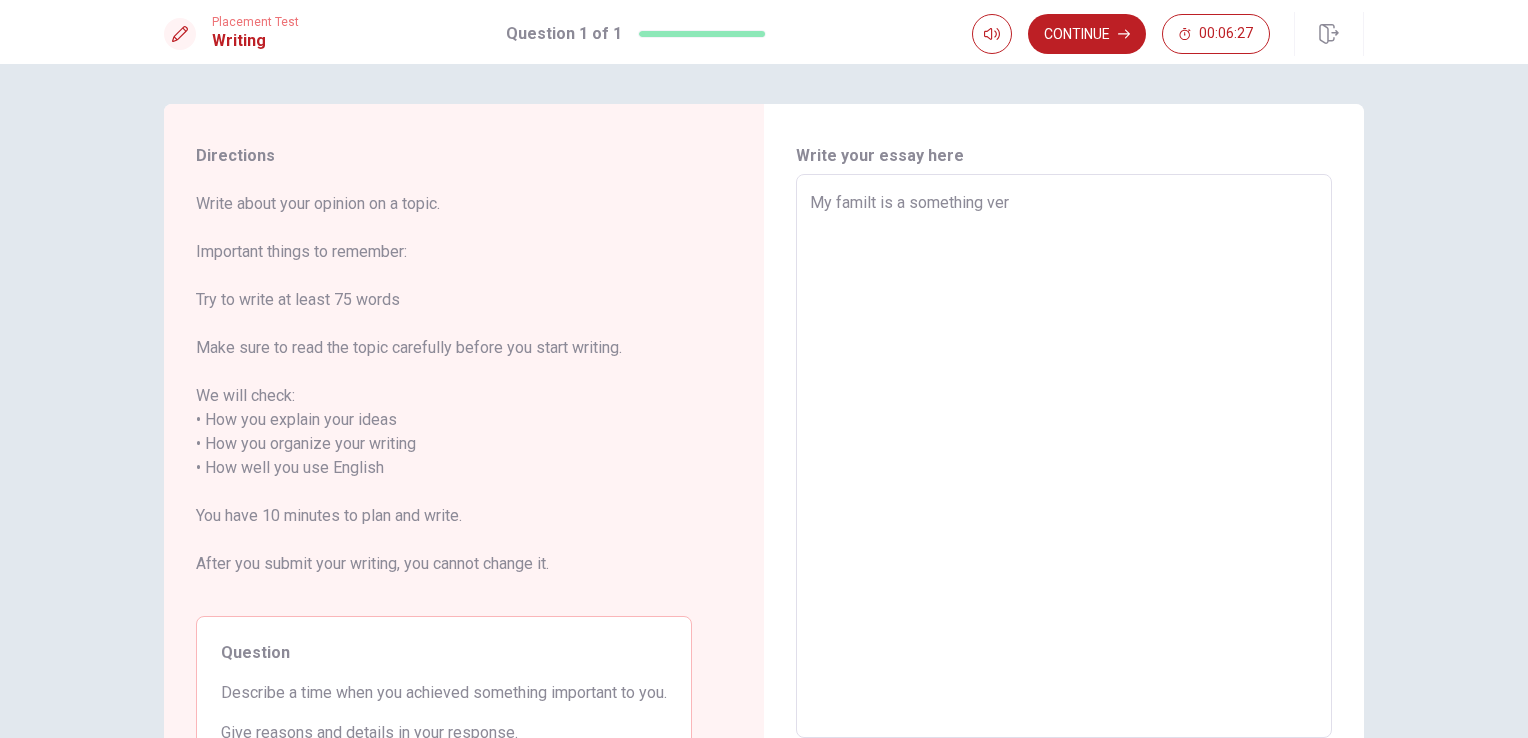 type on "My familt is a something very" 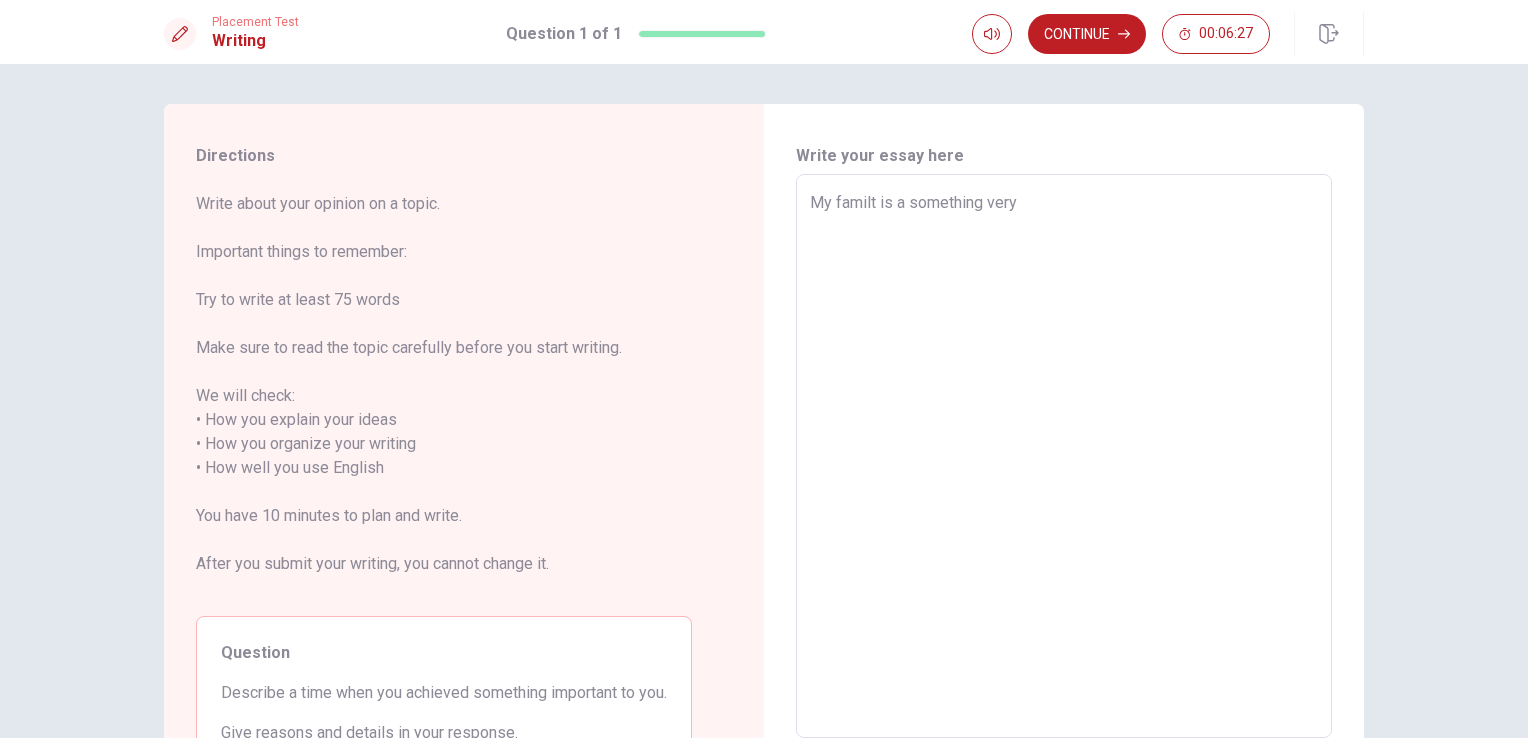 type on "x" 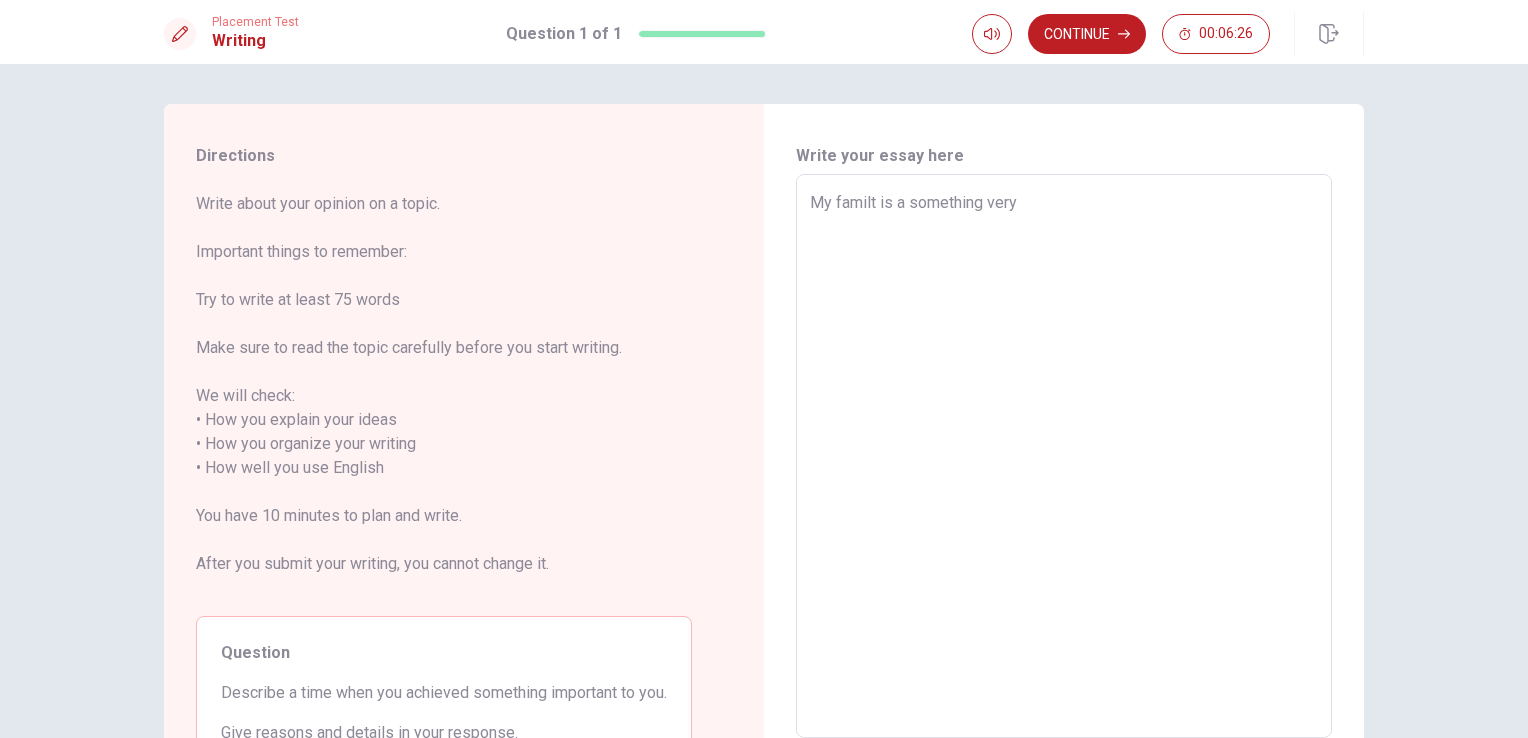 type on "My familt is a something very i" 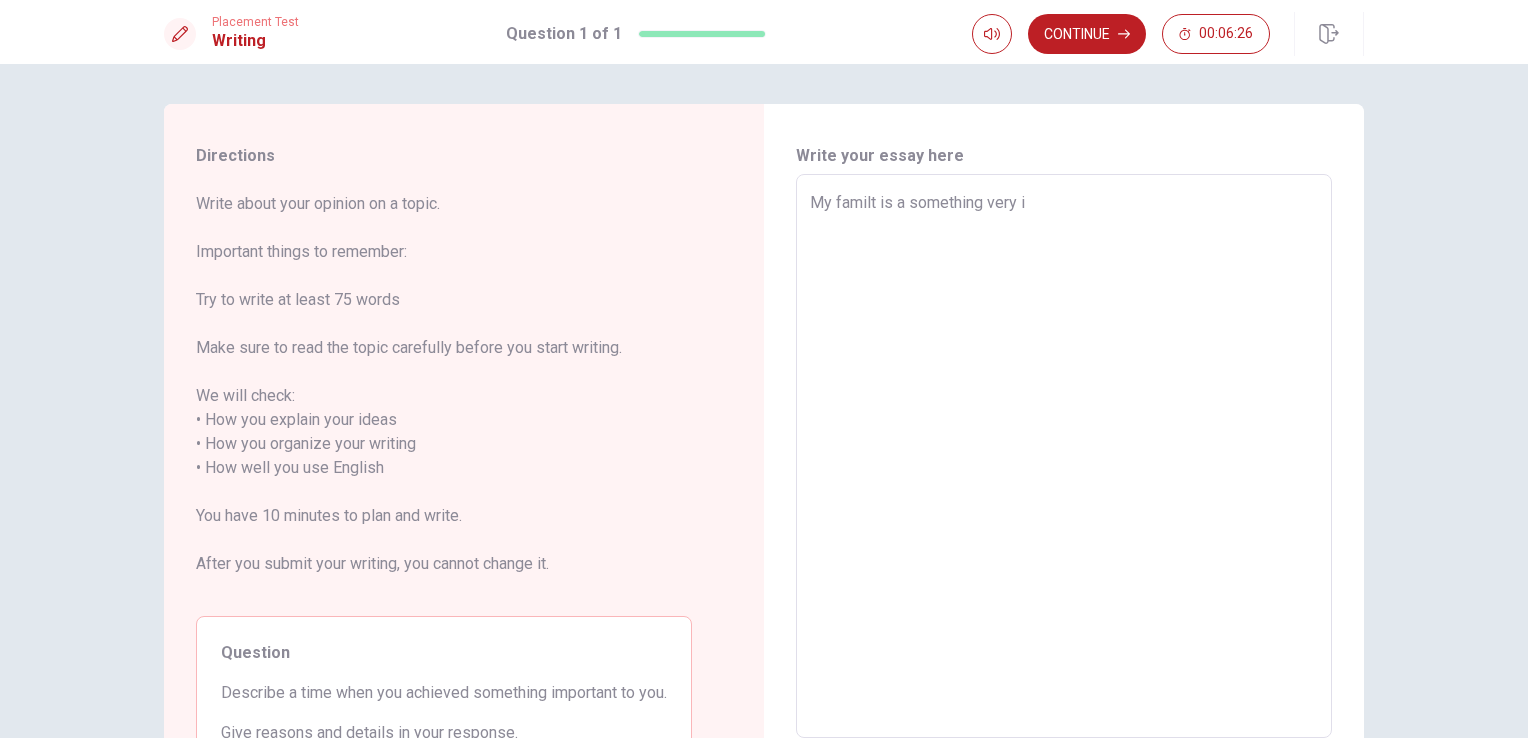 type on "x" 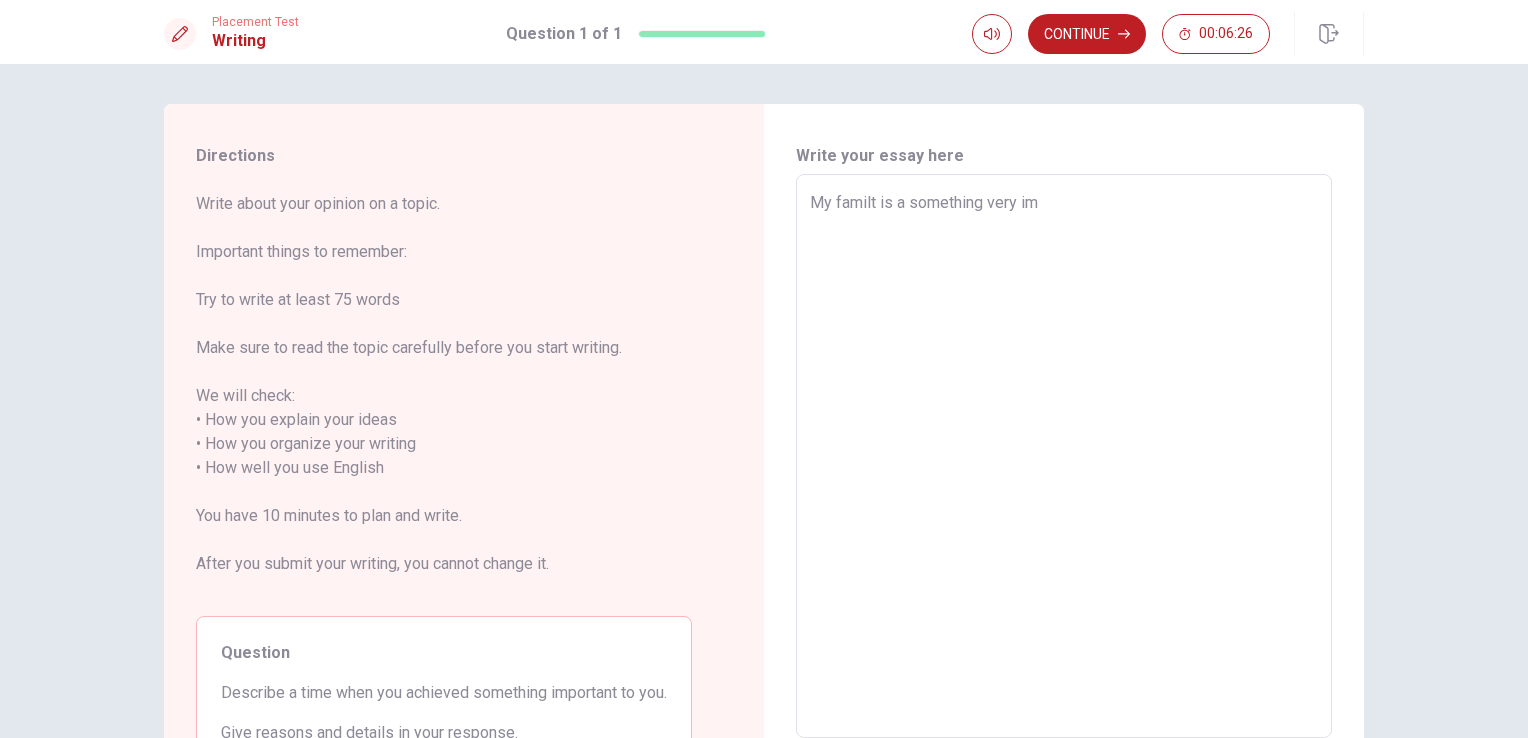 type on "x" 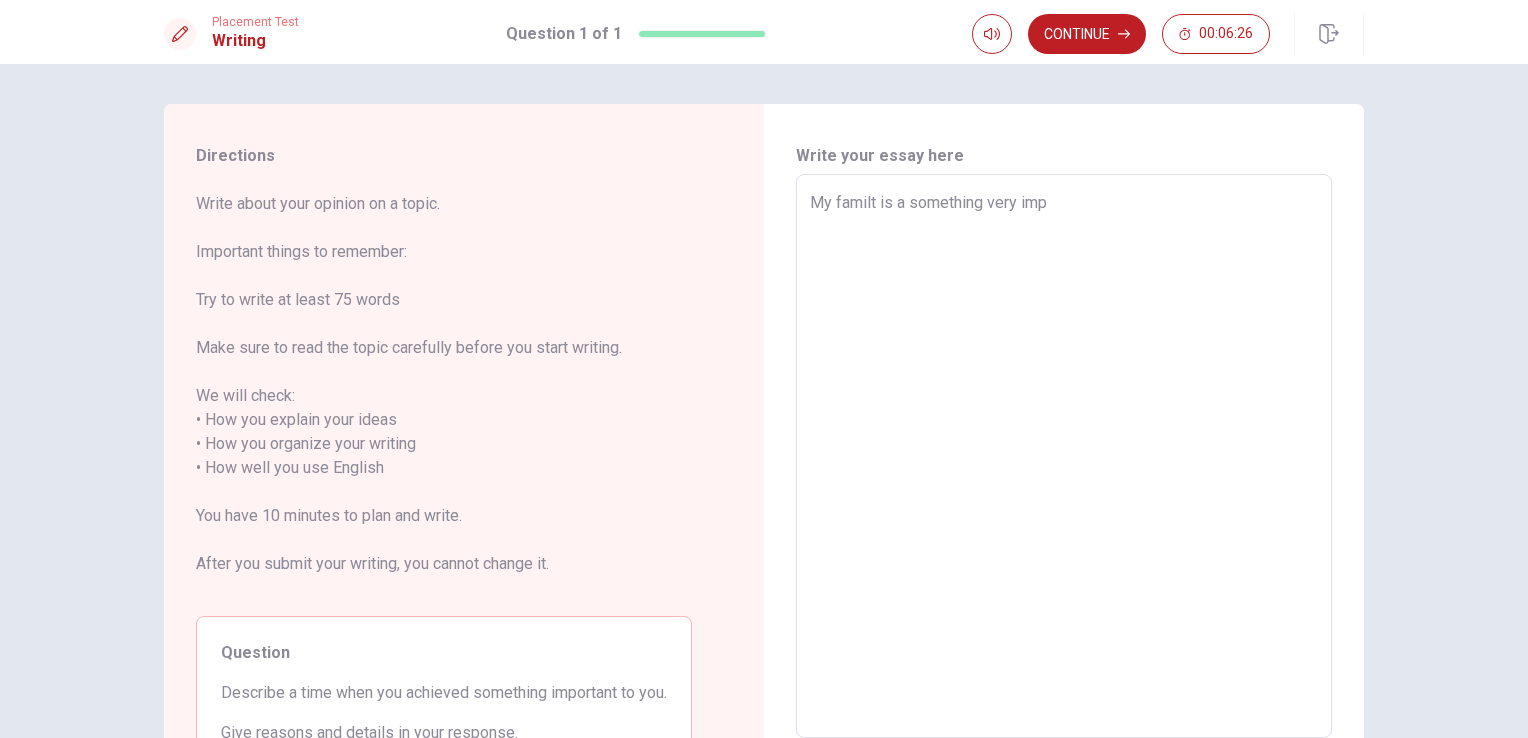 type on "x" 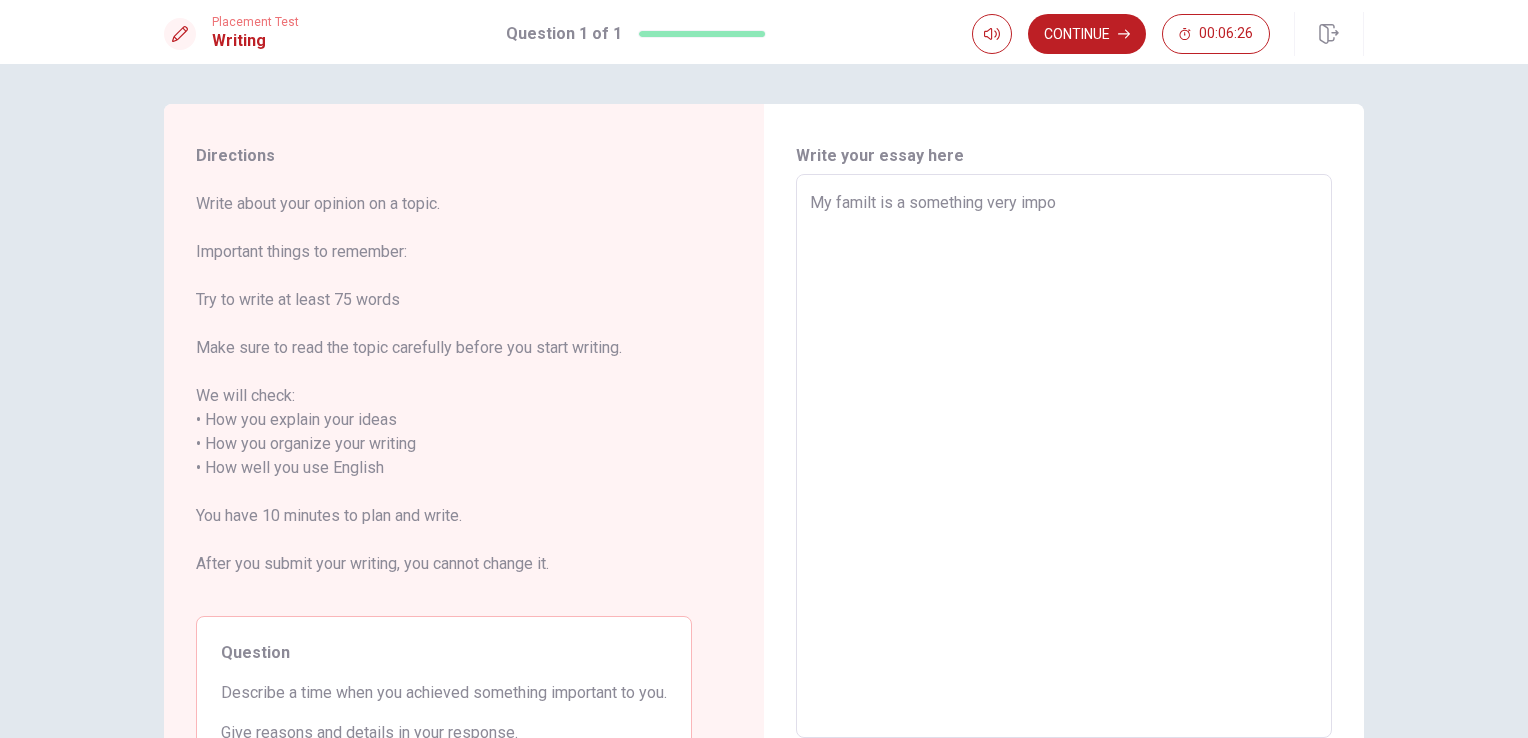 type on "x" 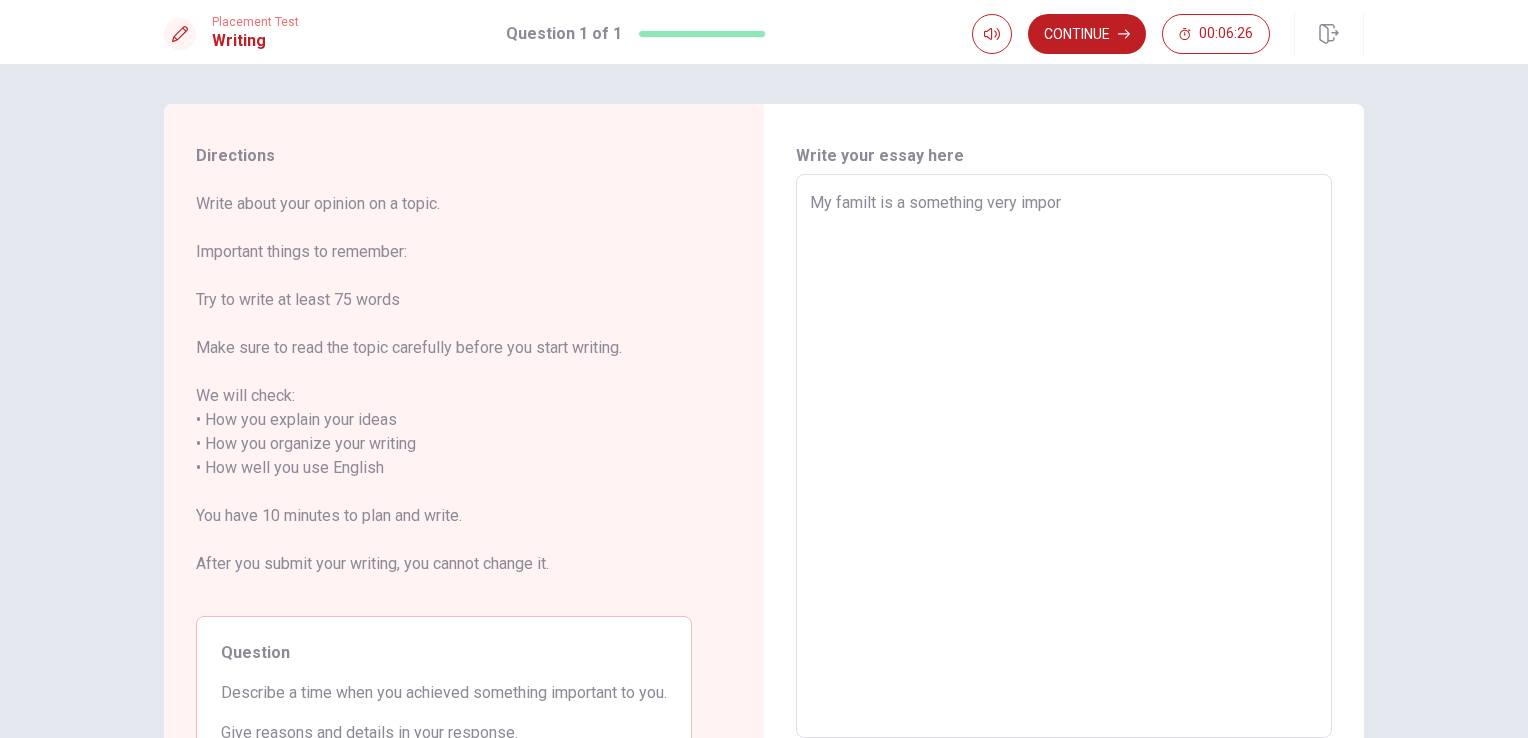 type on "x" 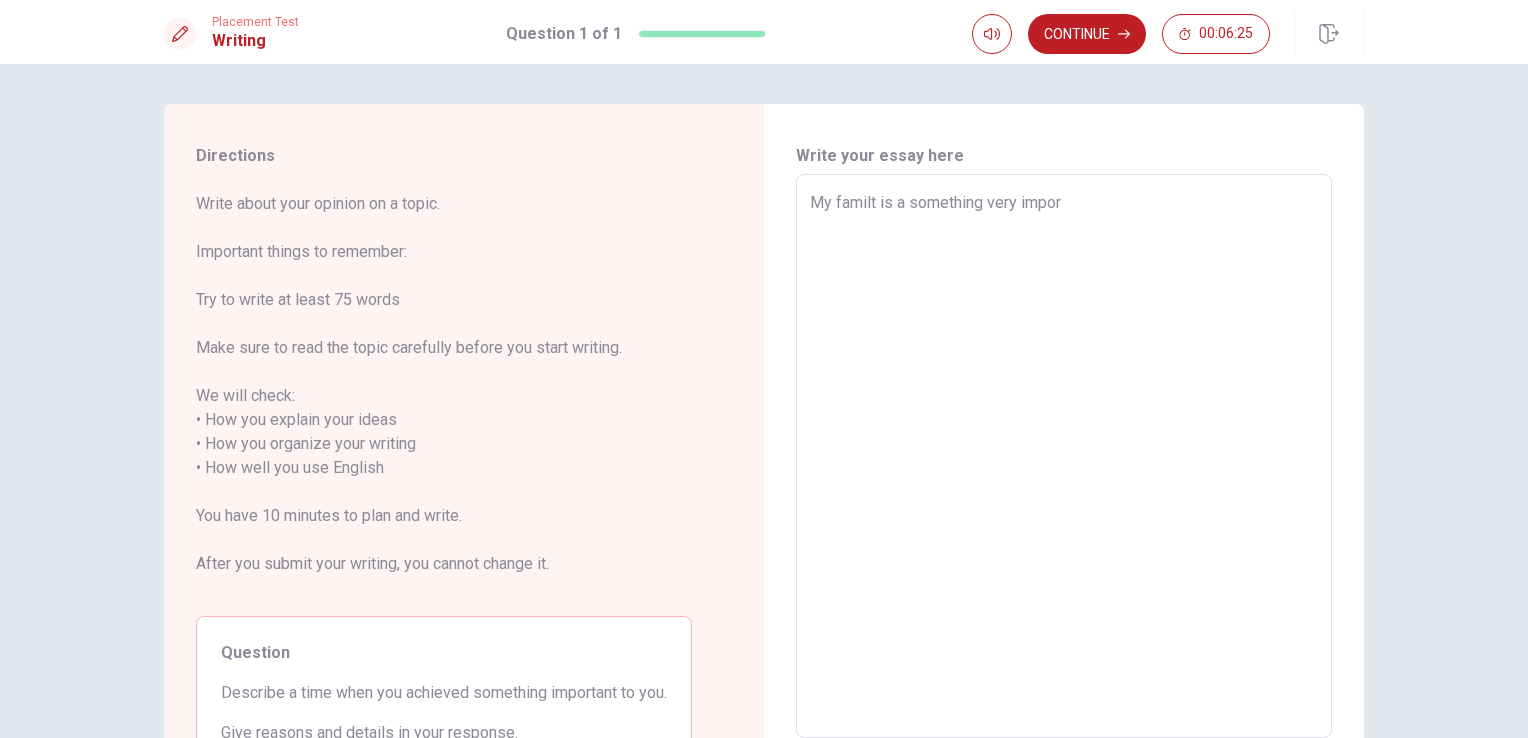 type on "My familt is a something very import" 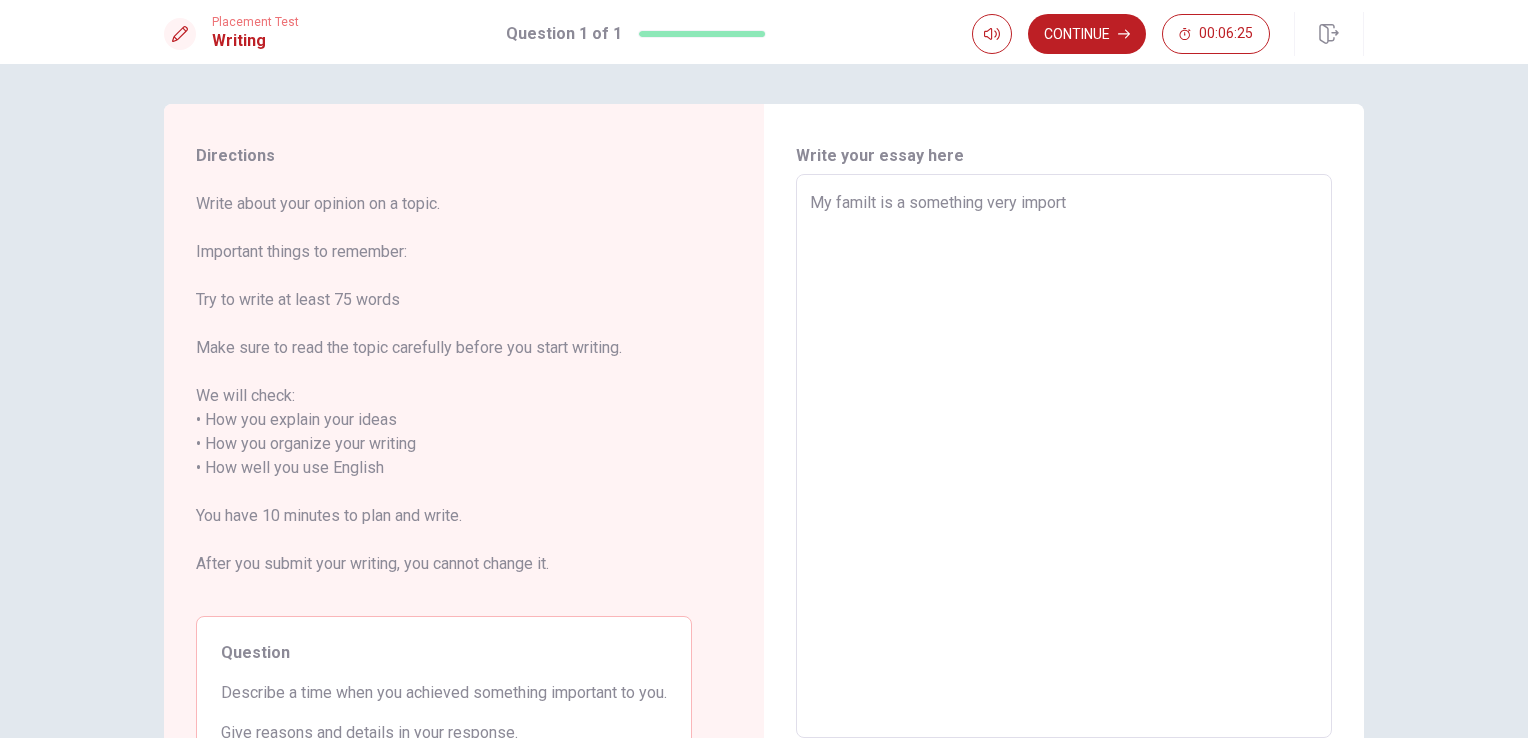 type on "x" 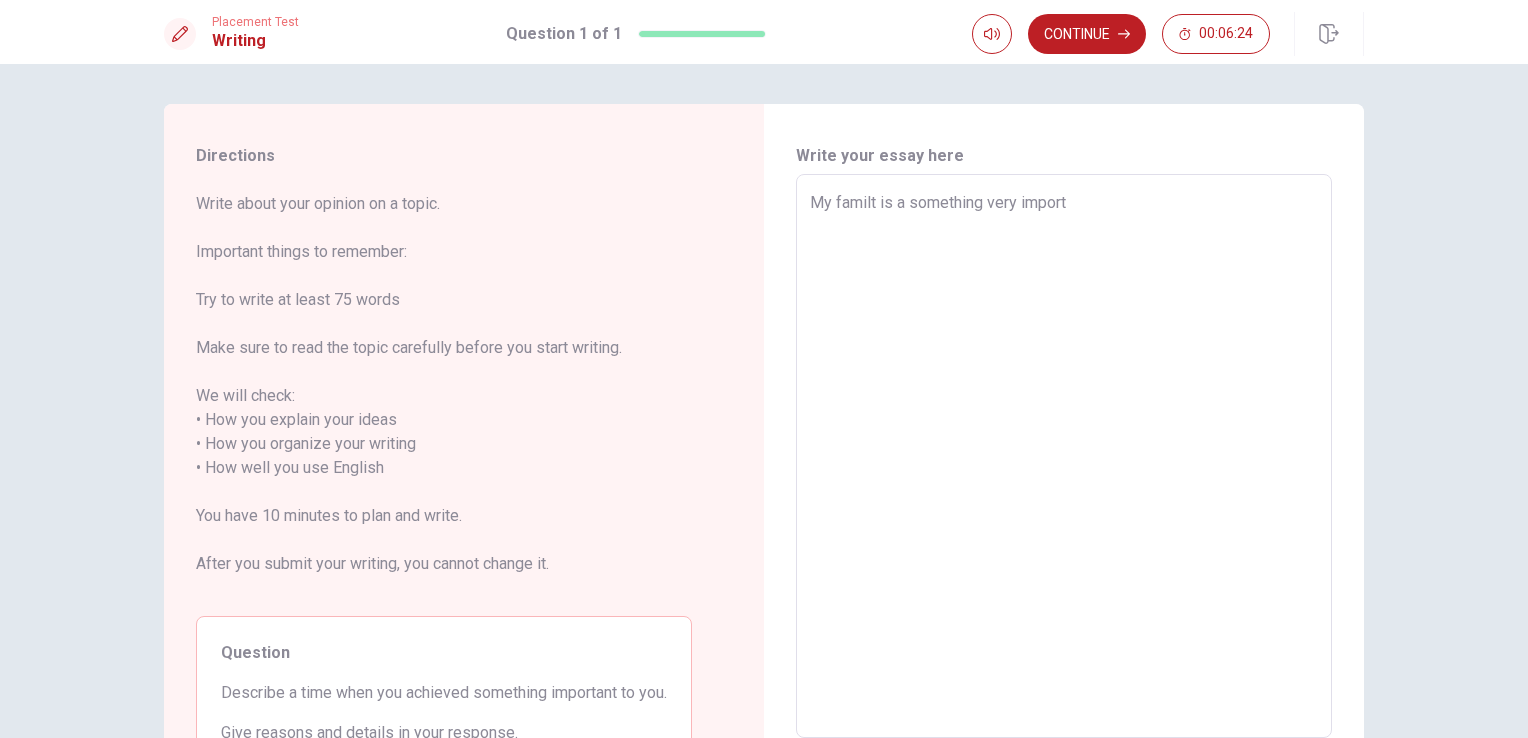 type on "My familt is a something very impor" 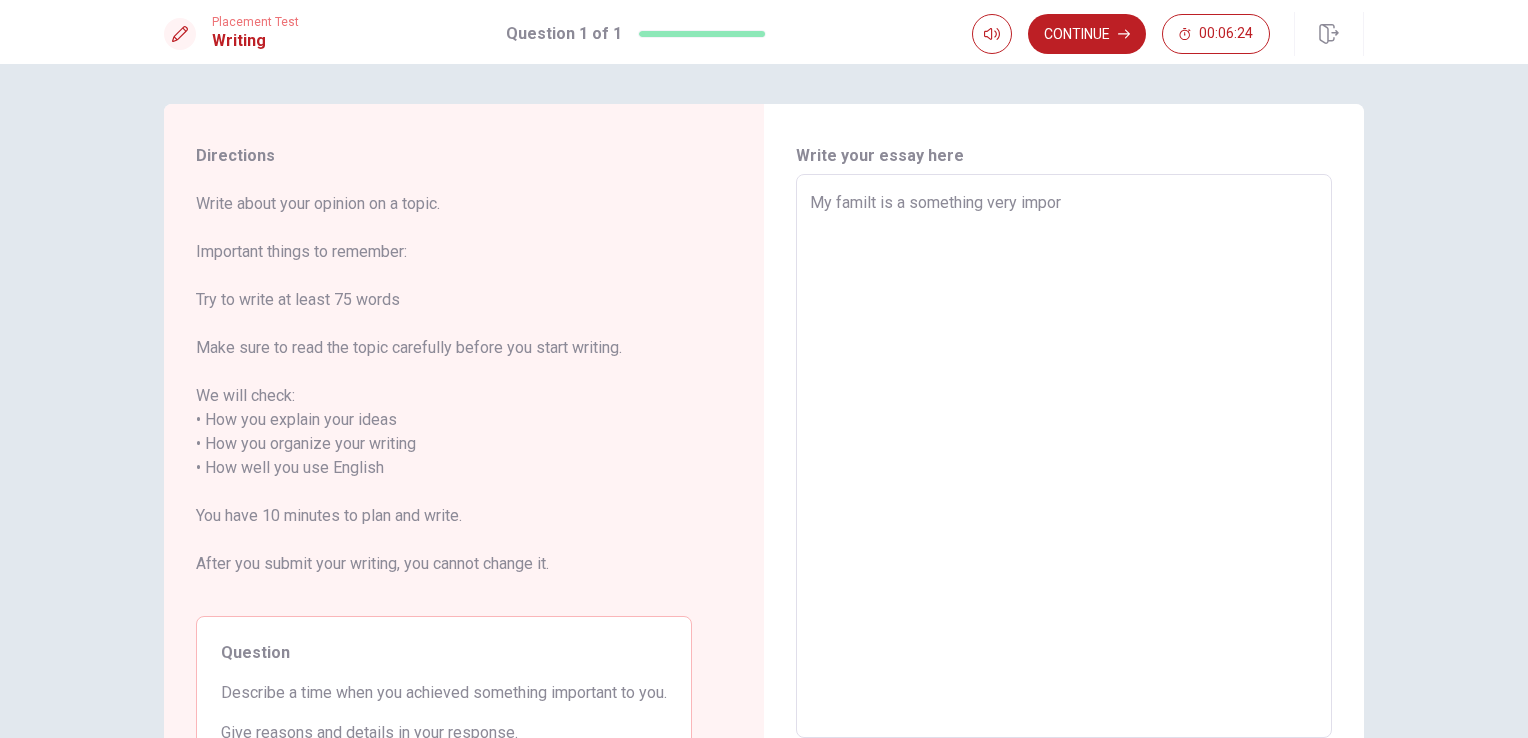 type on "x" 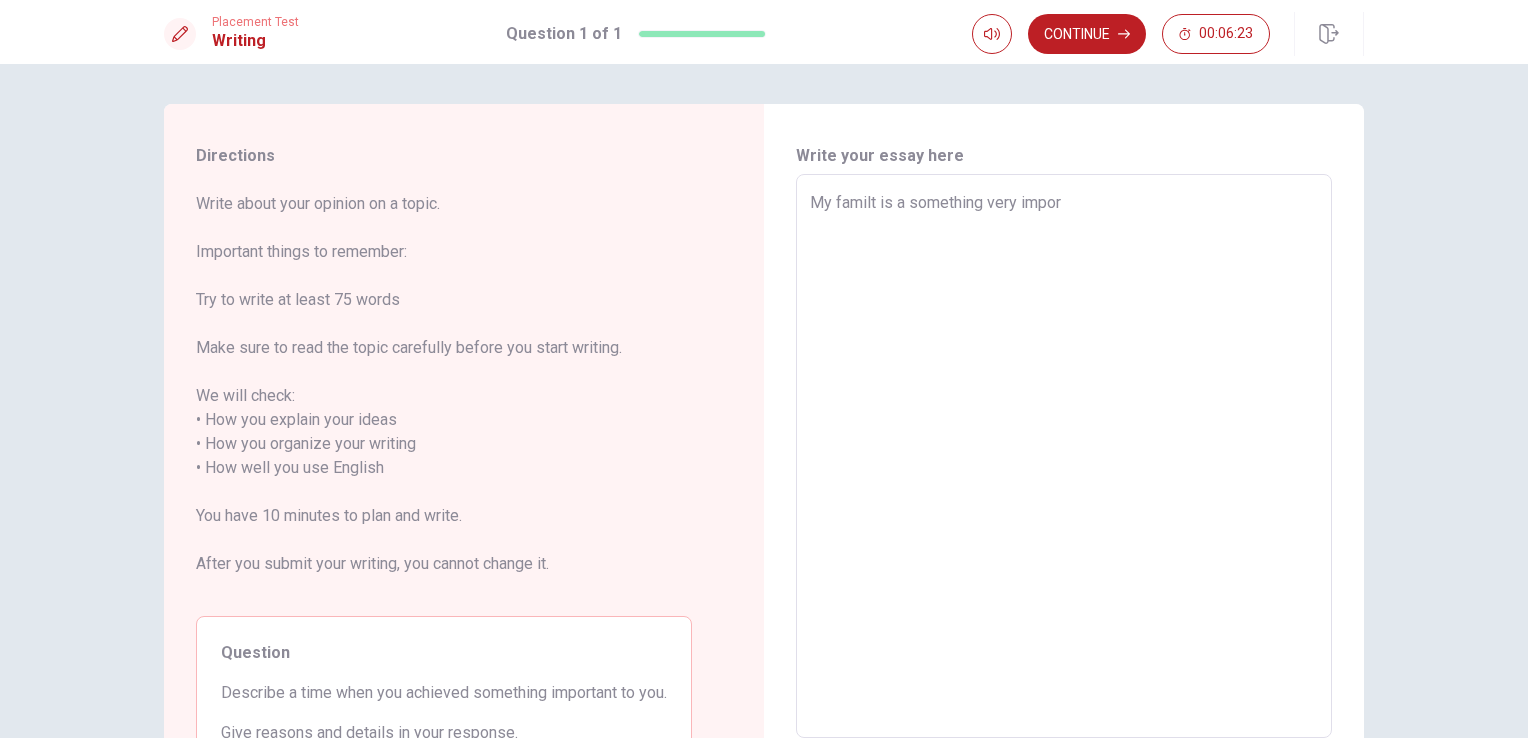 type on "My familt is a something very import" 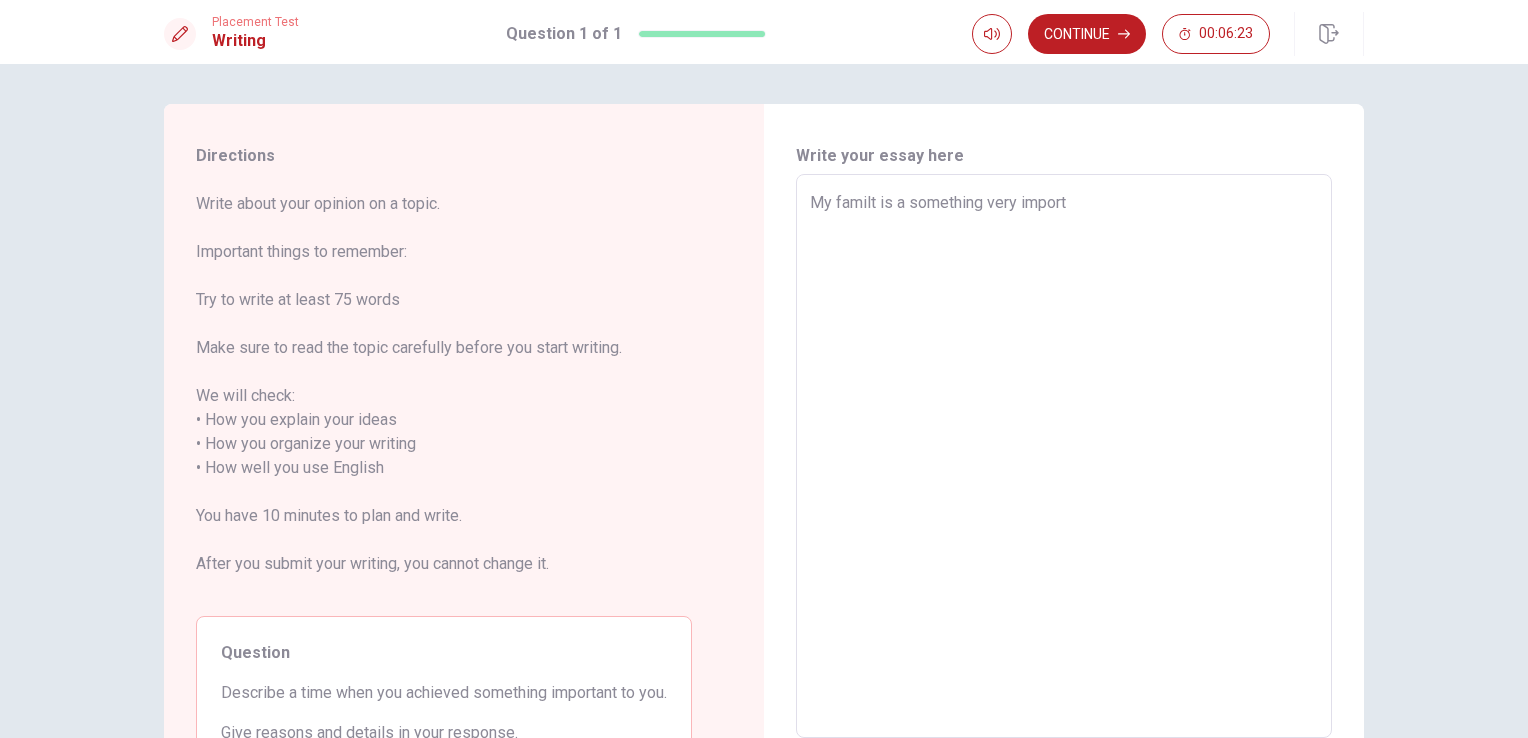 type on "x" 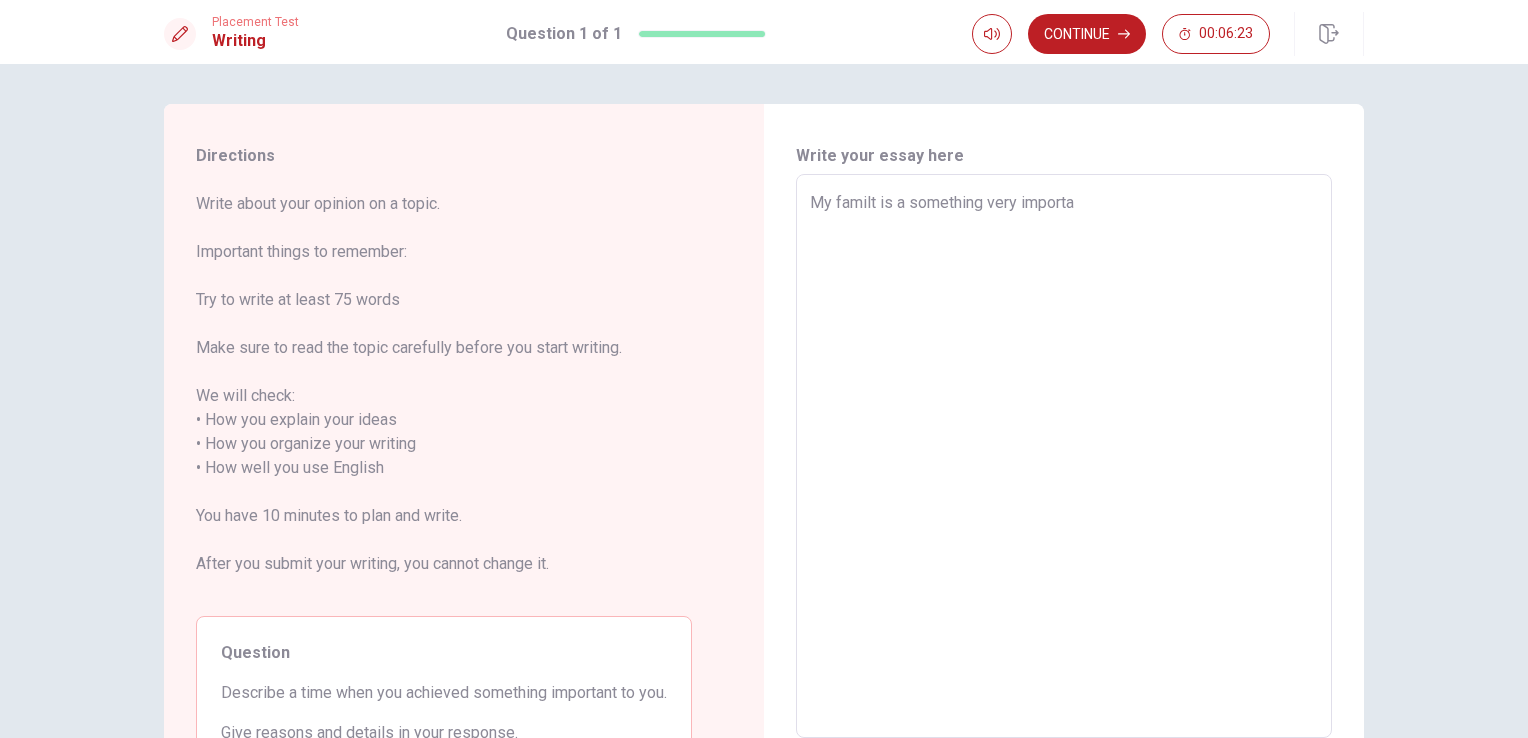 type on "x" 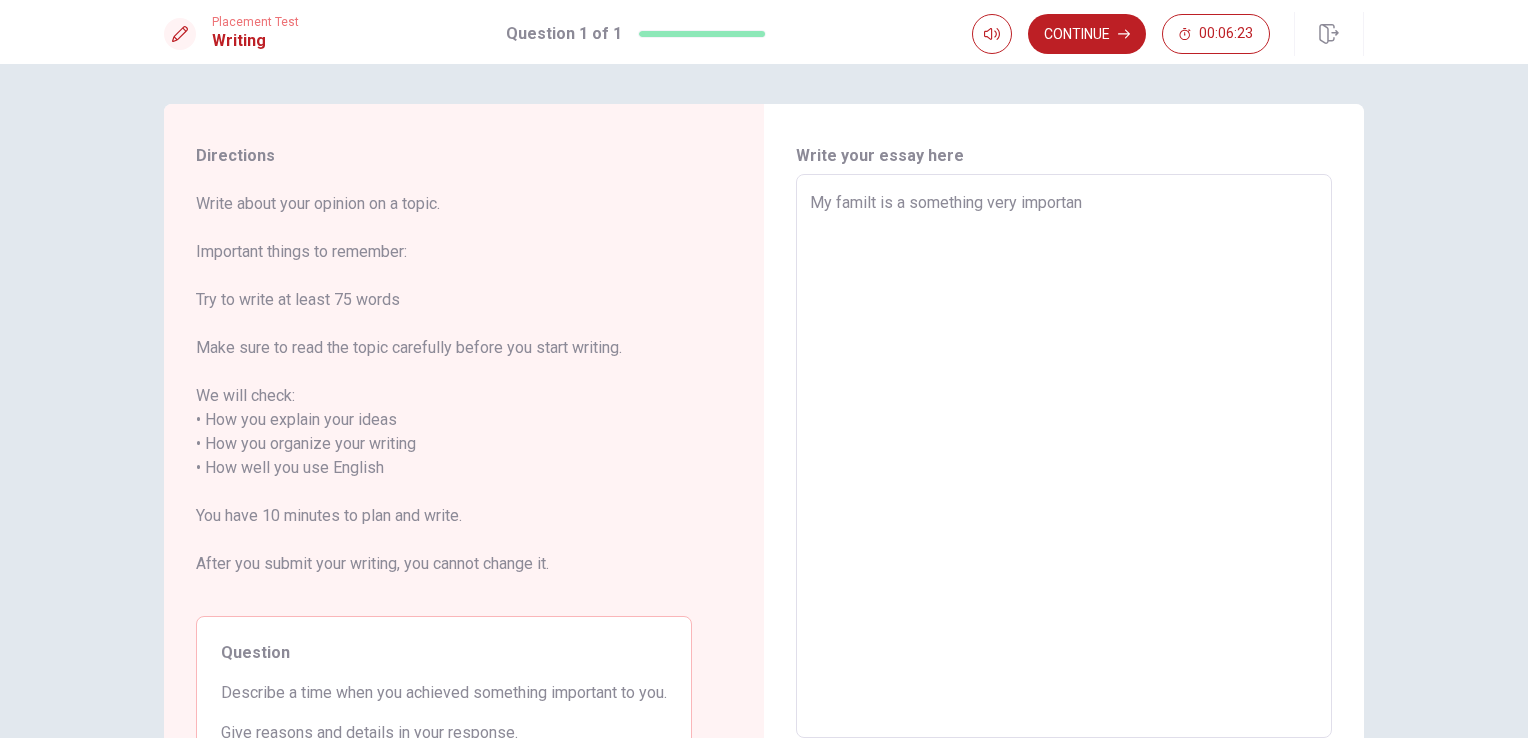 type on "x" 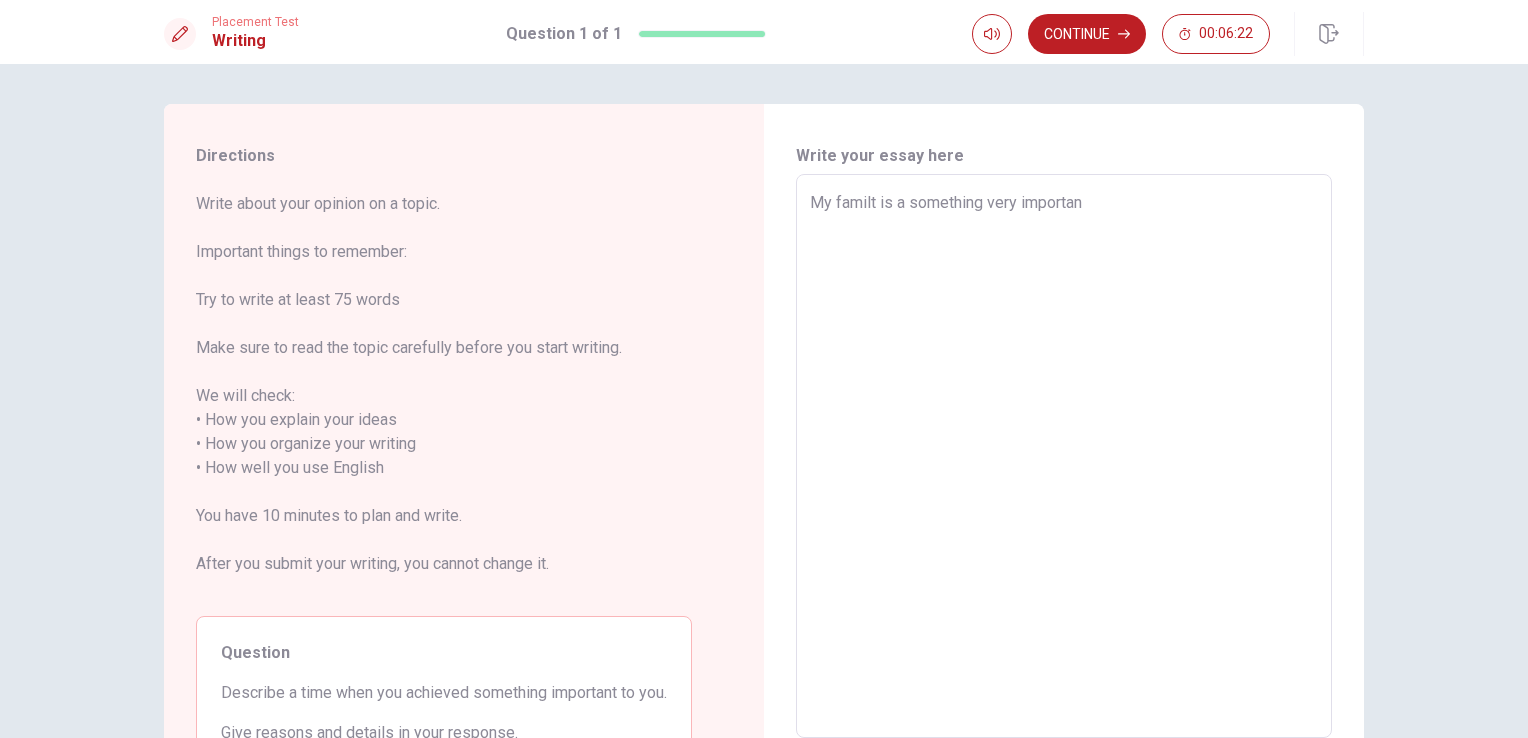 type on "My familt is a something very important" 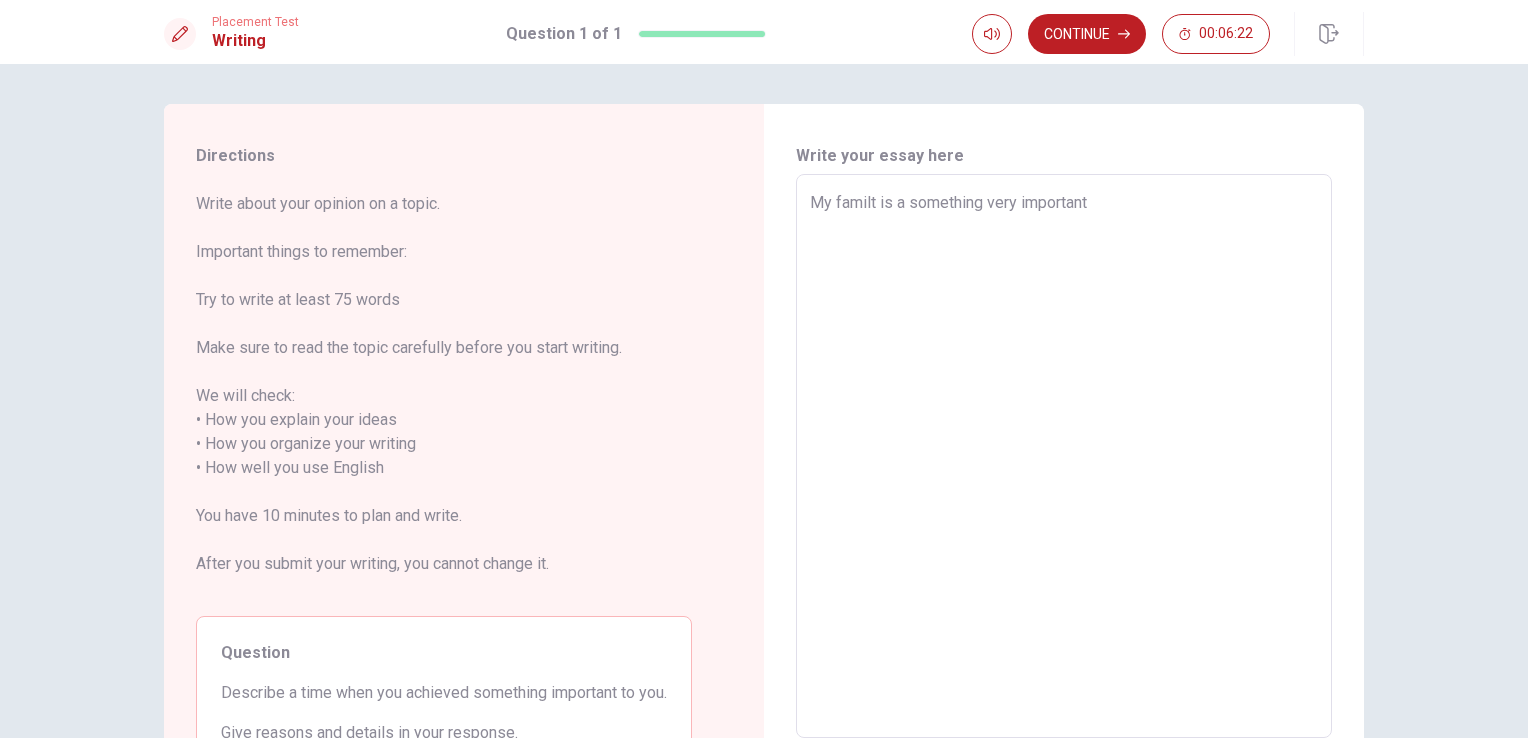 type on "x" 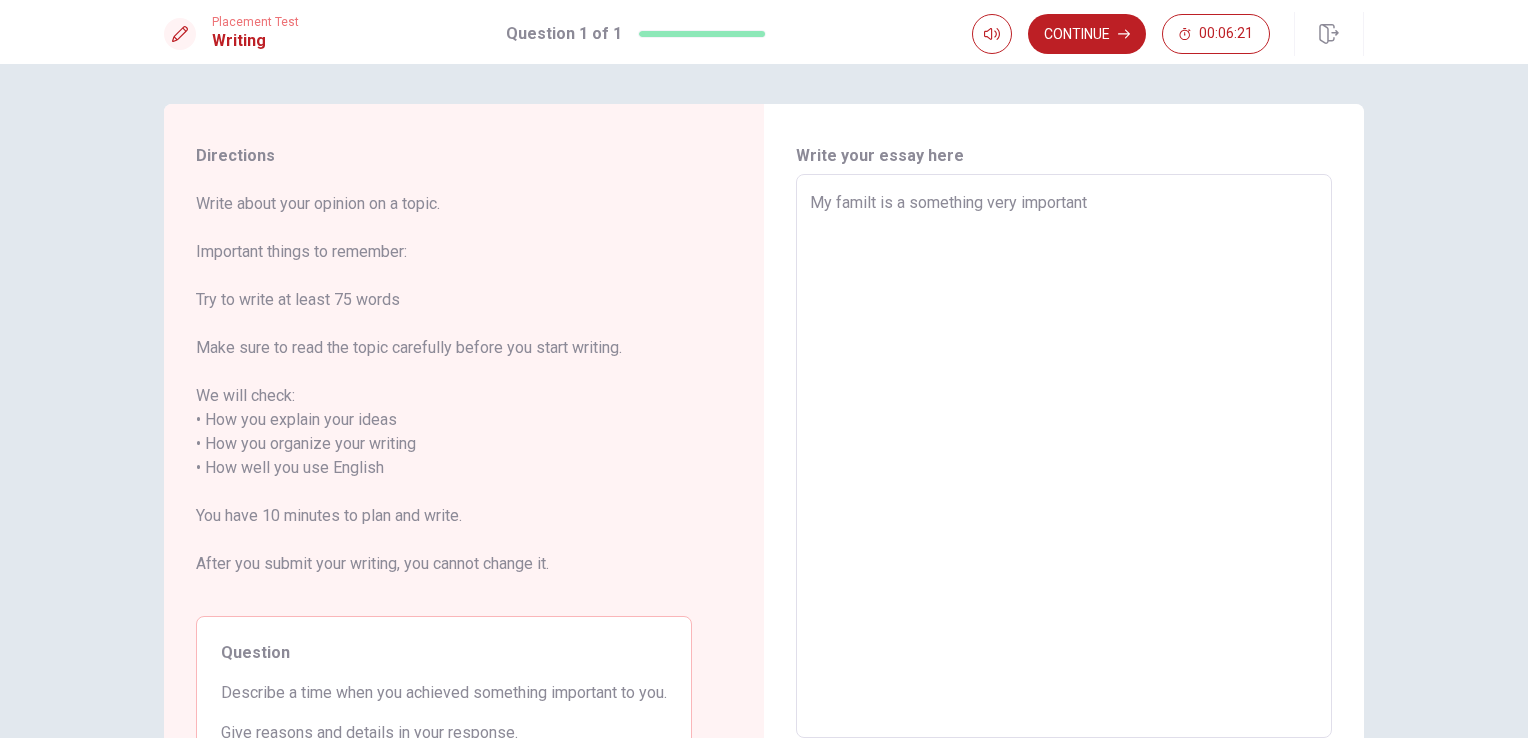 type on "My familt is a something very important" 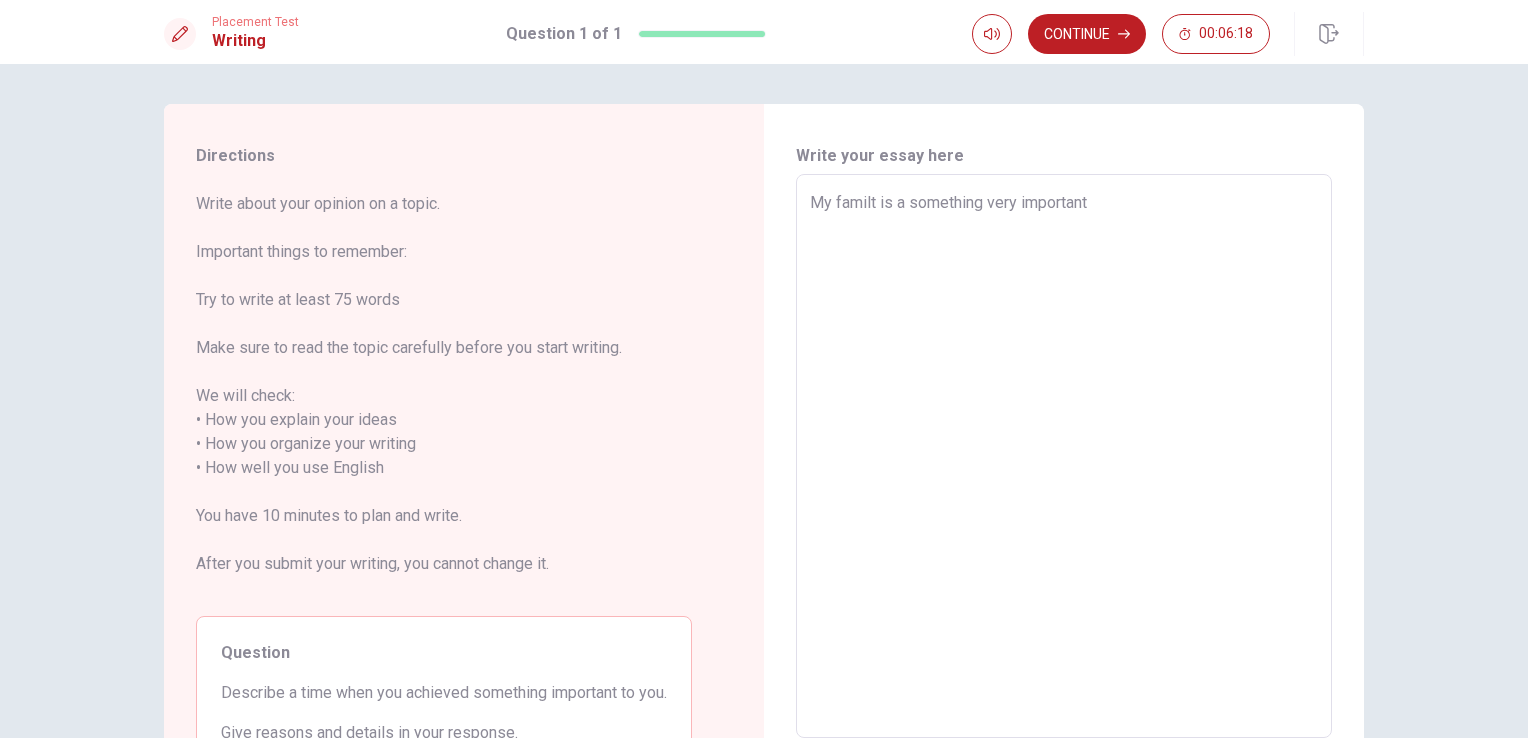 click on "My familt is a something very important" at bounding box center [1064, 456] 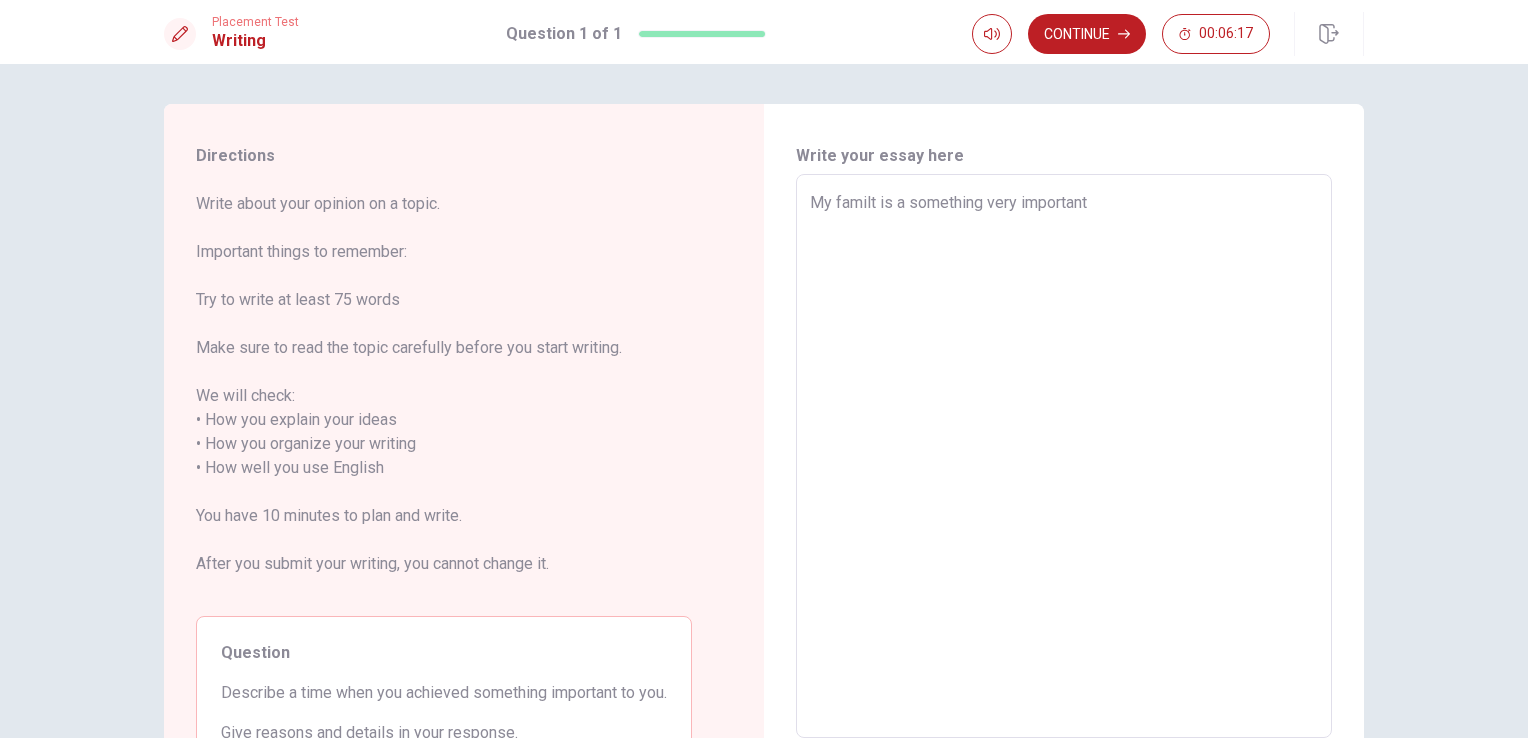 type on "My famil is a something very important" 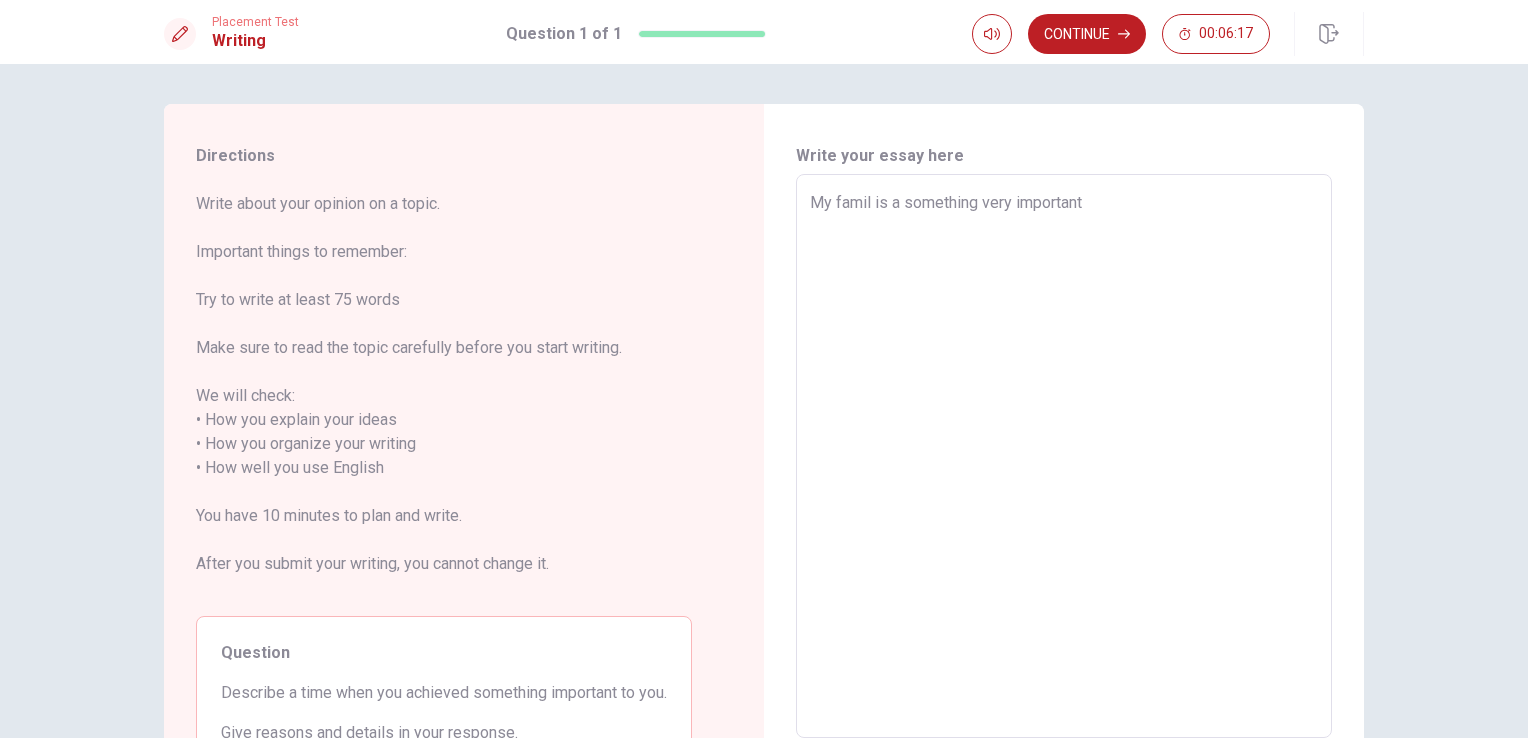 type on "x" 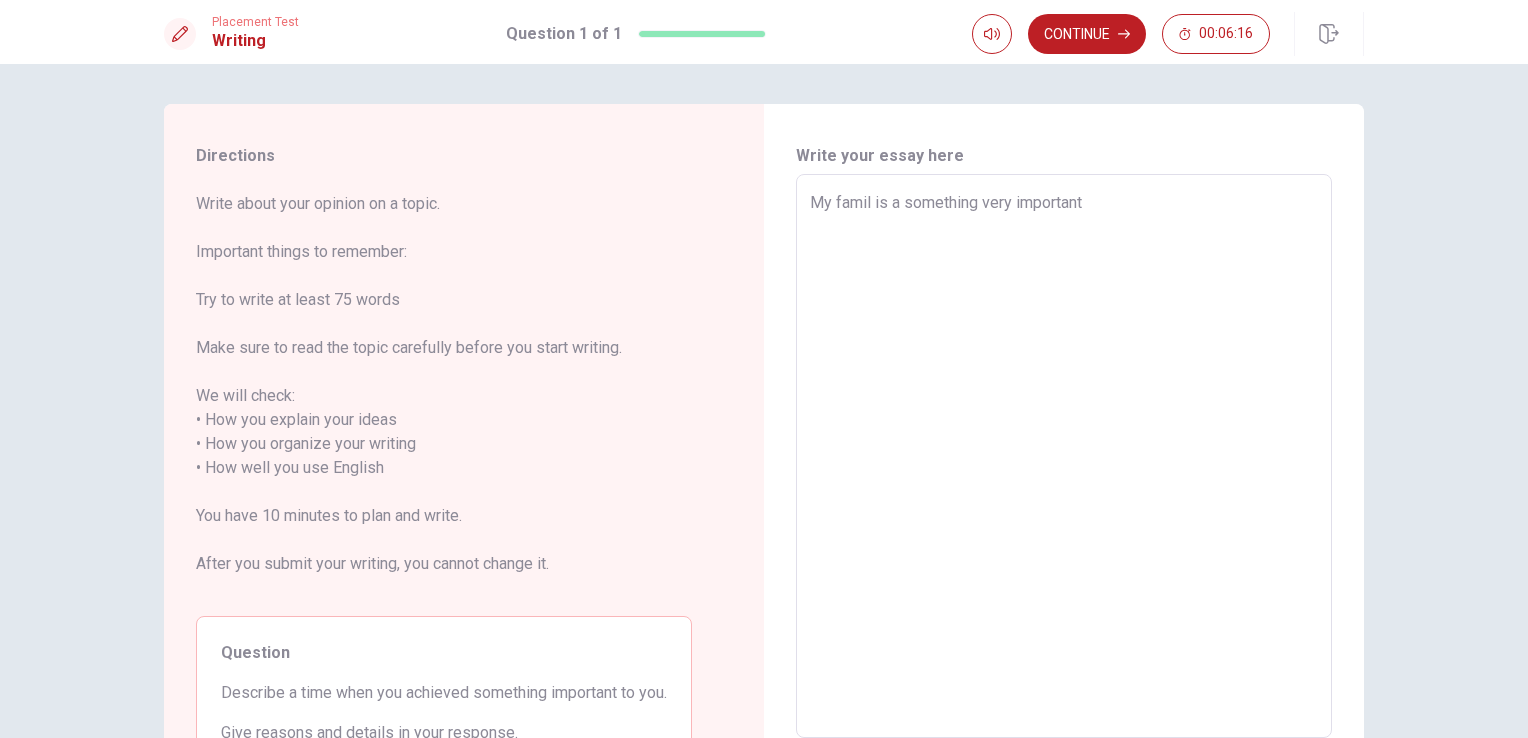 type on "My family is a something very important" 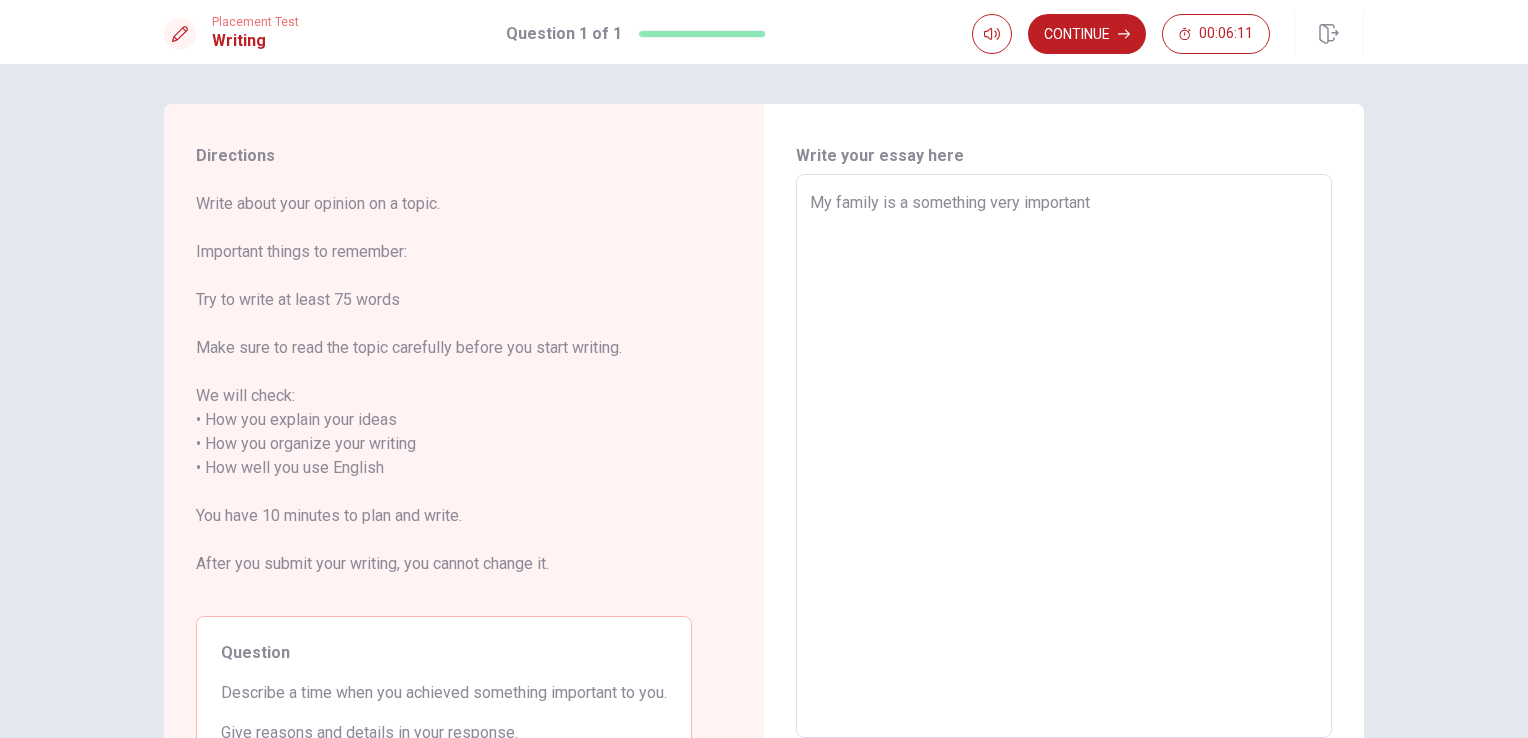 click on "My family is a something very important" at bounding box center [1064, 456] 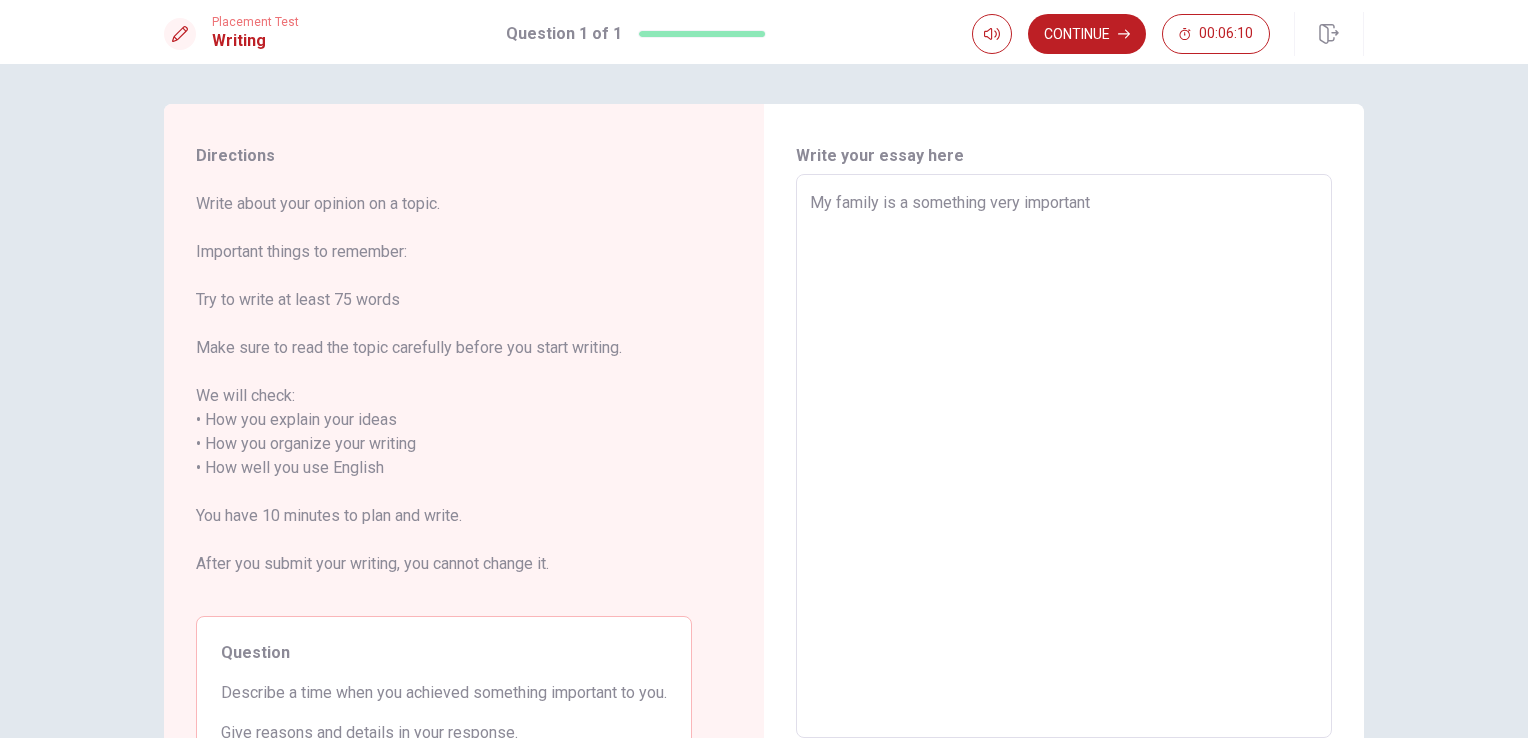 type on "My family is  something very important" 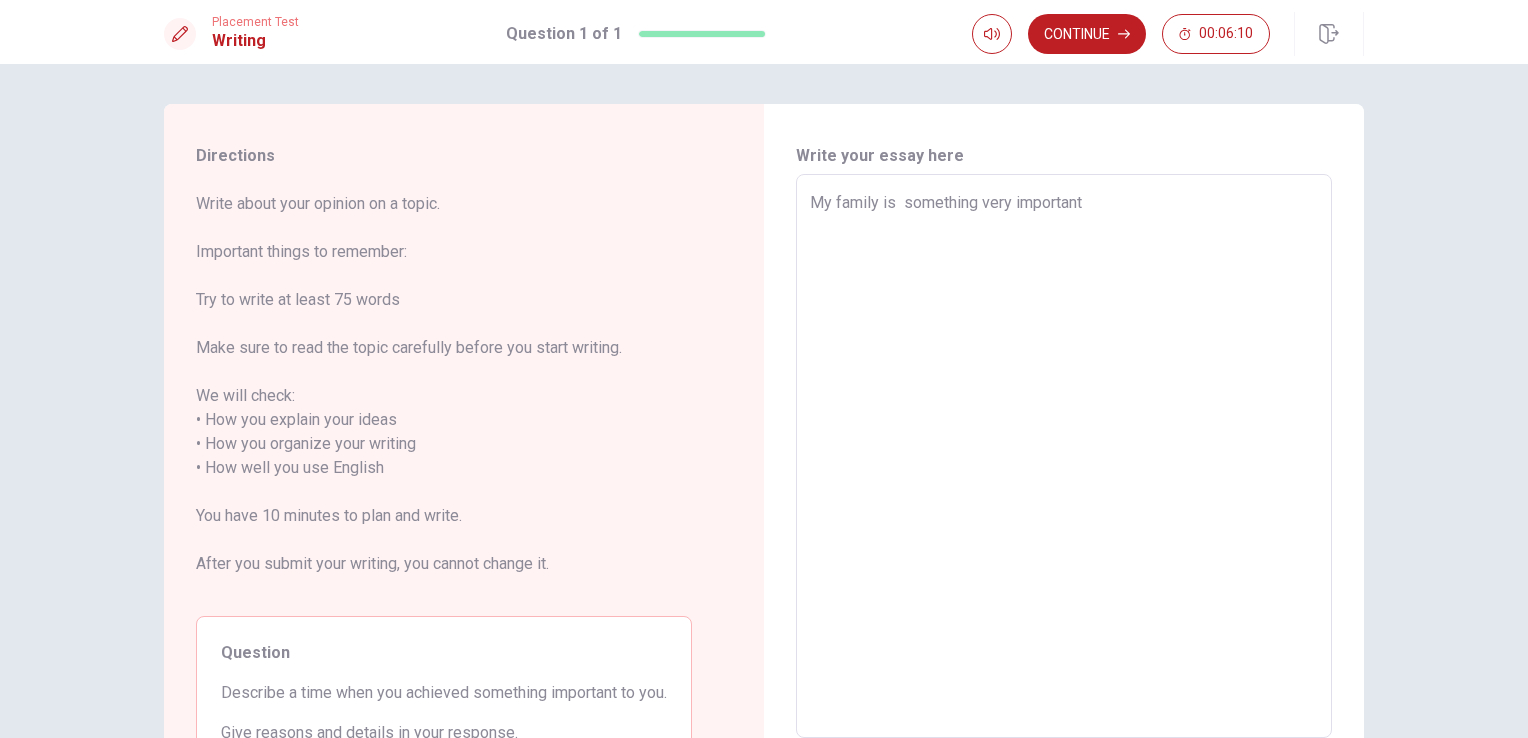type on "x" 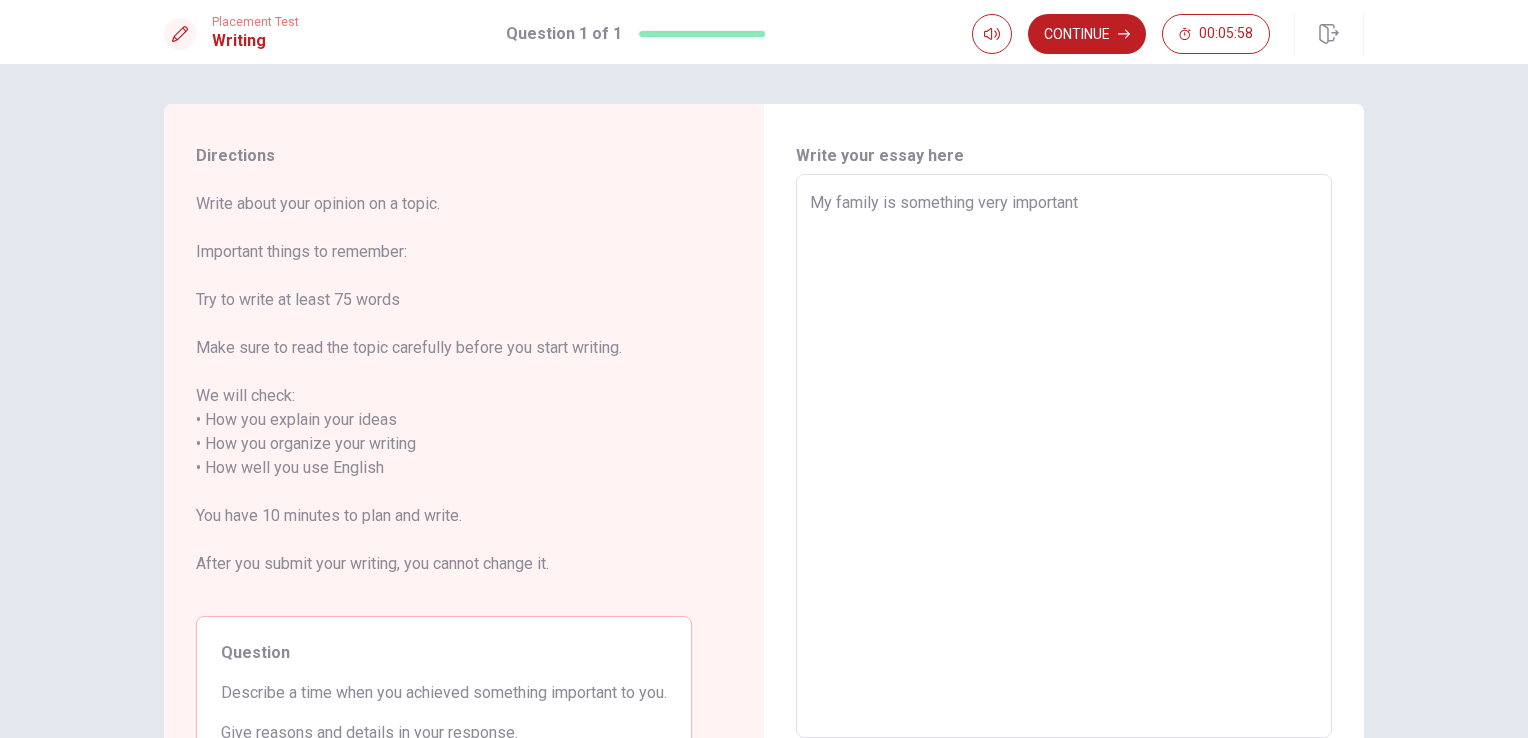 click on "My family is something very important" at bounding box center [1064, 456] 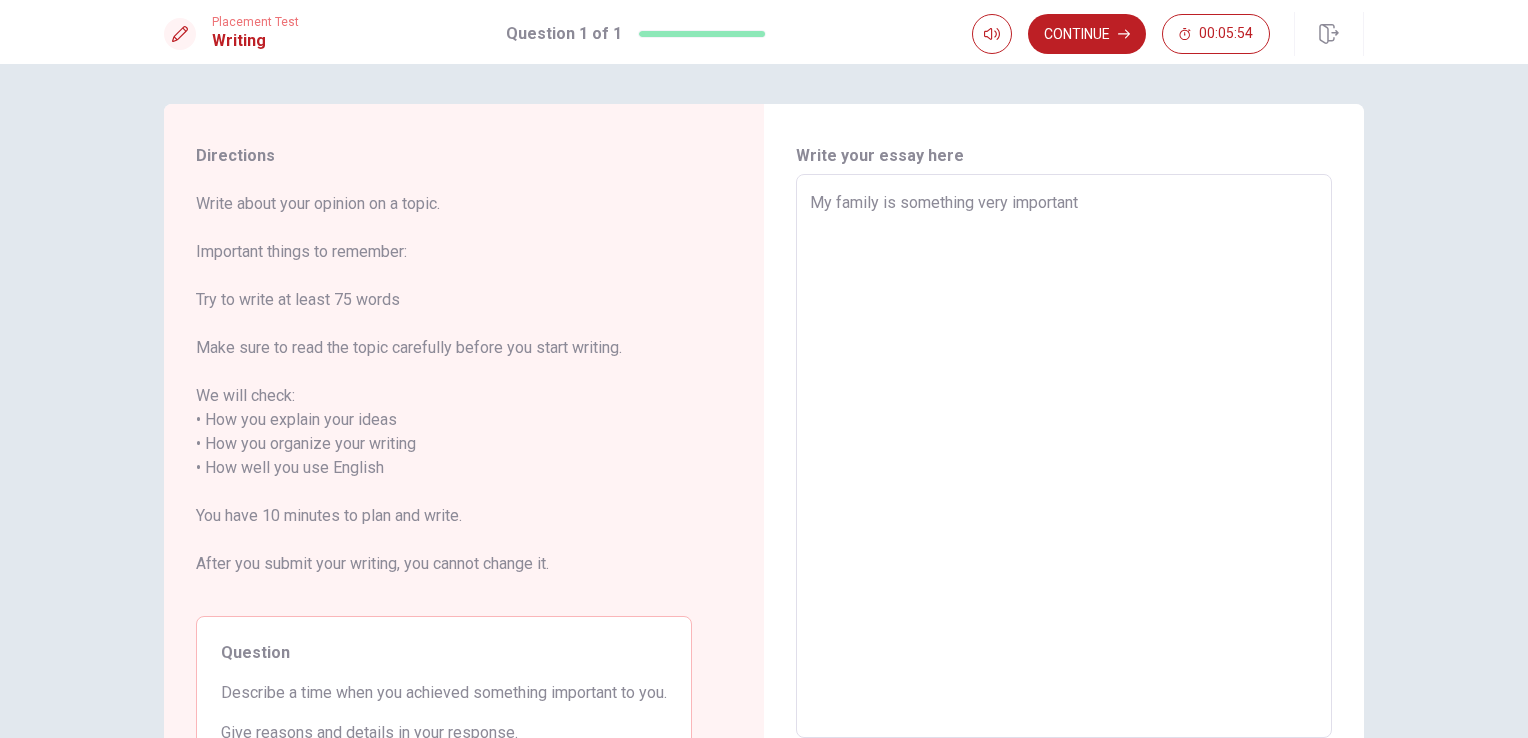 type on "x" 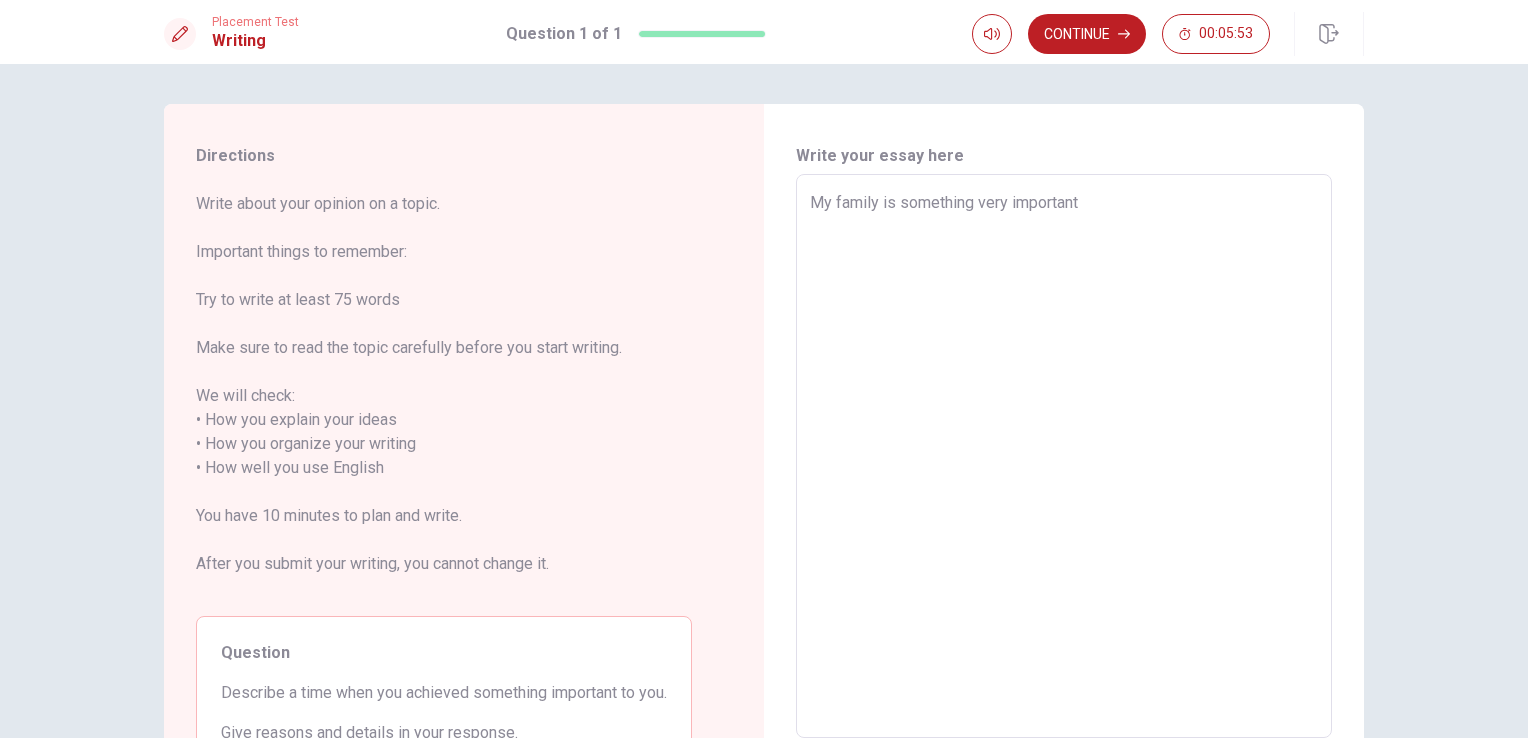 type on "My family is something very important," 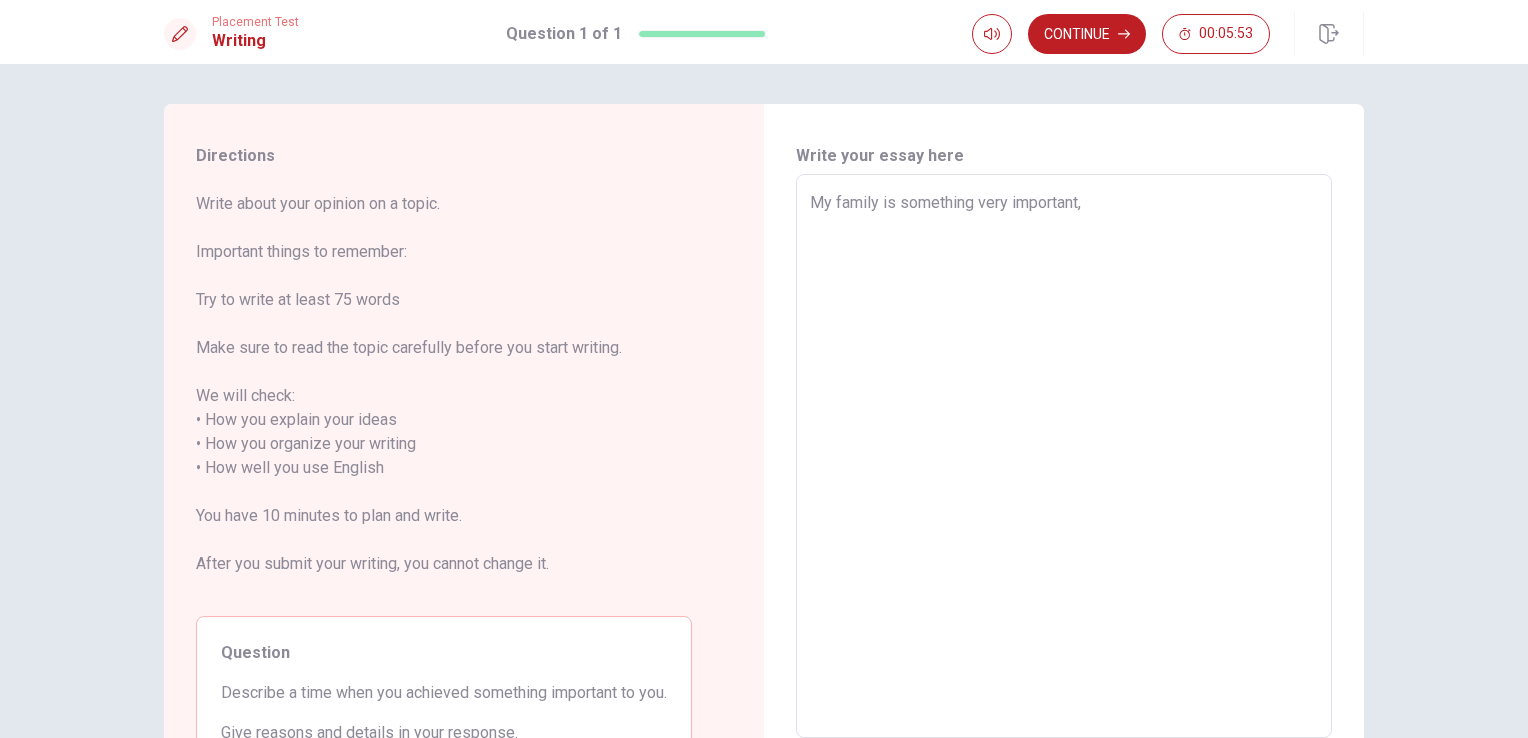 type on "x" 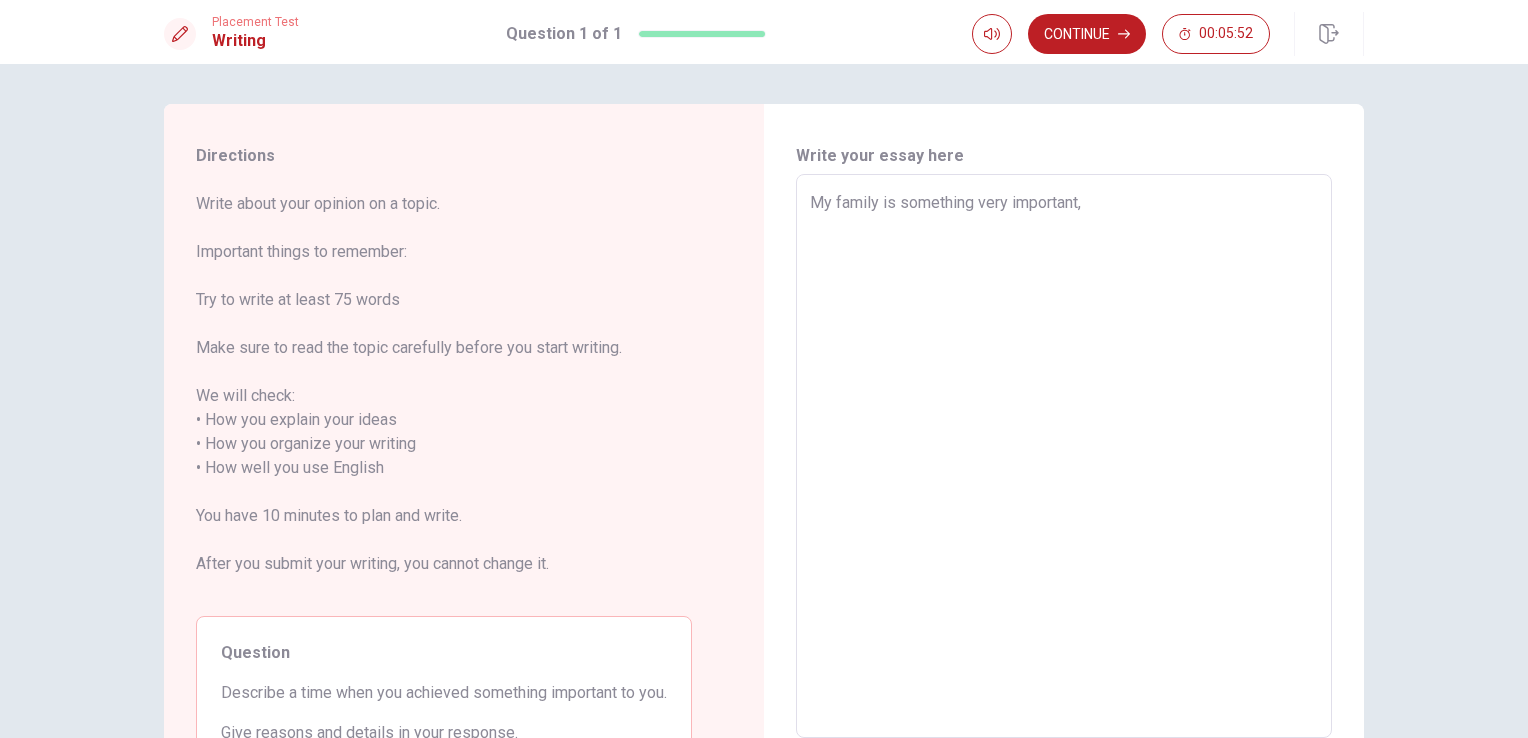 type on "My family is something very important," 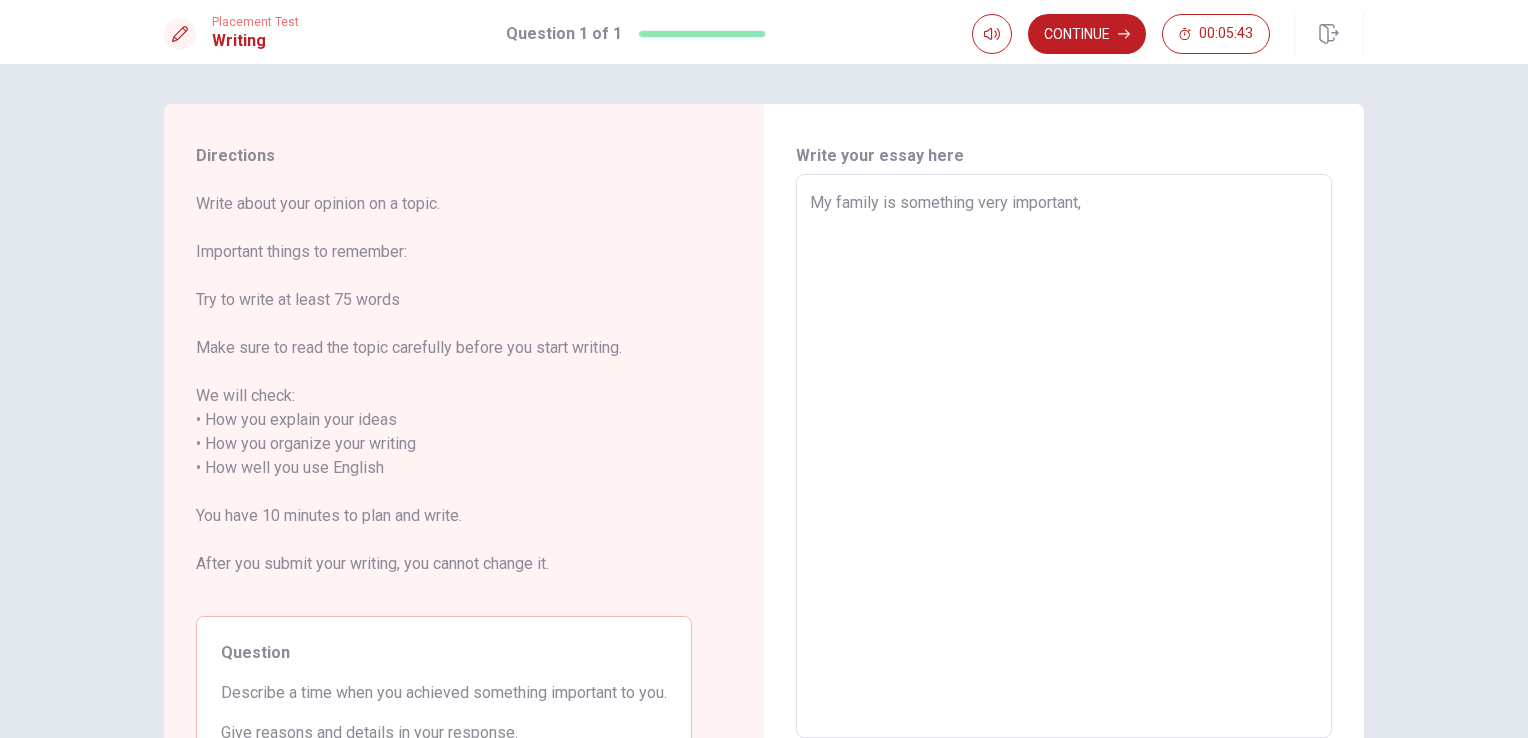 type on "x" 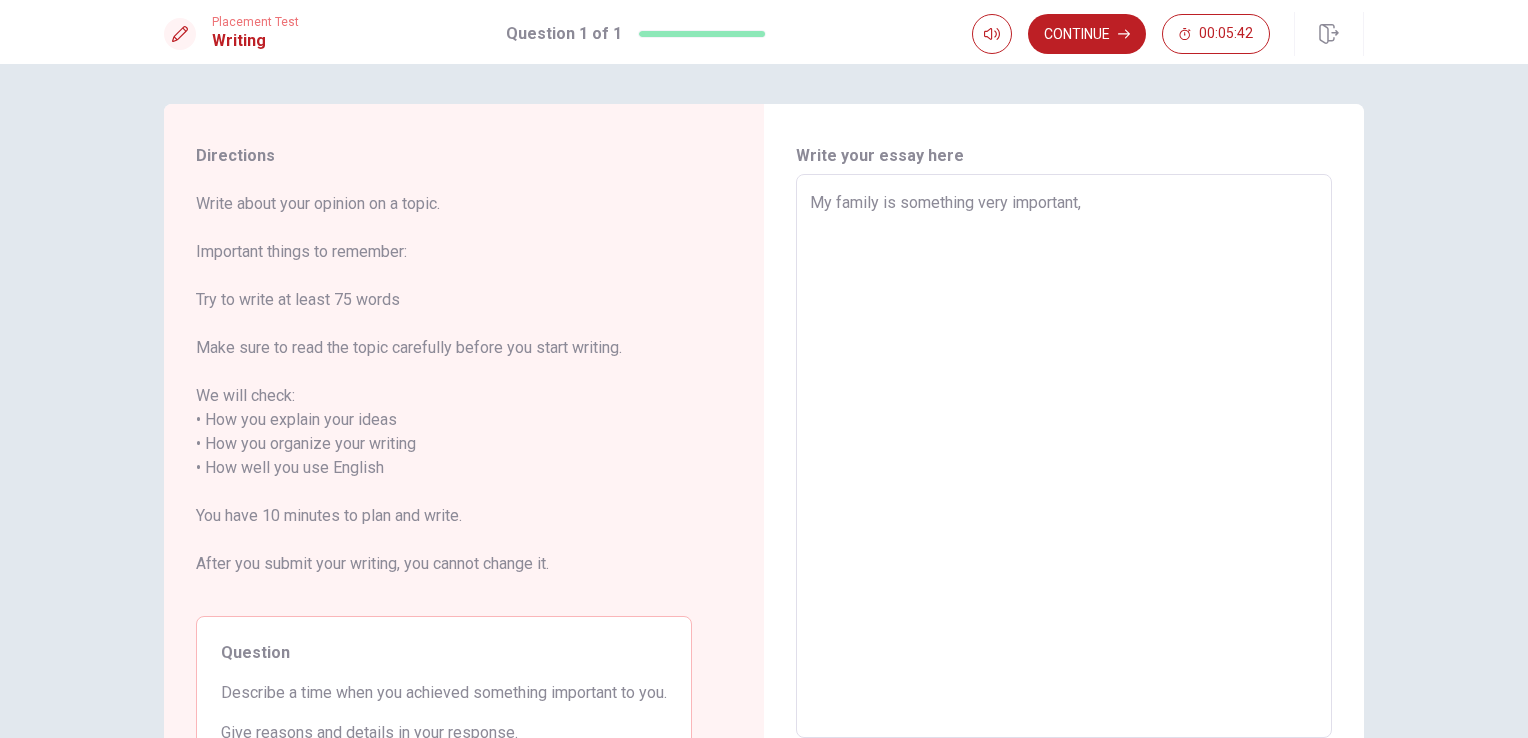 type on "My family is something very important," 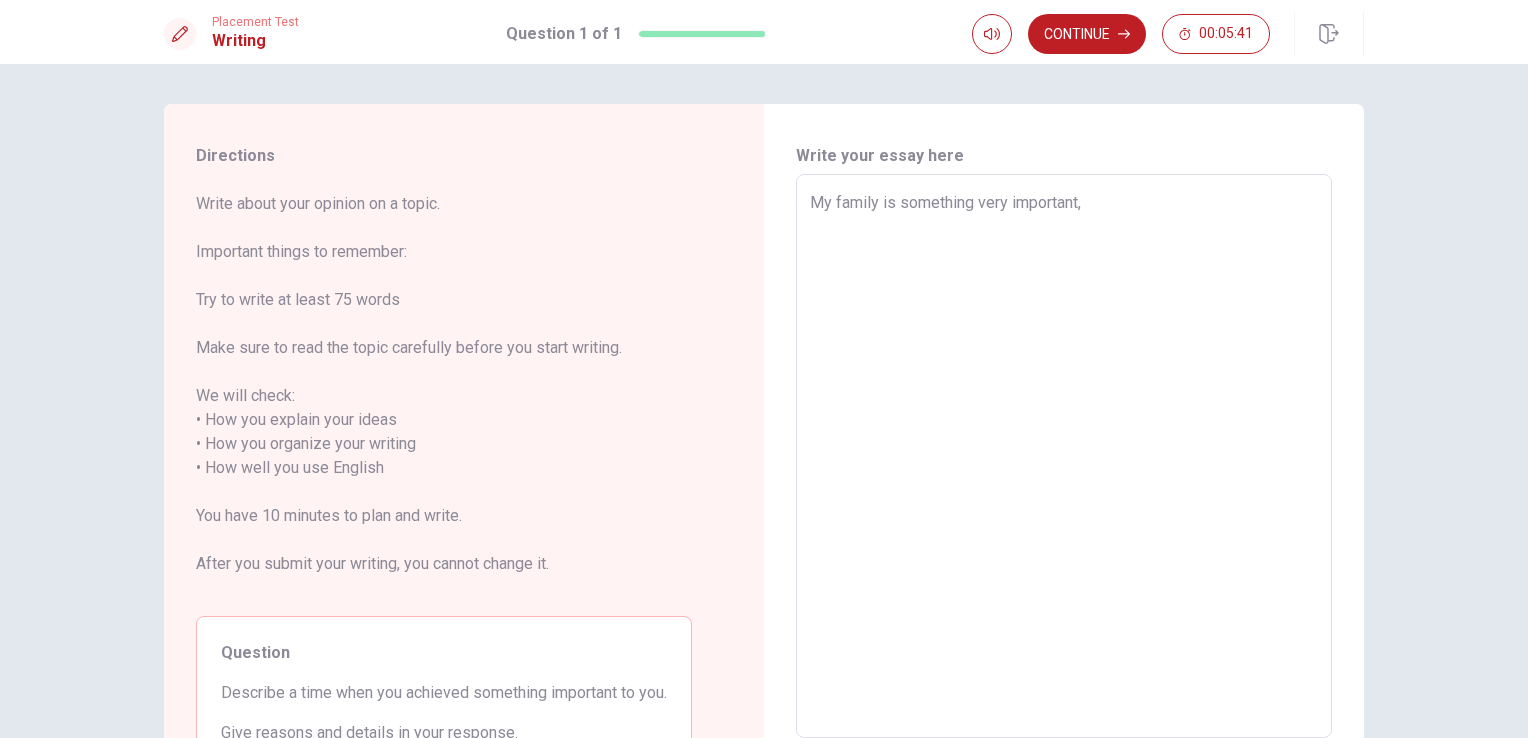 type on "My family is something very important" 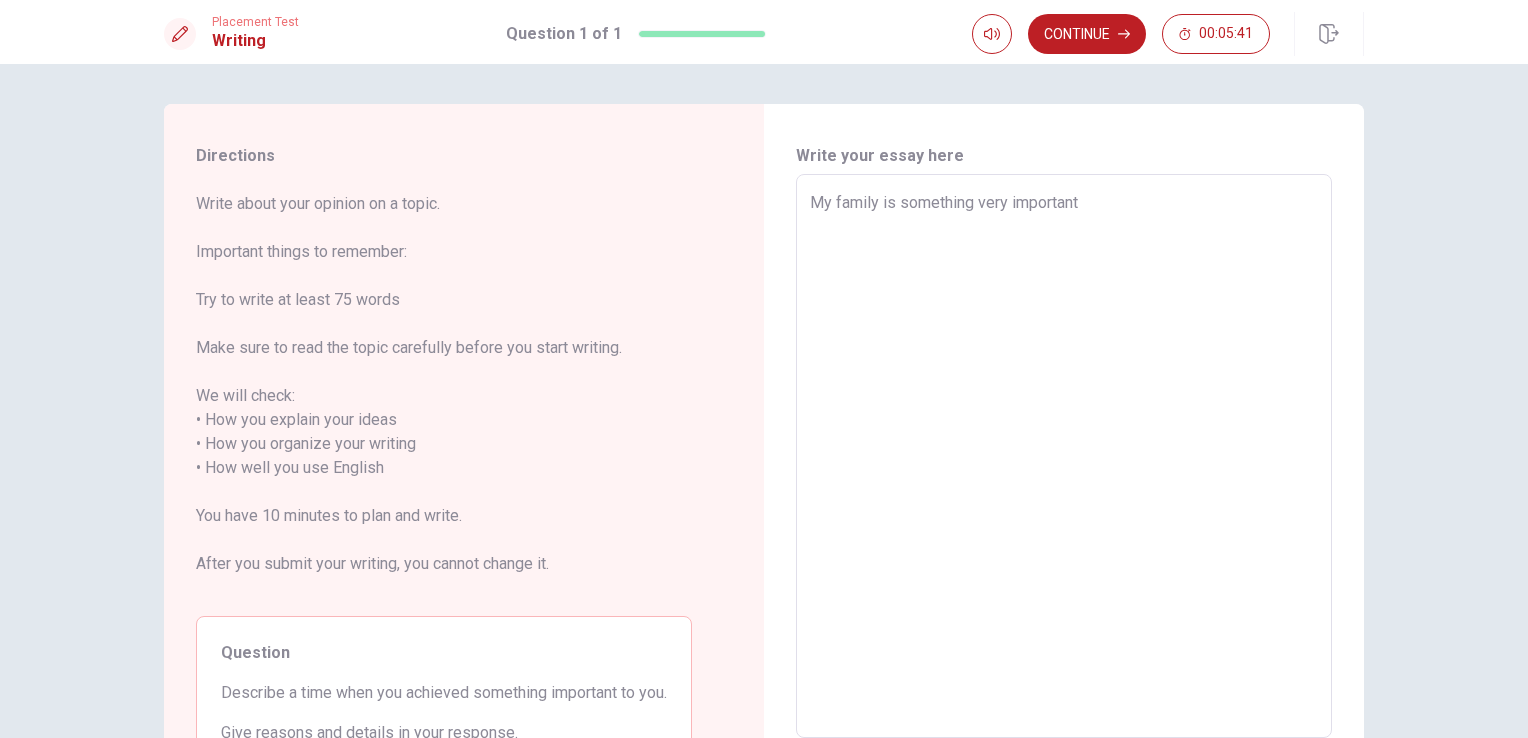 type on "x" 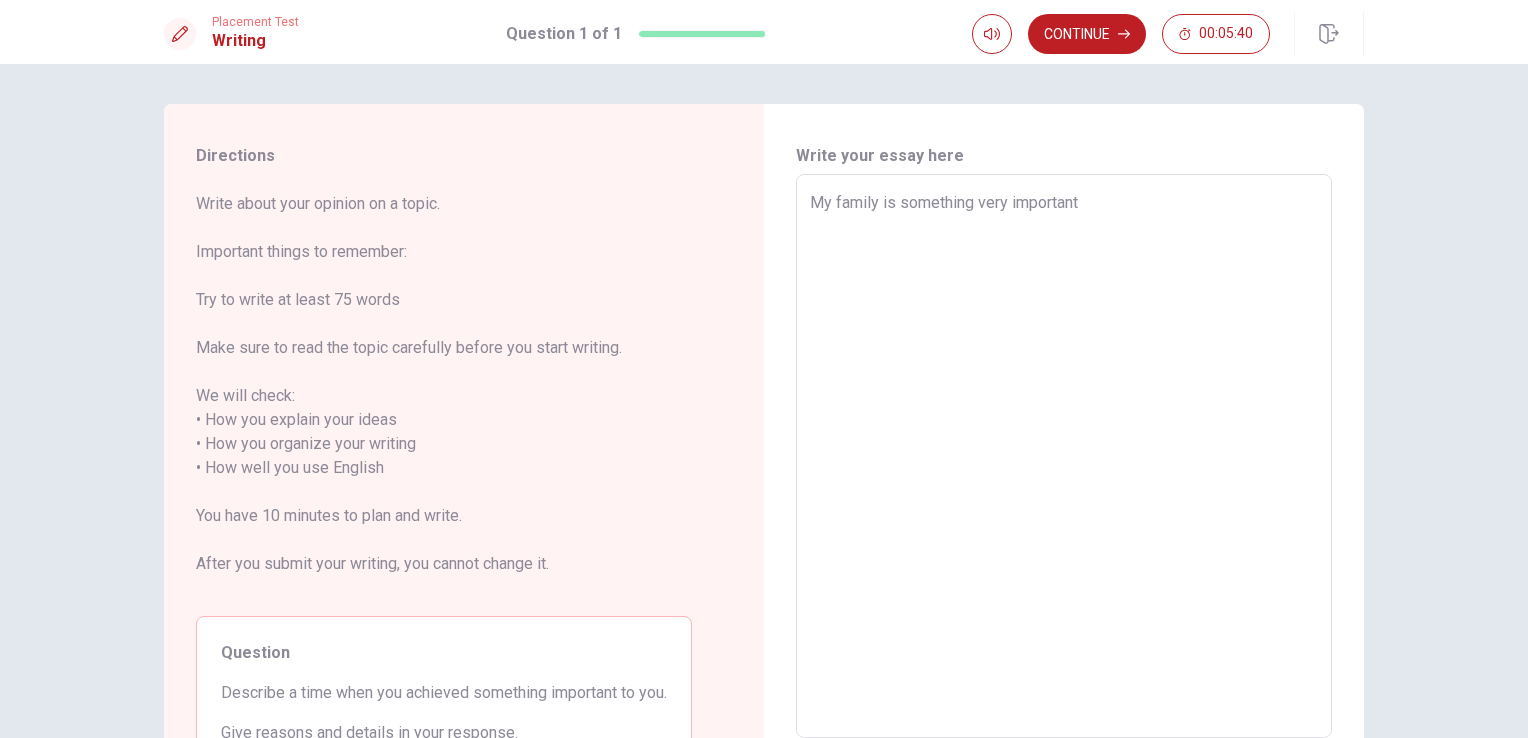 type on "My family is something very important," 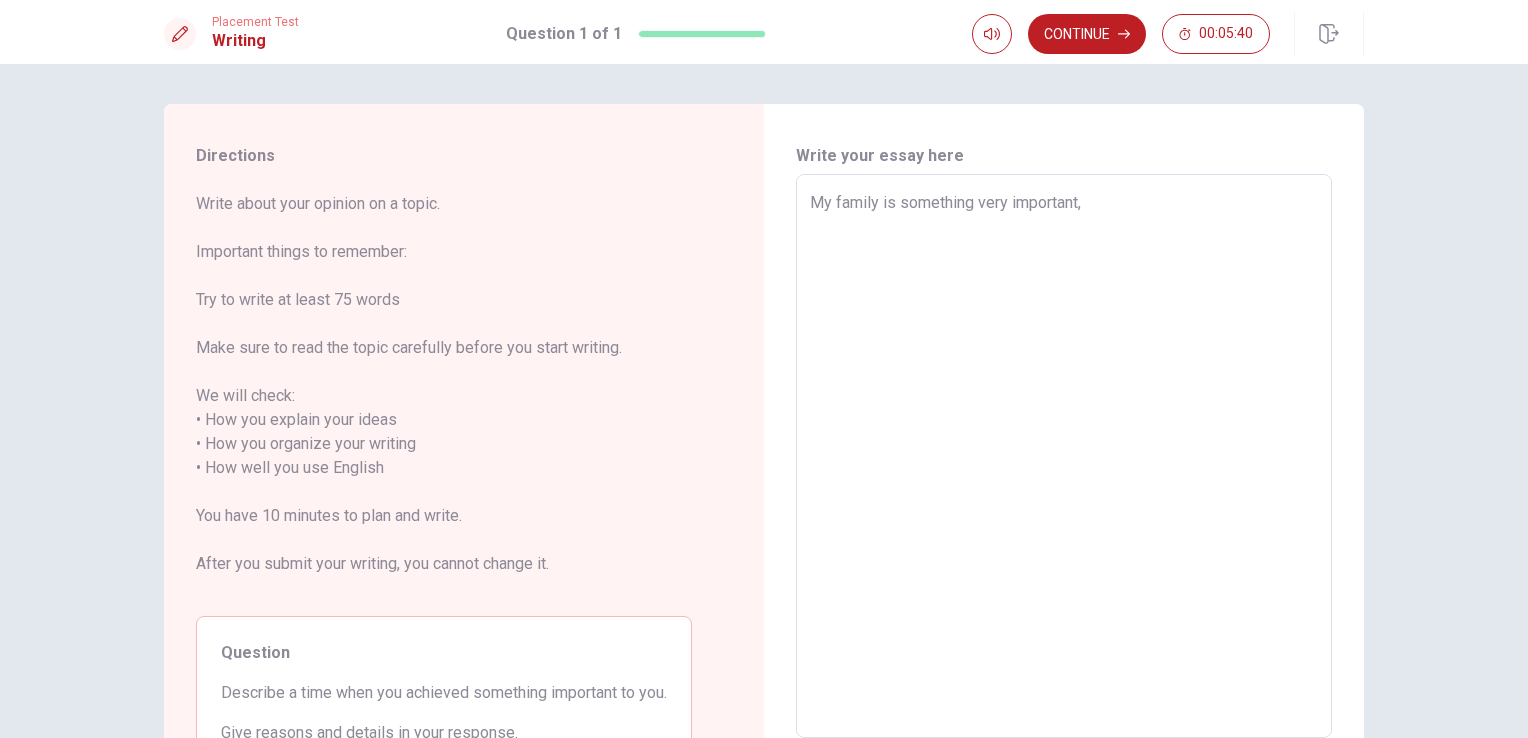 type on "x" 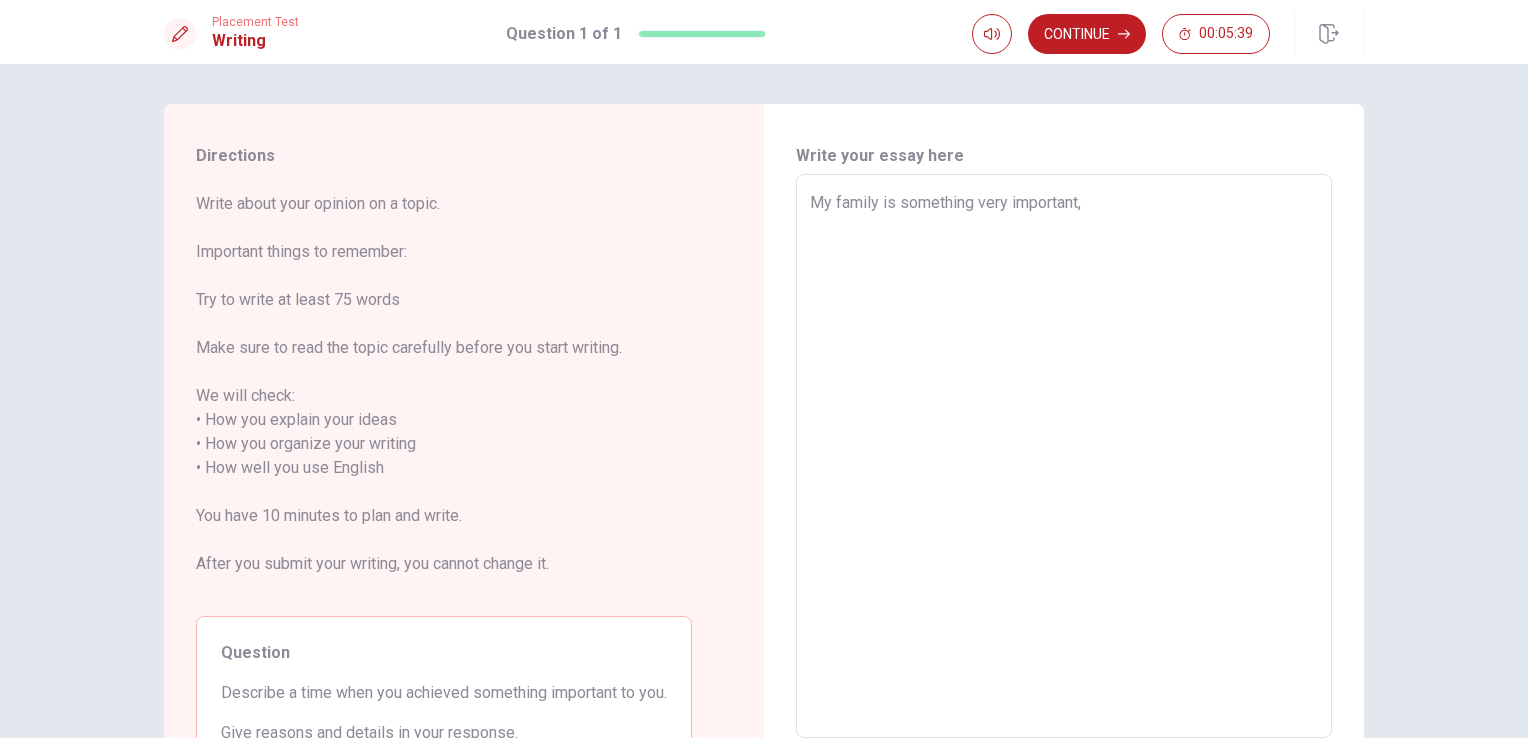 type on "My family is something very important," 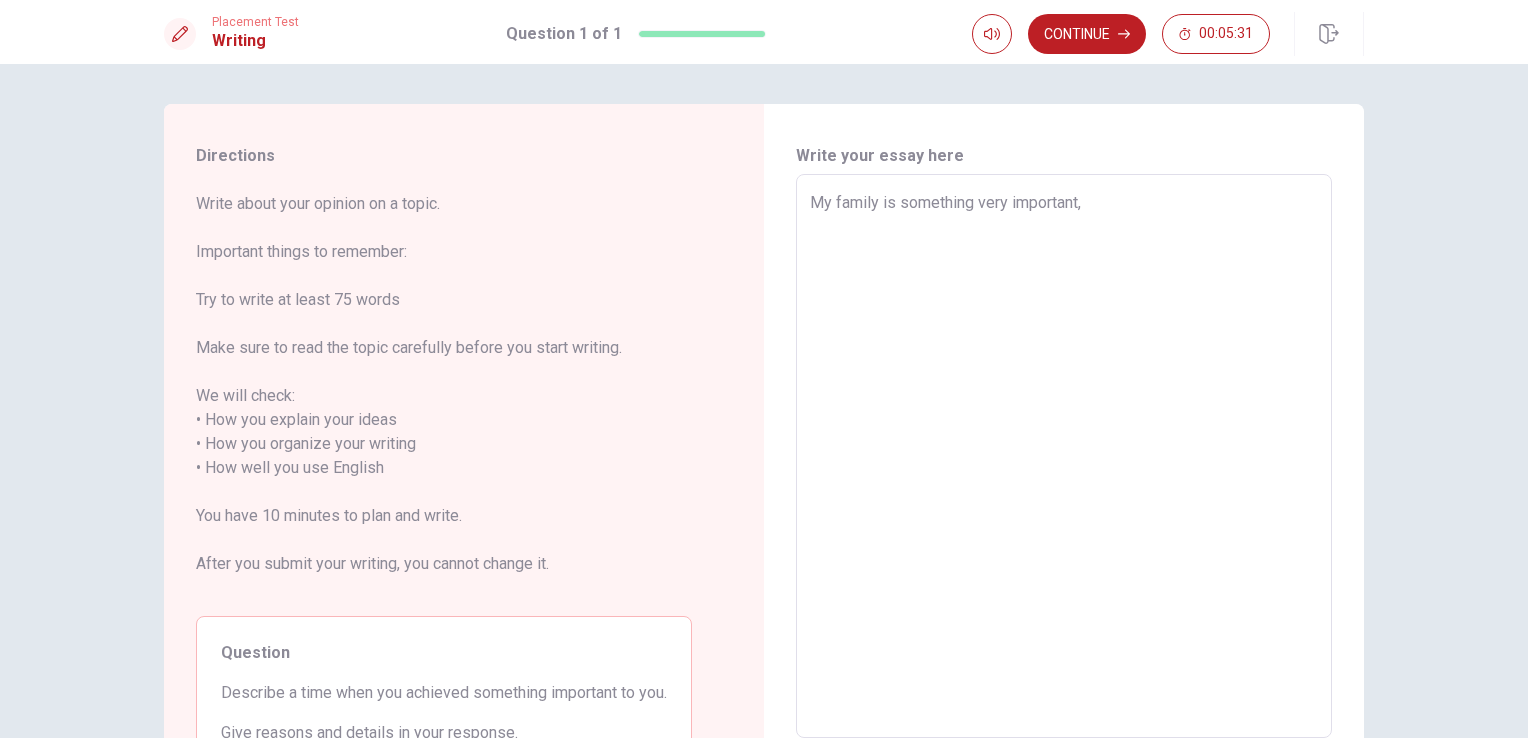 type on "x" 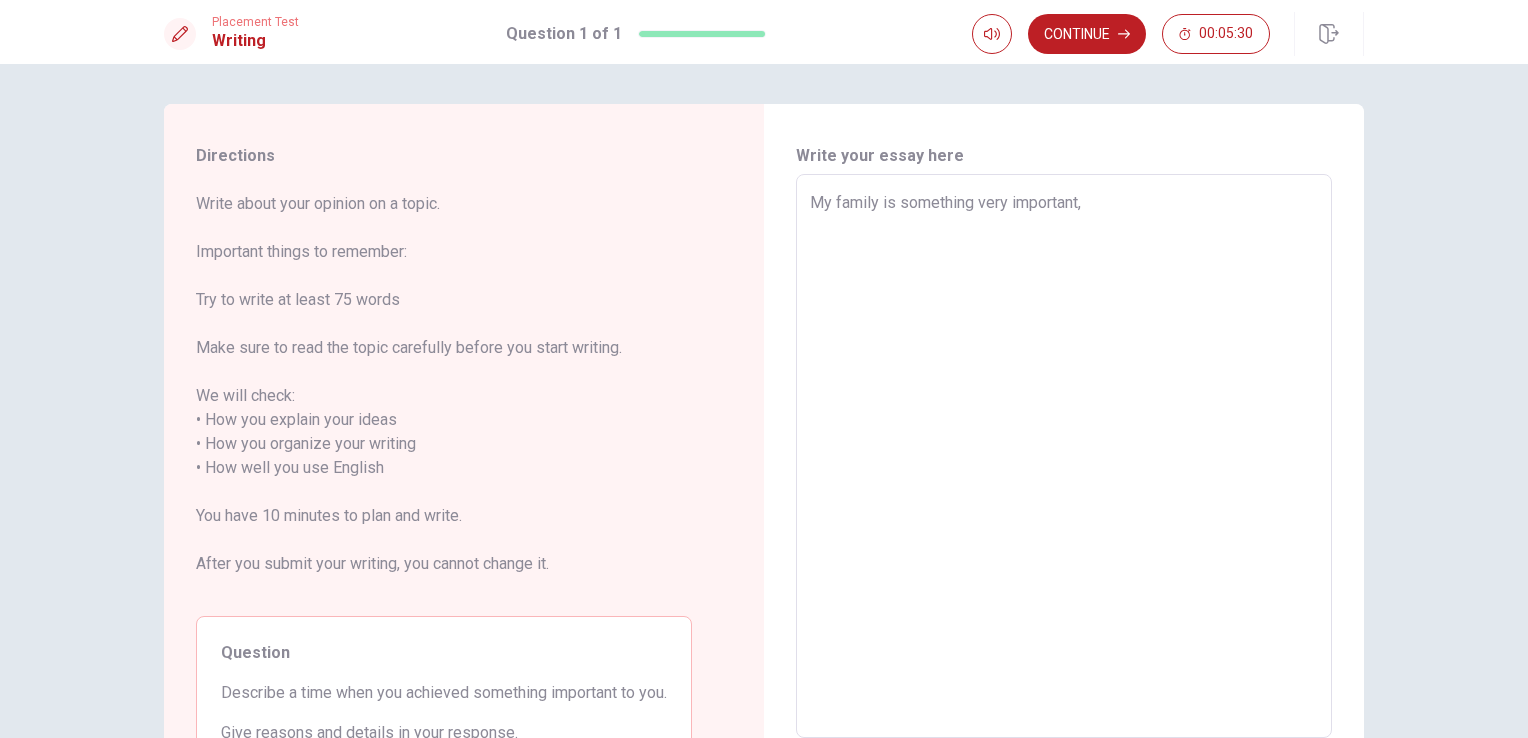 type on "My family is something very important, i" 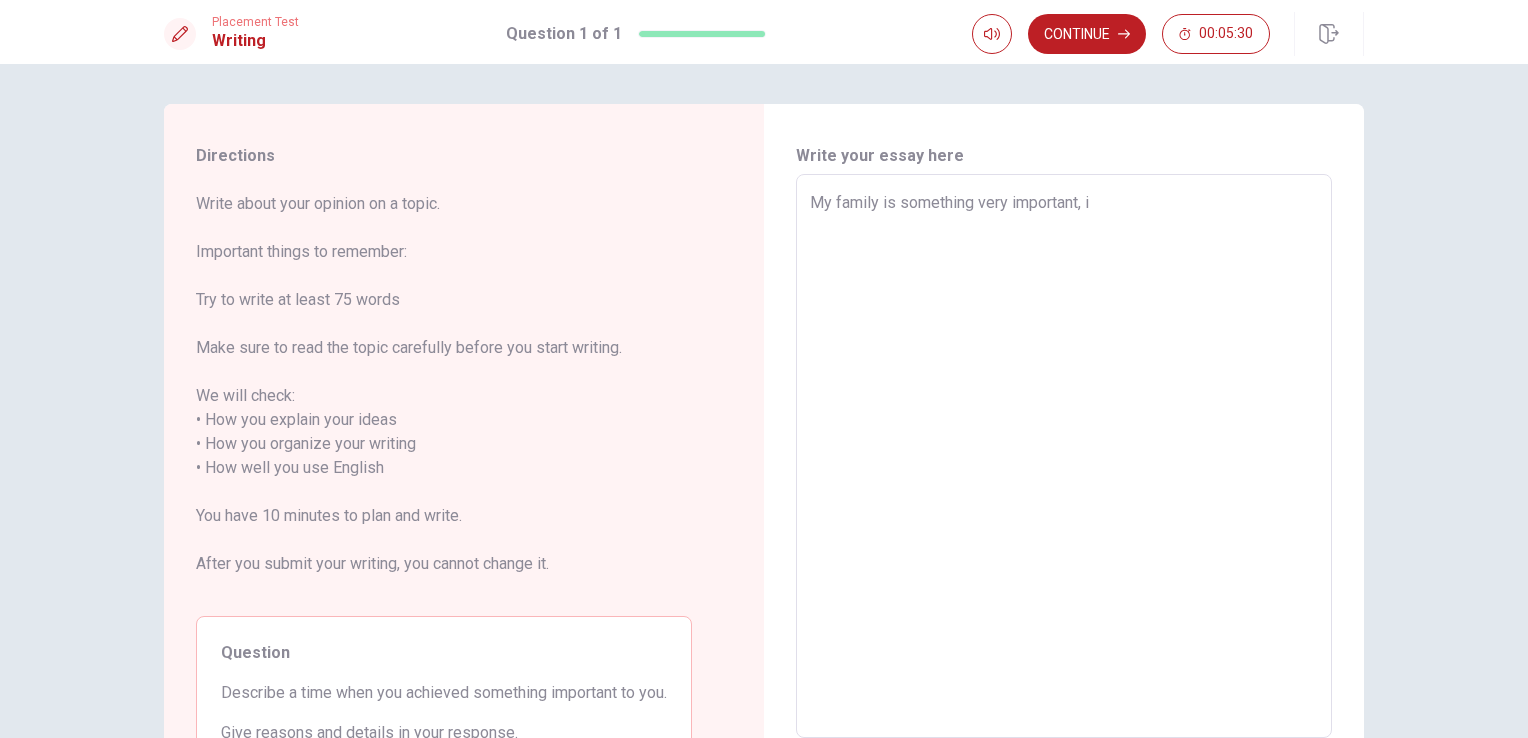 type on "x" 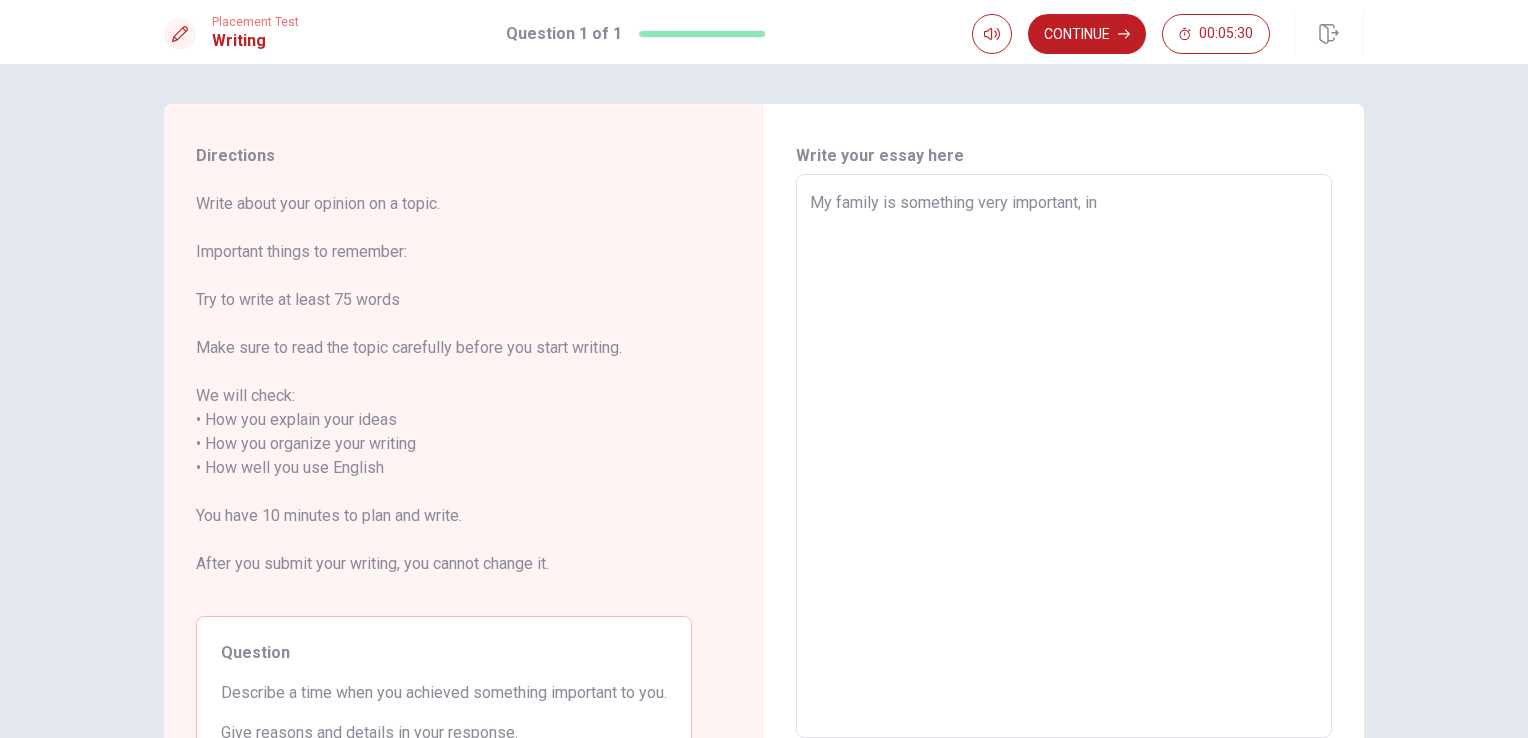 type on "x" 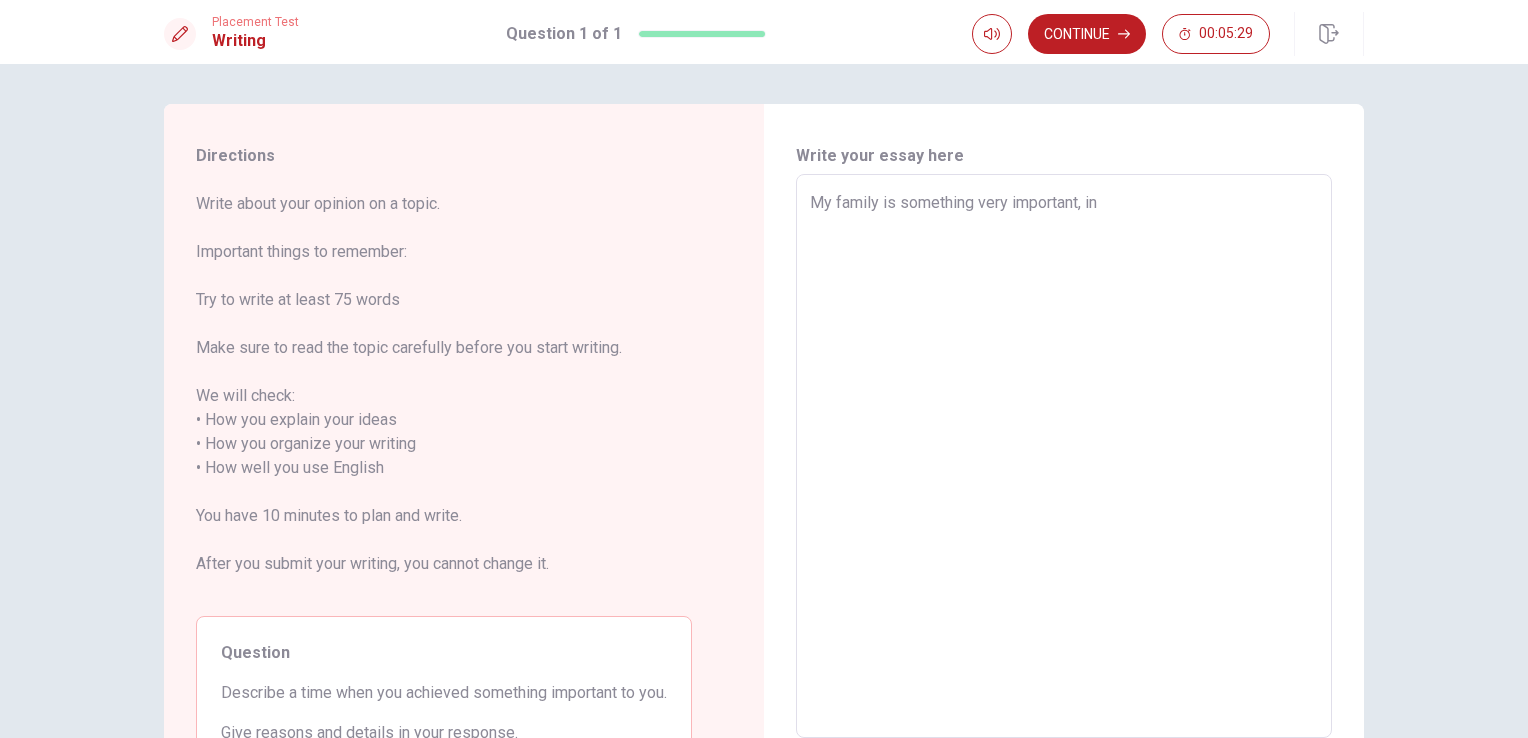 type on "My family is something very important, in" 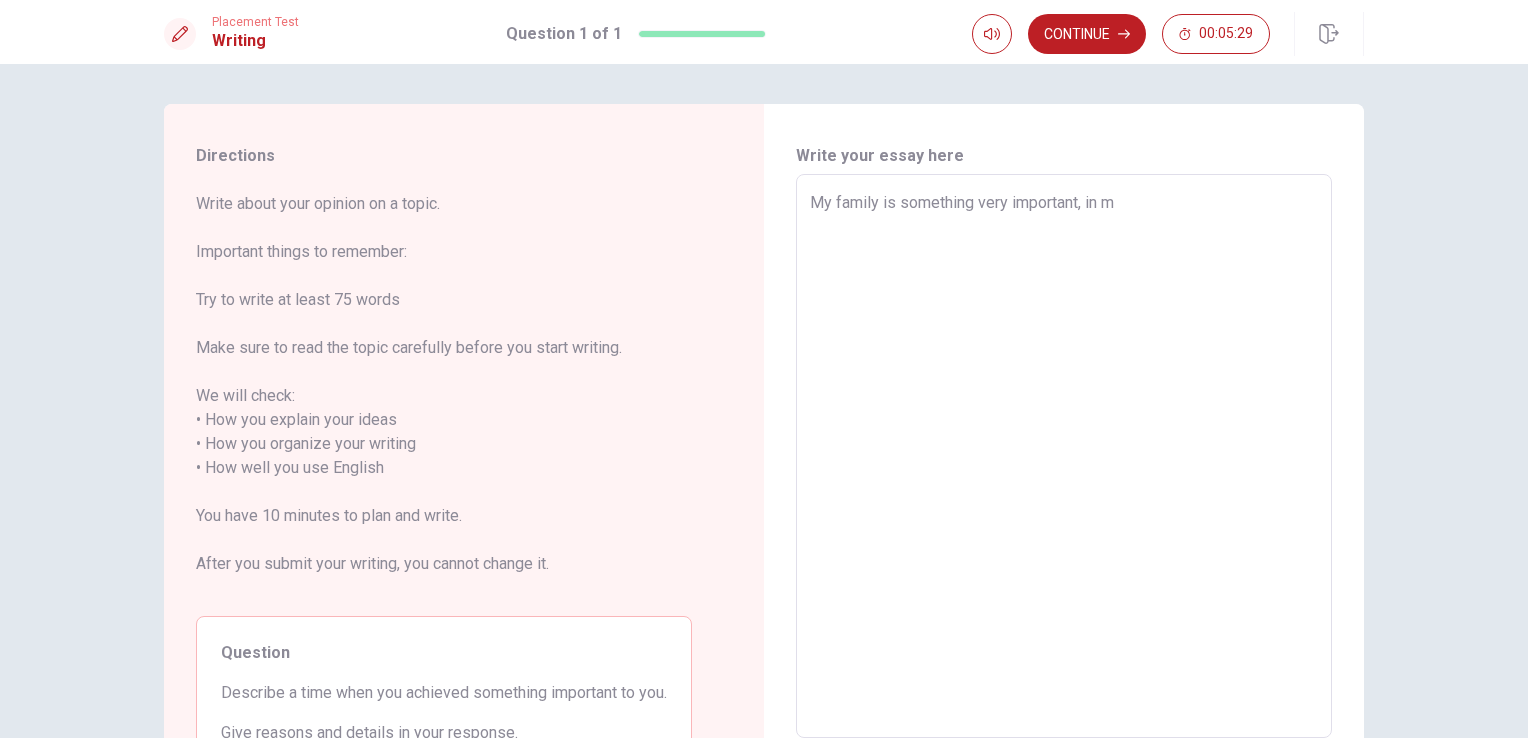 type on "x" 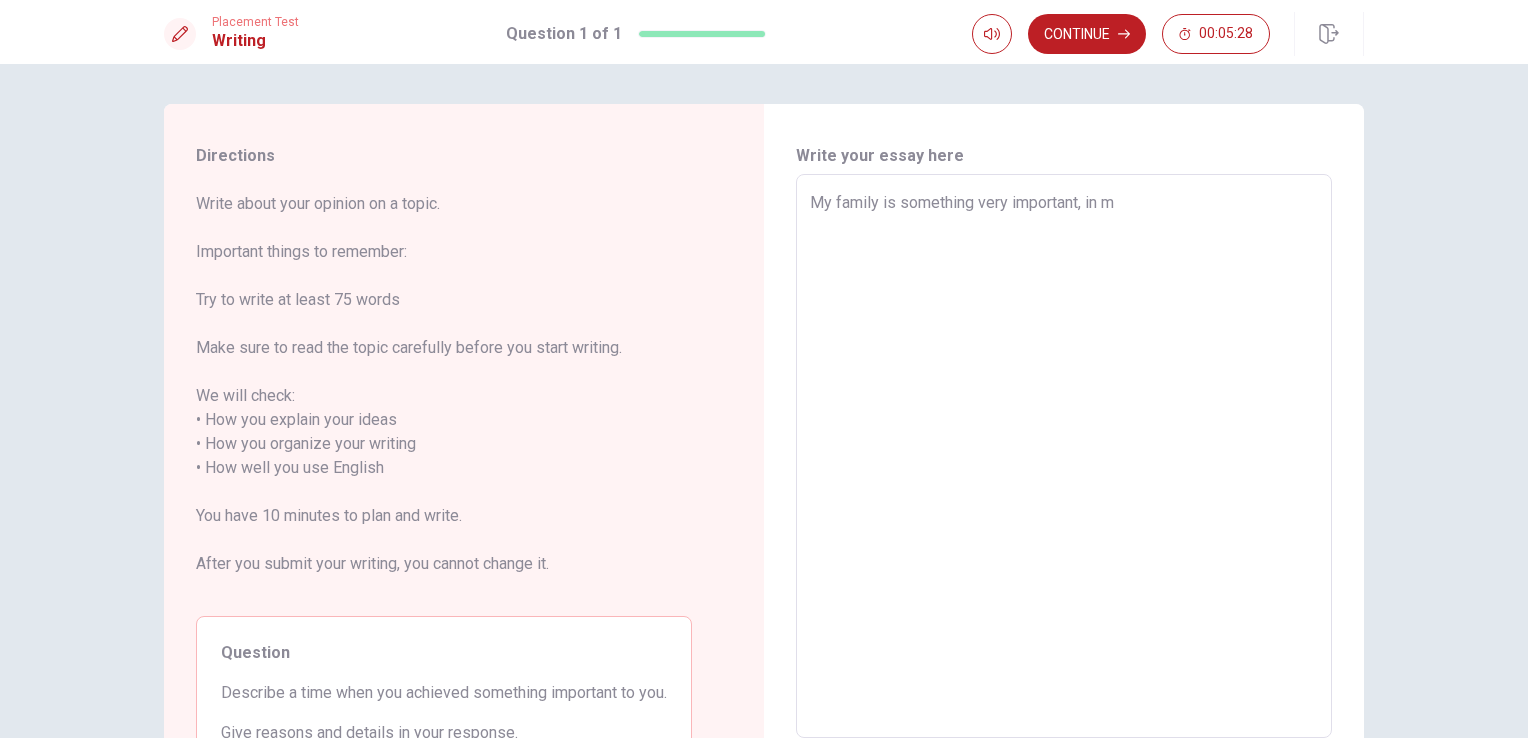 type on "My family is something very important, in my" 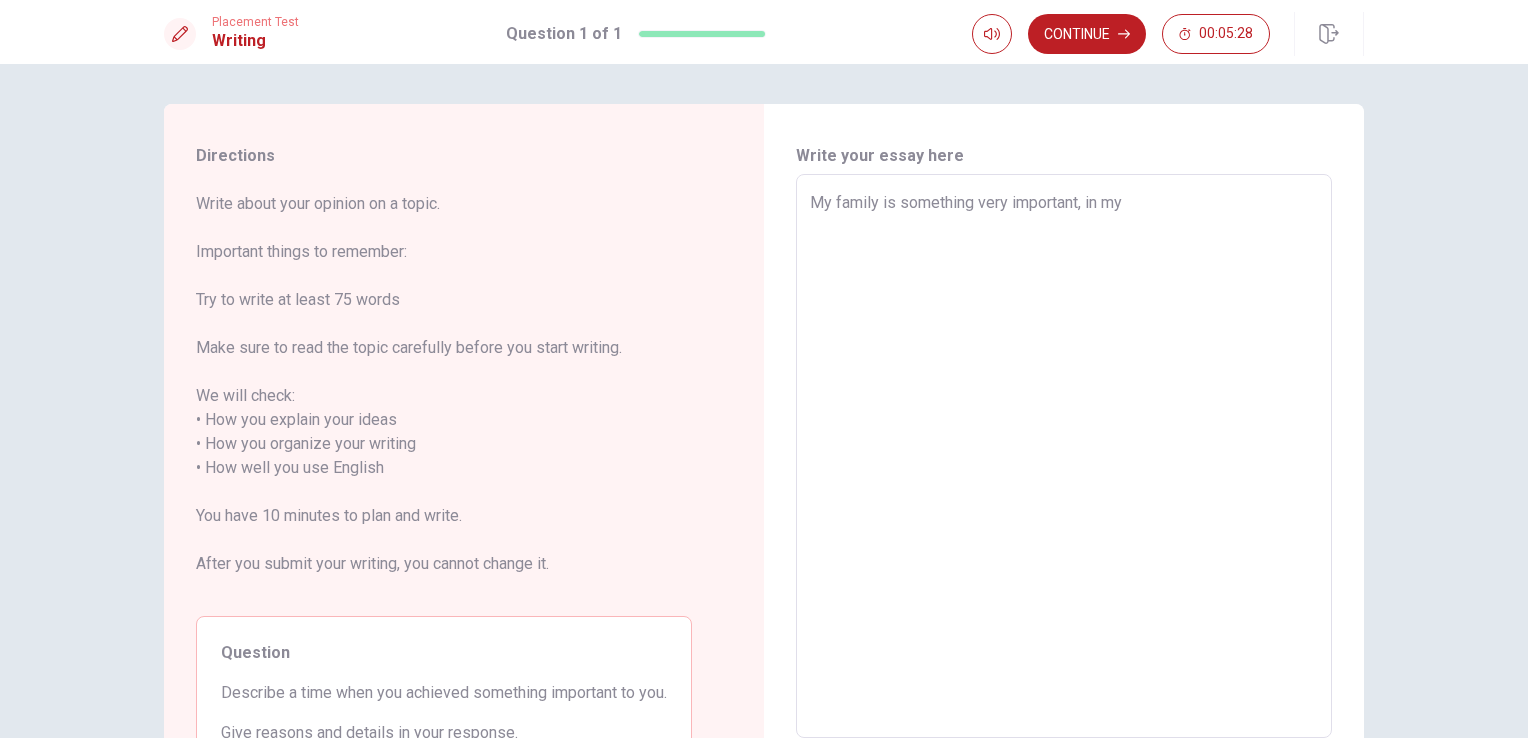 type on "x" 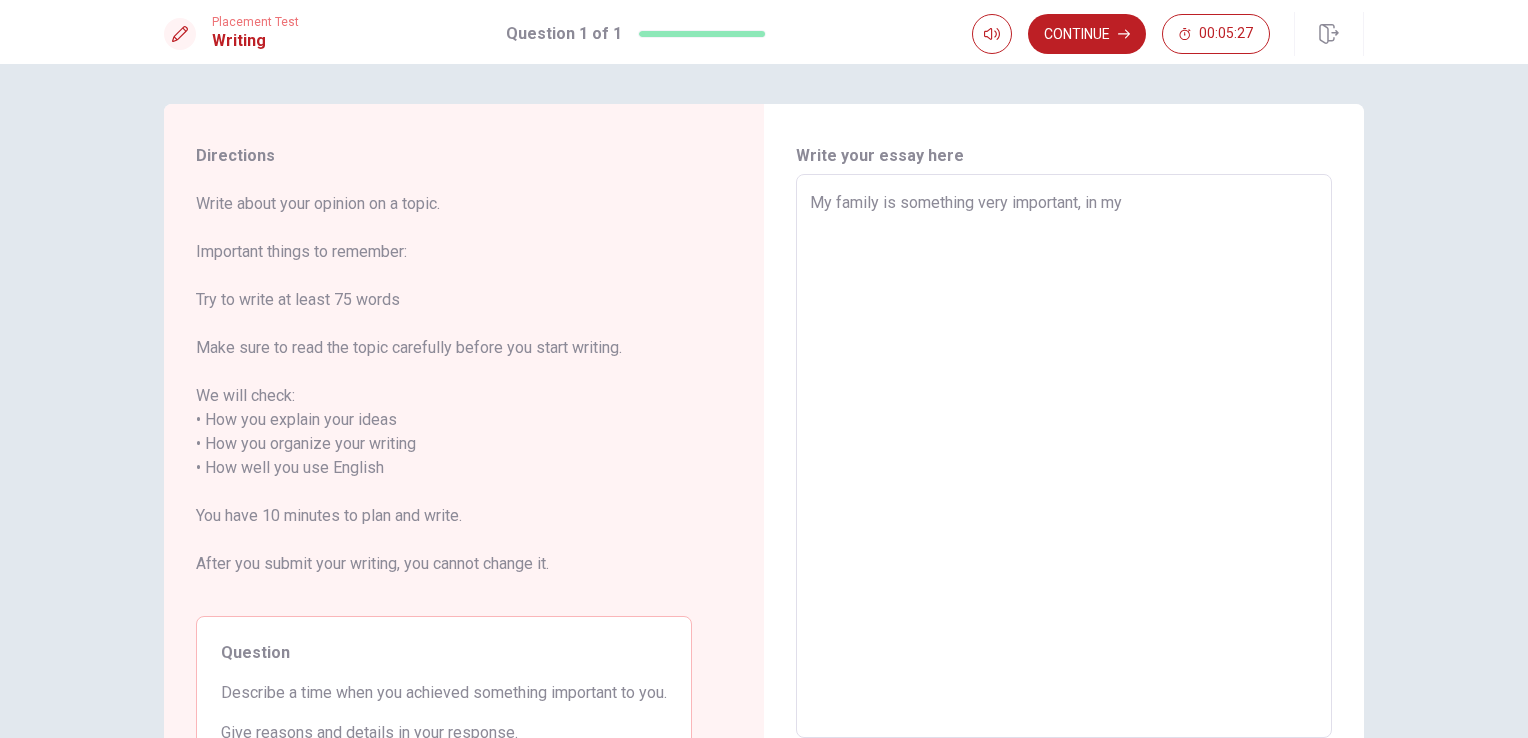 type on "My family is something very important, in my l" 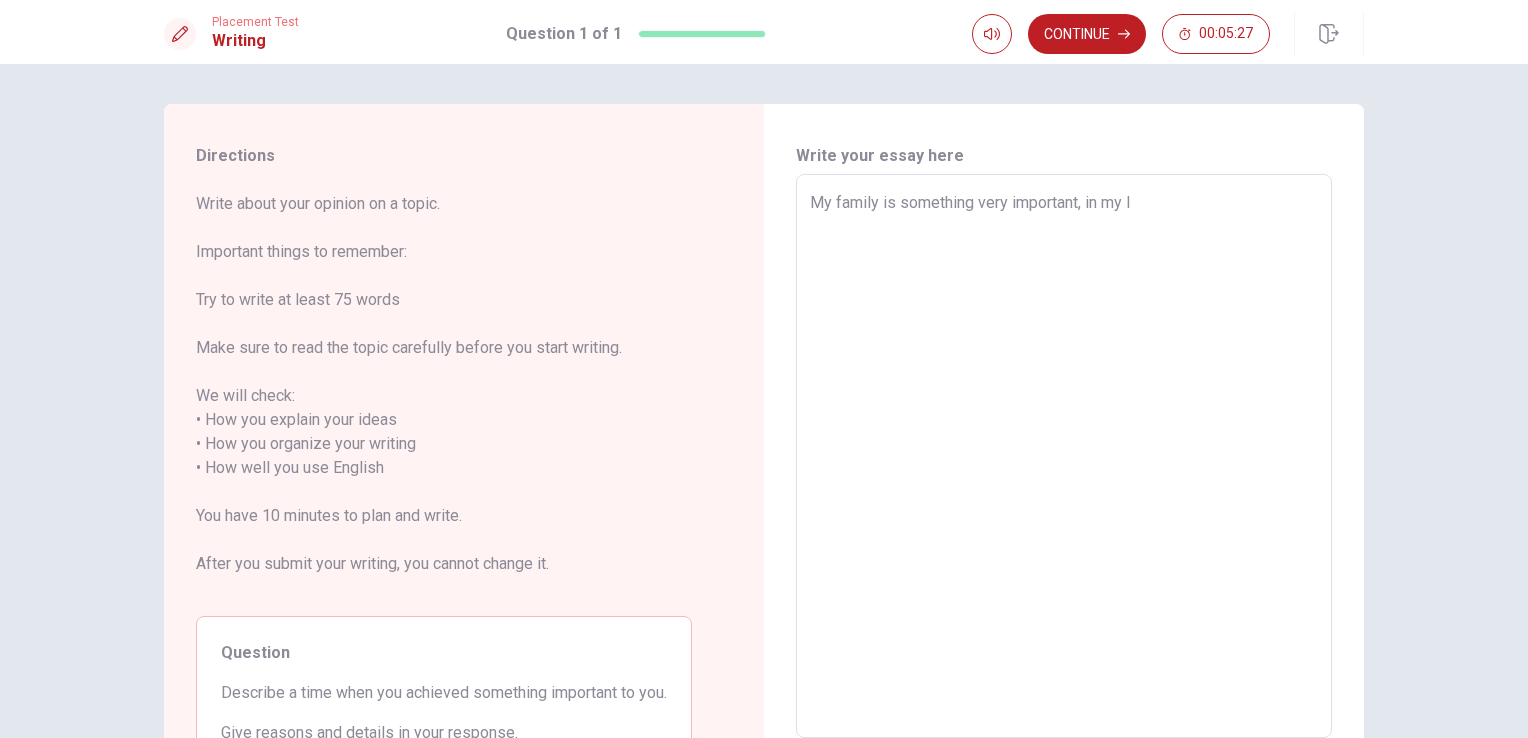 type on "x" 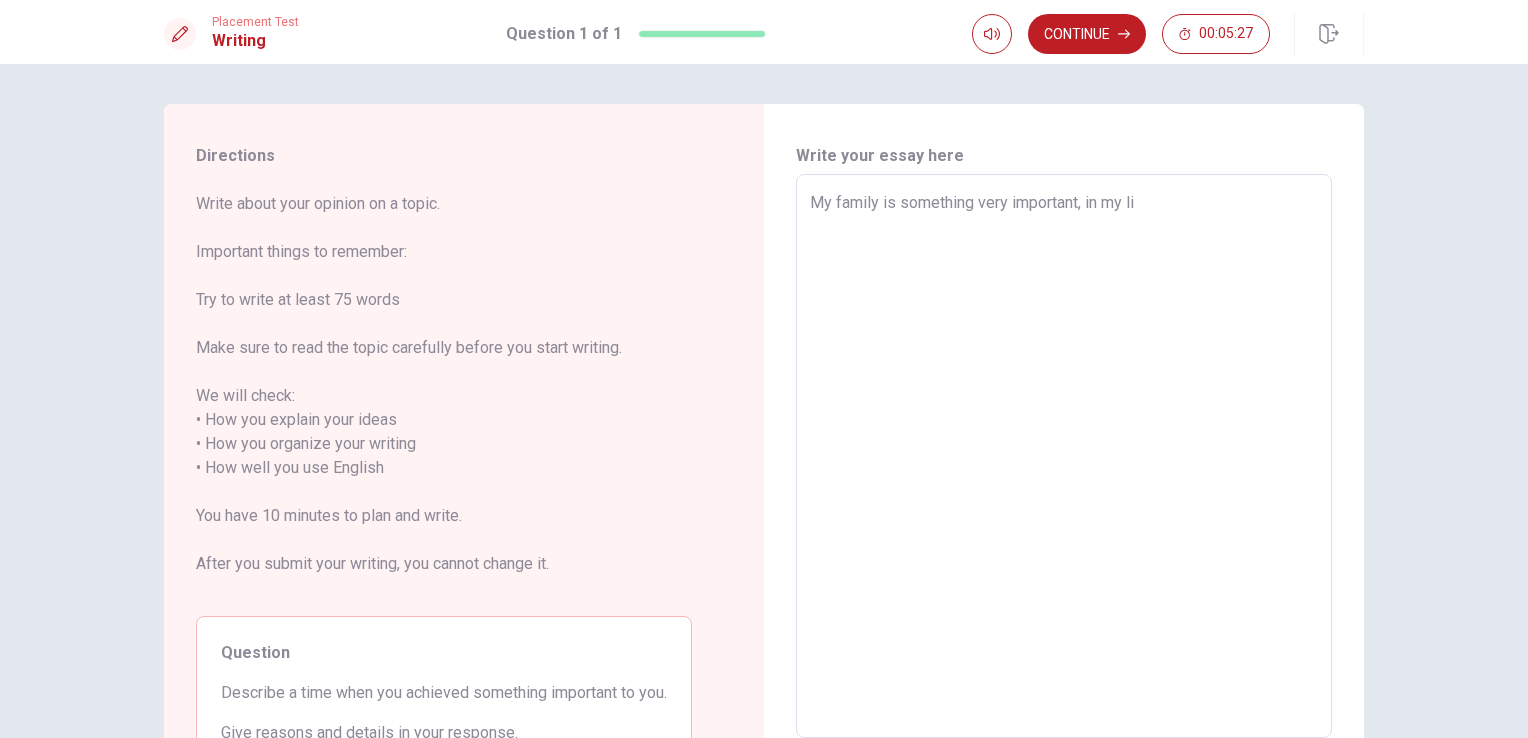 type on "x" 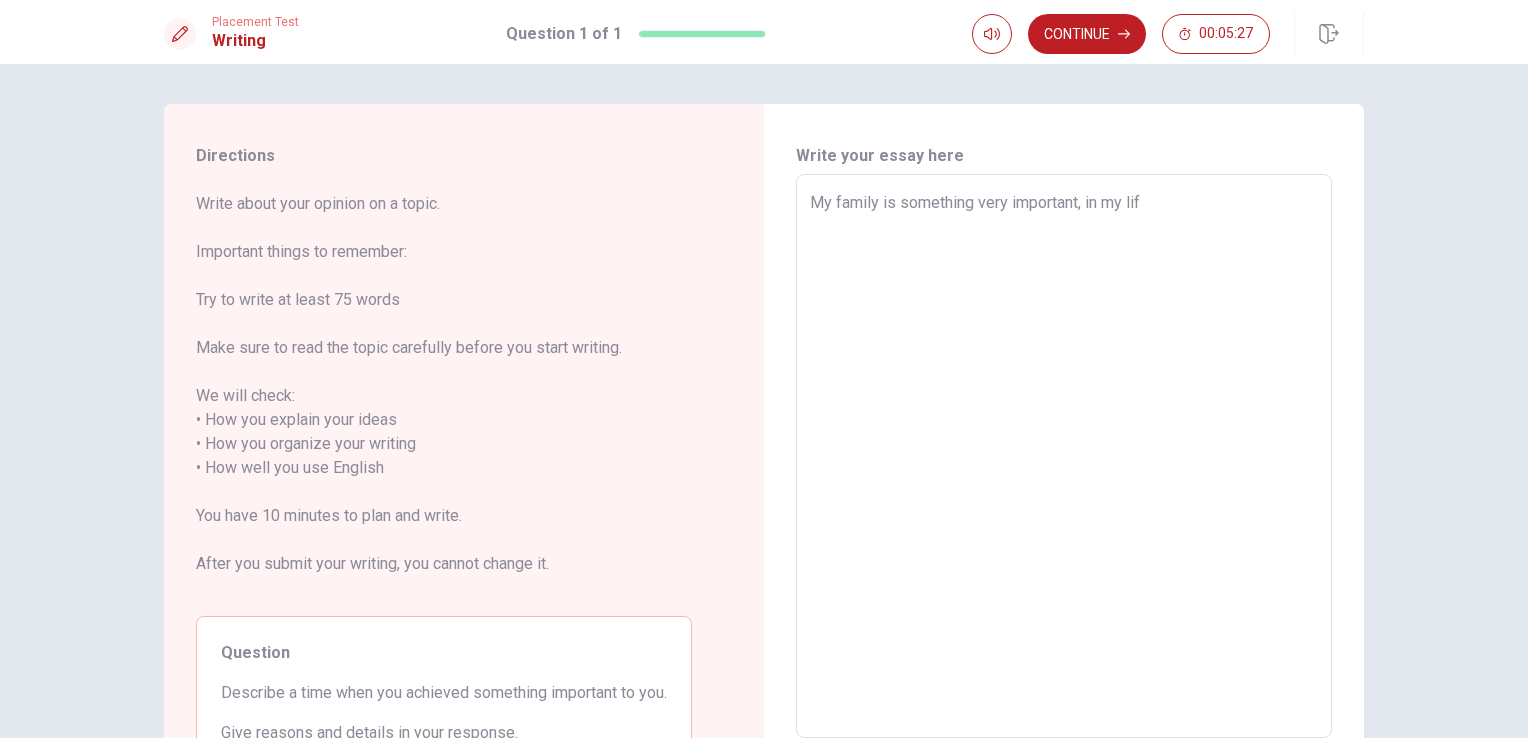 type on "x" 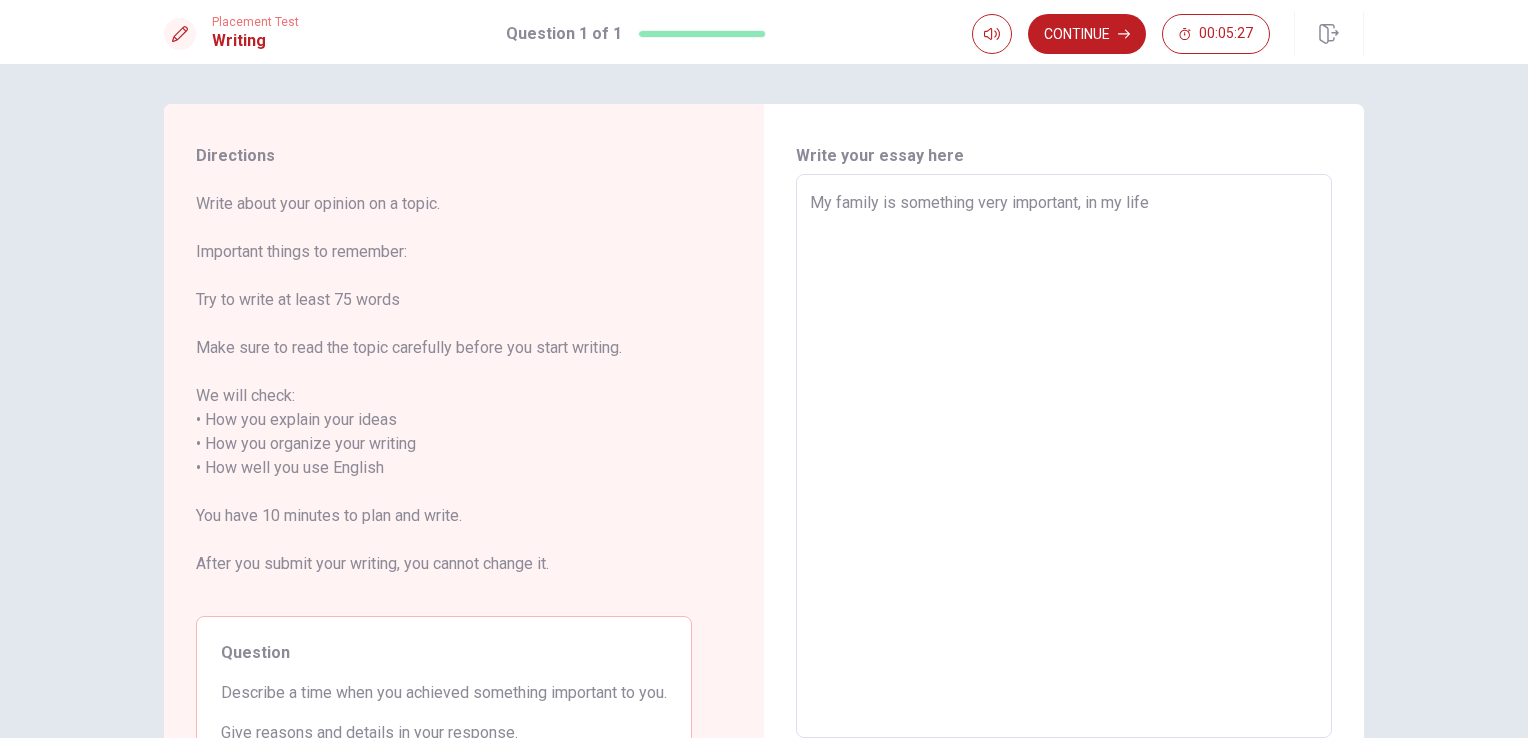 type on "x" 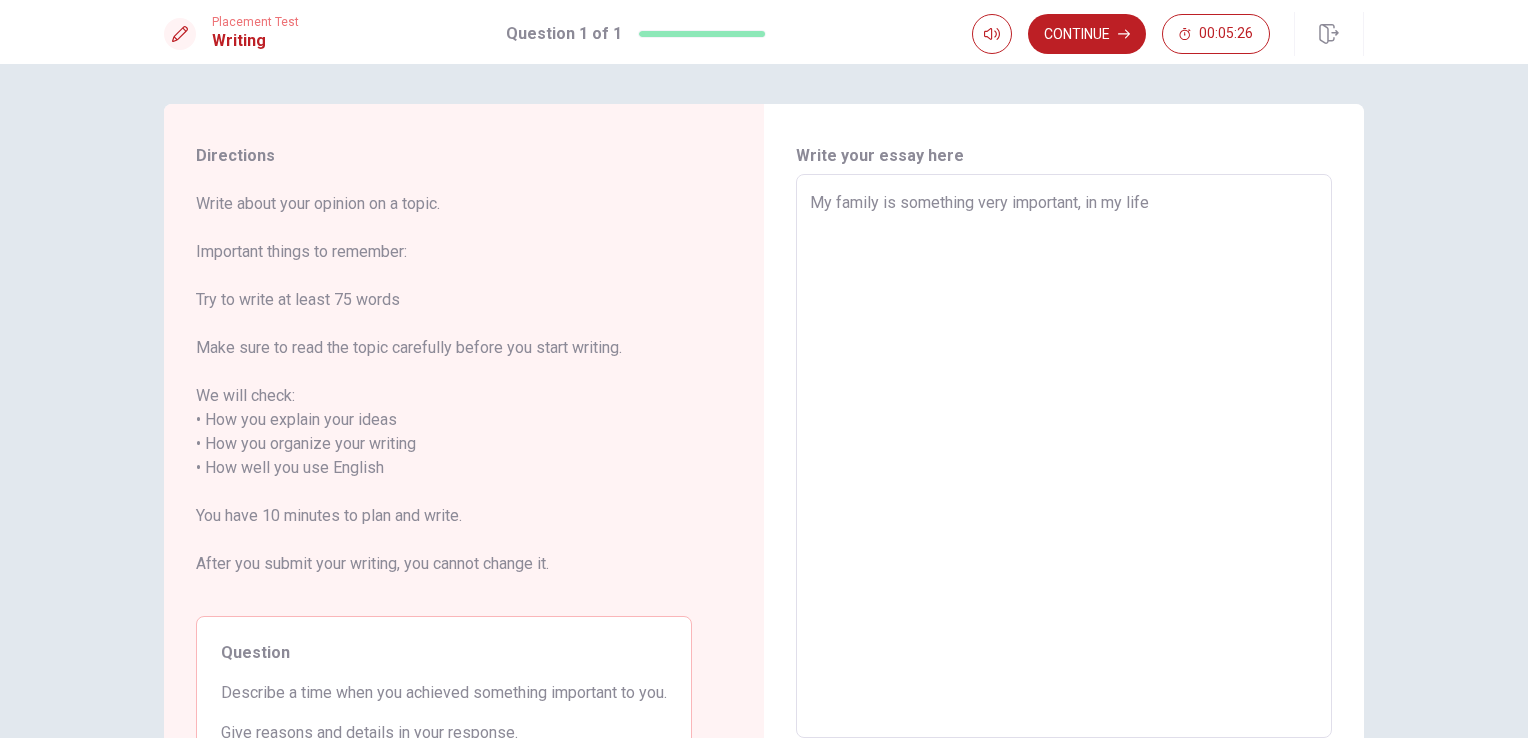 type on "My family is something very important, in my life" 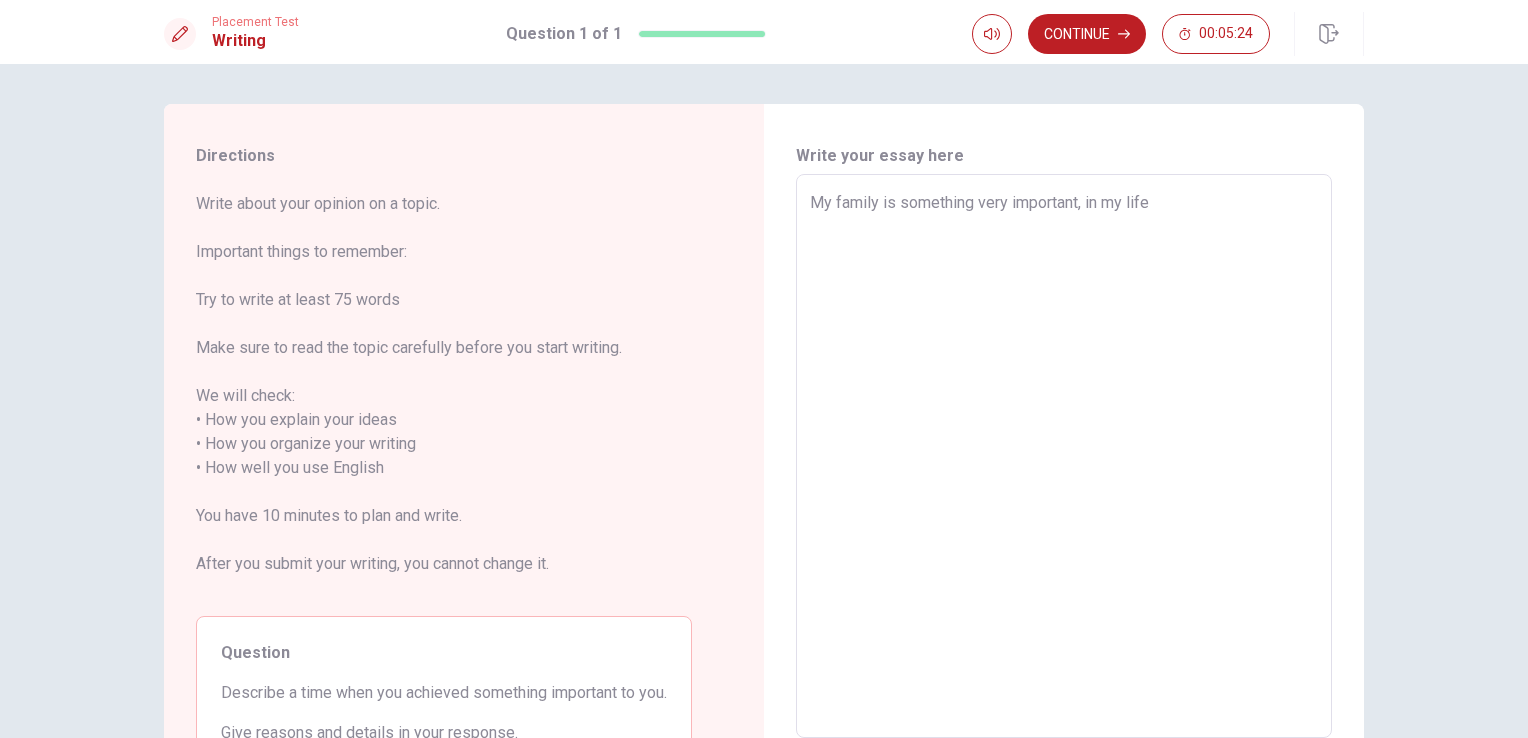 type on "x" 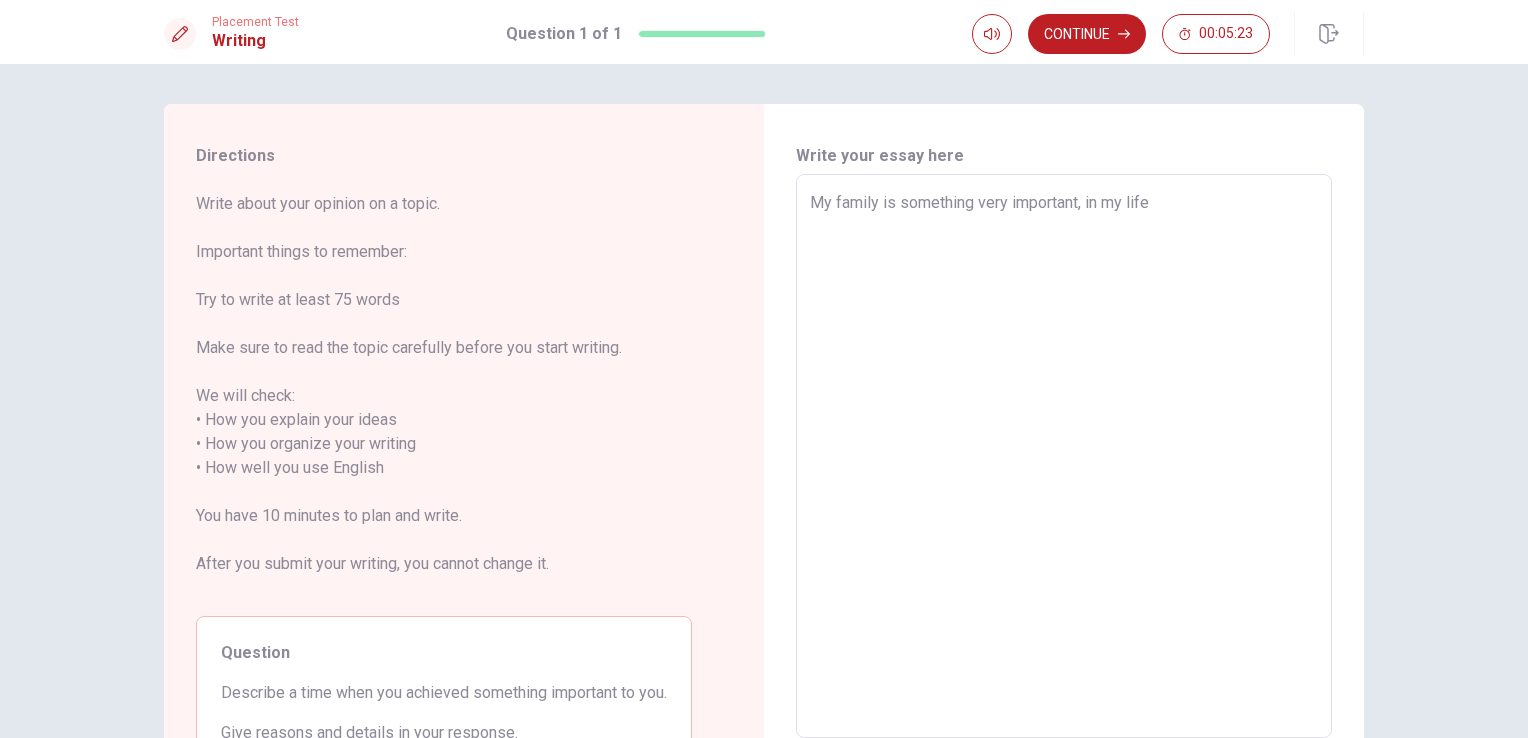 type on "My family is something very important, in my life I" 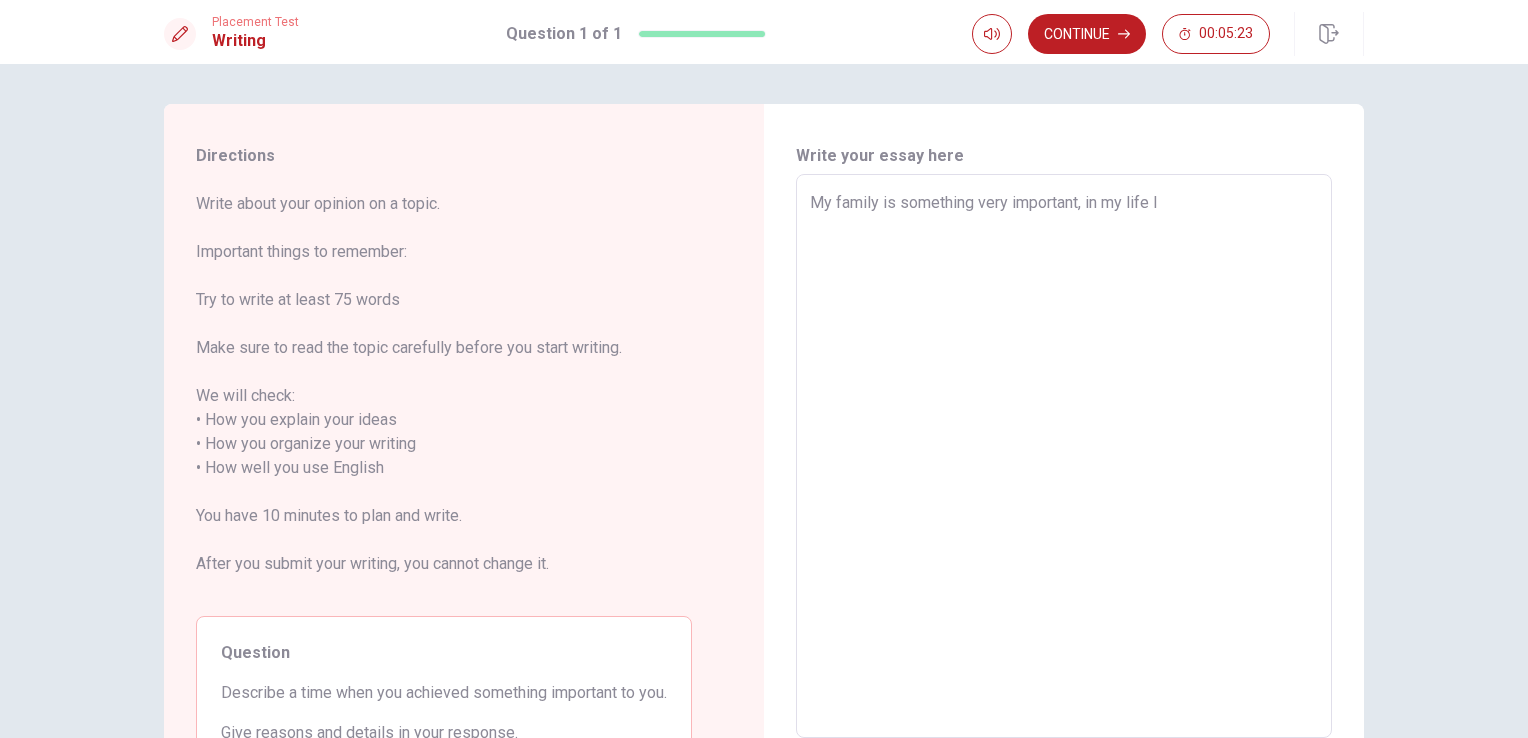 type on "x" 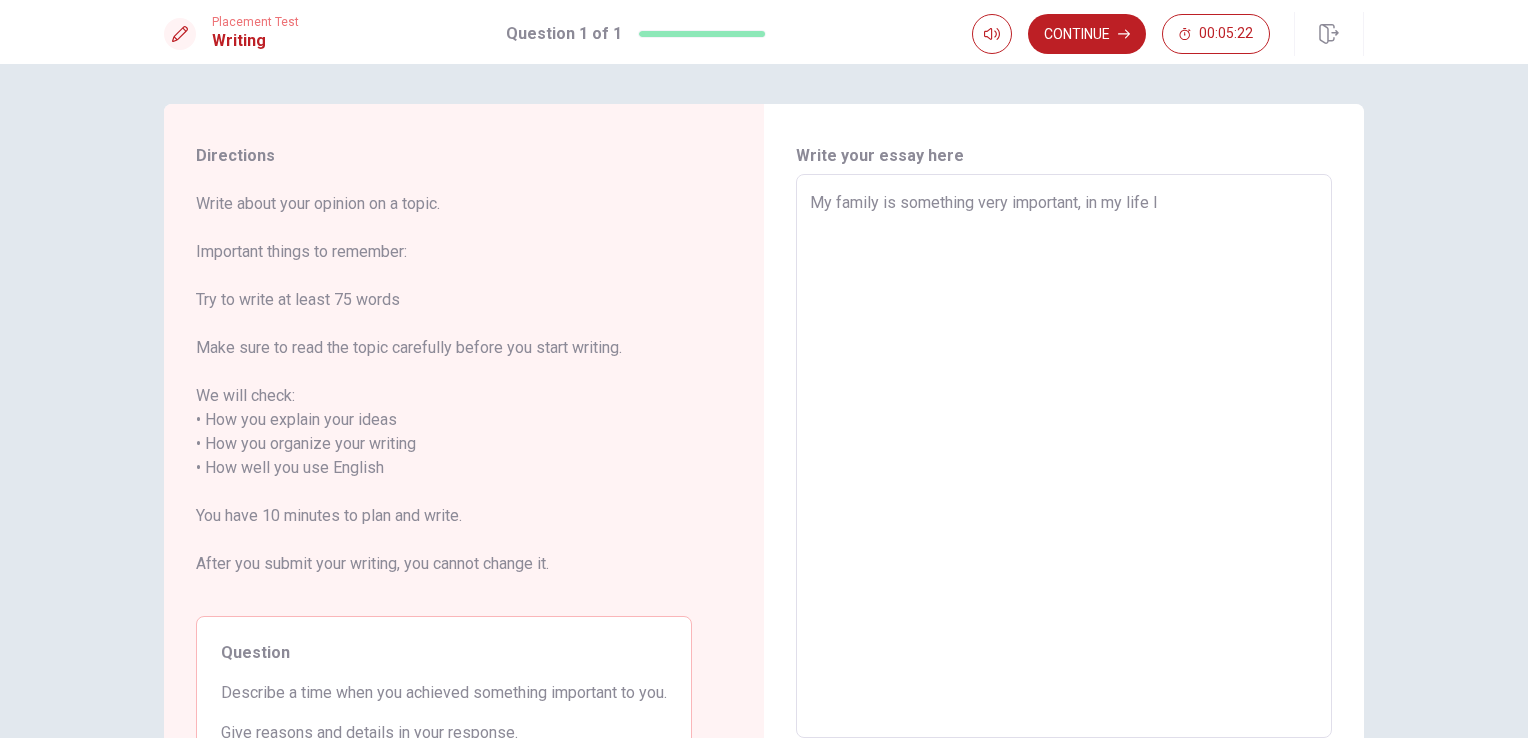 type on "My family is something very important, in my life I" 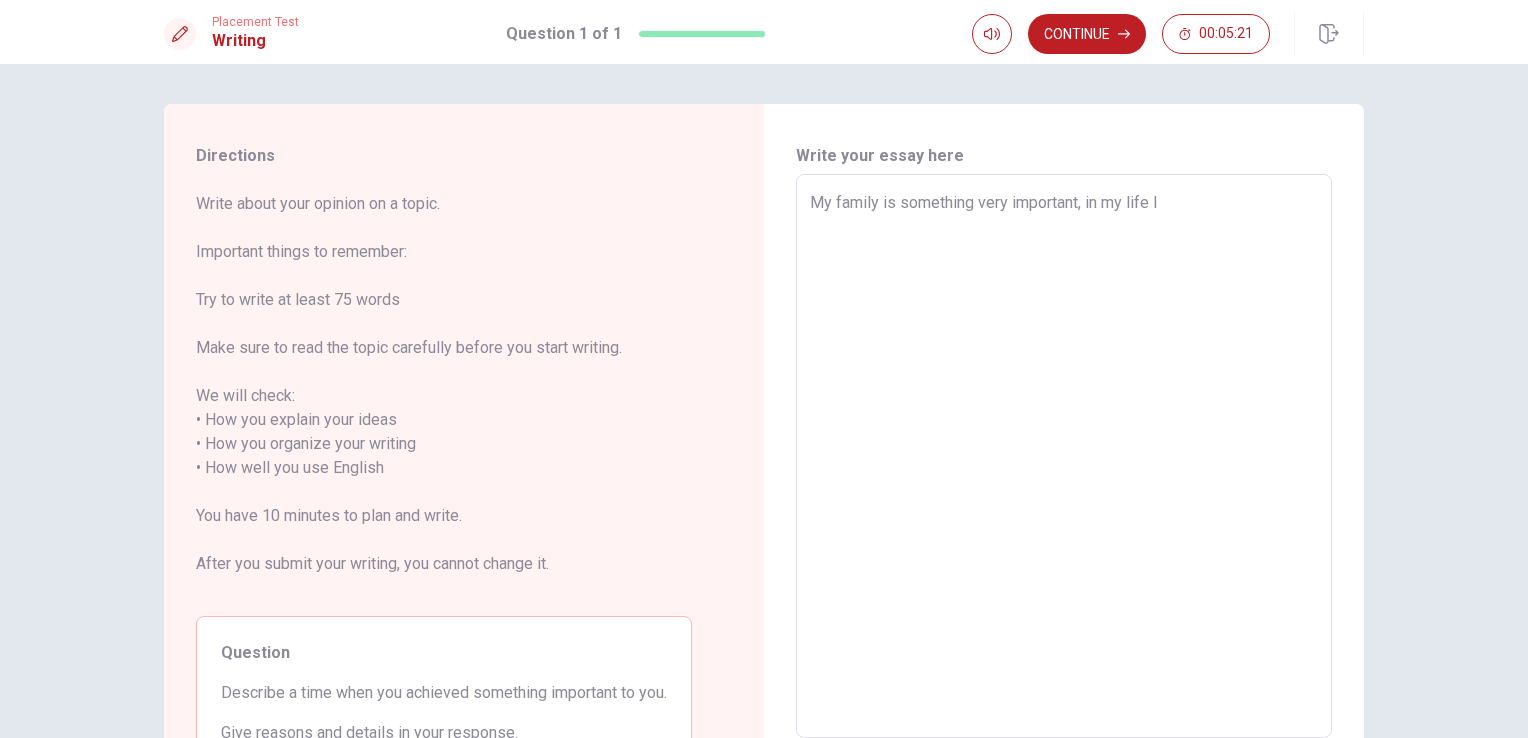 type on "My family is something very important, in my life I s" 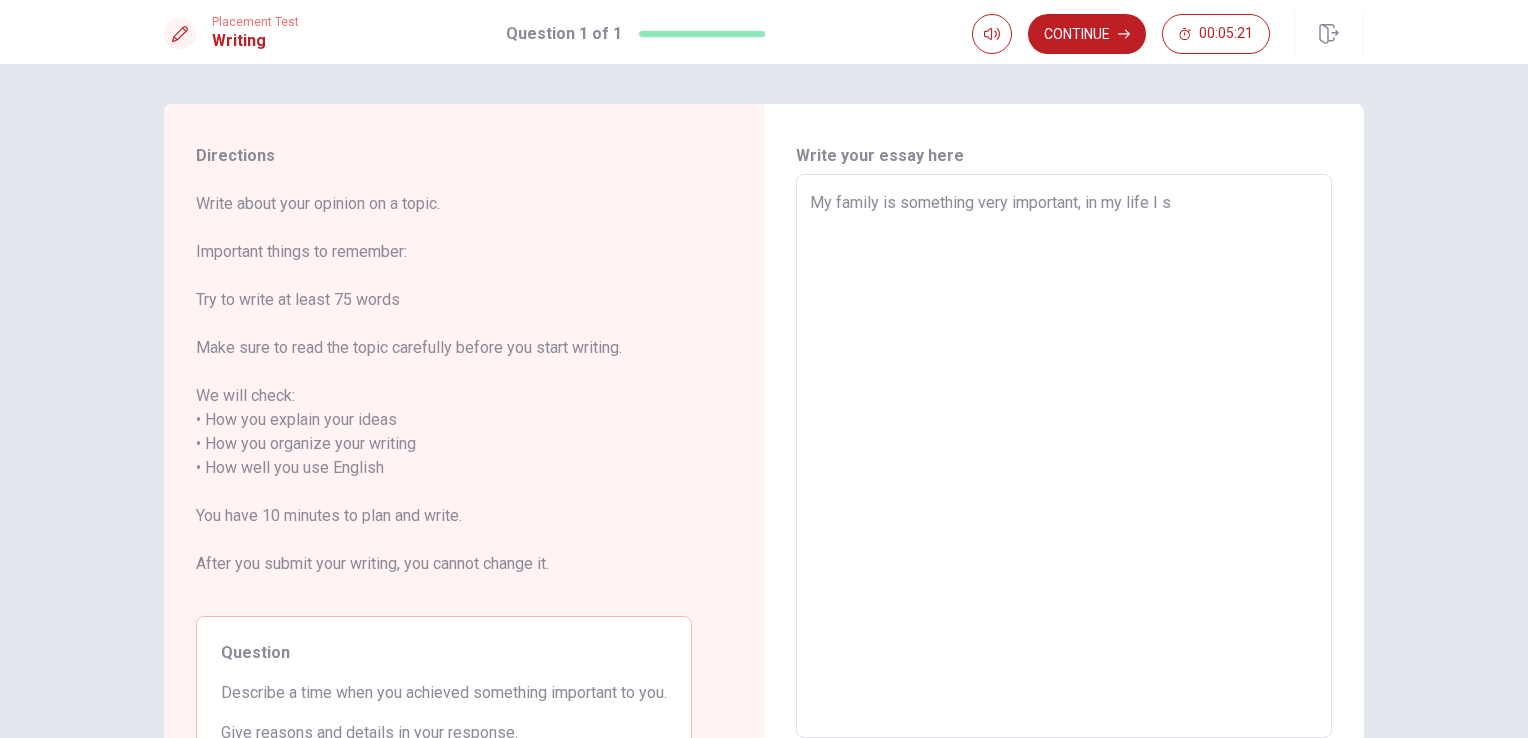 type on "x" 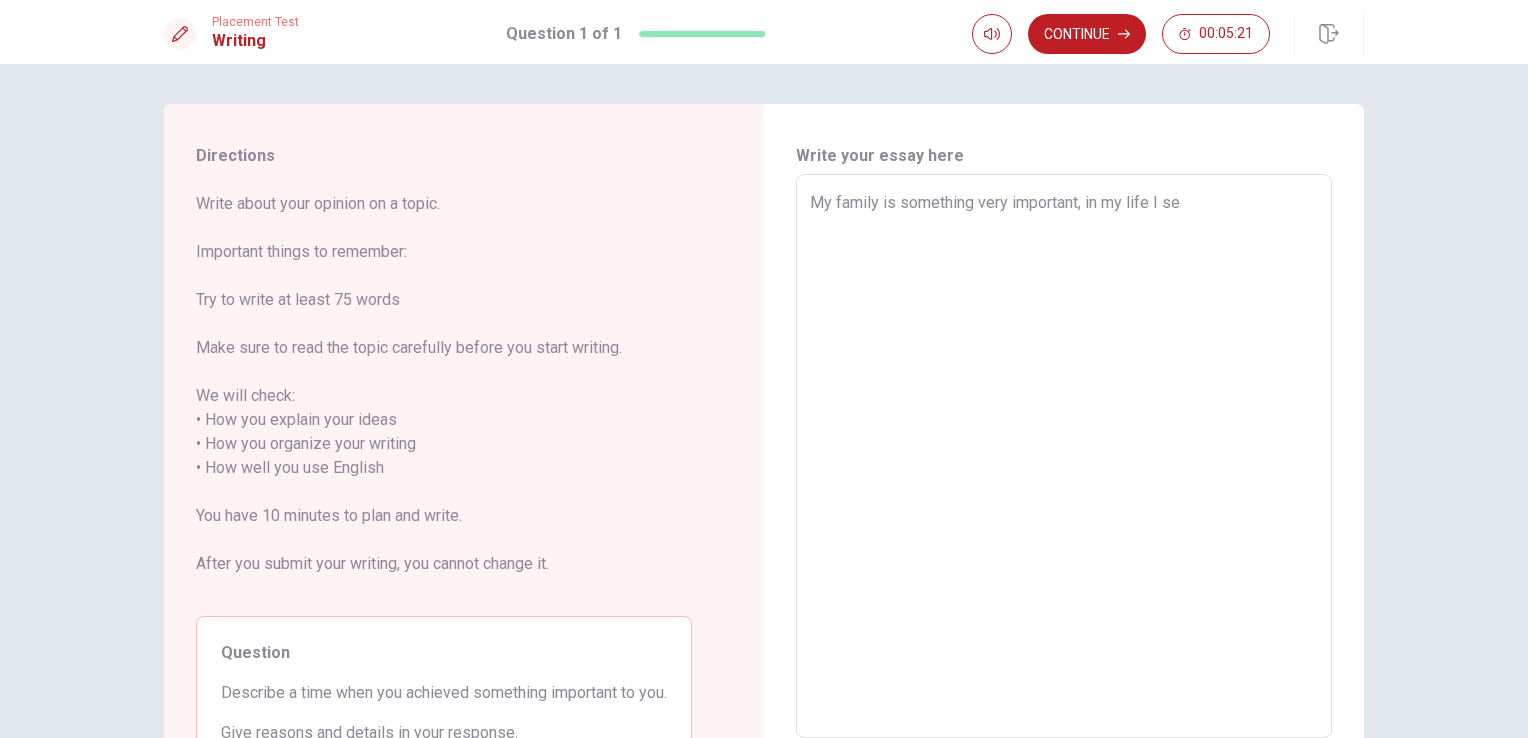 type on "x" 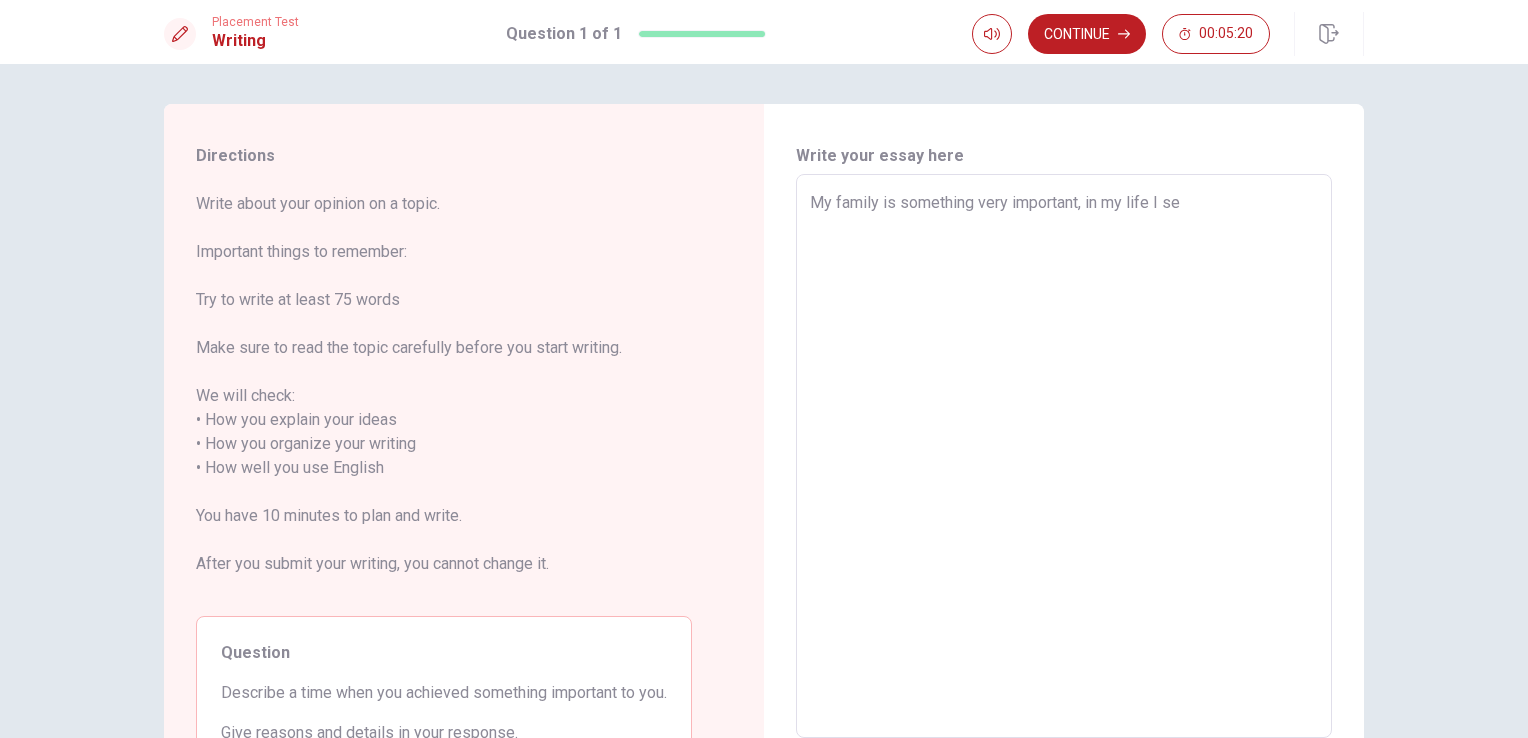 type on "My family is something very important, in my life I see" 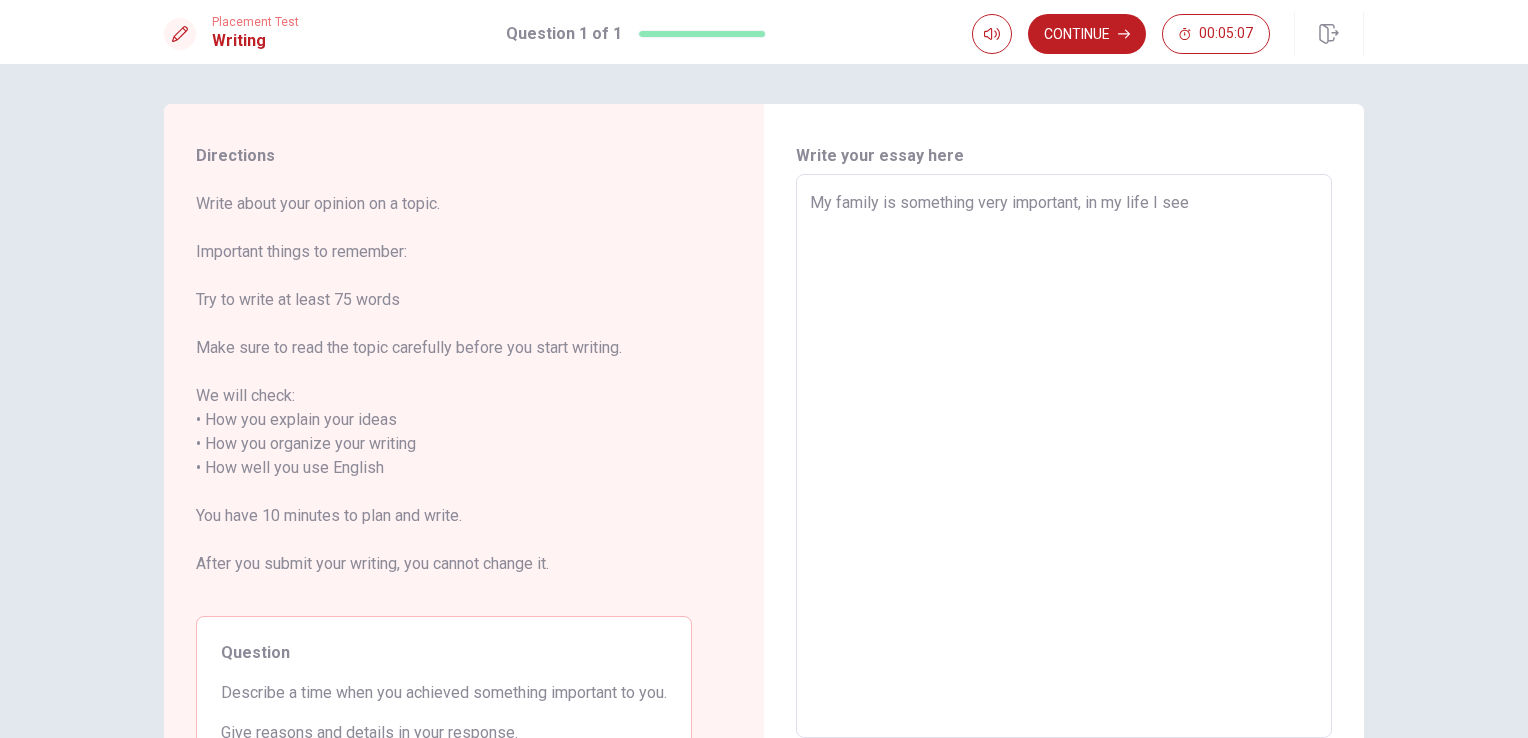 type on "x" 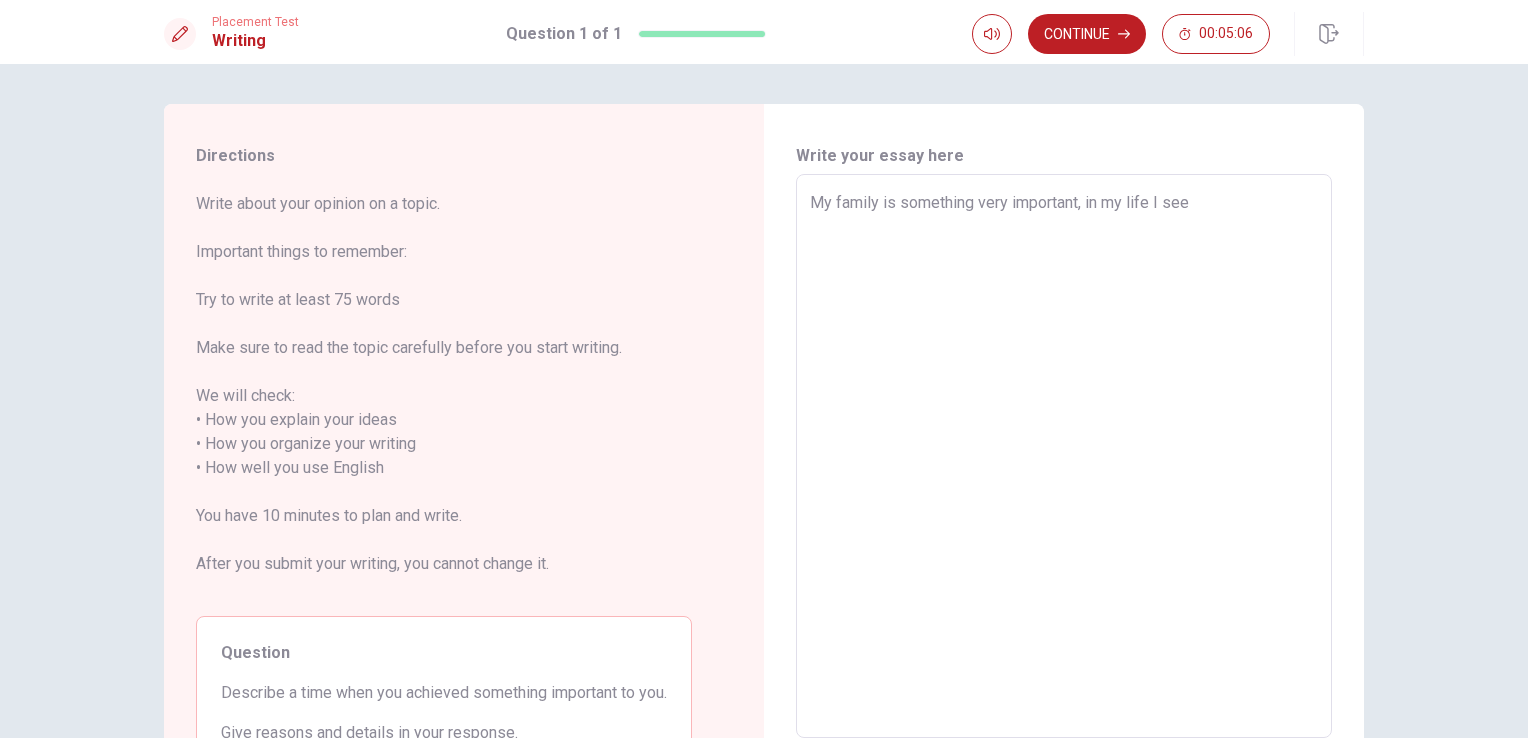 type on "My family is something very important, in my life I see" 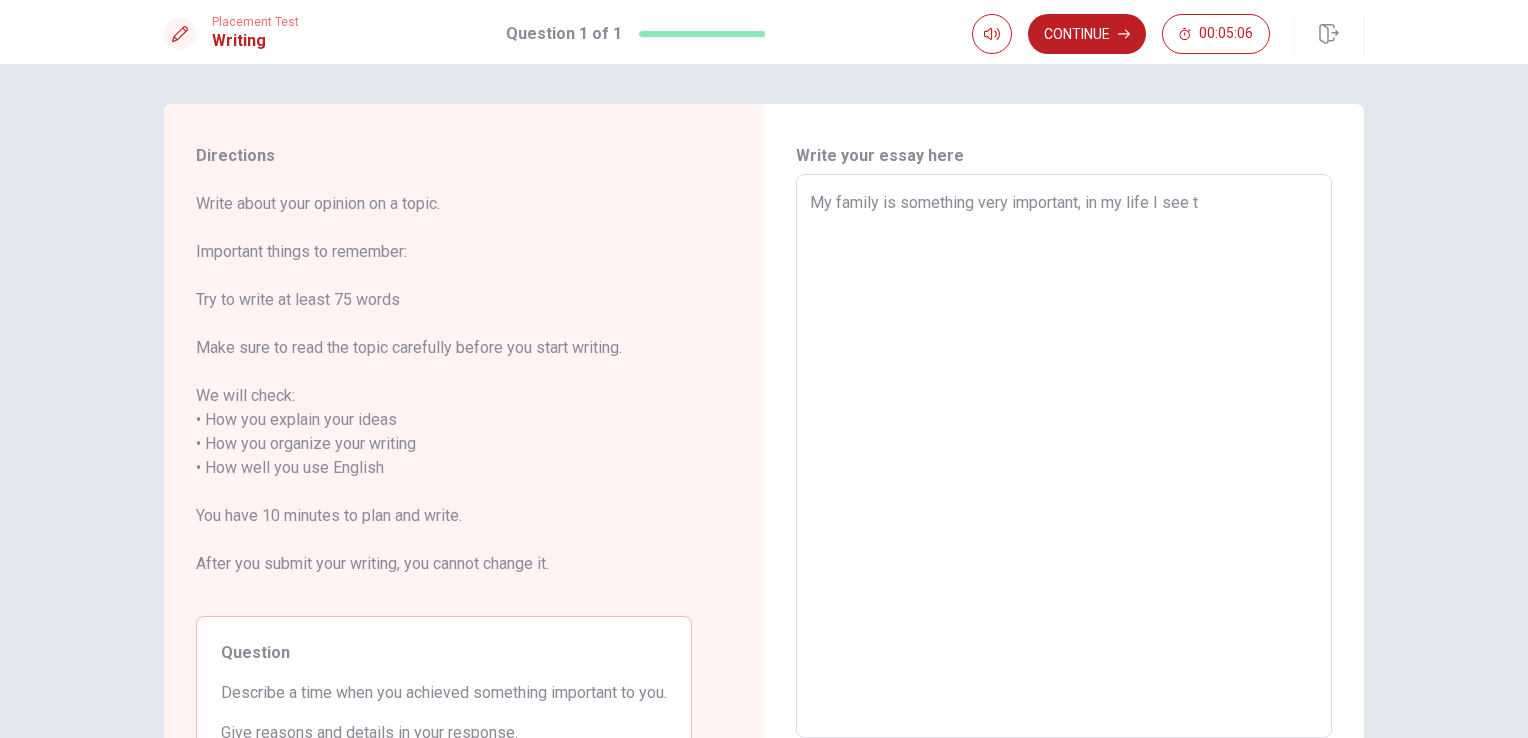 type on "x" 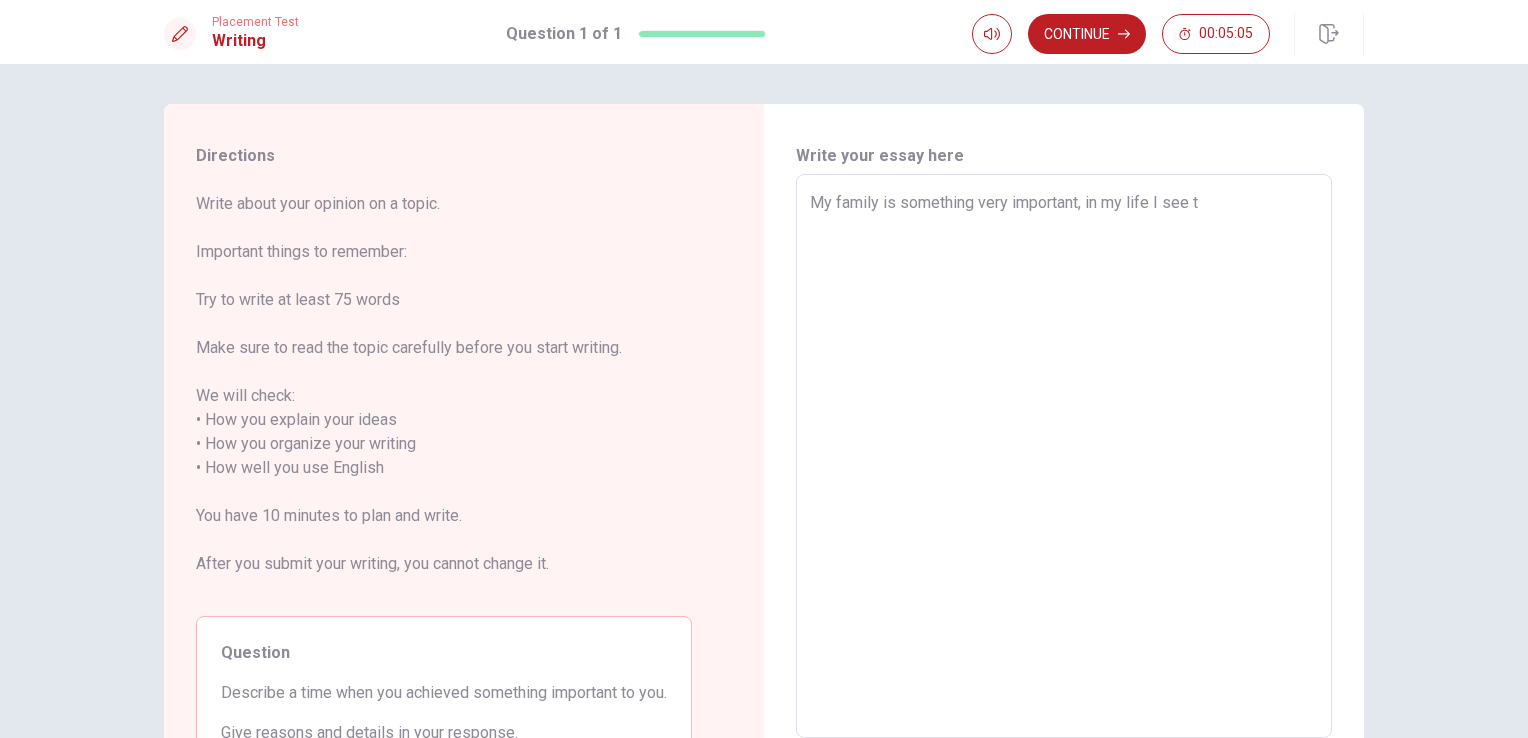type on "My family is something very important, in my life I see th" 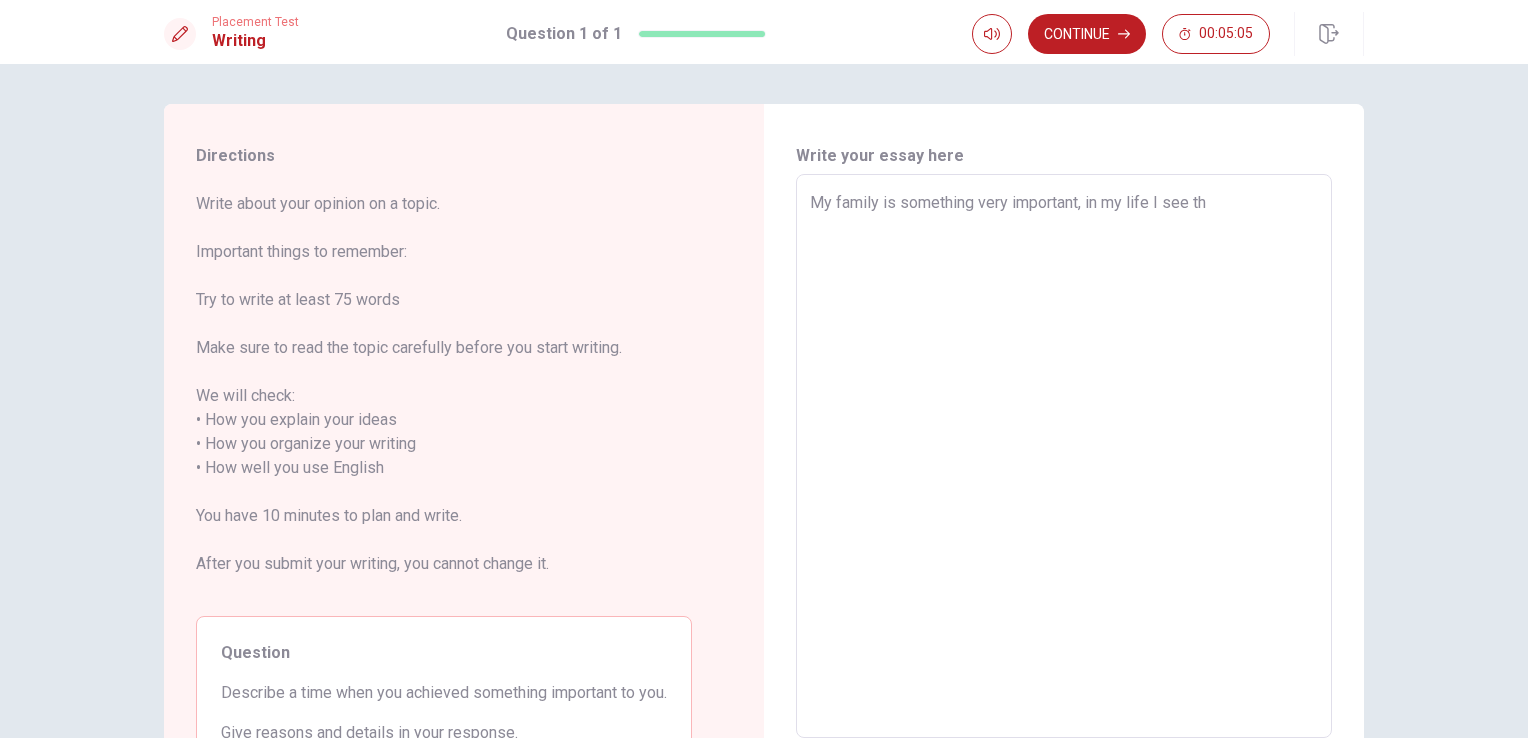 type on "x" 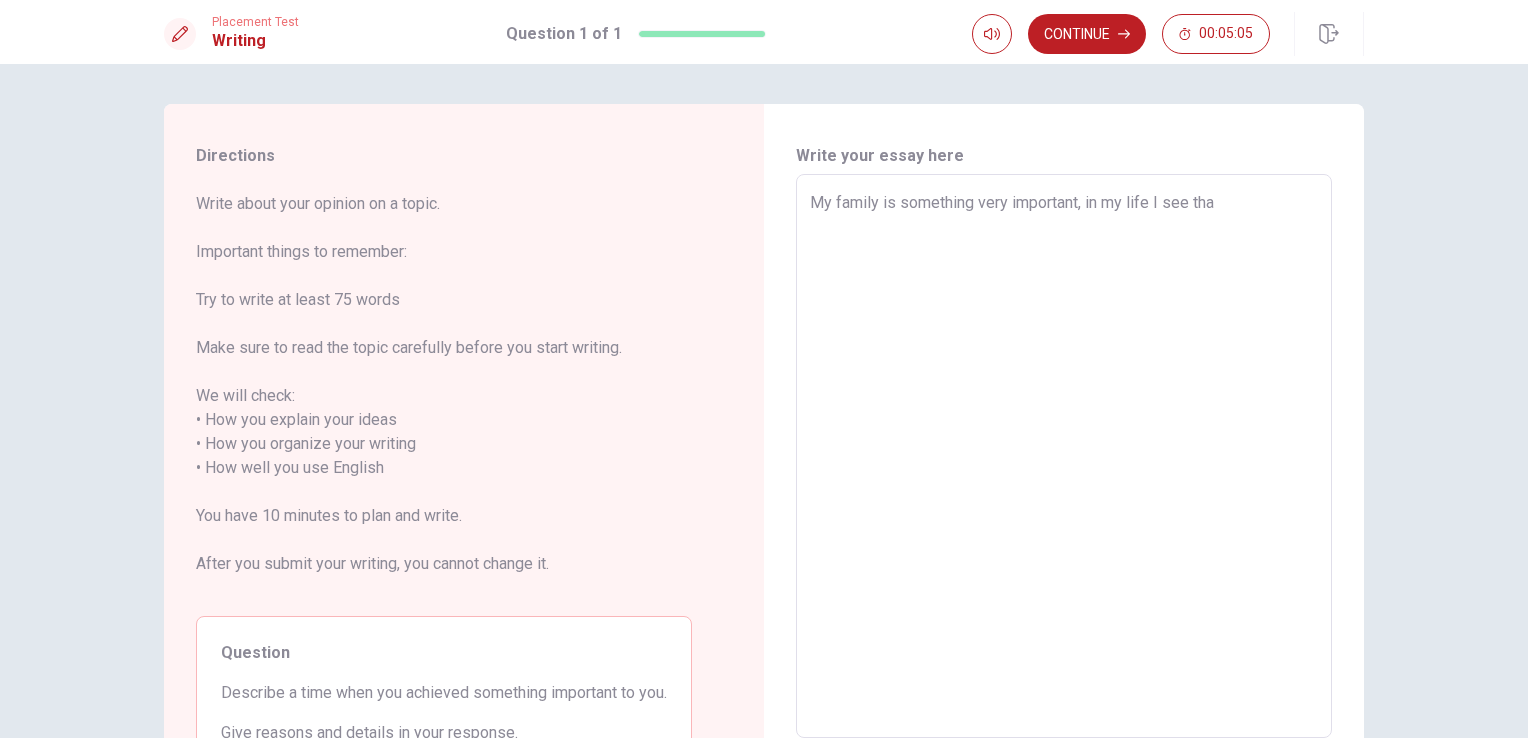 type on "x" 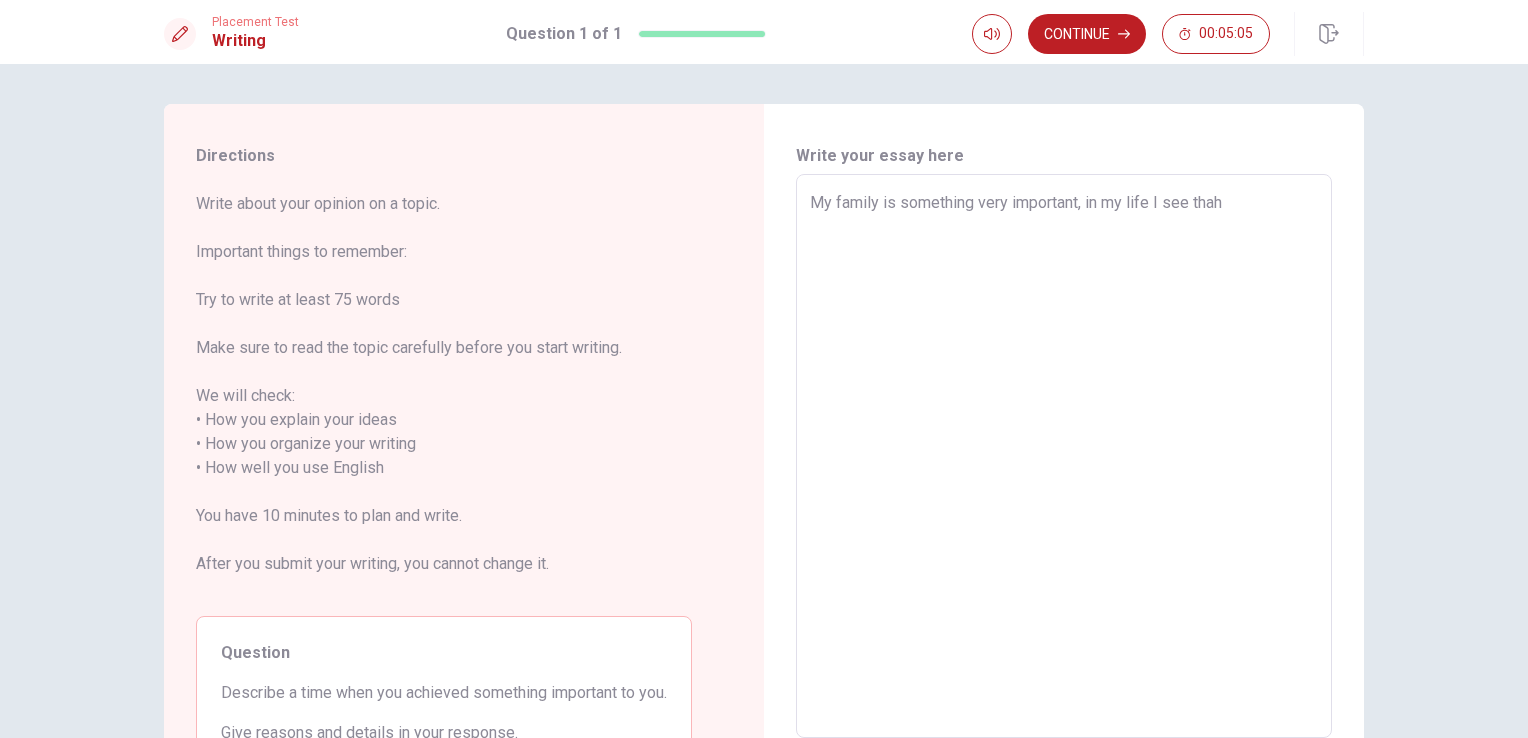 type on "x" 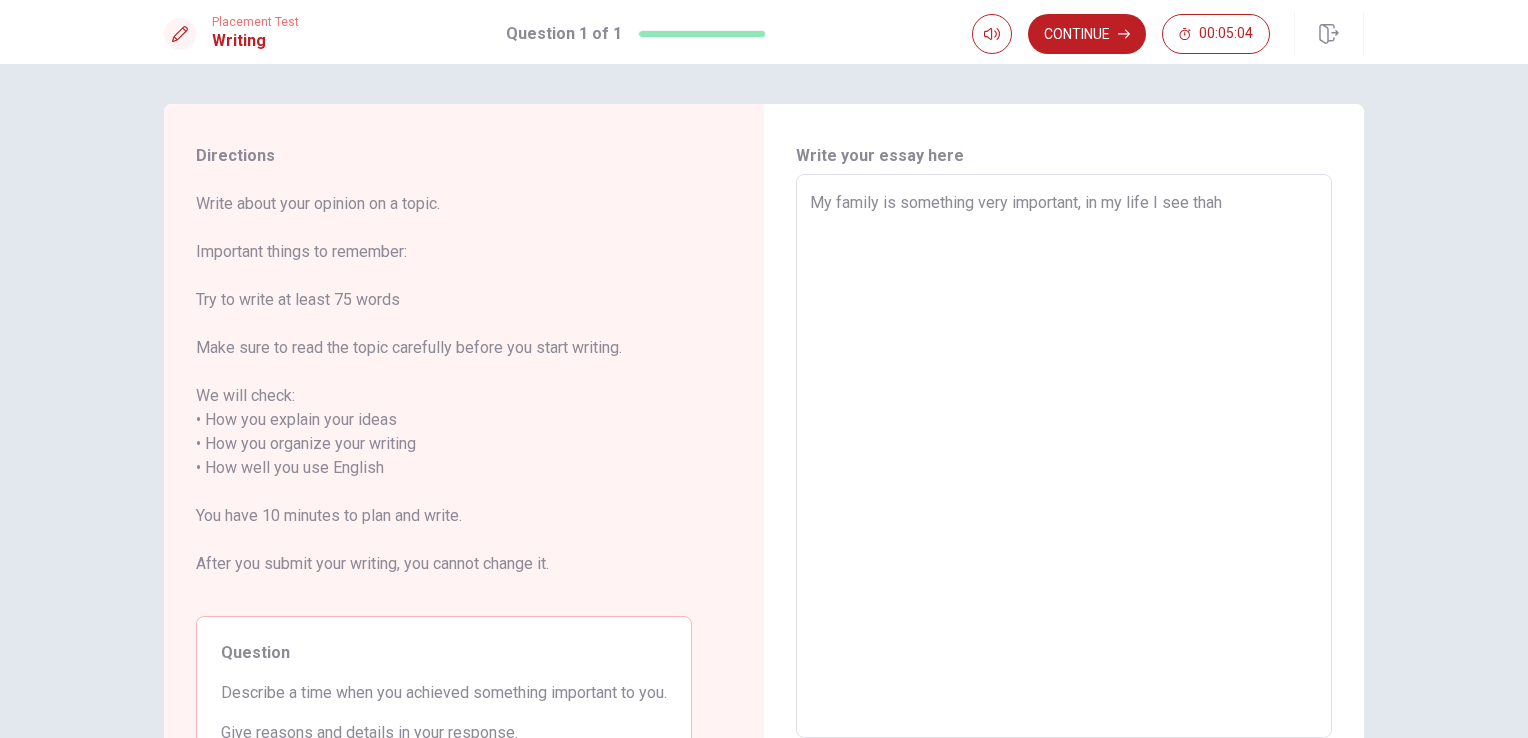 type on "My family is something very important, in my life I see tha" 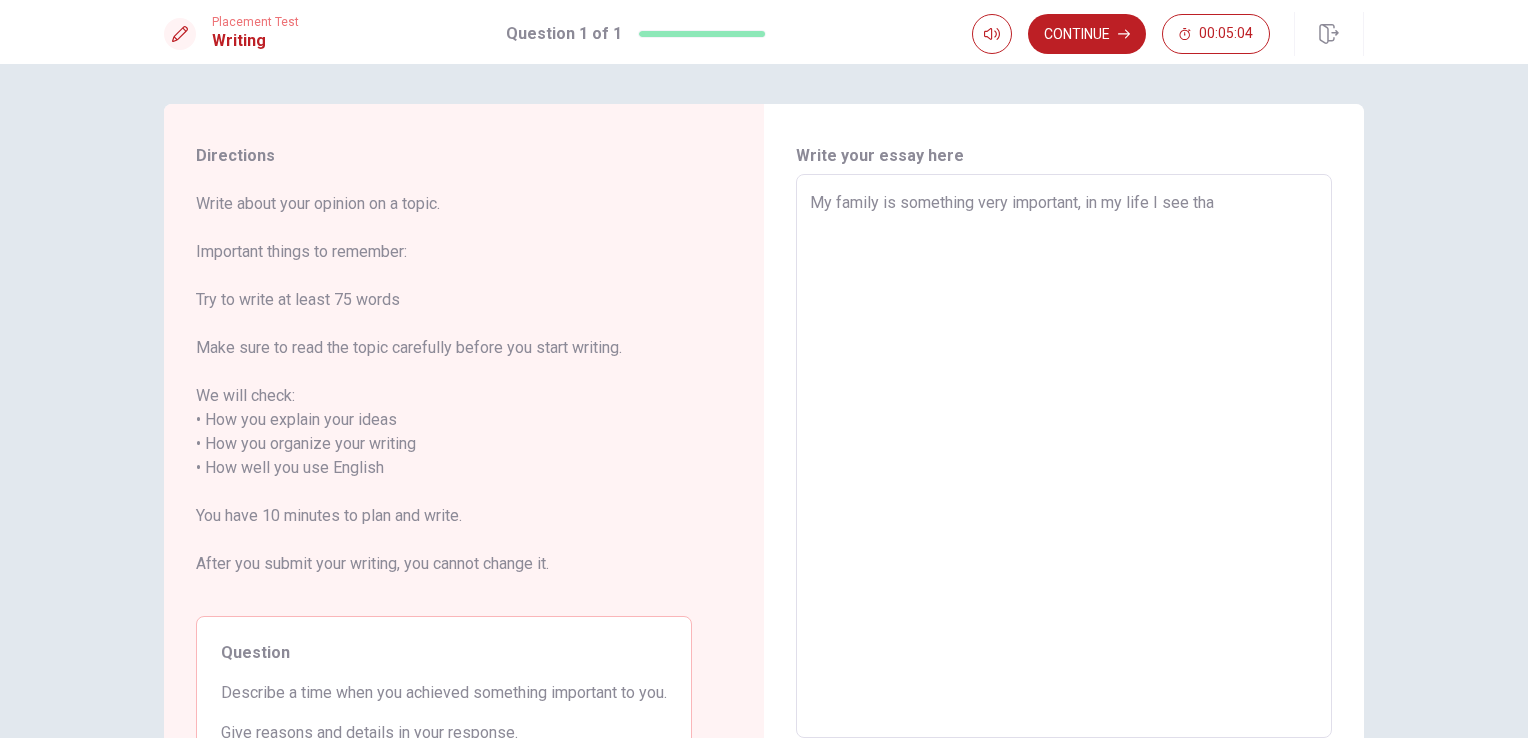 type on "x" 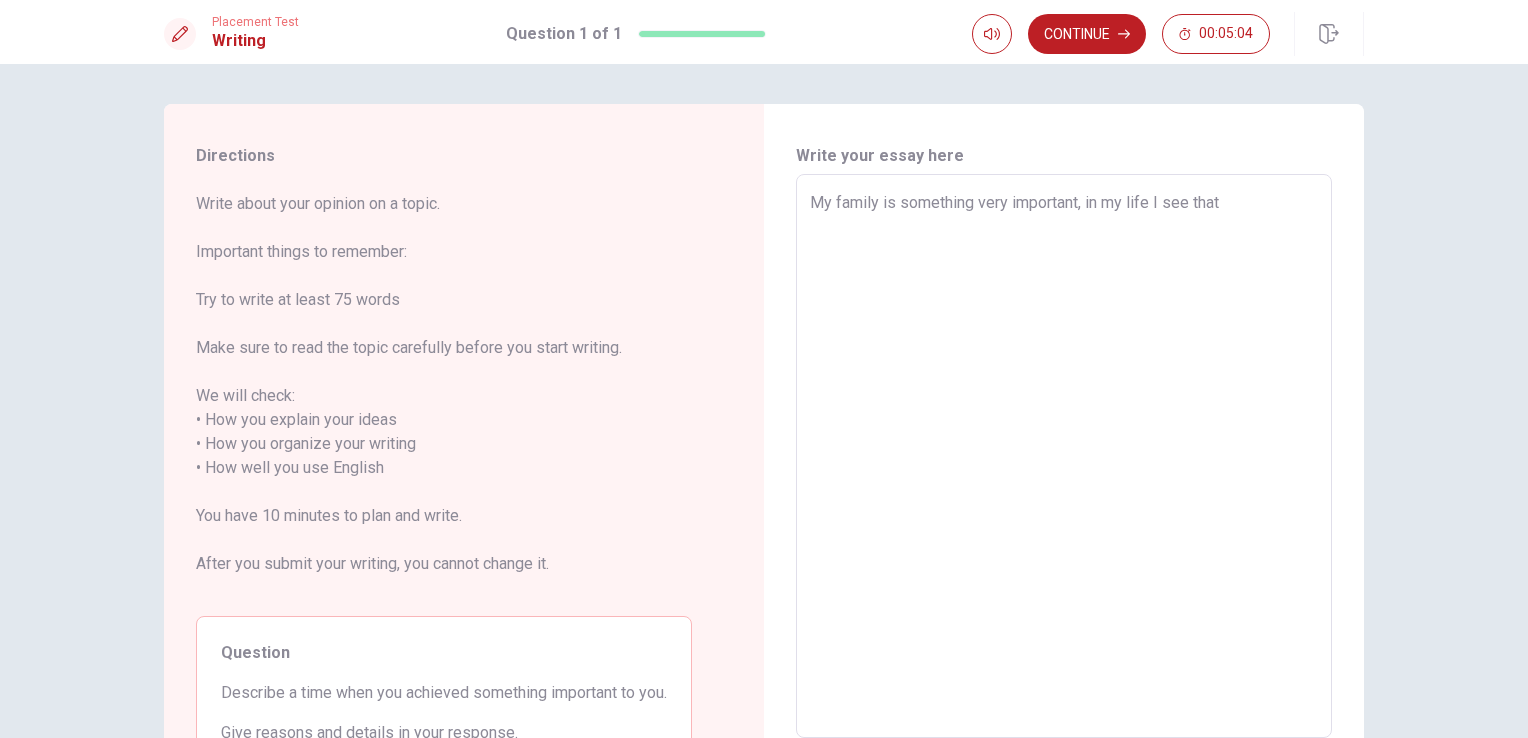 type on "x" 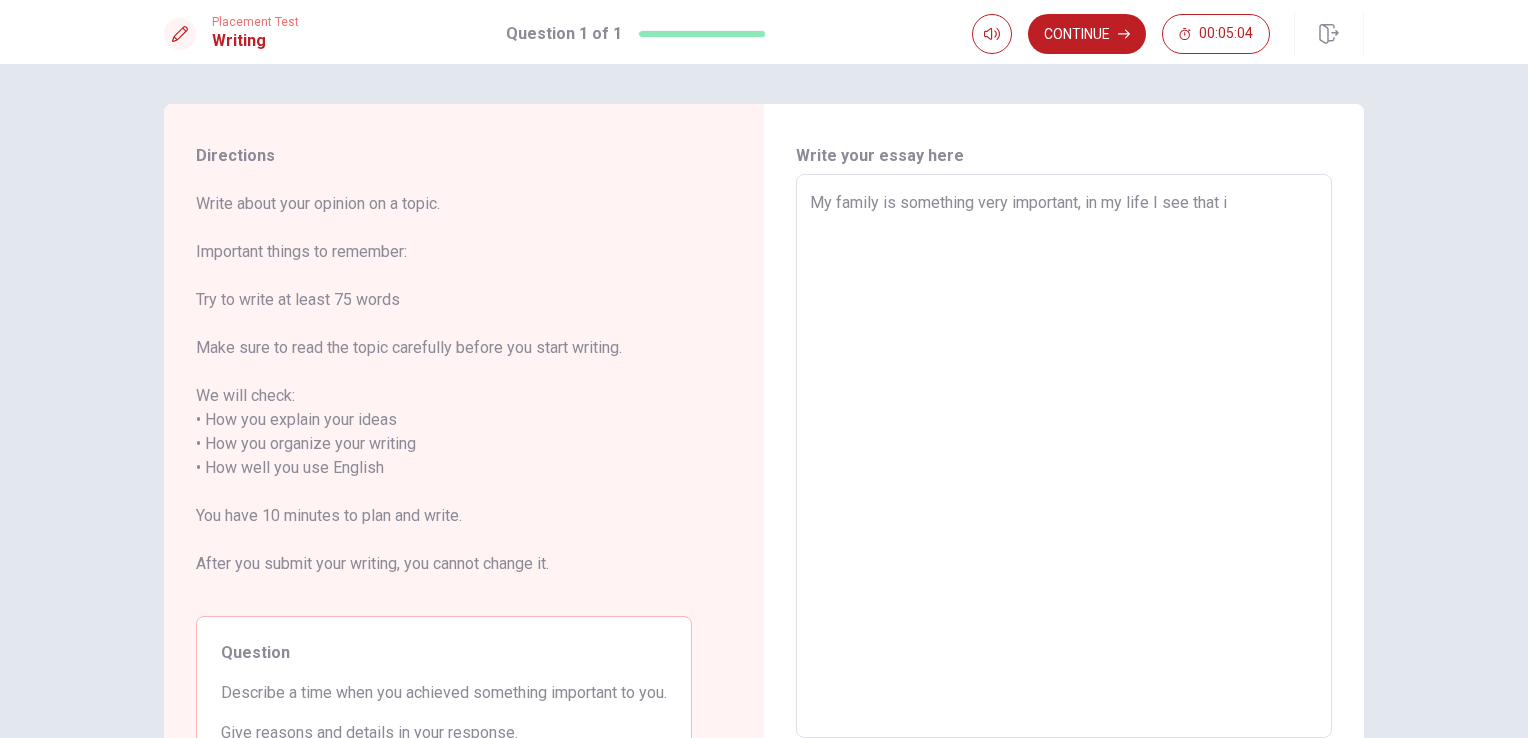 type on "x" 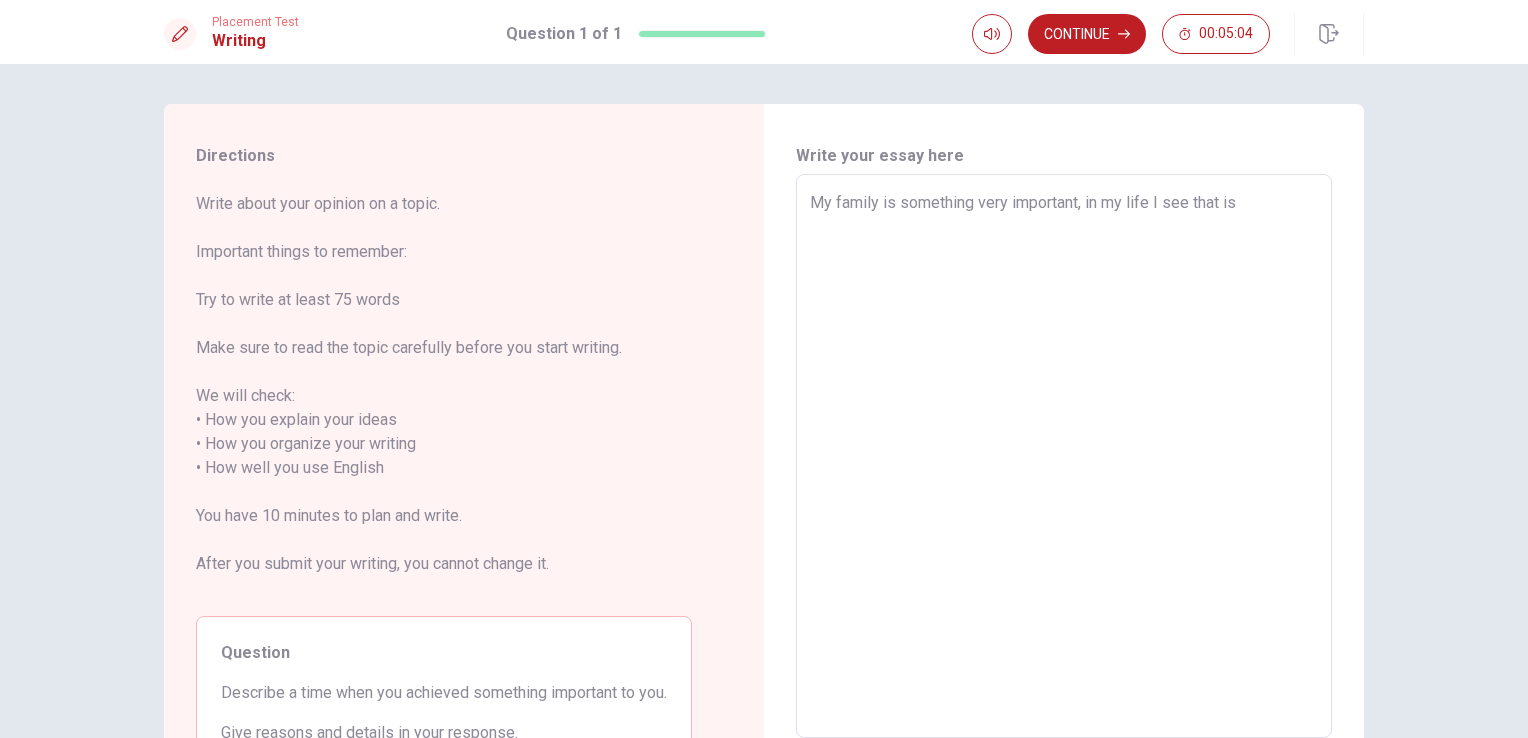 type on "x" 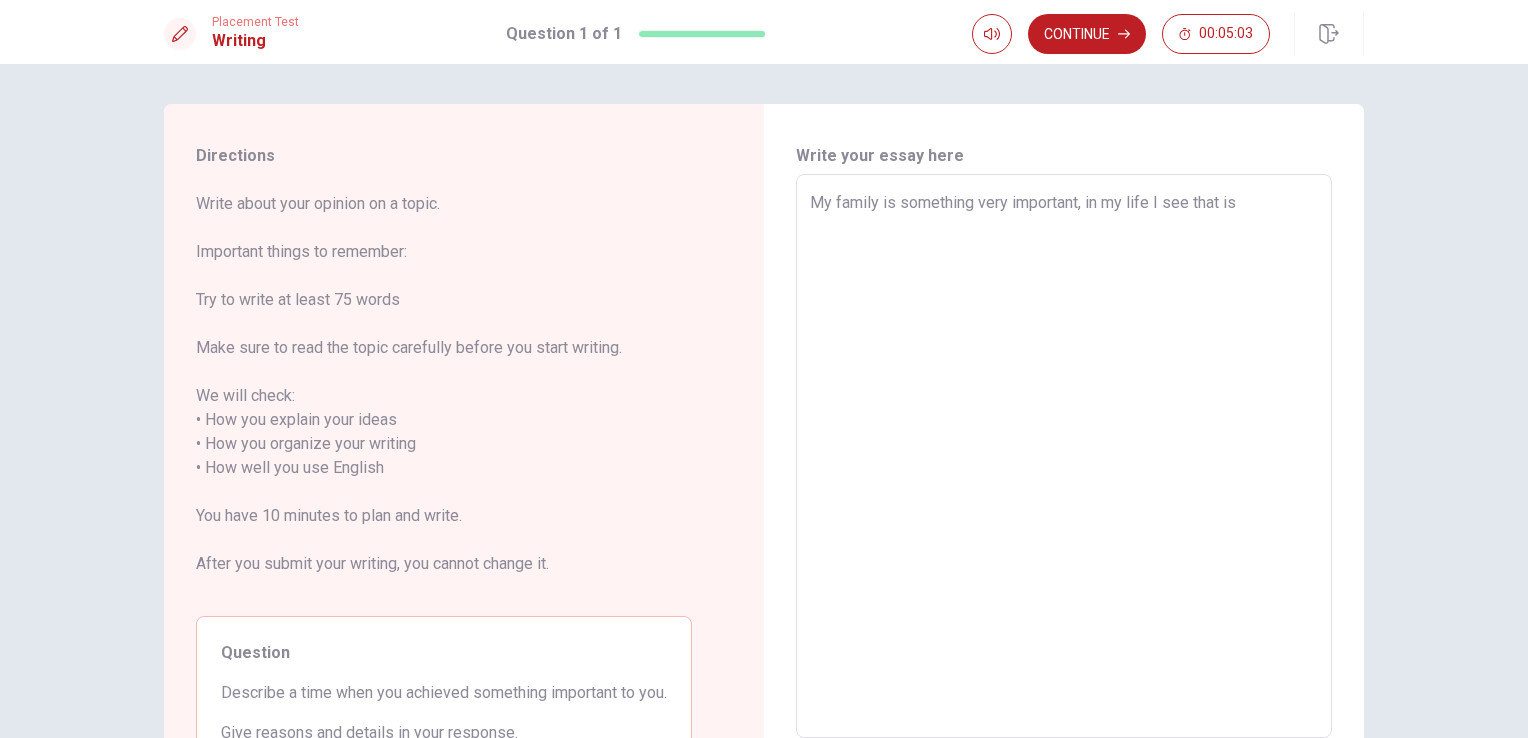 type on "My family is something very important, in my life I see that is" 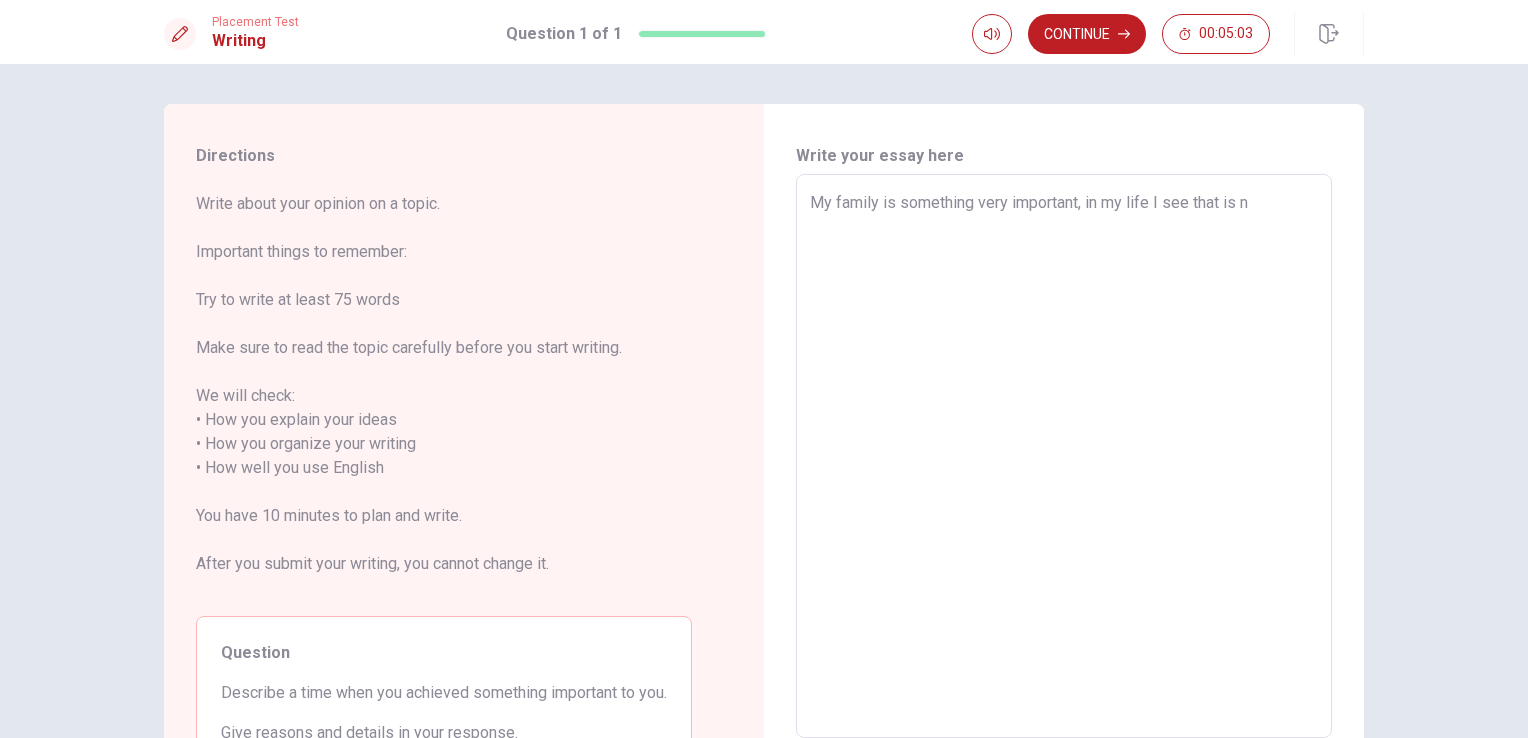type 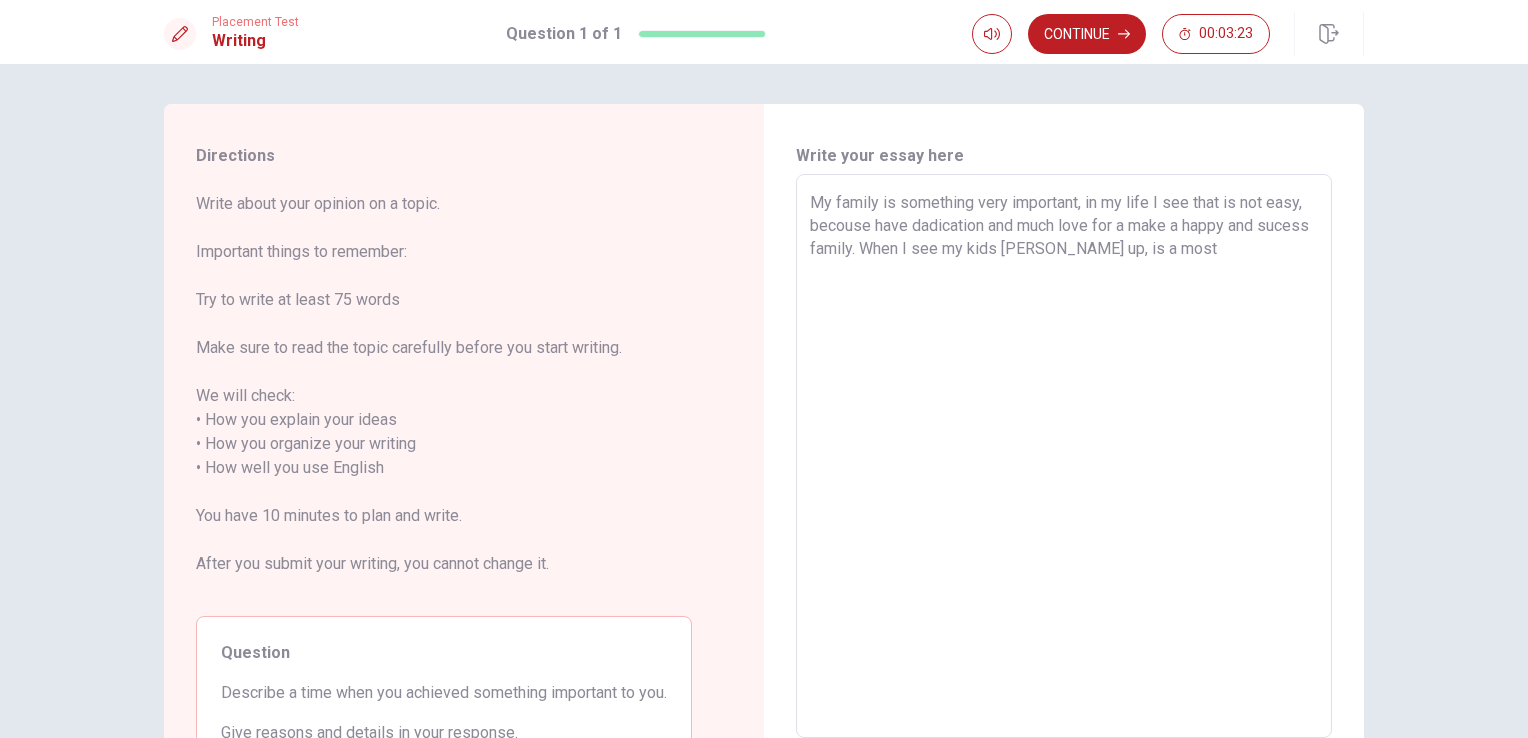 click on "My family is something very important, in my life I see that is not easy, becouse have dadication and much love for a make a happy and sucess family. When I see my kids [PERSON_NAME] up, is a most" at bounding box center [1064, 456] 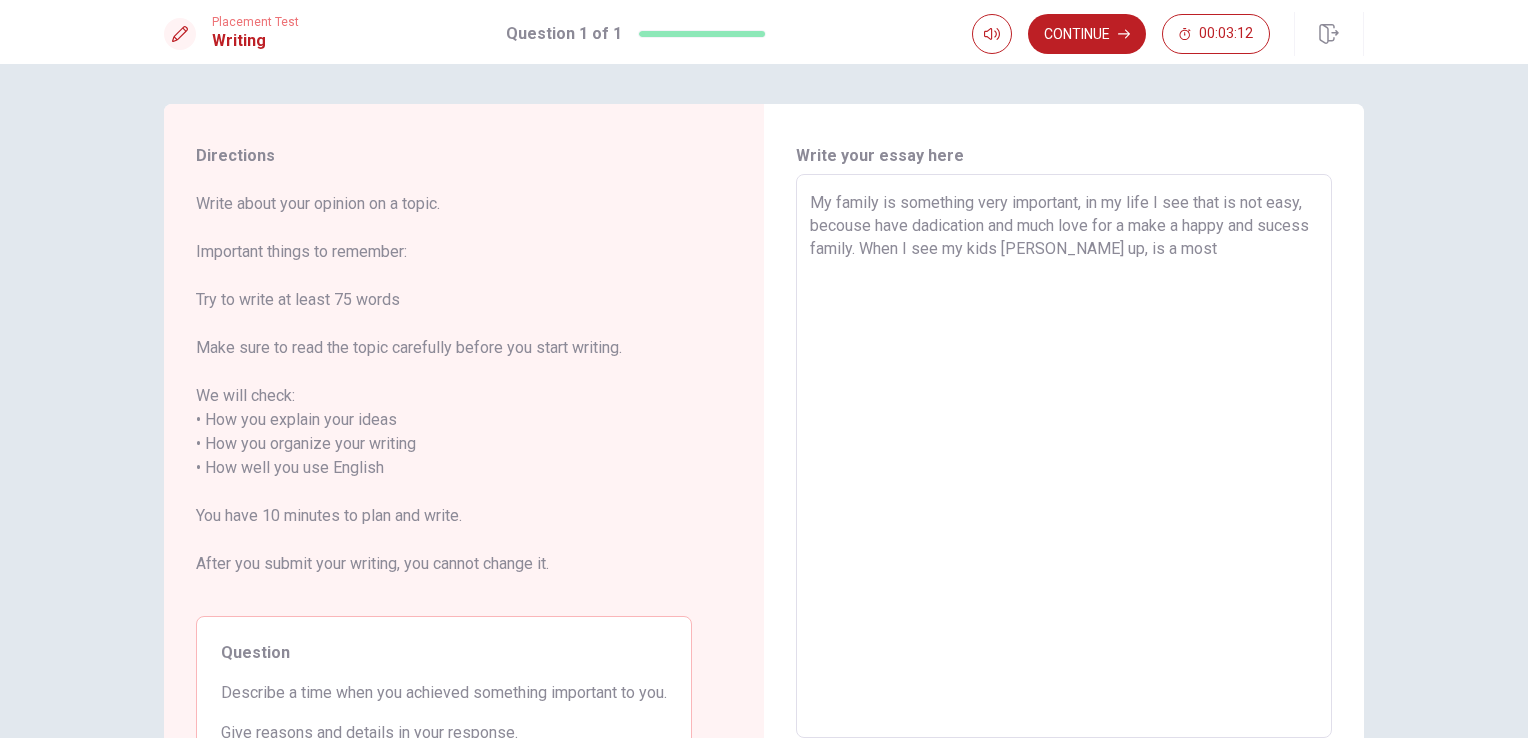 click on "My family is something very important, in my life I see that is not easy, becouse have dadication and much love for a make a happy and sucess family. When I see my kids [PERSON_NAME] up, is a most" at bounding box center [1064, 456] 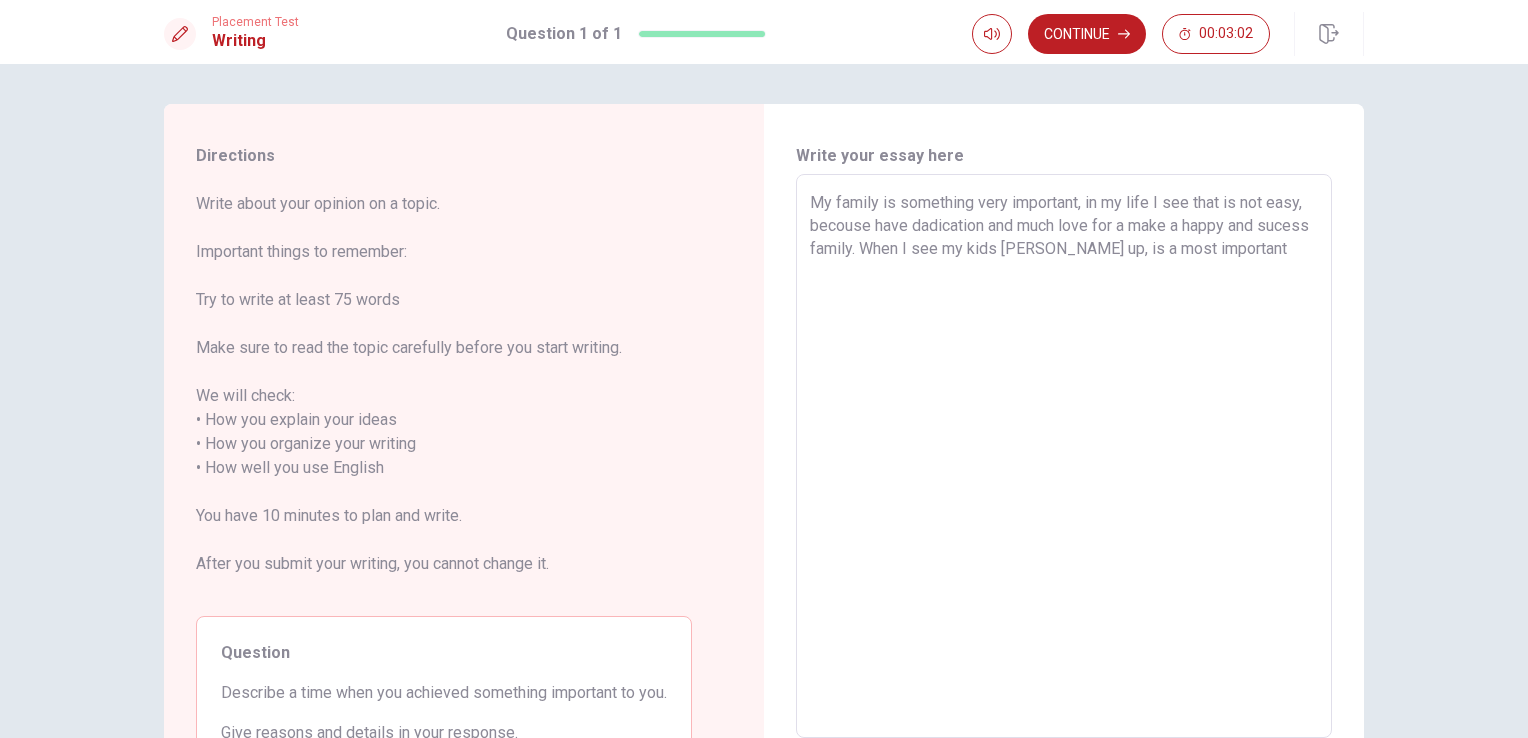click on "My family is something very important, in my life I see that is not easy, becouse have dadication and much love for a make a happy and sucess family. When I see my kids [PERSON_NAME] up, is a most important" at bounding box center (1064, 456) 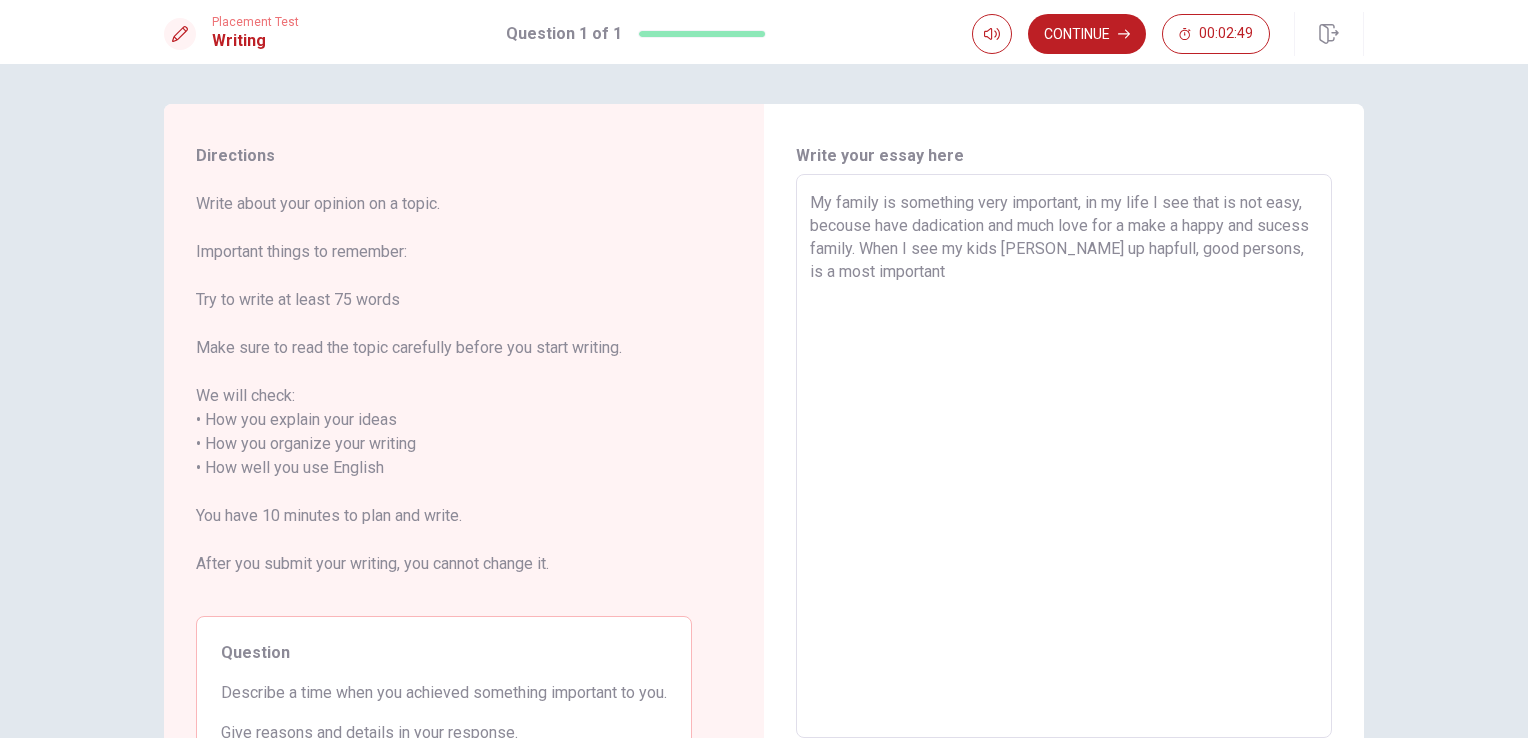 click on "My family is something very important, in my life I see that is not easy, becouse have dadication and much love for a make a happy and sucess family. When I see my kids [PERSON_NAME] up hapfull, good persons, is a most important" at bounding box center (1064, 456) 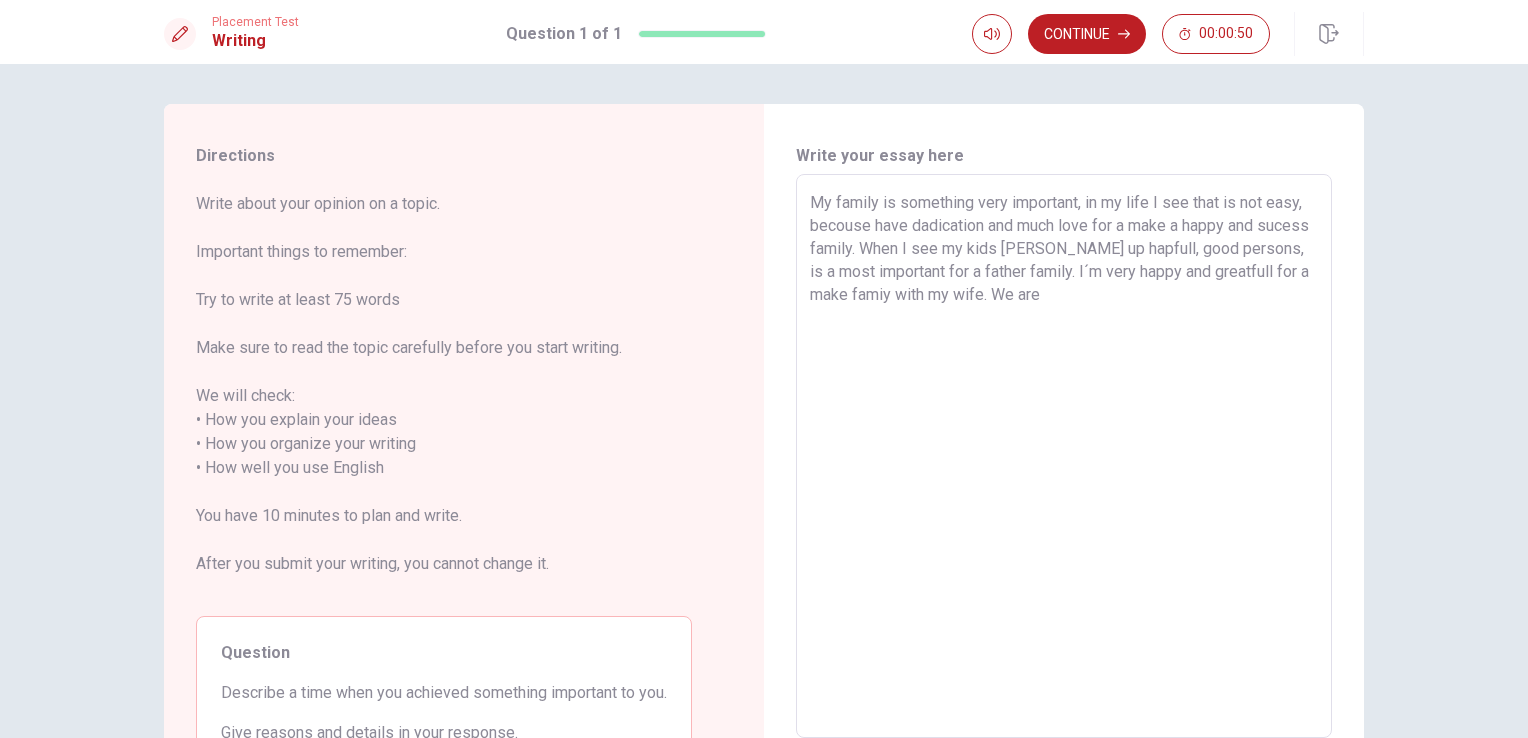 click on "My family is something very important, in my life I see that is not easy, becouse have dadication and much love for a make a happy and sucess family. When I see my kids [PERSON_NAME] up hapfull, good persons, is a most important for a father family. I´m very happy and greatfull for a make famiy with my wife. We are" at bounding box center [1064, 456] 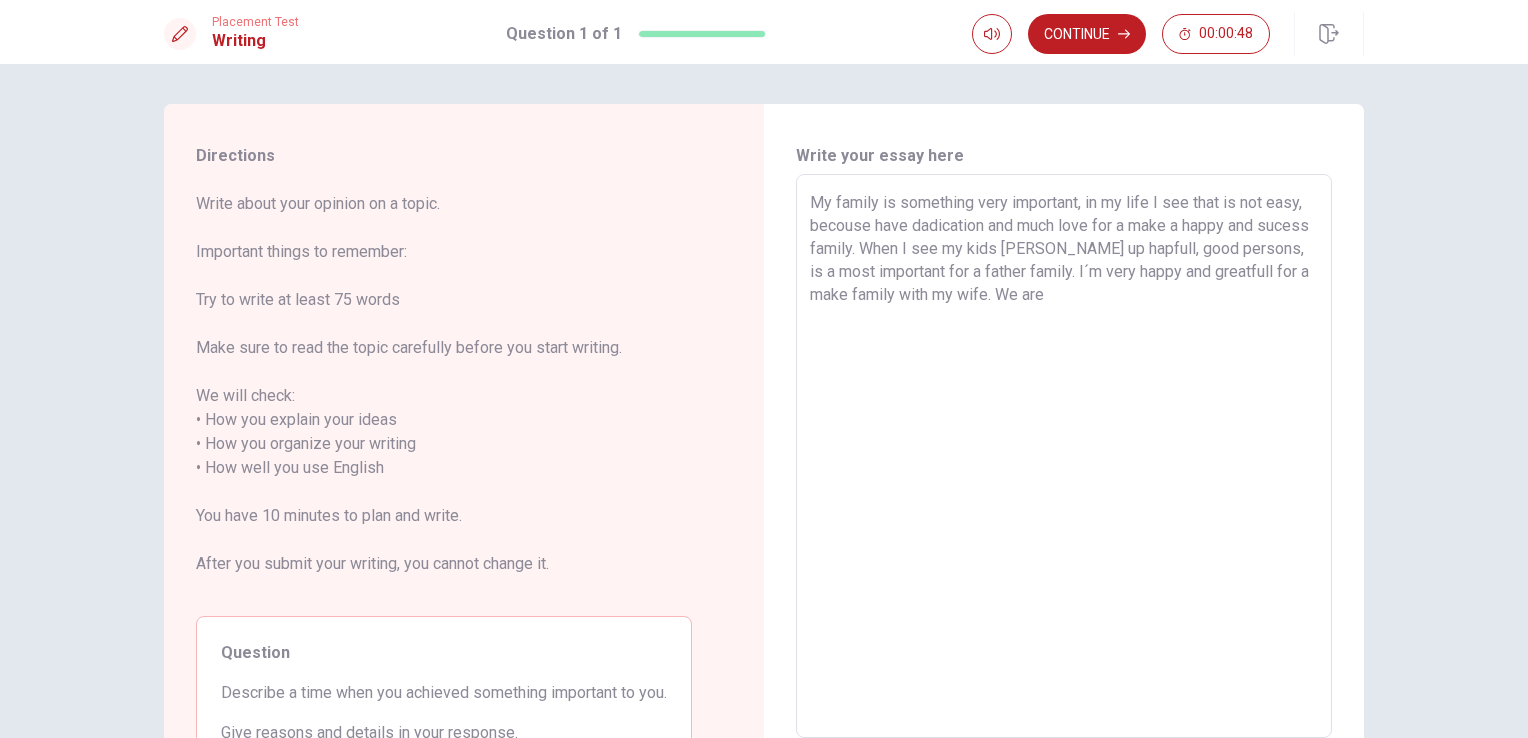 click on "My family is something very important, in my life I see that is not easy, becouse have dadication and much love for a make a happy and sucess family. When I see my kids [PERSON_NAME] up hapfull, good persons, is a most important for a father family. I´m very happy and greatfull for a make family with my wife. We are" at bounding box center [1064, 456] 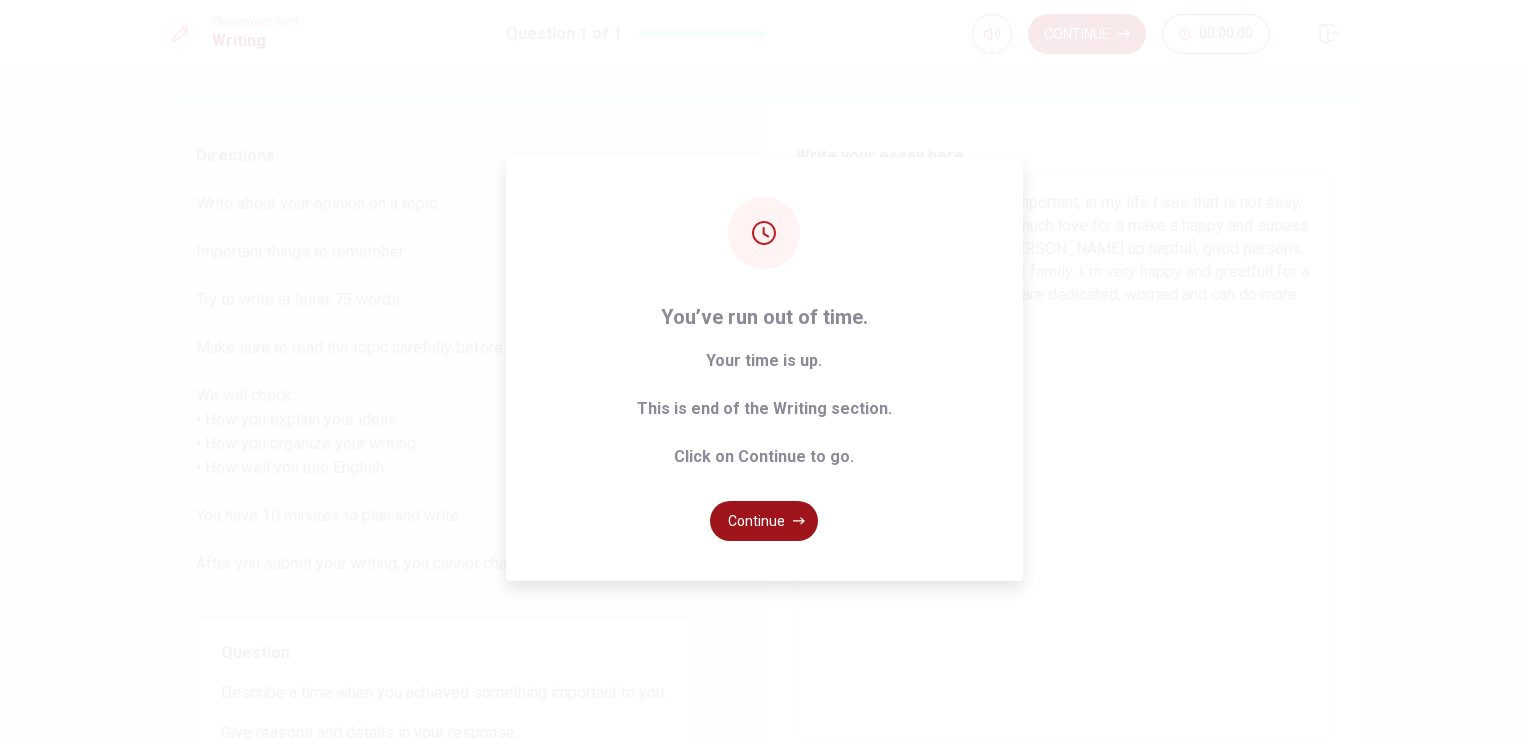 click on "Continue" at bounding box center [764, 521] 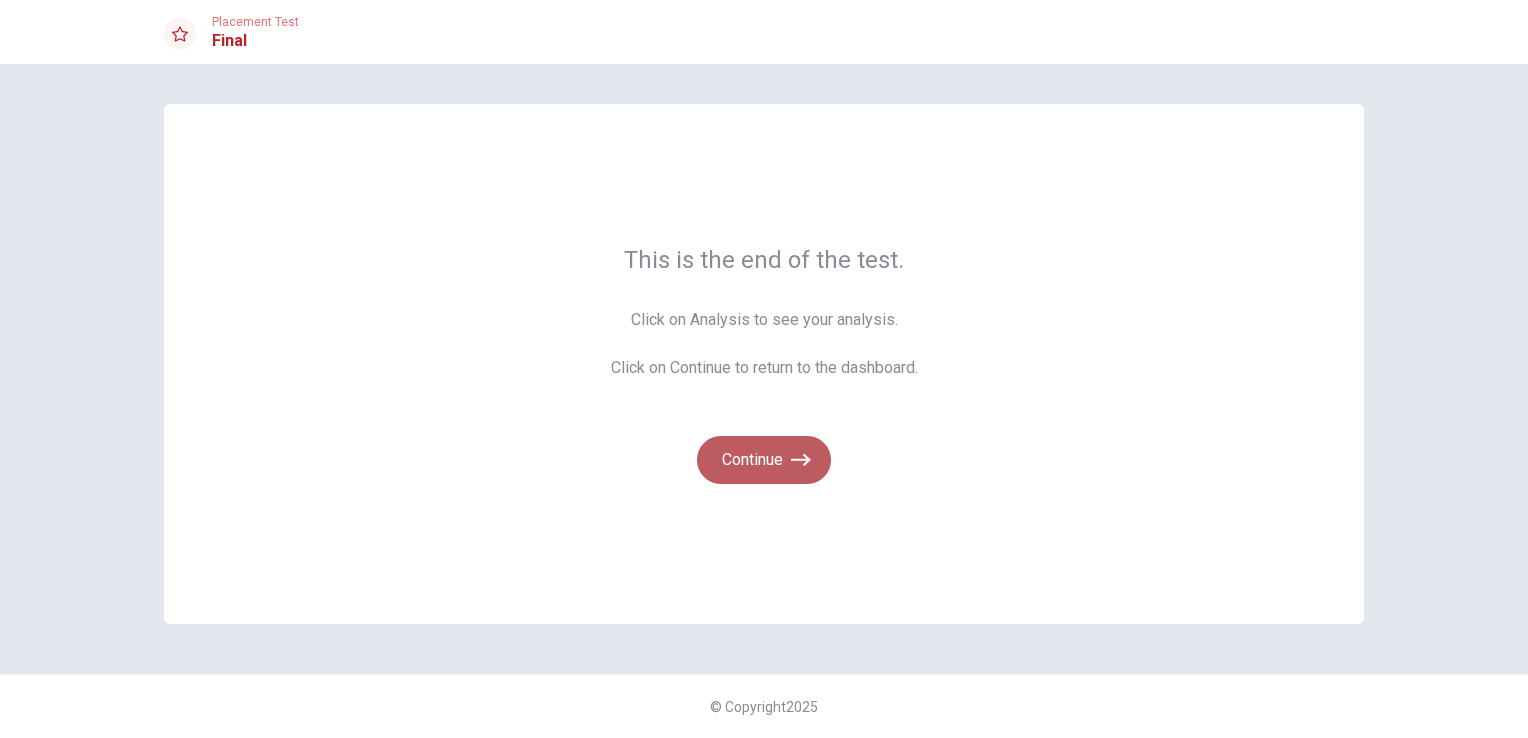 click on "Continue" at bounding box center (764, 460) 